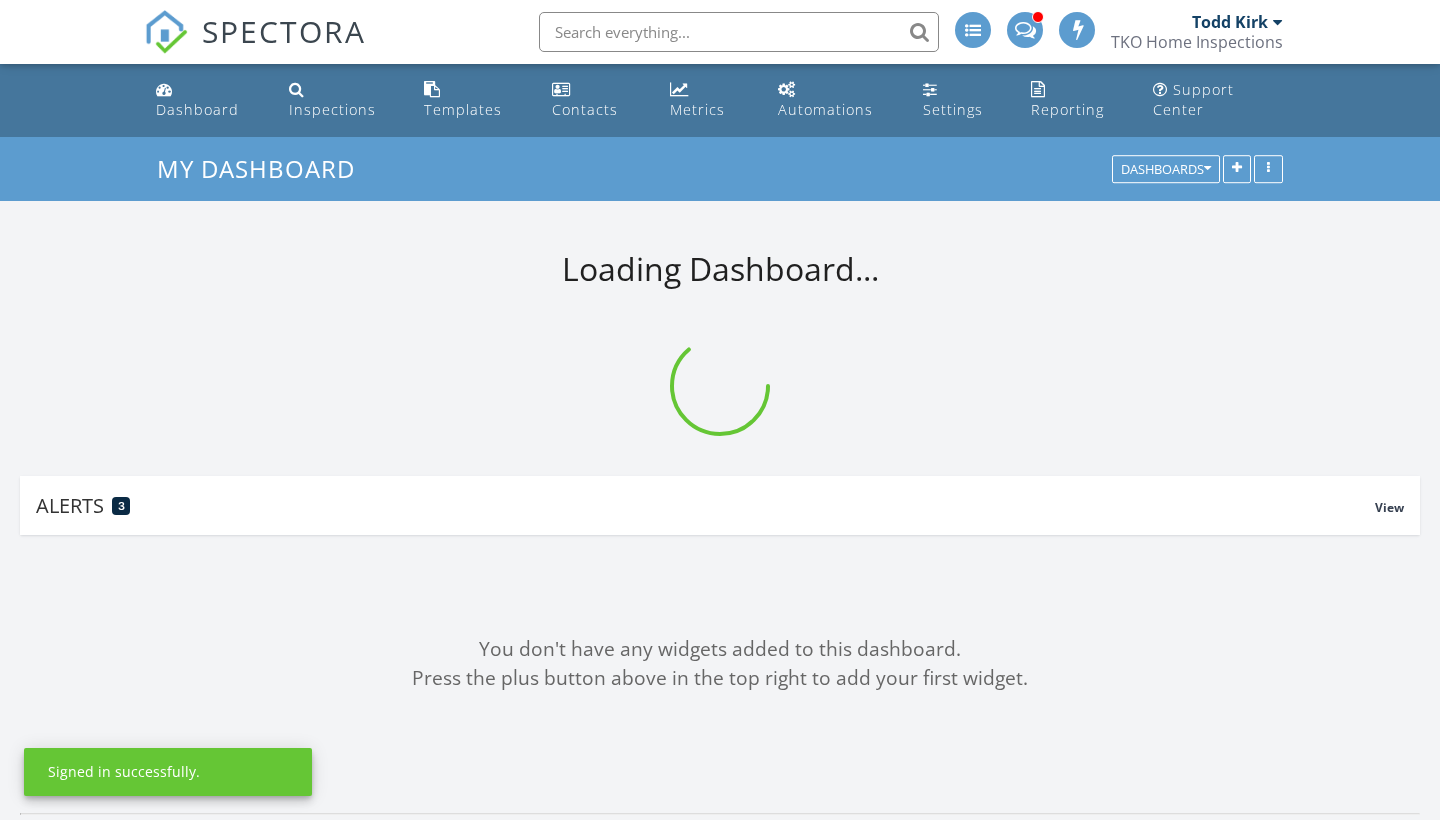 scroll, scrollTop: 0, scrollLeft: 0, axis: both 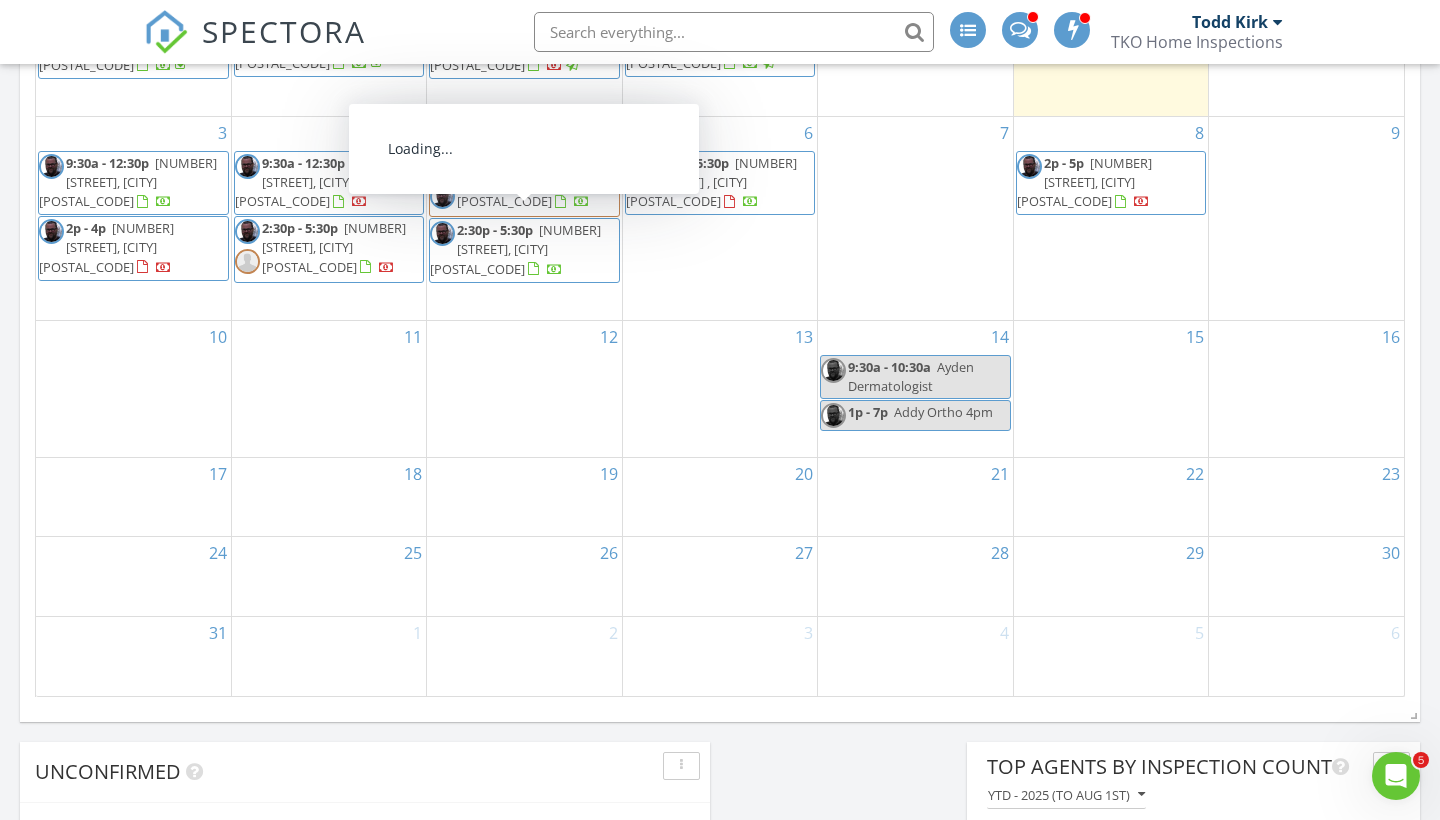 click on "1319 Northridge Rd, Columbus 43224" at bounding box center (515, 249) 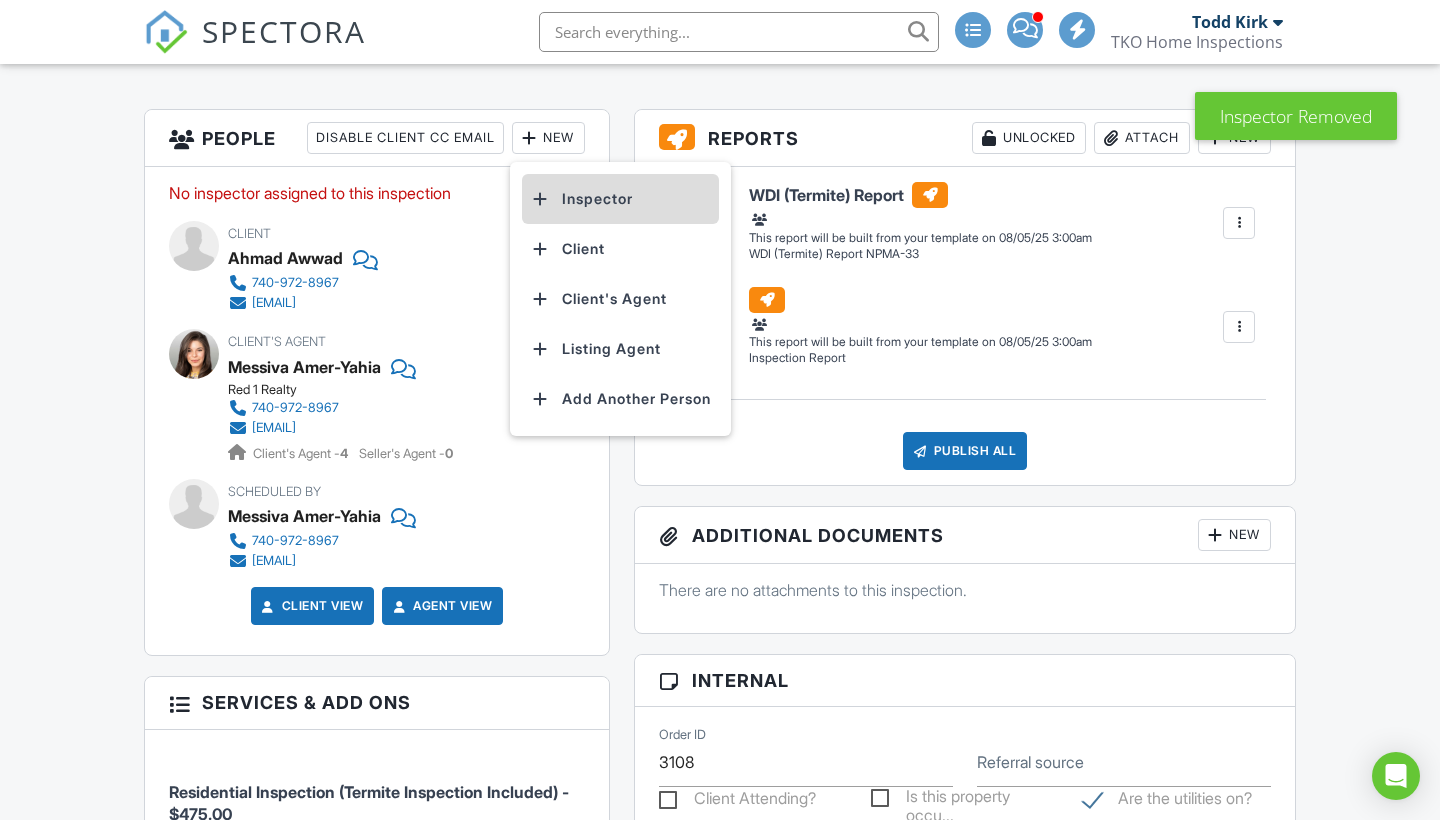 scroll, scrollTop: 477, scrollLeft: 0, axis: vertical 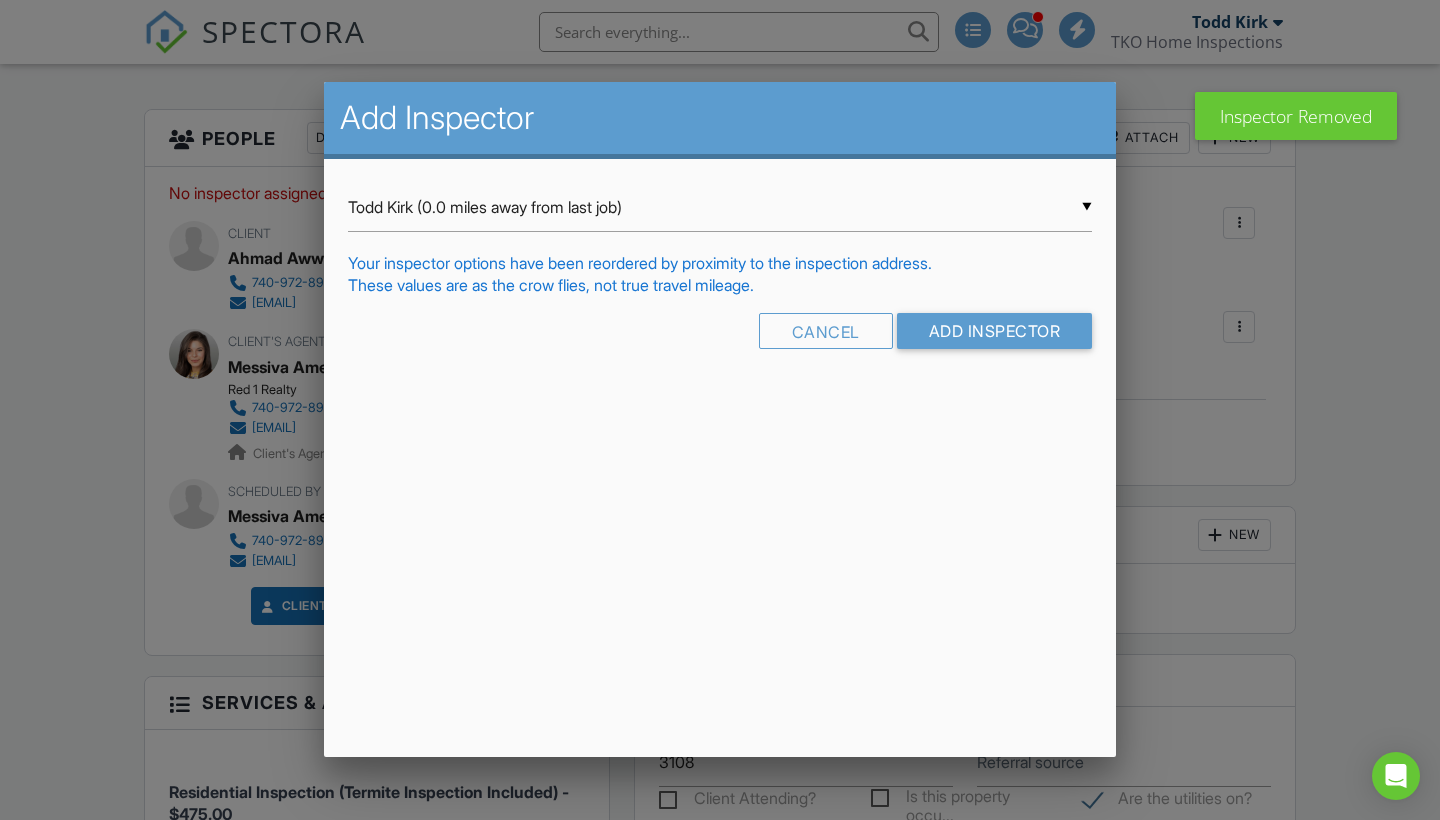 click on "▼ Todd Kirk (0.0 miles away from last job) Todd Kirk (0.0 miles away from last job) Kiyanna Black (13.3 miles away from last job) Todd Kirk (0.0 miles away from last job) Kiyanna Black (13.3 miles away from last job)" at bounding box center (720, 207) 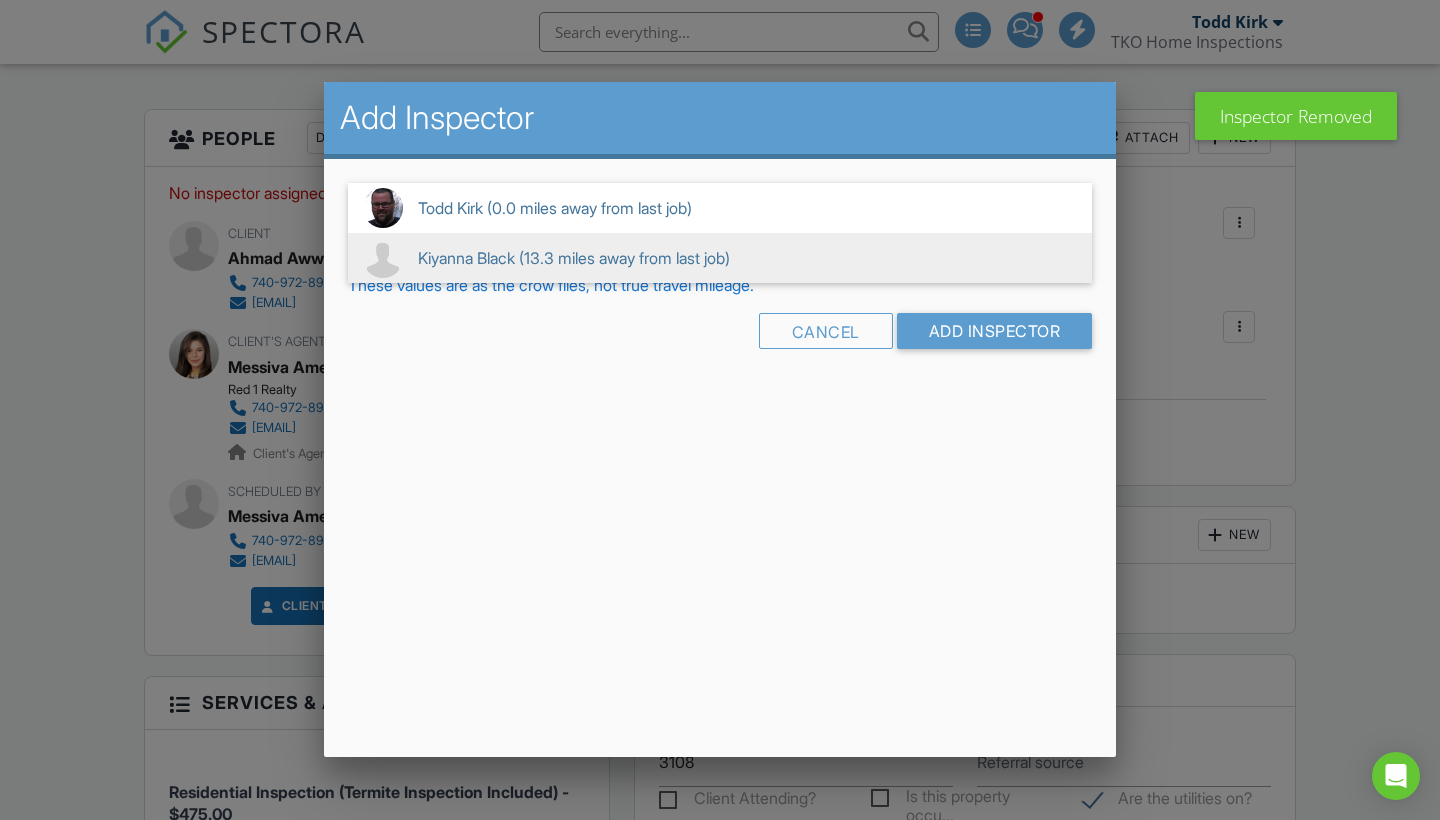 click on "Kiyanna Black (13.3 miles away from last job)" at bounding box center [720, 258] 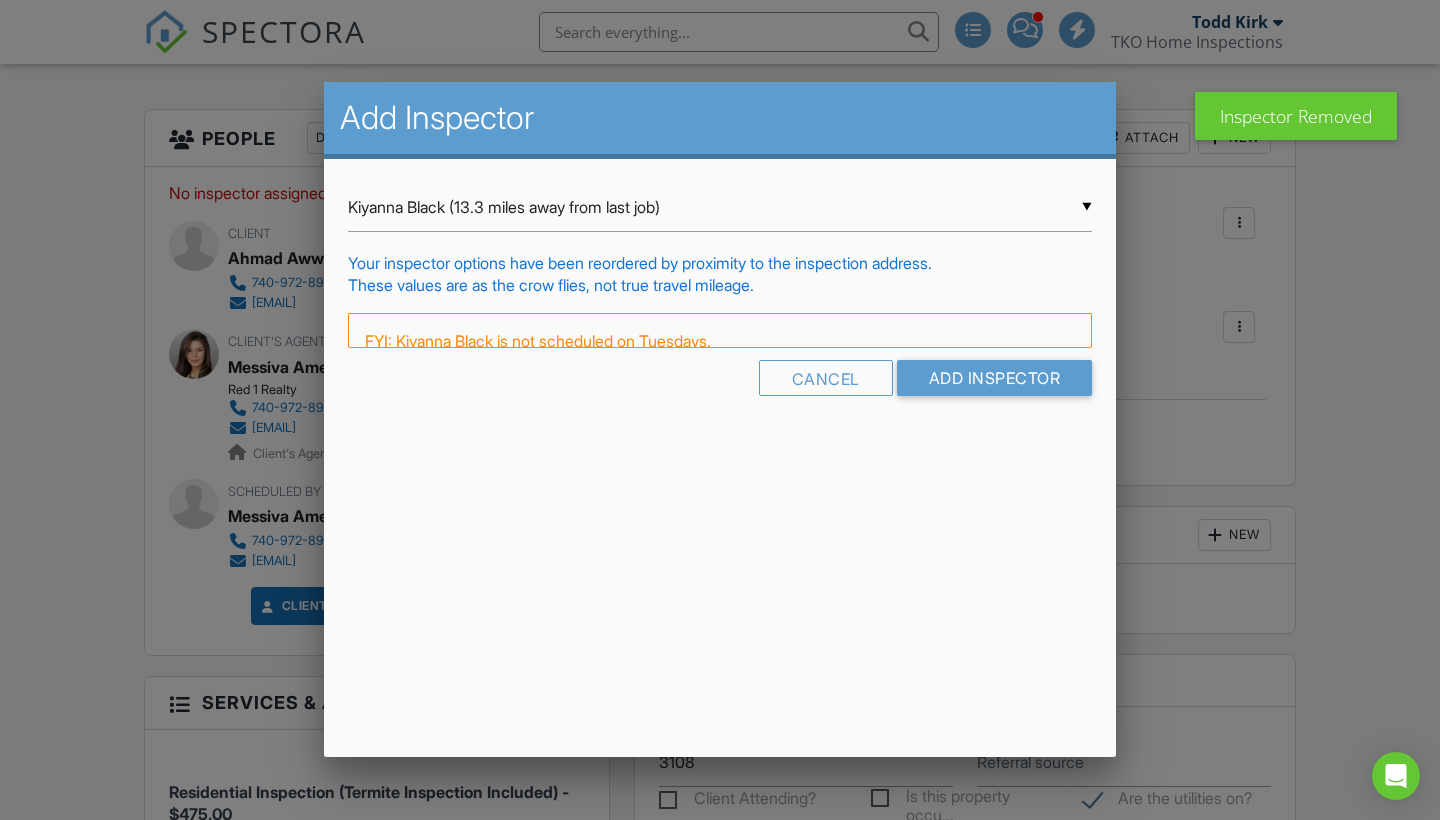 click on "FYI: Kiyanna Black is not scheduled on Tuesdays." at bounding box center (720, 330) 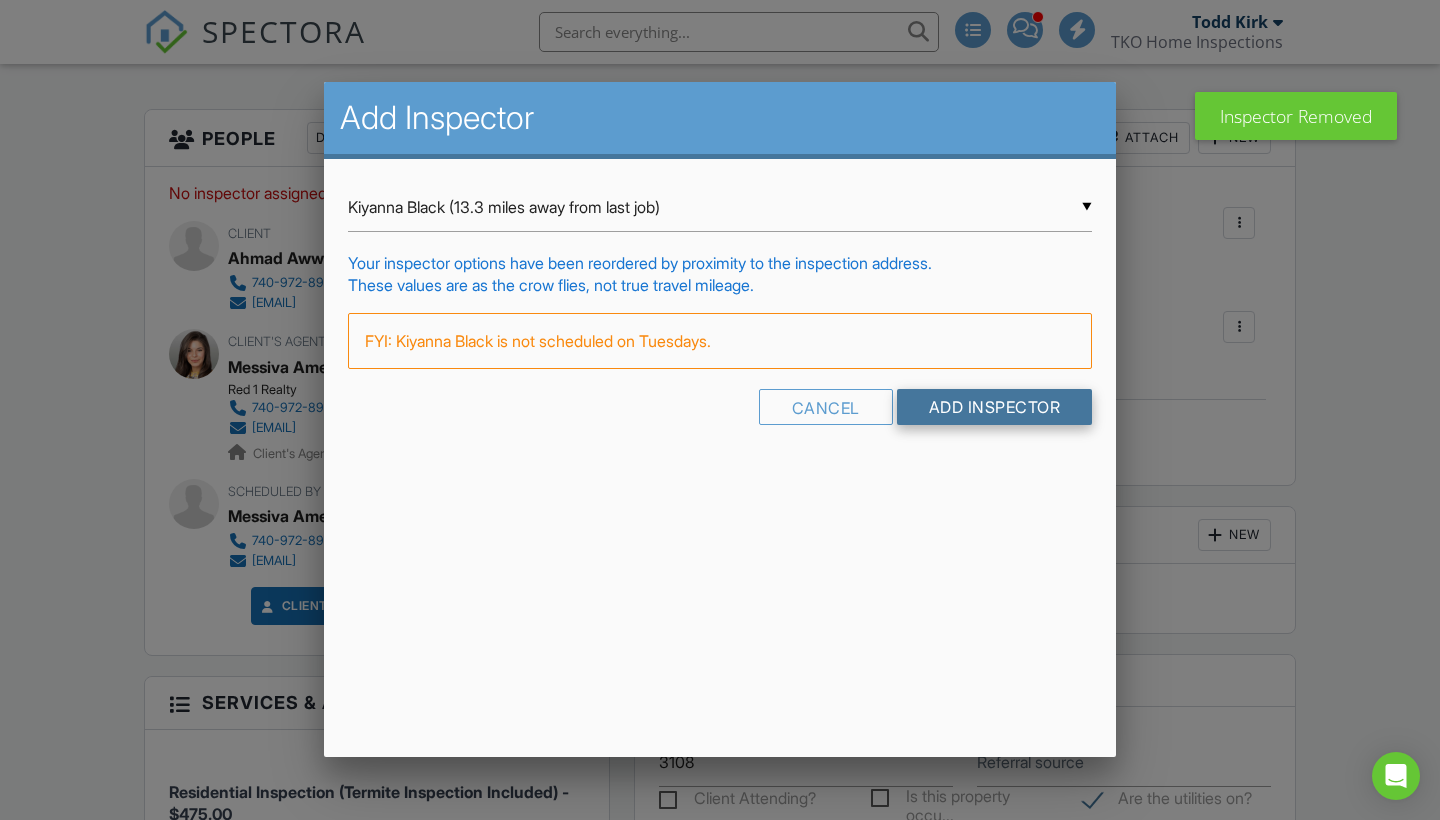 click on "Add Inspector" at bounding box center [995, 407] 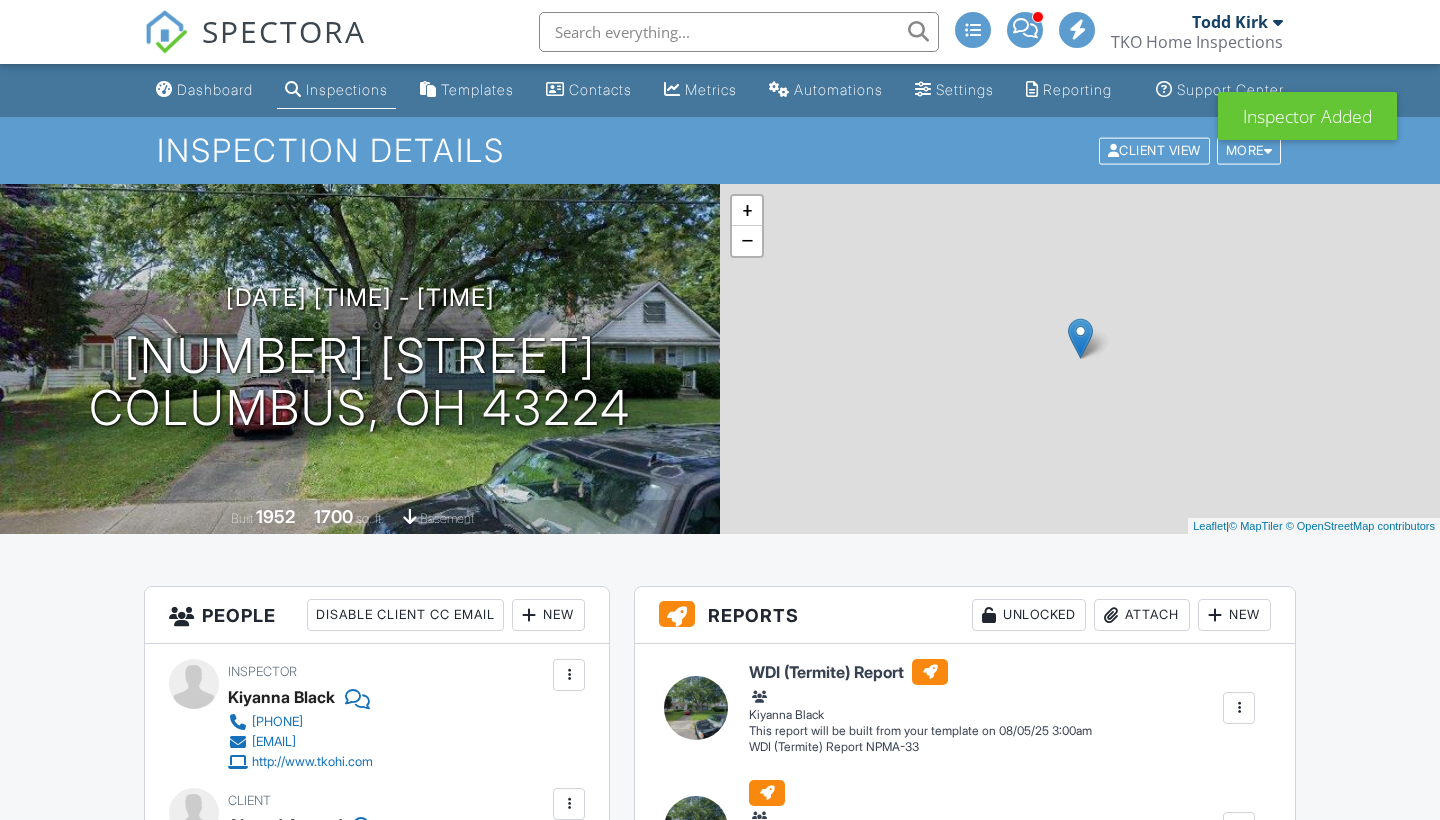 scroll, scrollTop: 271, scrollLeft: 0, axis: vertical 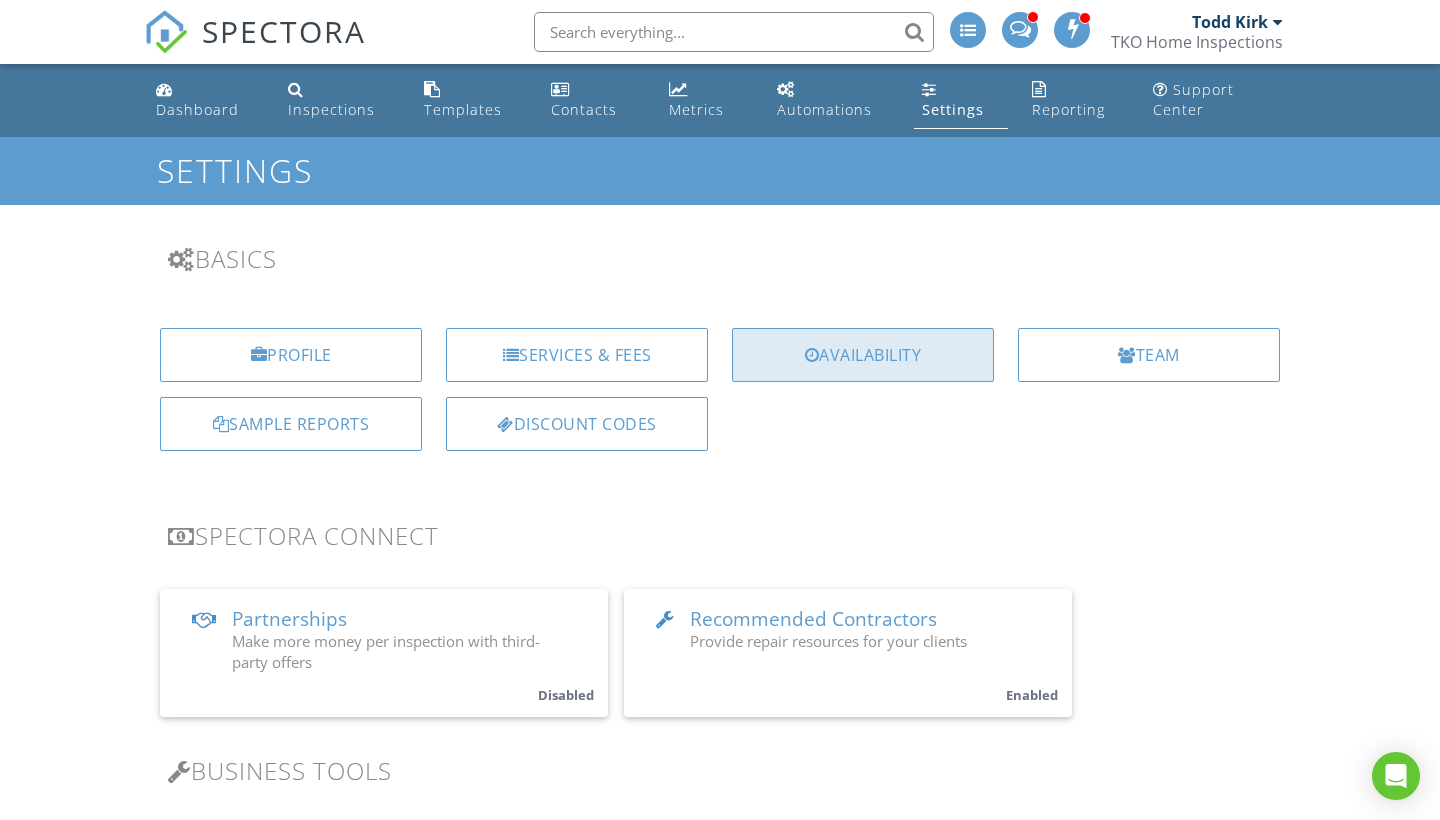 click on "Availability" at bounding box center [863, 355] 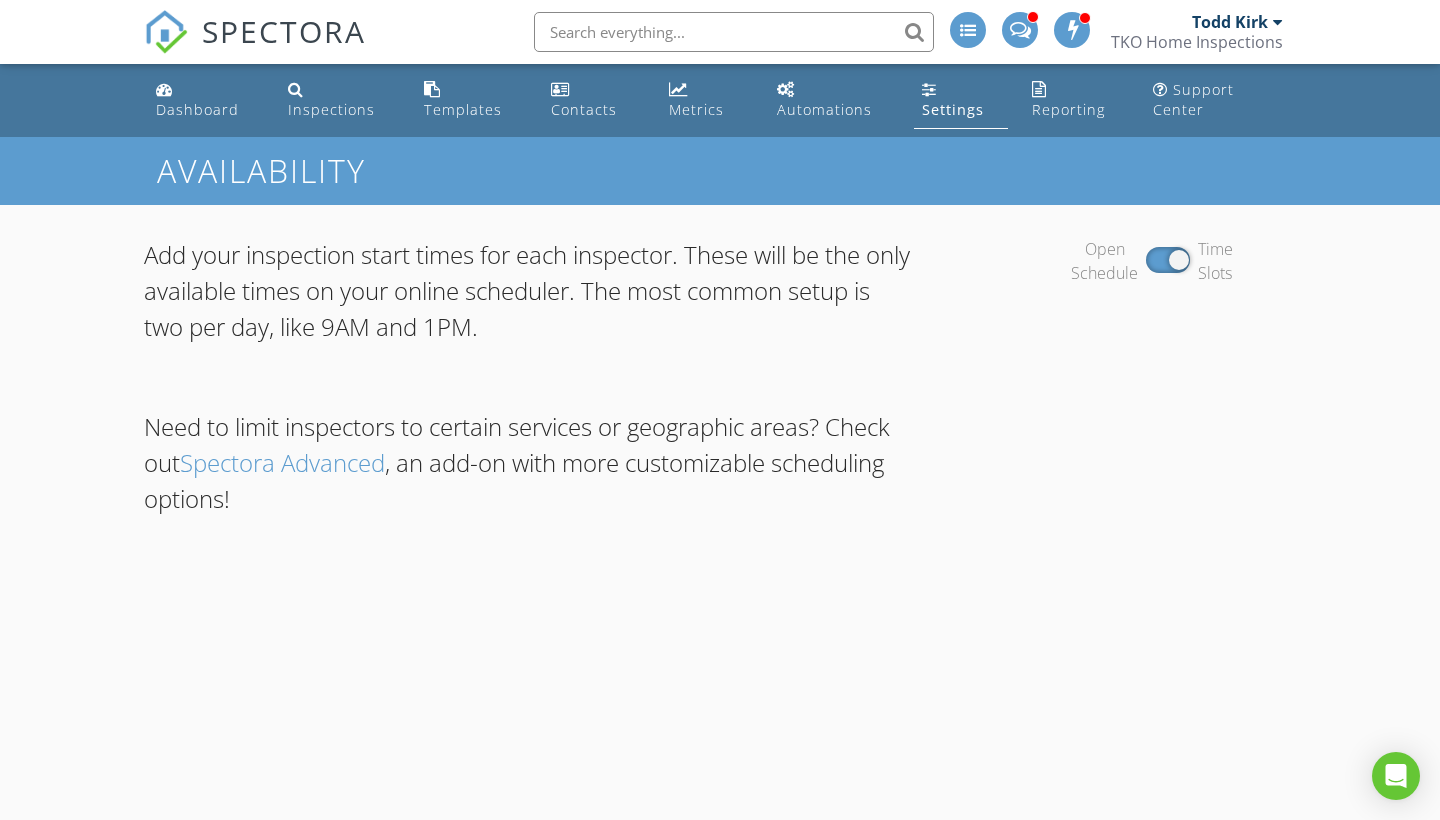 scroll, scrollTop: 0, scrollLeft: 0, axis: both 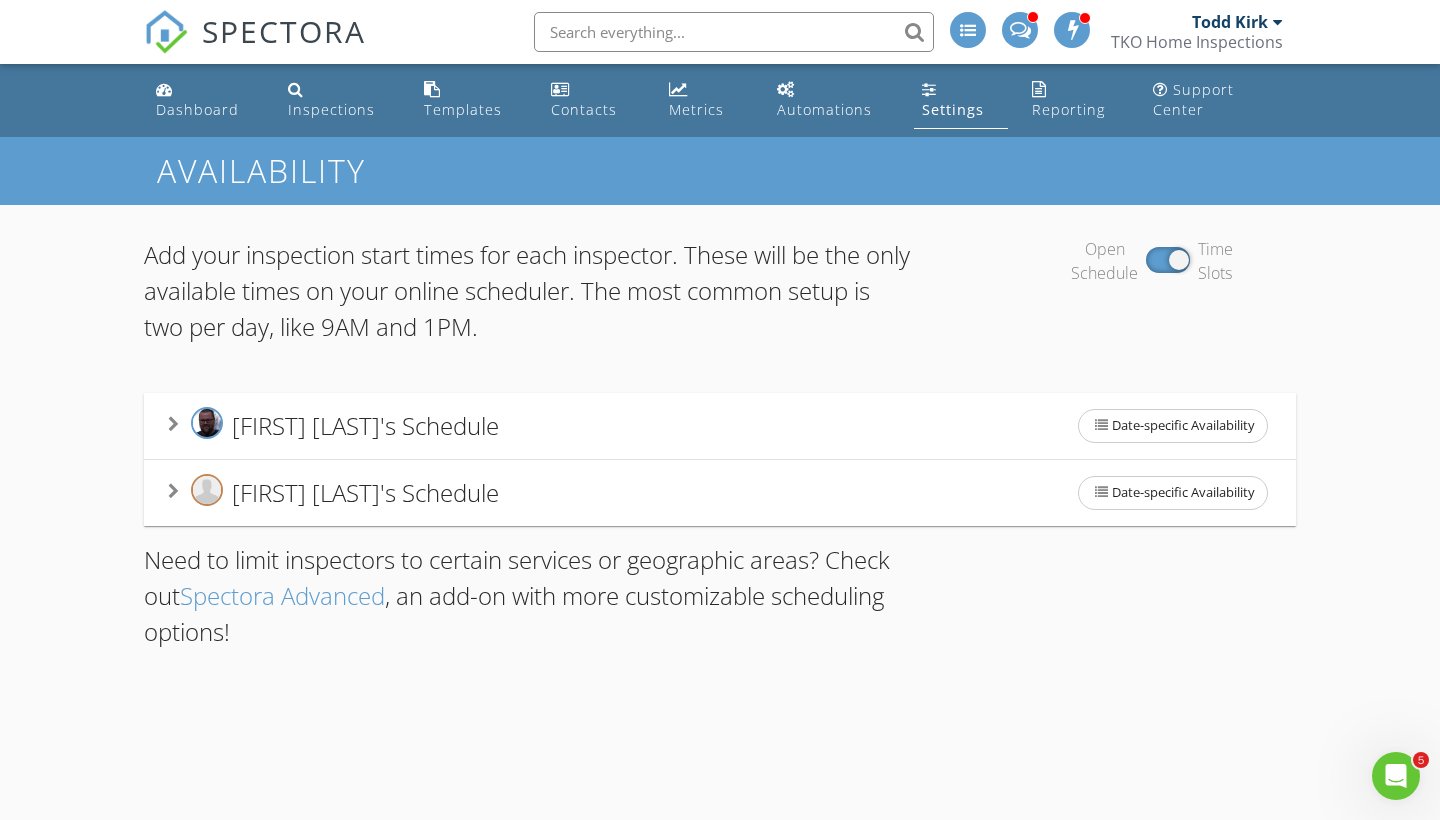 click on "[FIRST] [LAST]'s Schedule
Date-specific Availability" at bounding box center [720, 426] 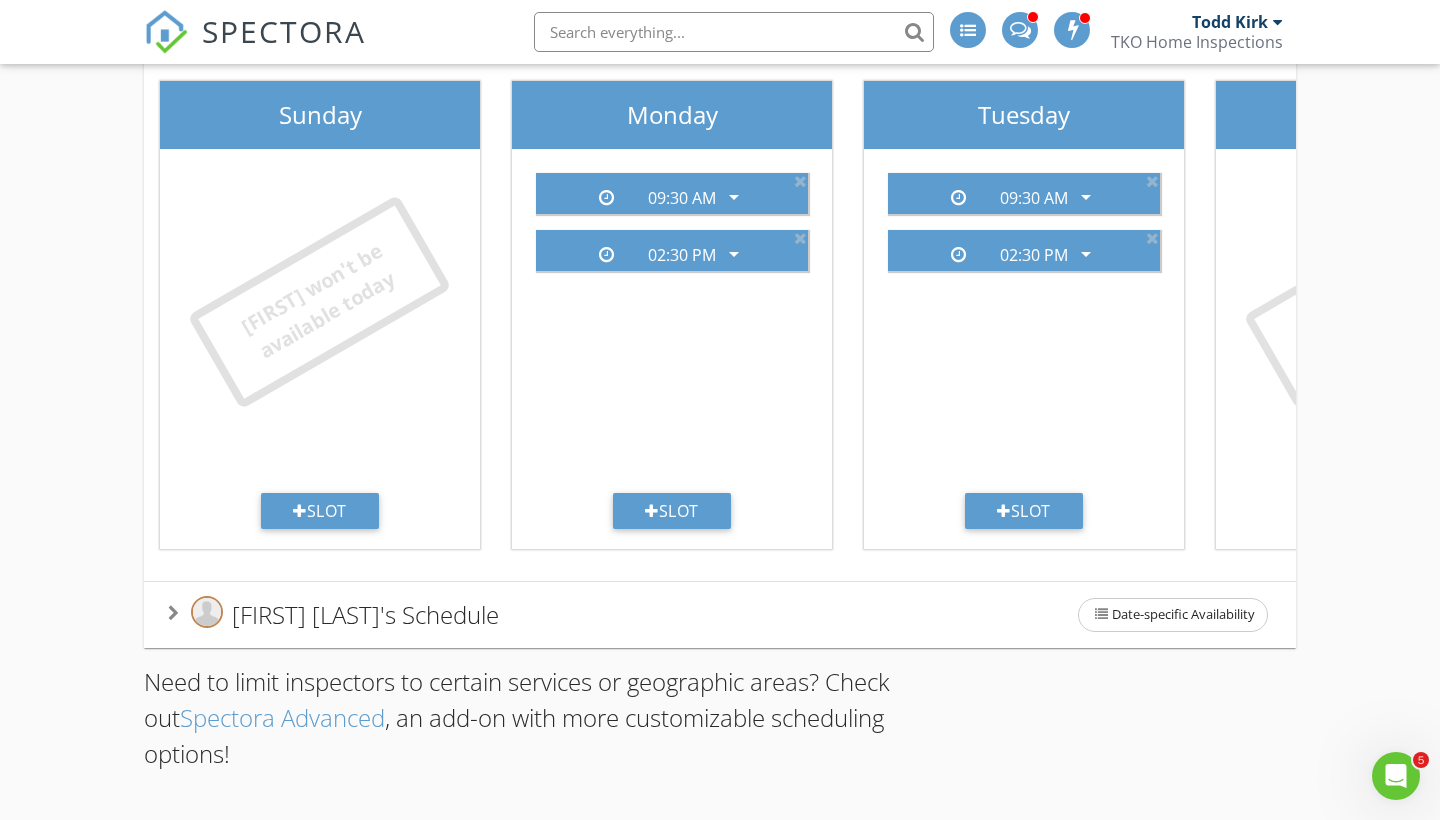 scroll, scrollTop: 409, scrollLeft: 0, axis: vertical 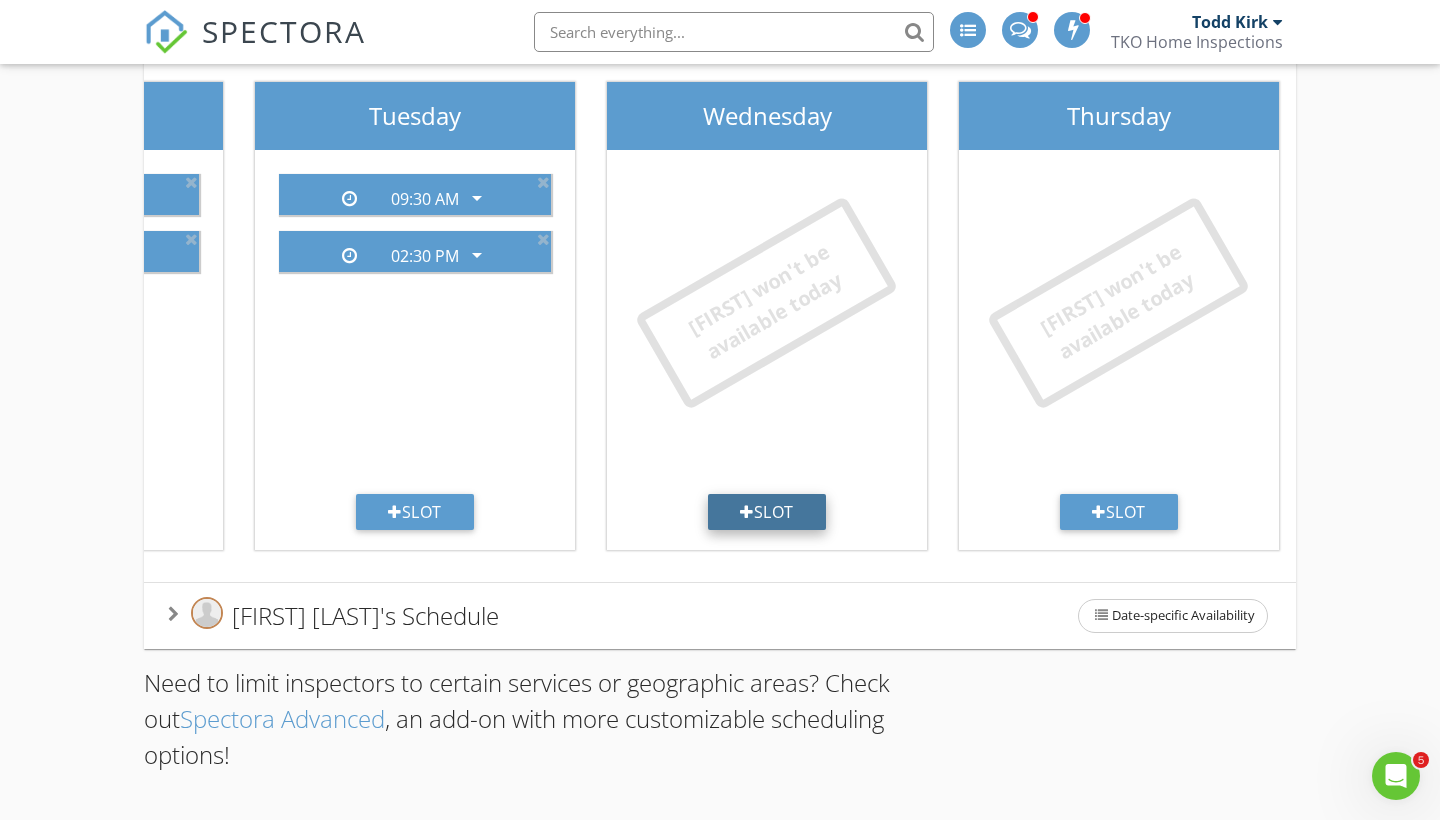 click on "Slot" at bounding box center [767, 512] 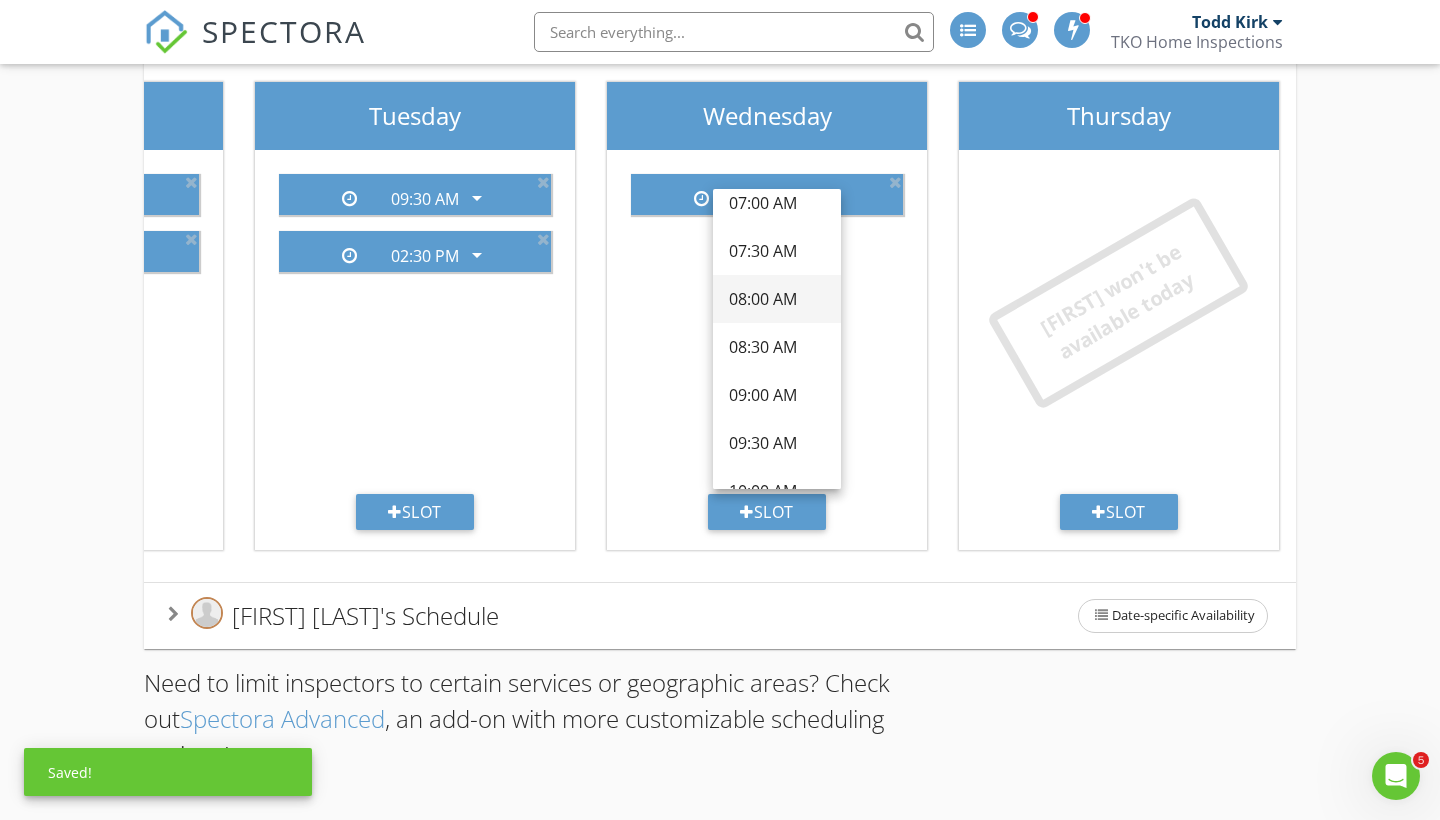 scroll, scrollTop: 126, scrollLeft: 0, axis: vertical 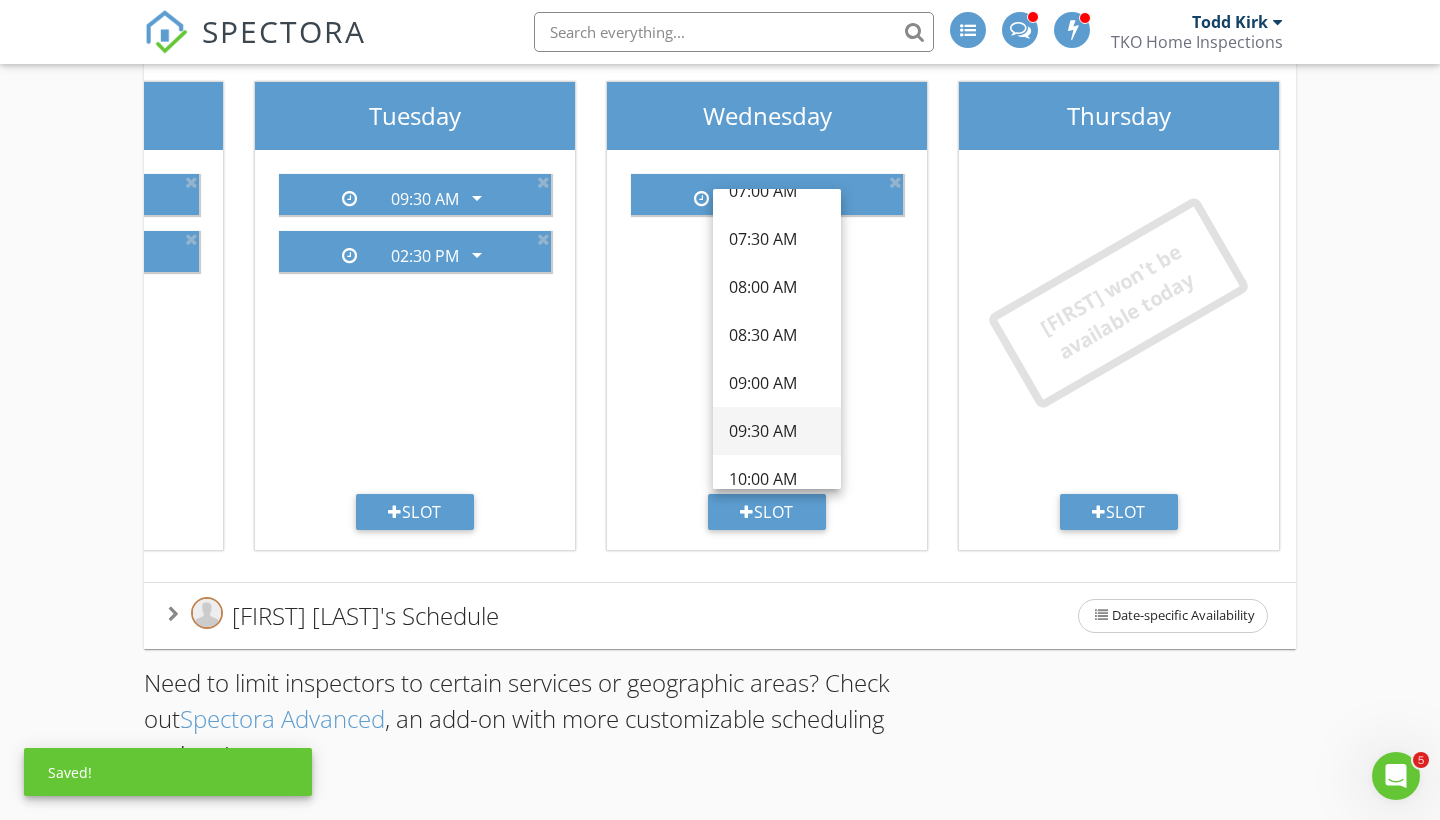 click on "09:30 AM" at bounding box center (777, 431) 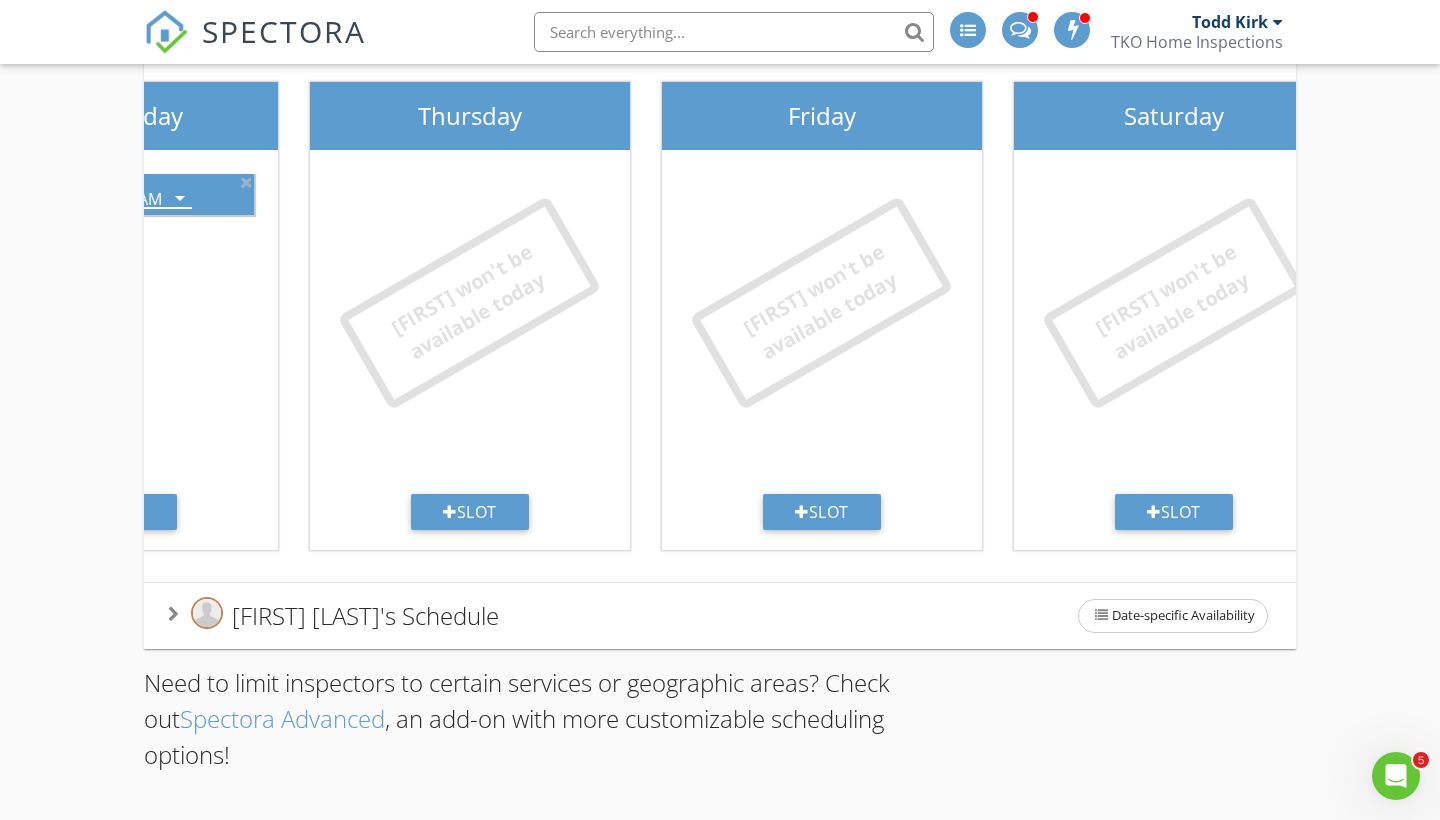 scroll, scrollTop: 0, scrollLeft: 1281, axis: horizontal 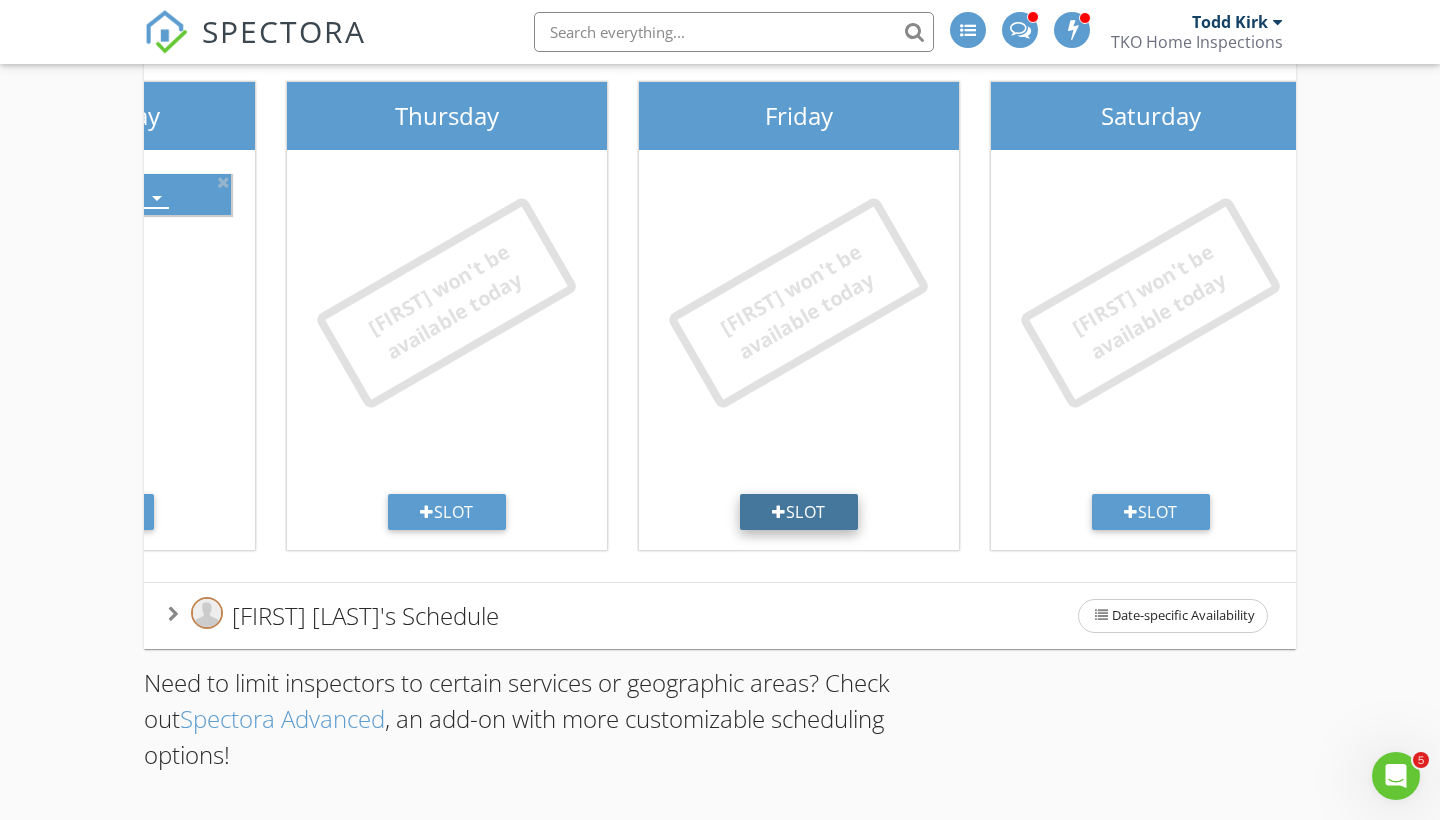 click on "Slot" at bounding box center [799, 512] 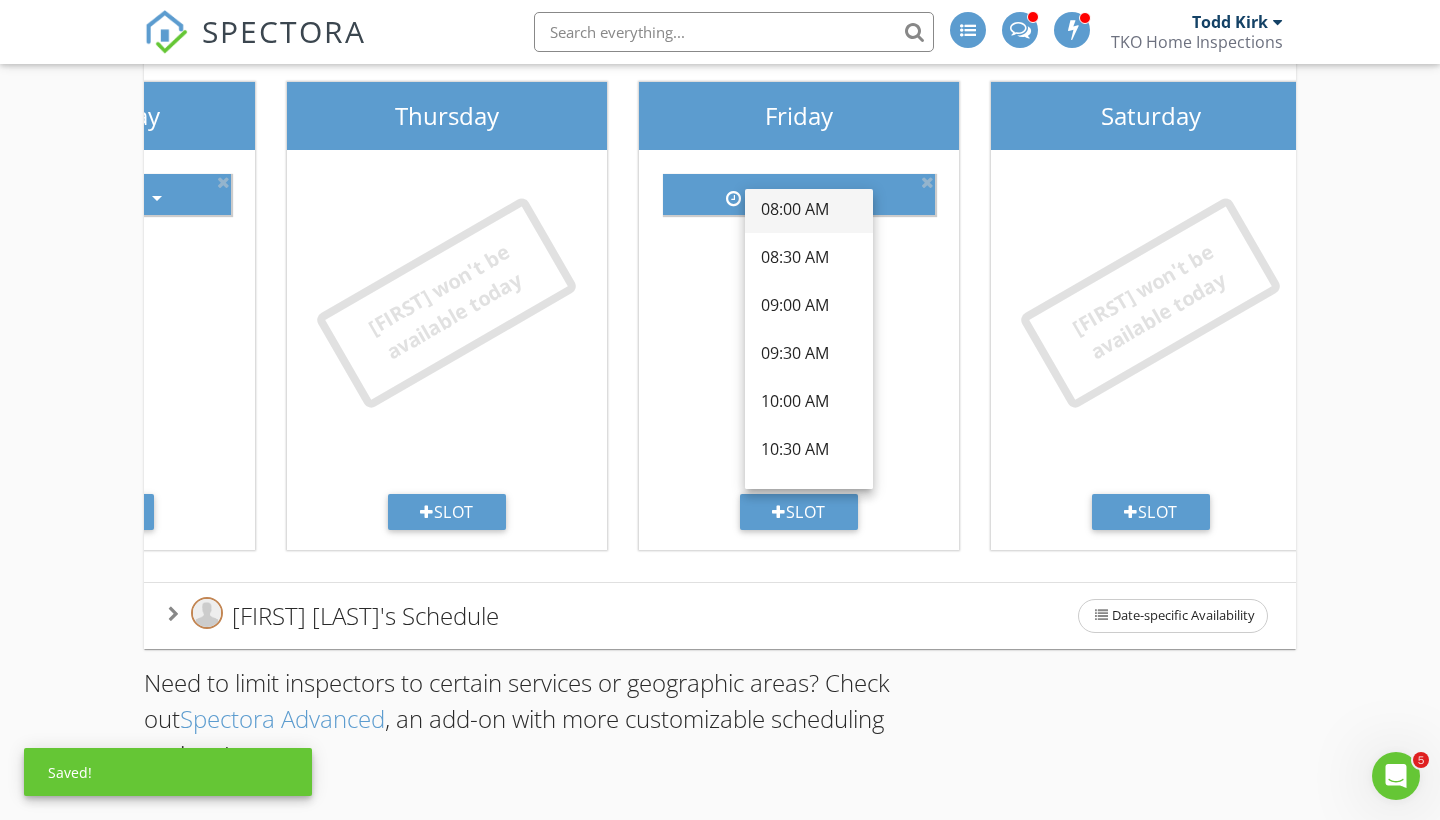 scroll, scrollTop: 263, scrollLeft: 0, axis: vertical 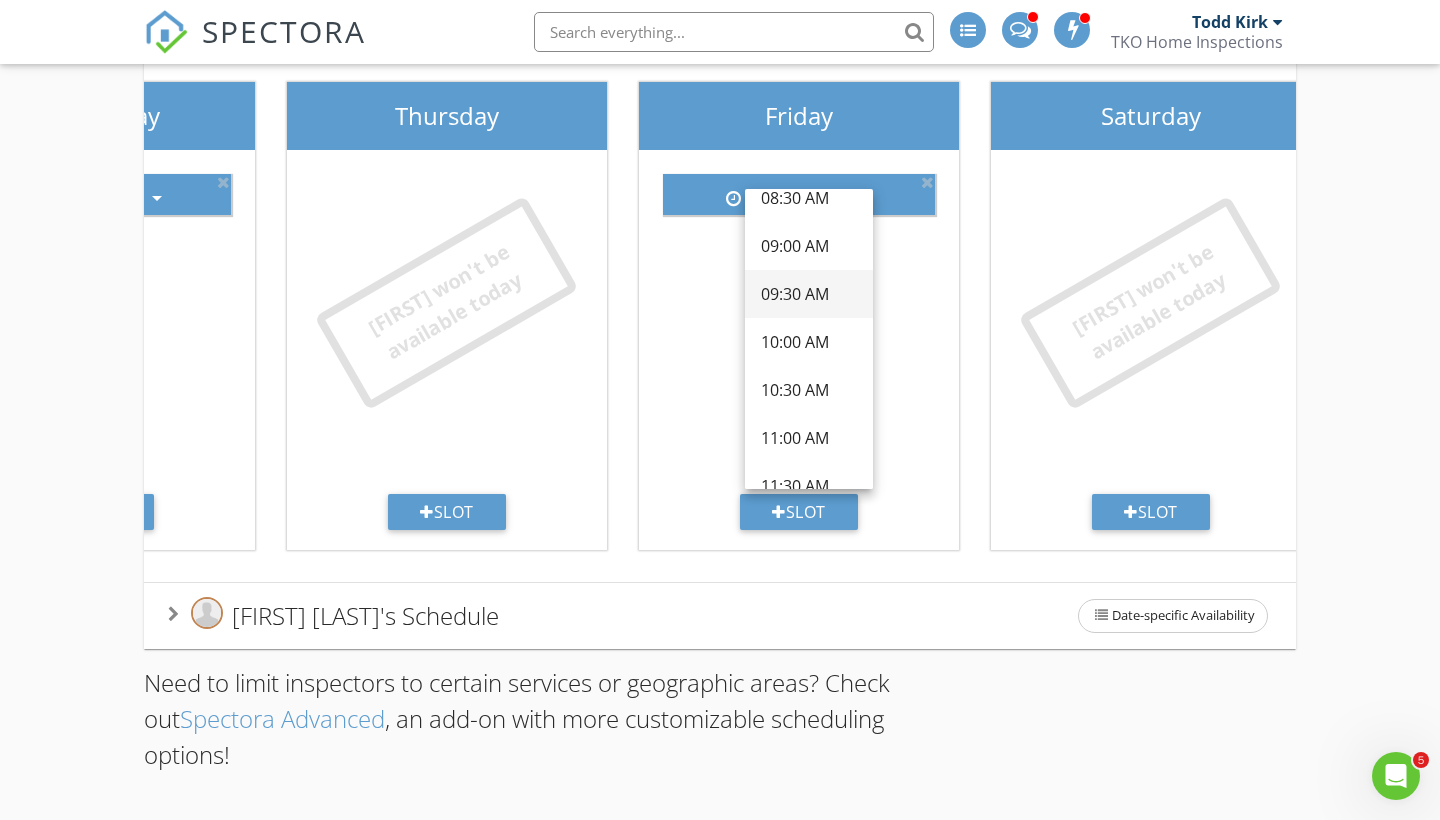 click on "09:30 AM" at bounding box center (809, 294) 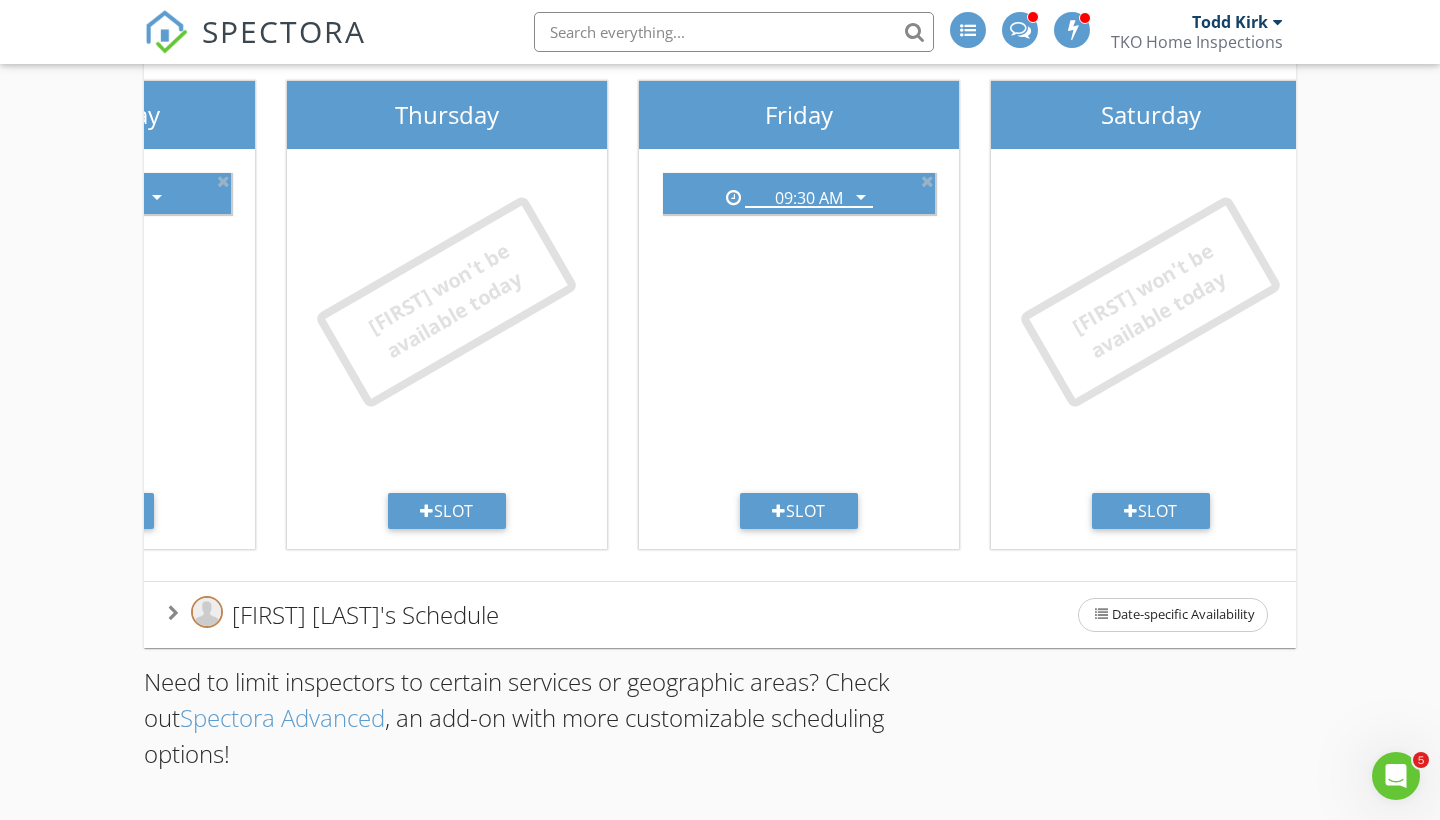 scroll, scrollTop: 409, scrollLeft: 0, axis: vertical 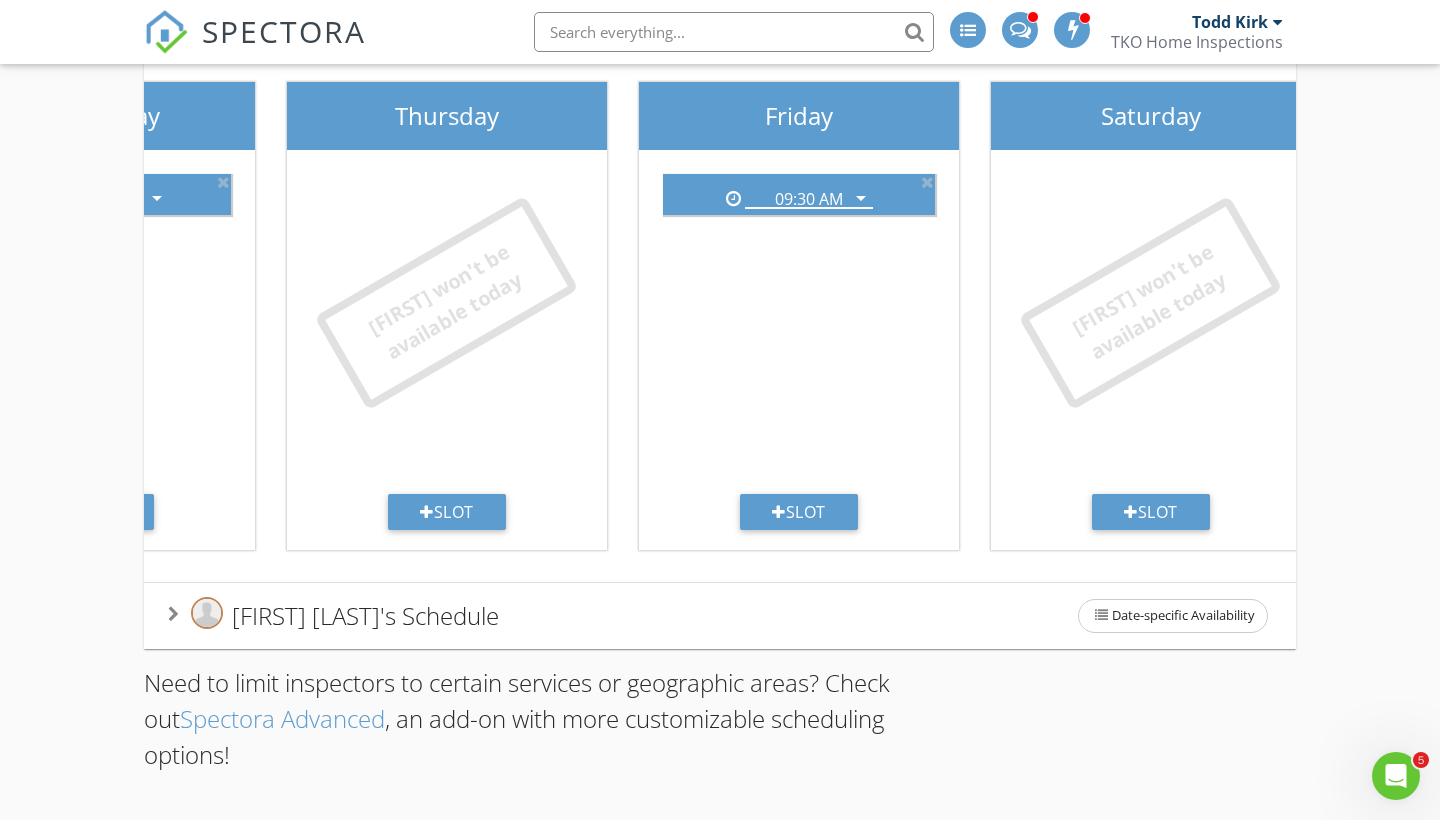 click at bounding box center [173, 614] 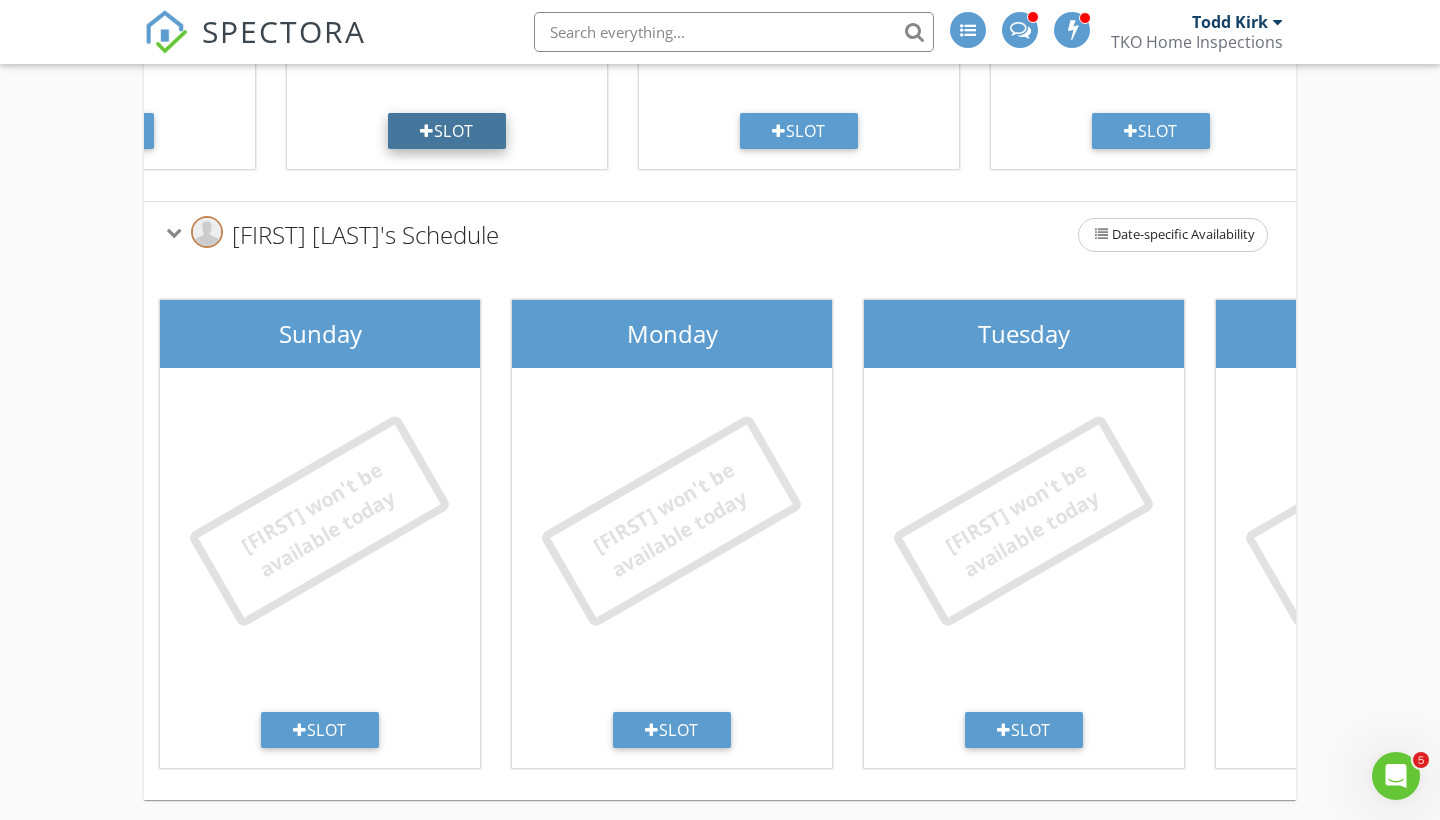 scroll, scrollTop: 941, scrollLeft: 0, axis: vertical 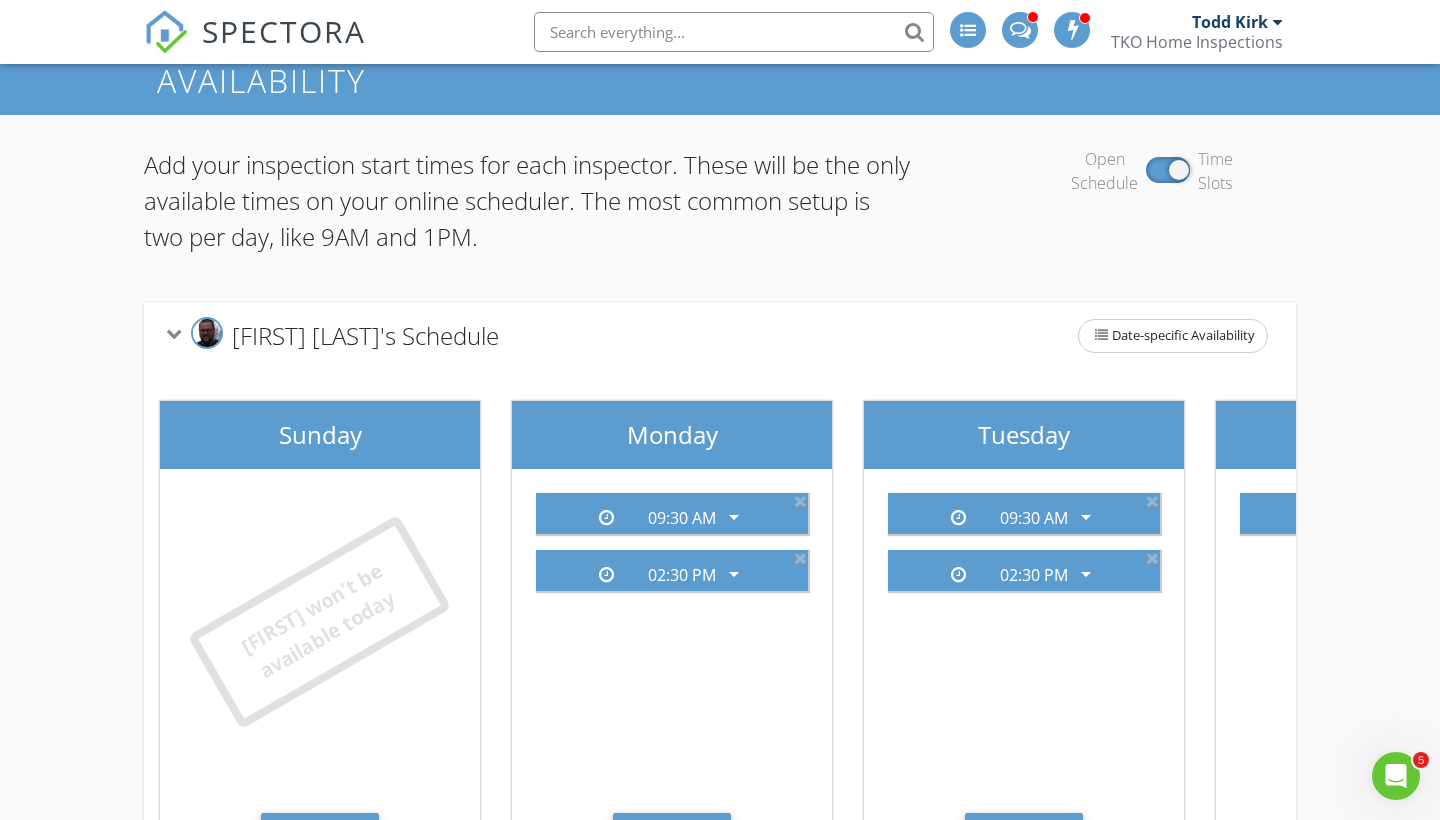 click on "SPECTORA" at bounding box center (255, 48) 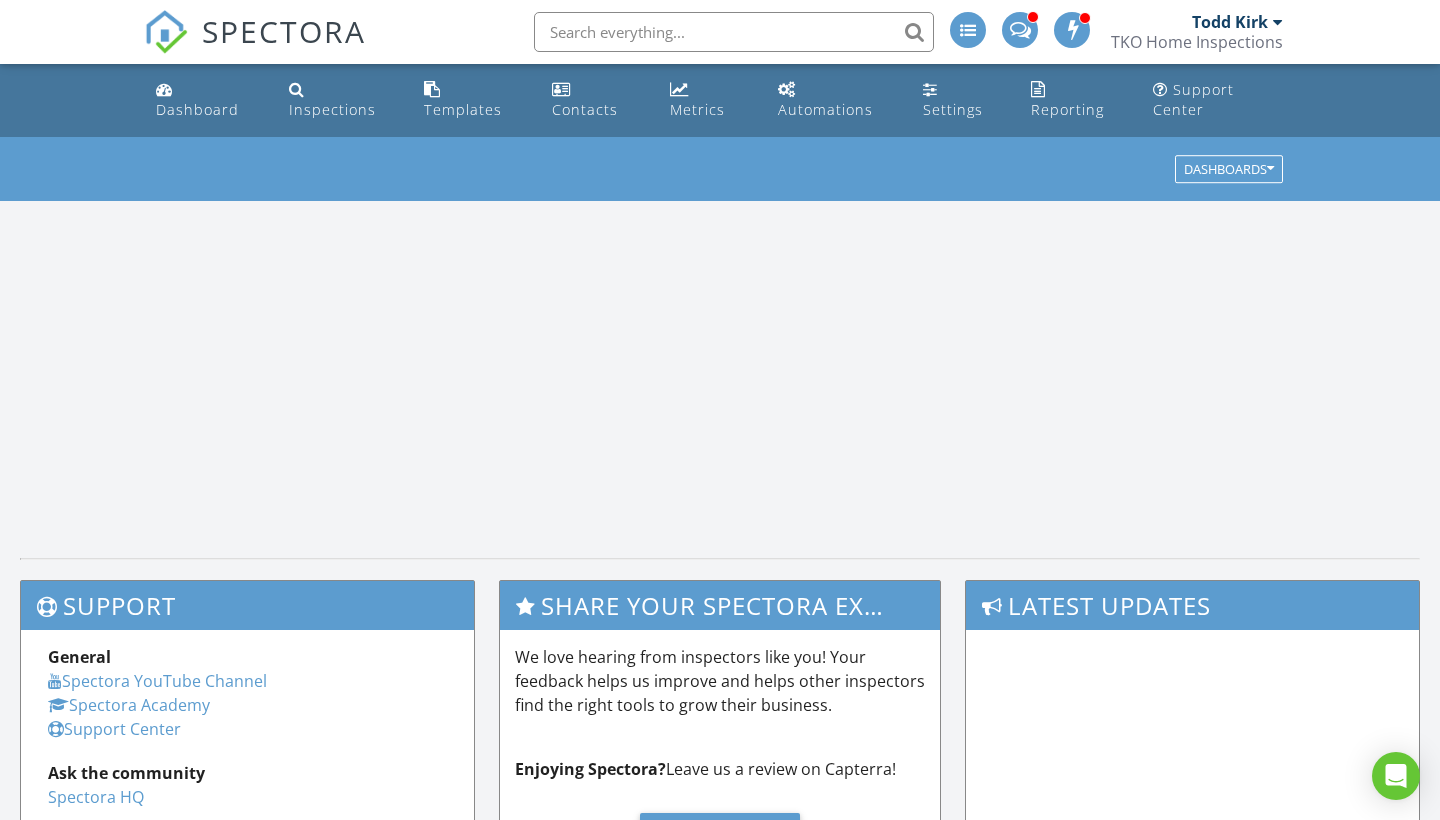 scroll, scrollTop: 0, scrollLeft: 0, axis: both 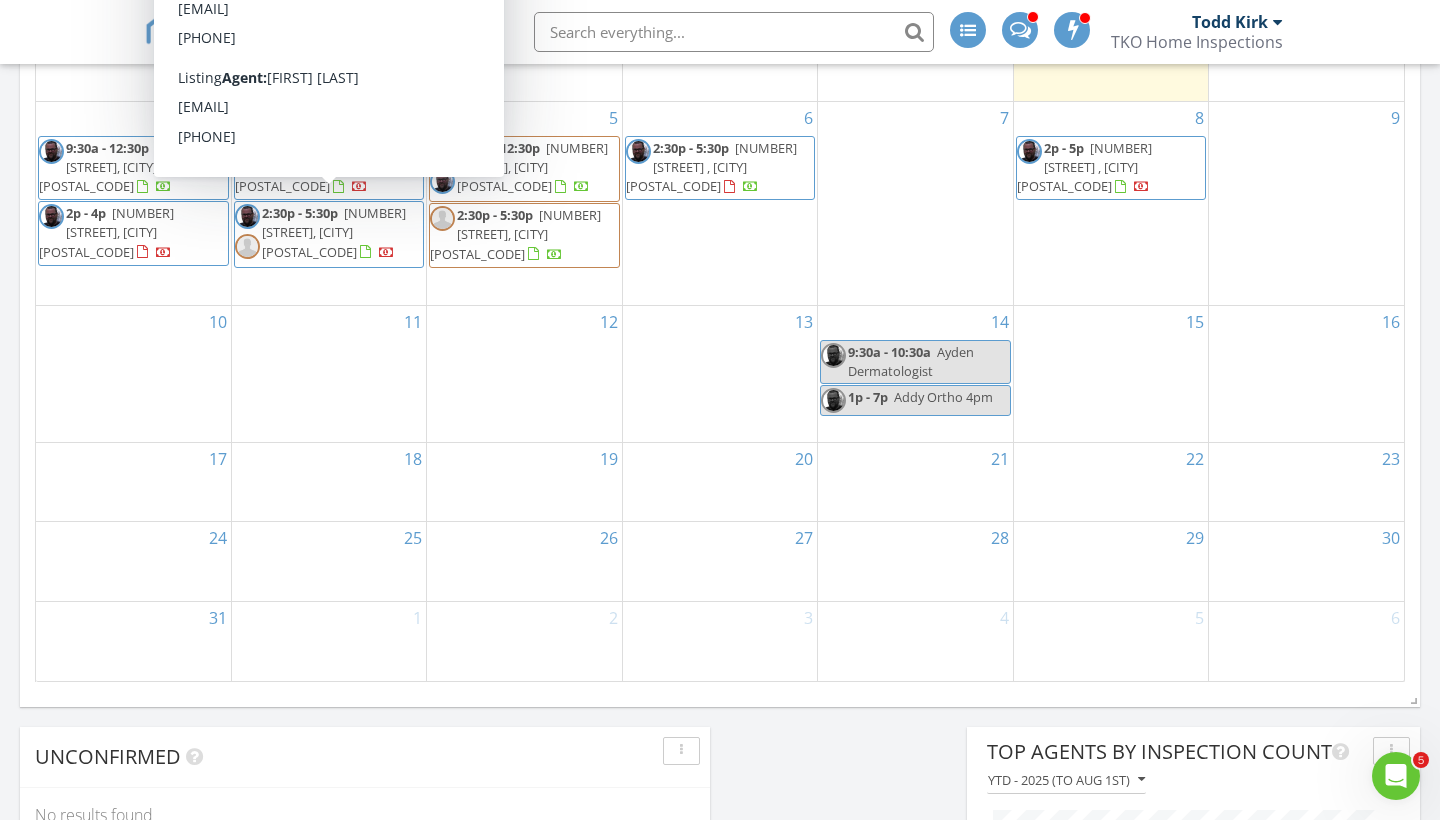 click on "[TIME] - [TIME]
[NUMBER] [STREET], [CITY] [POSTAL_CODE]" at bounding box center (329, 234) 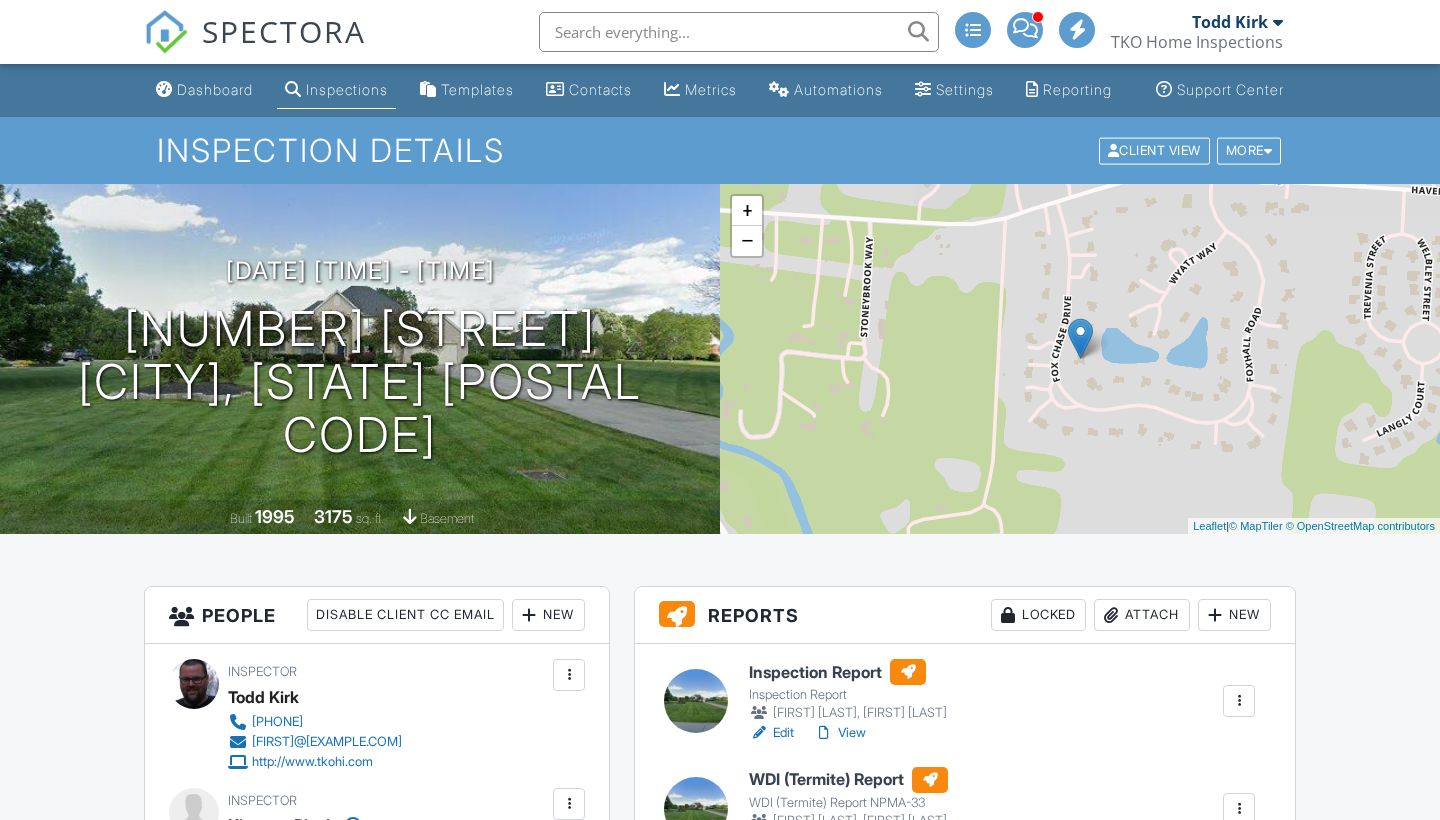 scroll, scrollTop: 0, scrollLeft: 0, axis: both 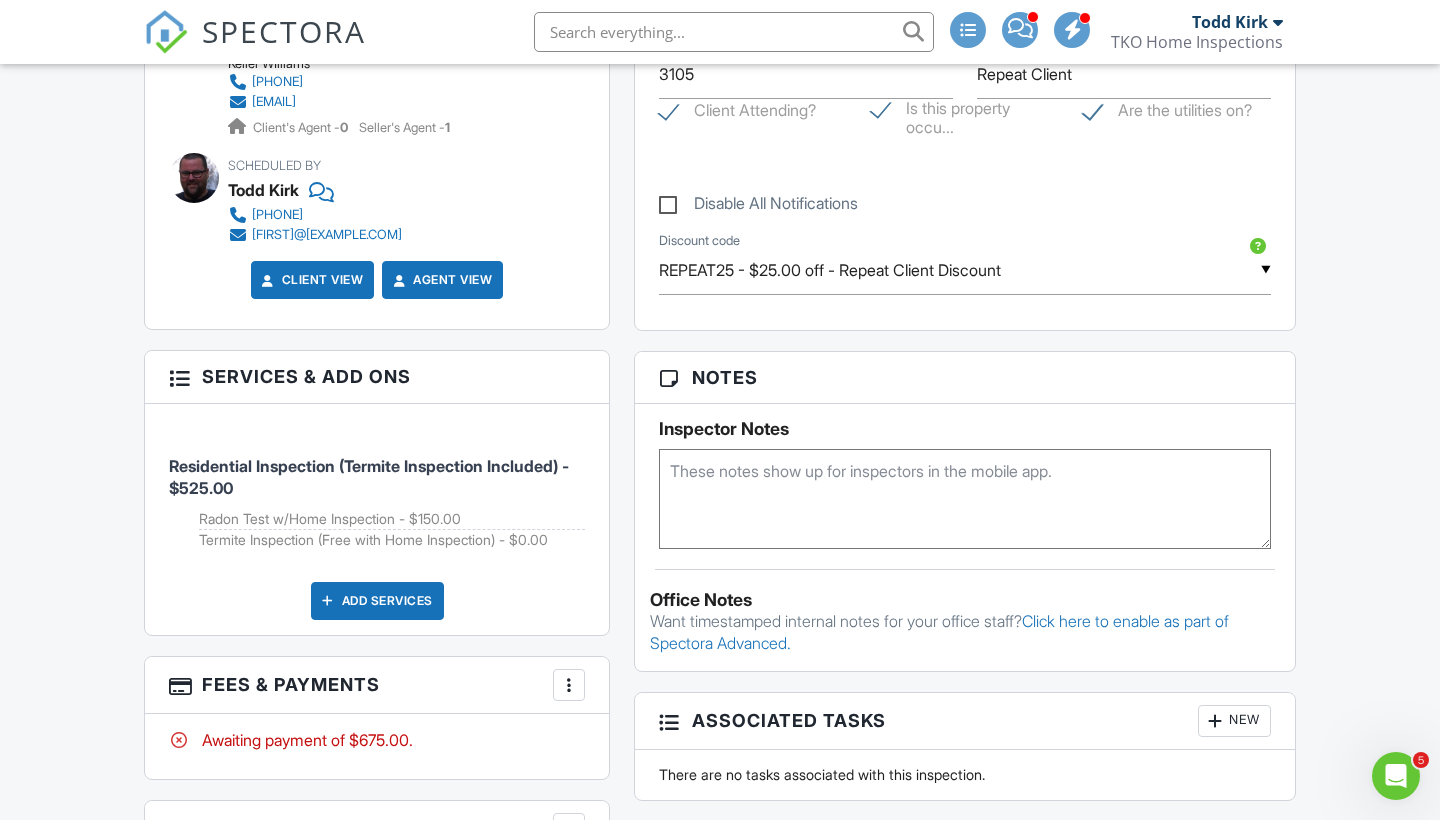 click at bounding box center (965, 499) 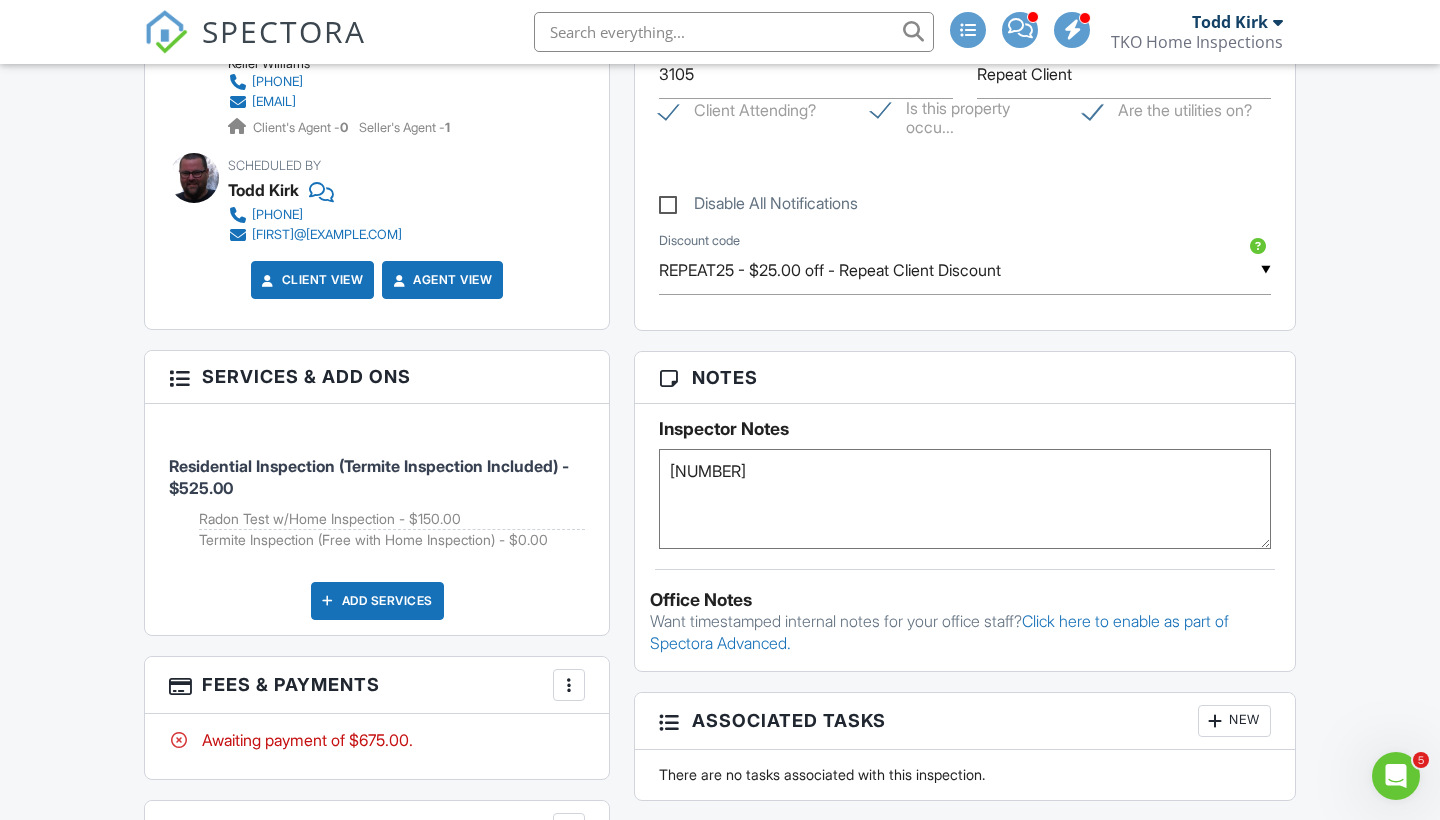 type on "CBS 7965077" 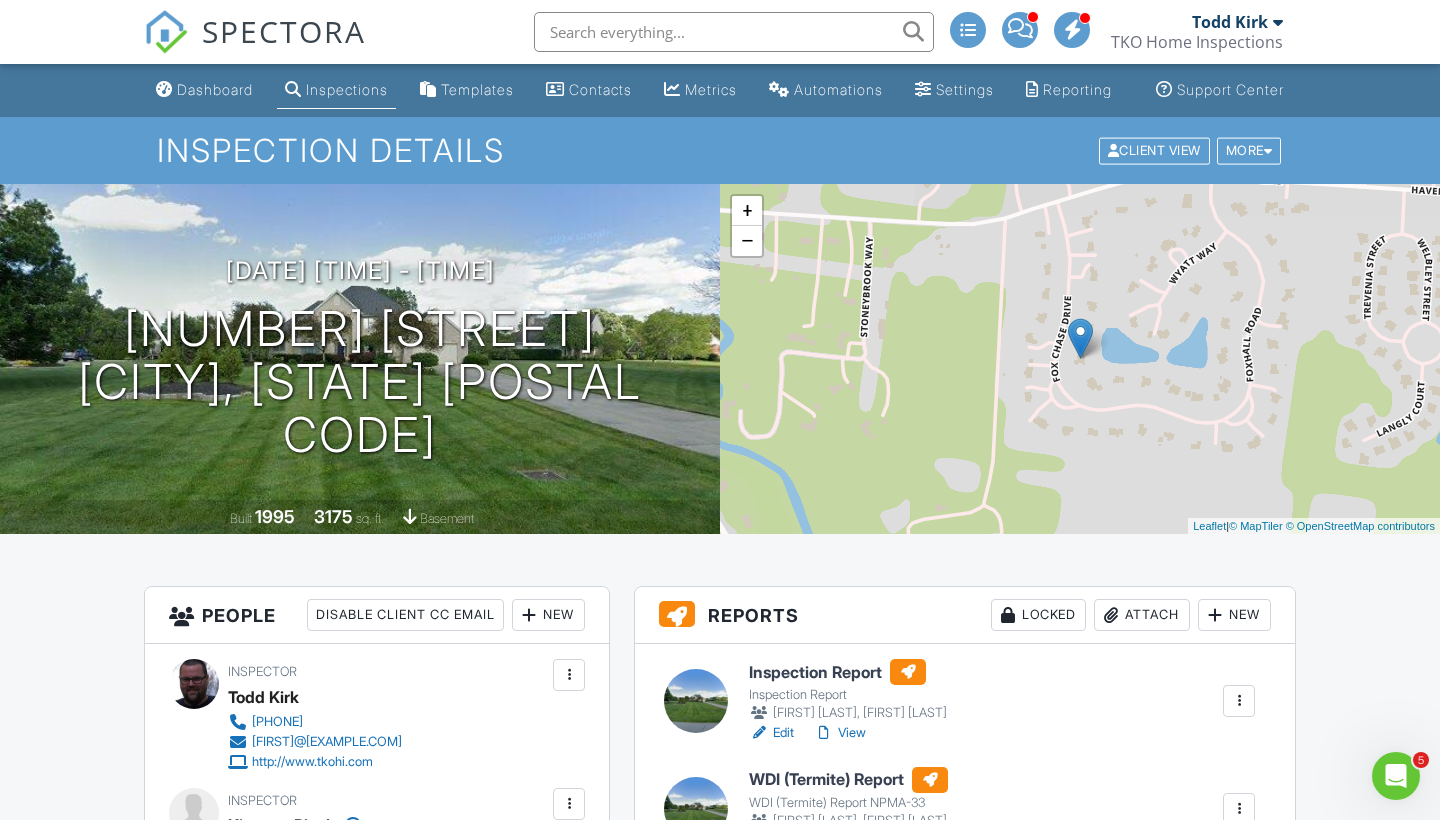 scroll, scrollTop: 0, scrollLeft: 0, axis: both 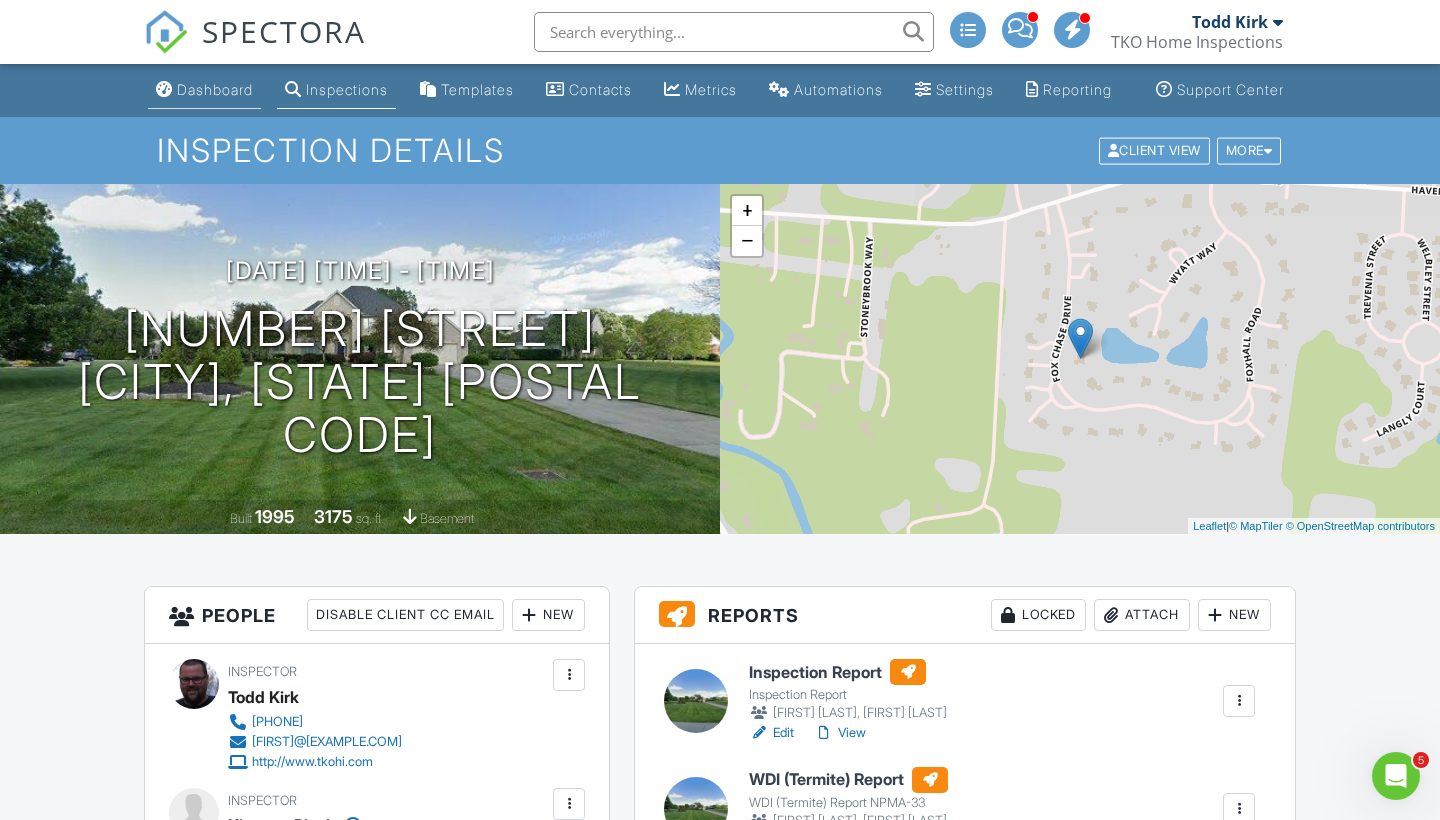 click on "Dashboard" at bounding box center (215, 89) 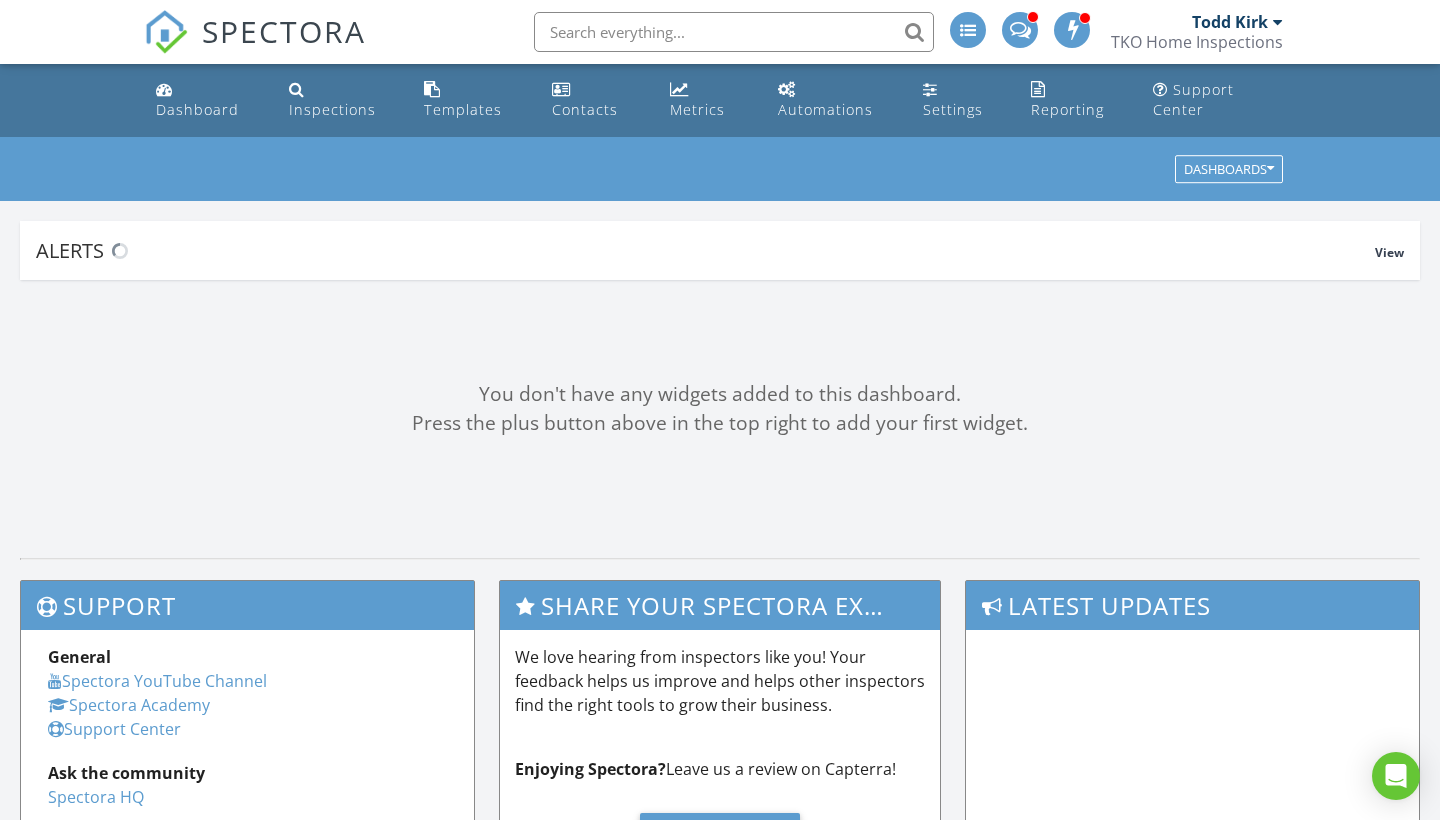 scroll, scrollTop: 0, scrollLeft: 0, axis: both 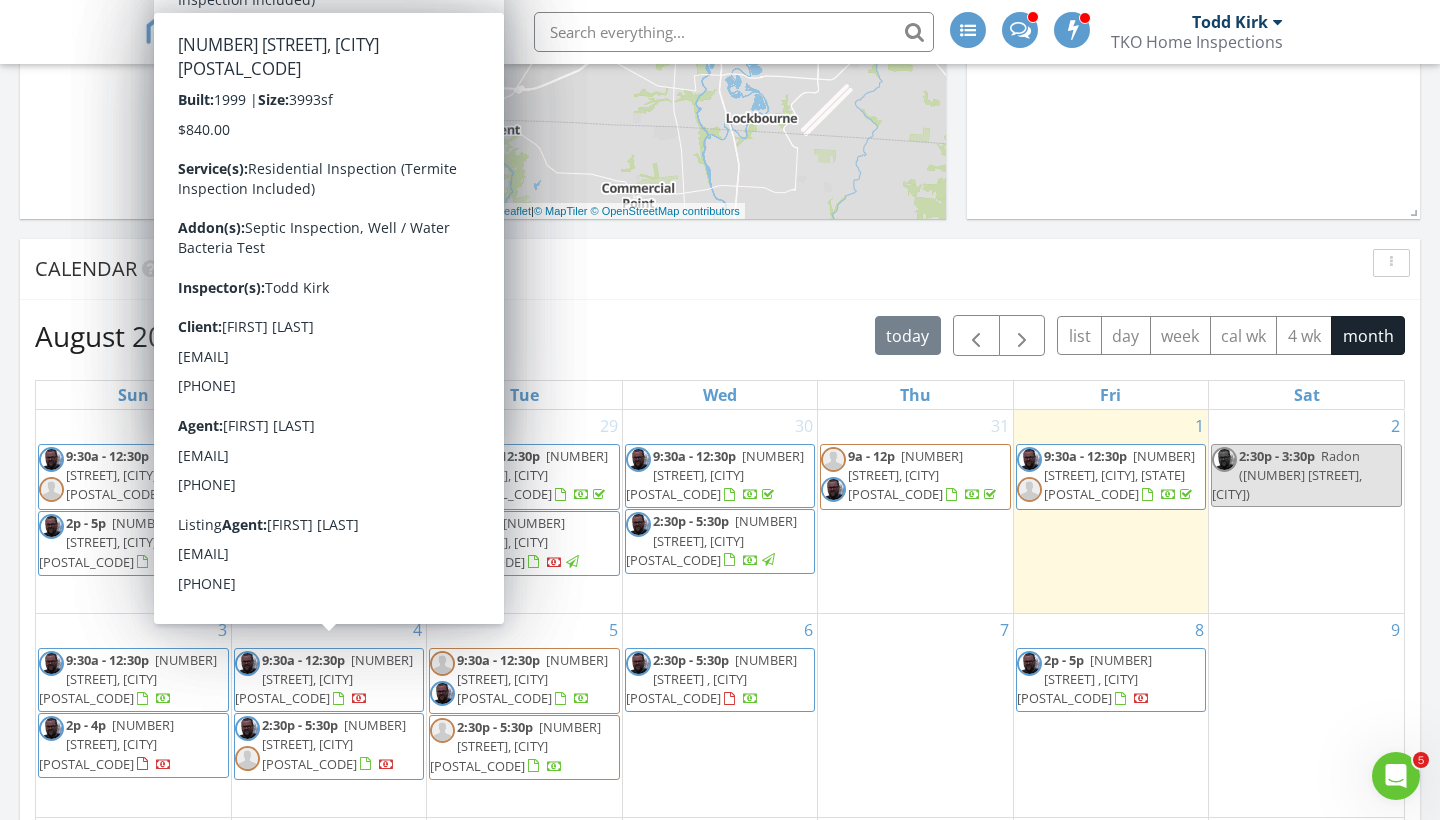 click on "310 Aberdeen Dr, Pataskala 43062" at bounding box center [324, 679] 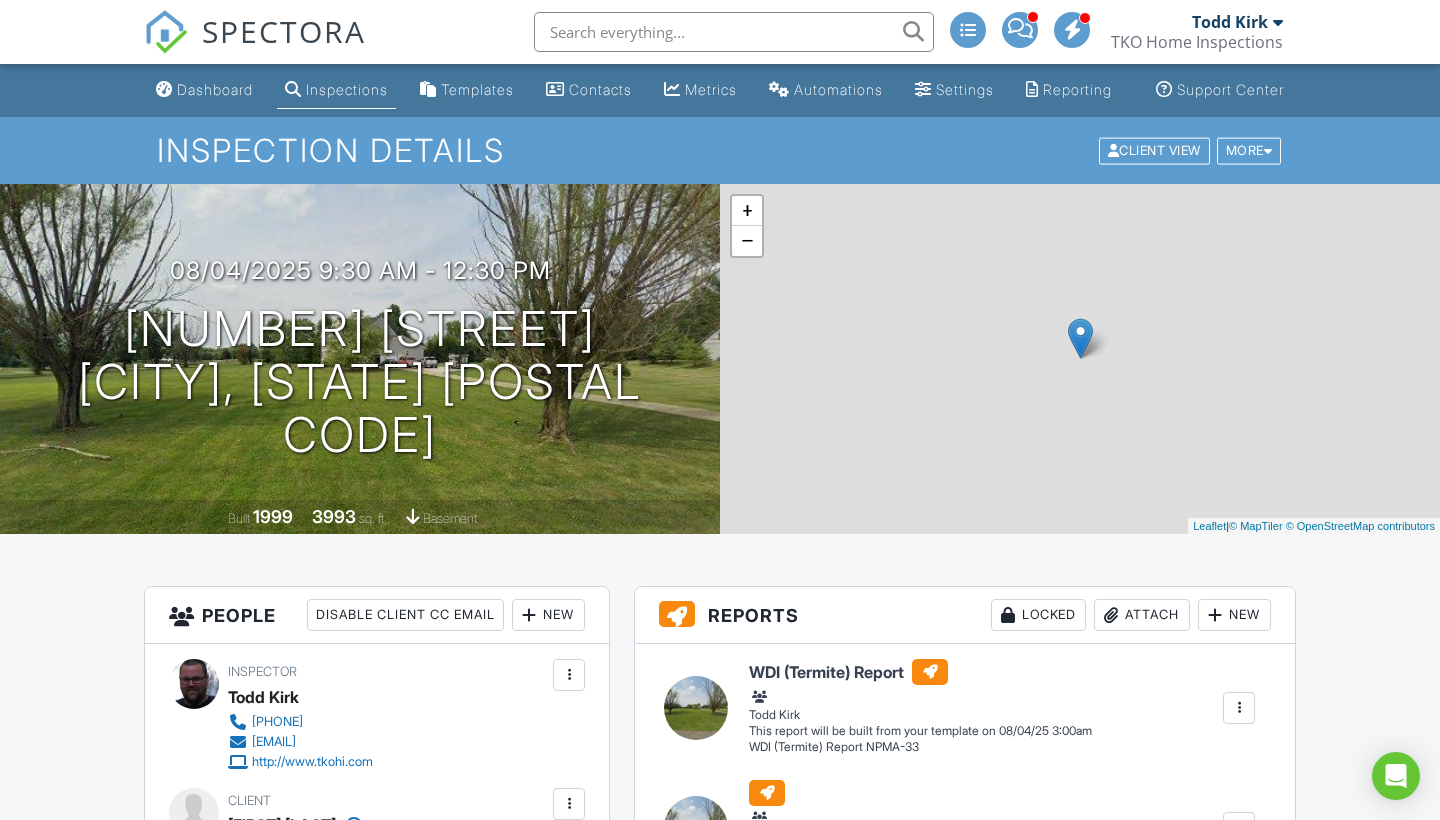 click on "New" at bounding box center [548, 615] 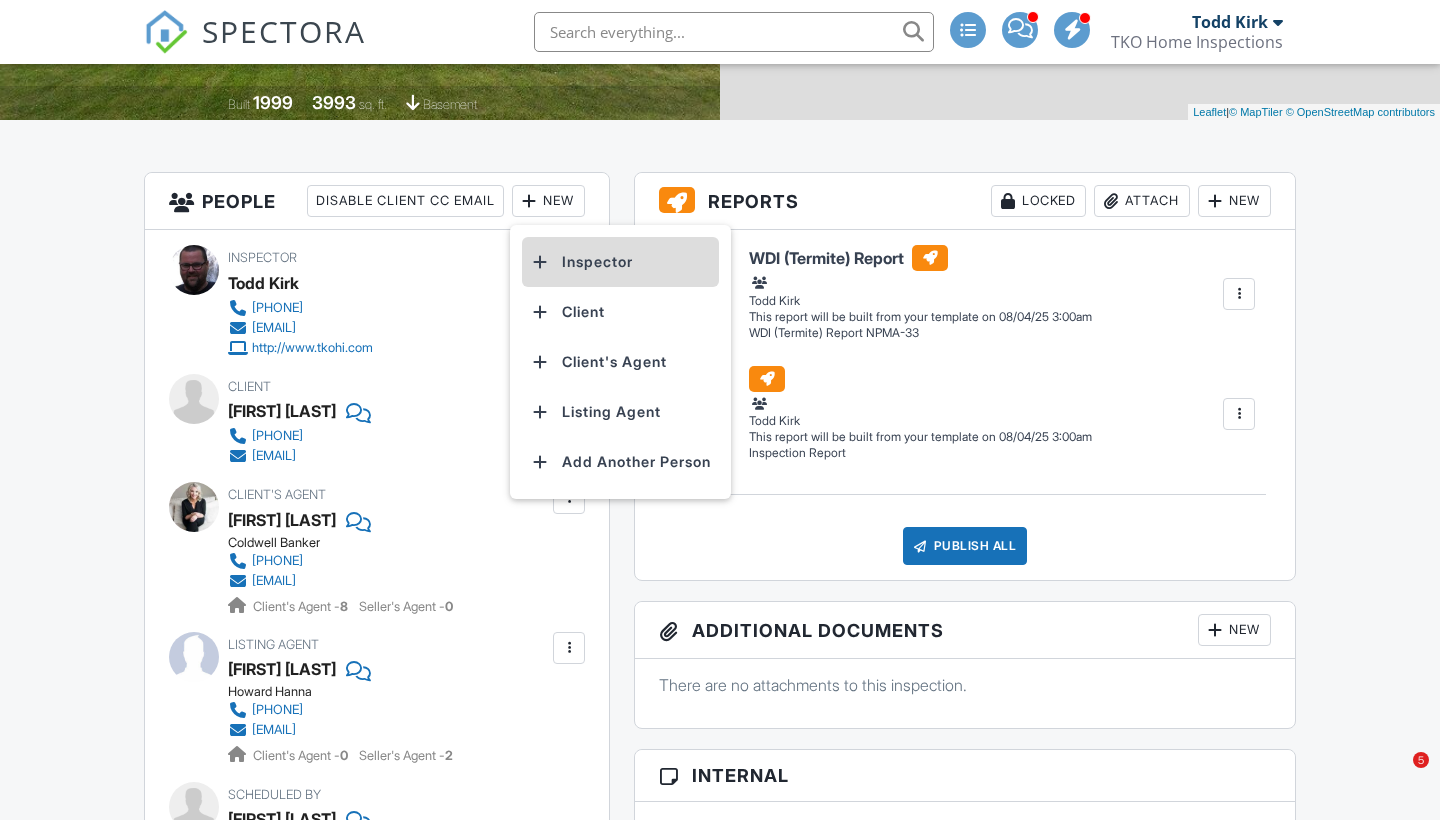 click on "Inspector" at bounding box center (620, 262) 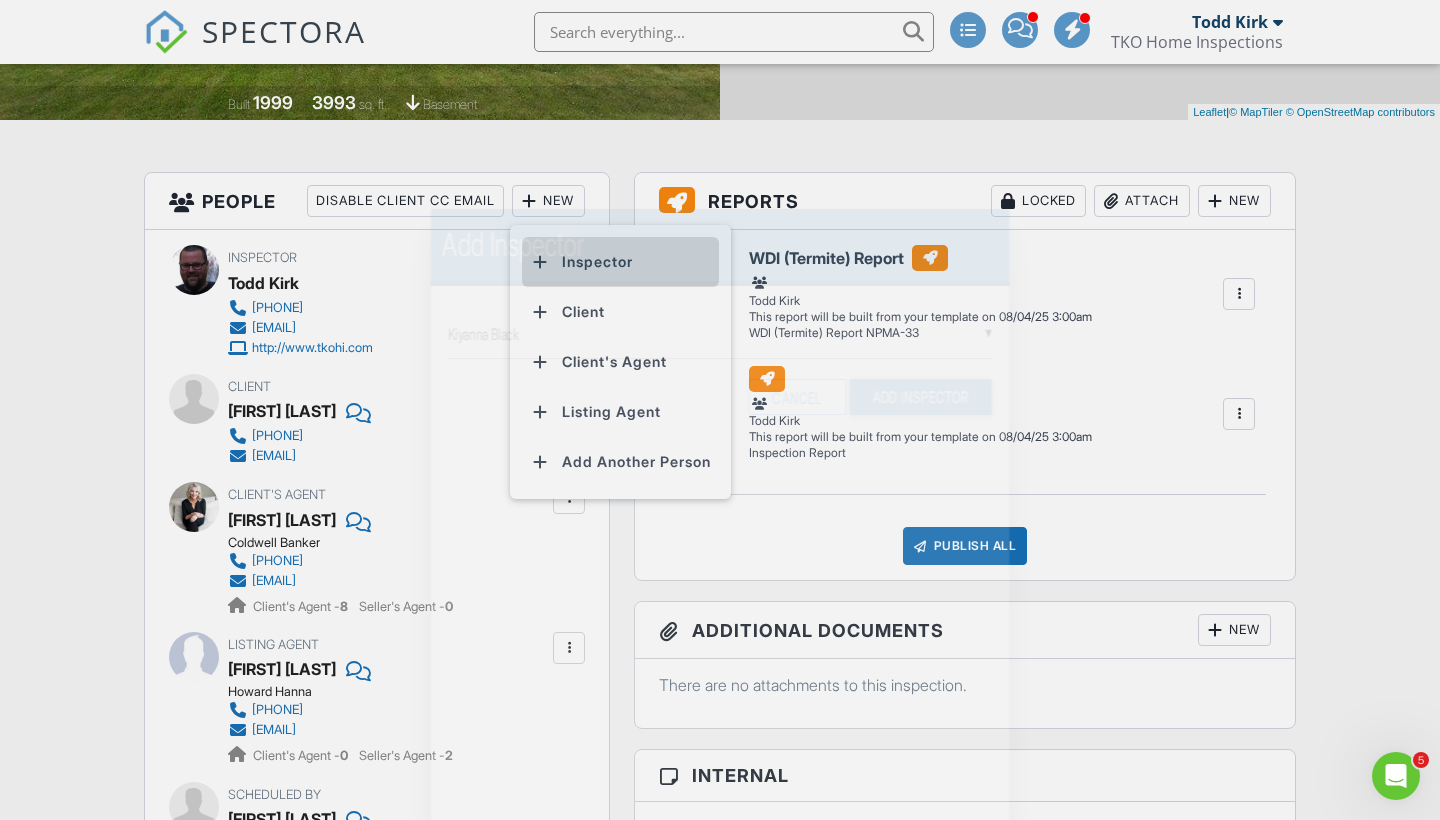 scroll, scrollTop: 0, scrollLeft: 0, axis: both 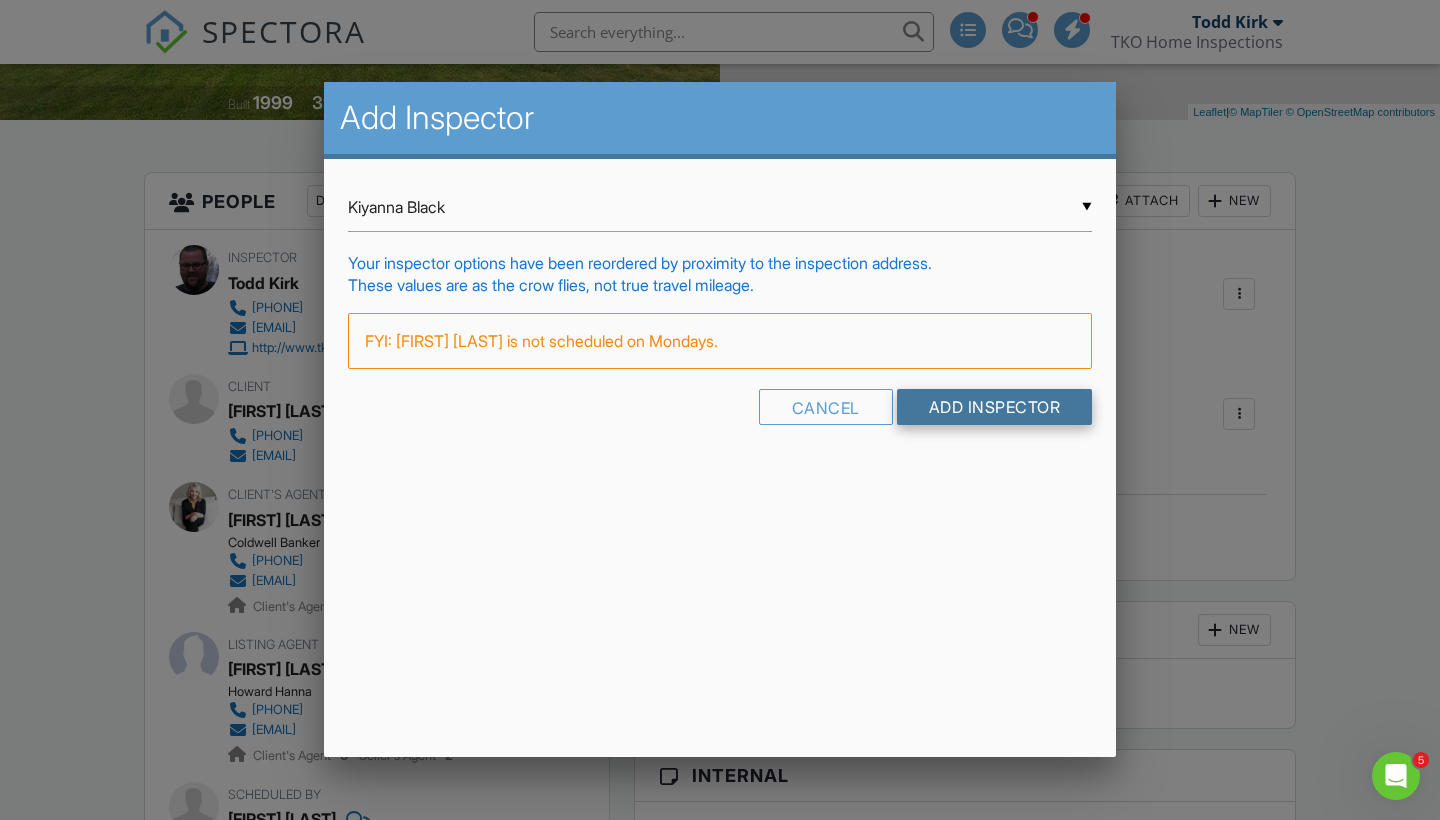 click on "Add Inspector" at bounding box center [995, 407] 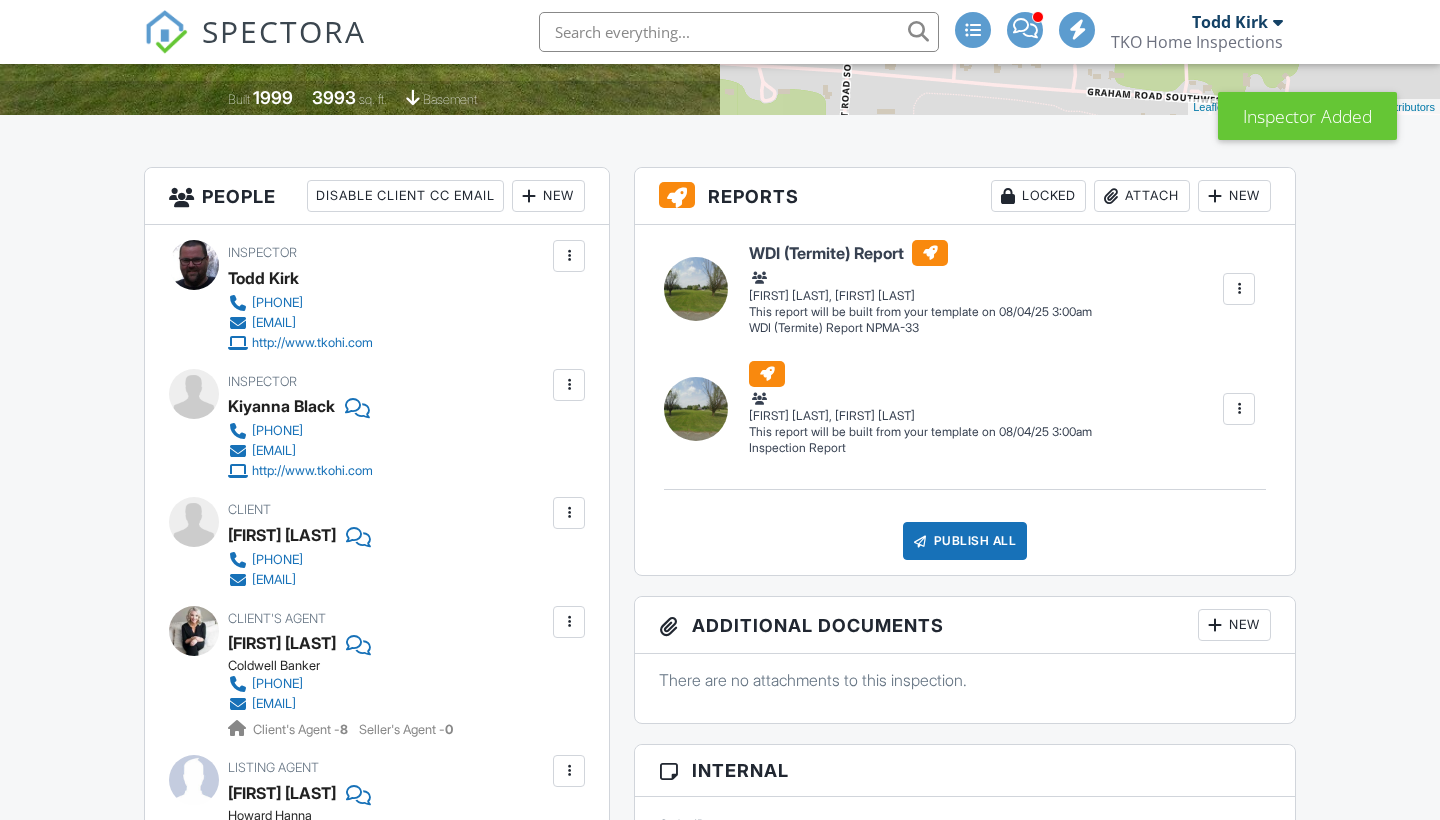 scroll, scrollTop: 872, scrollLeft: 0, axis: vertical 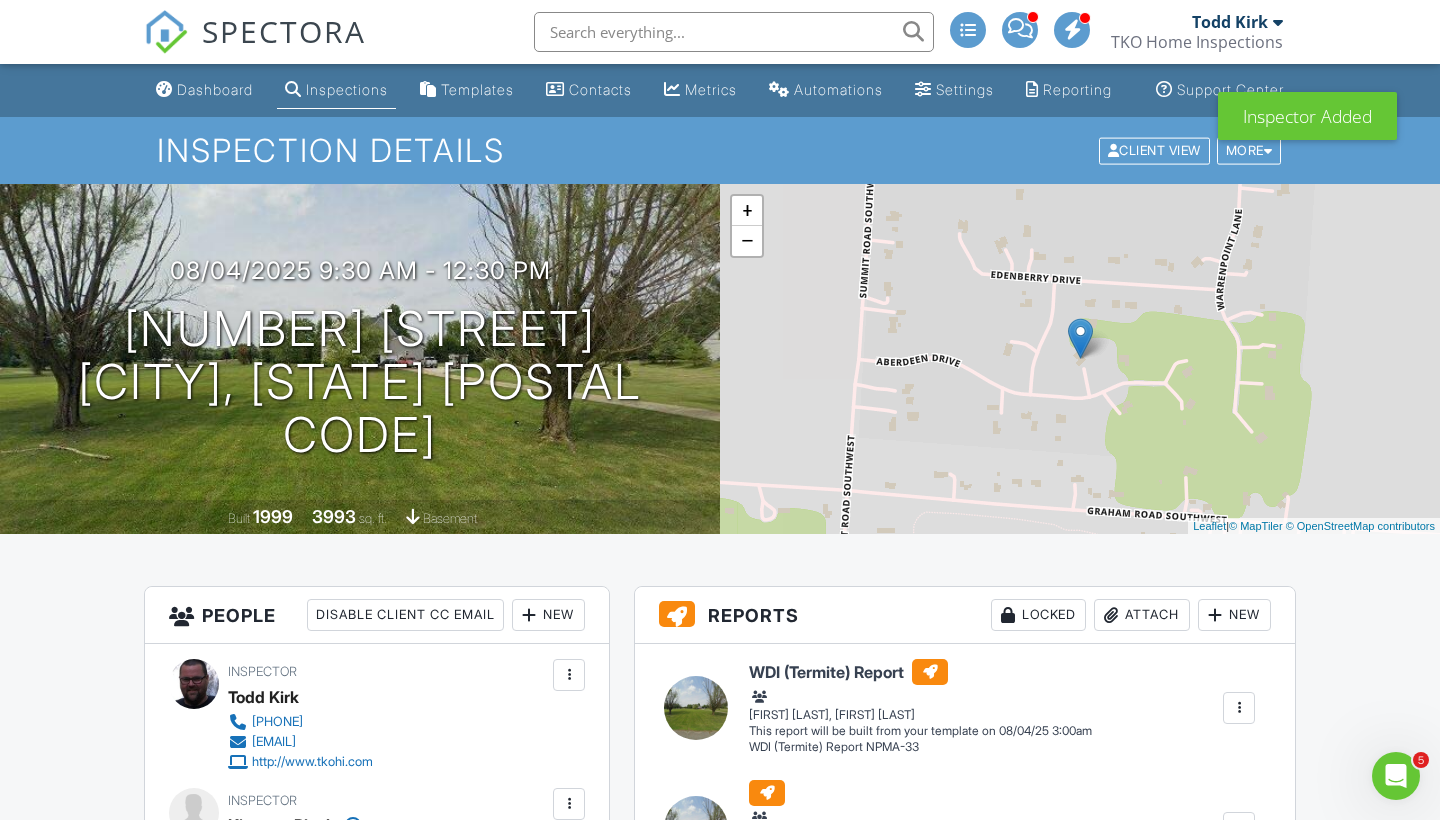 click at bounding box center (734, 32) 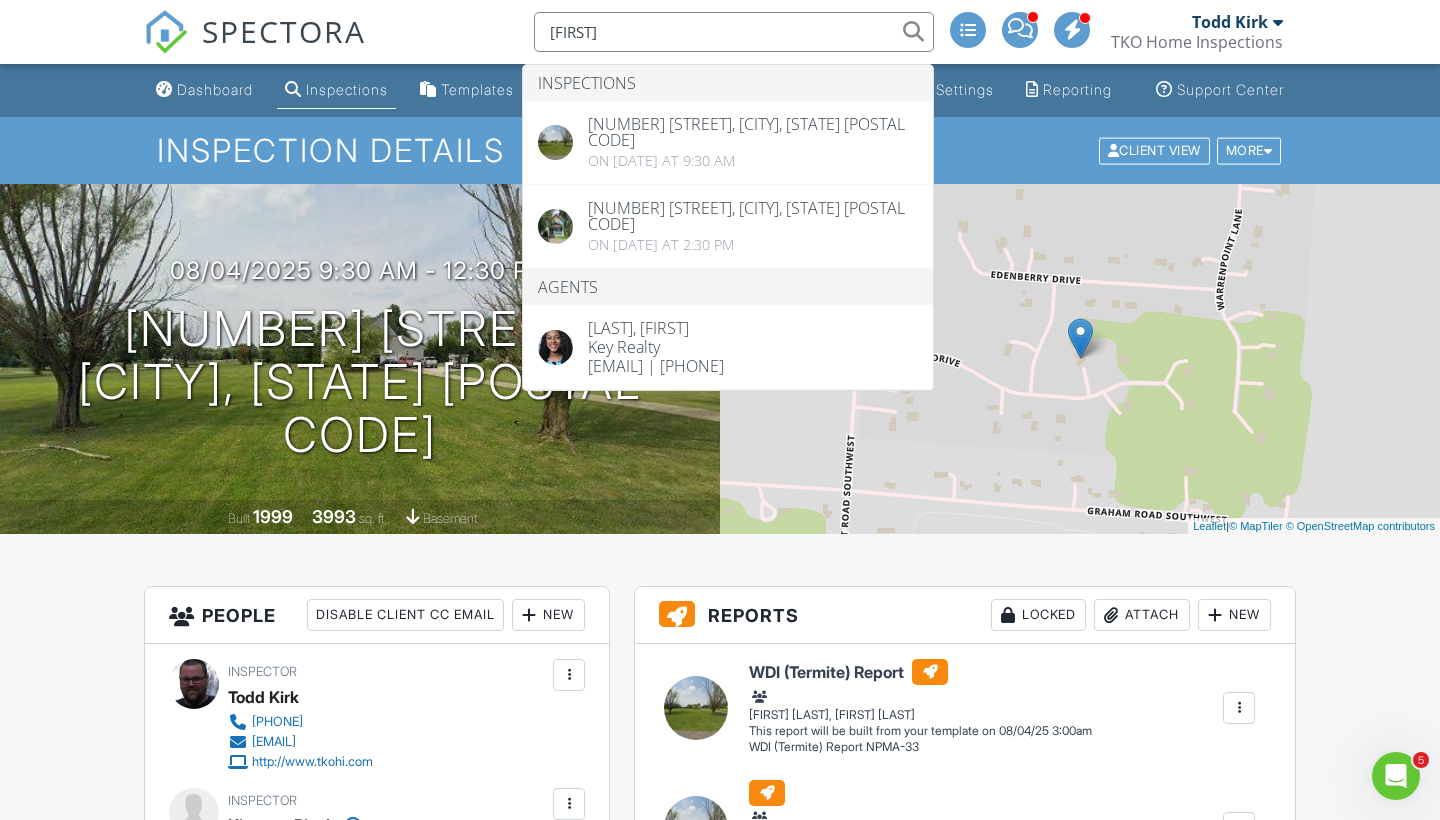 type on "Adrienne" 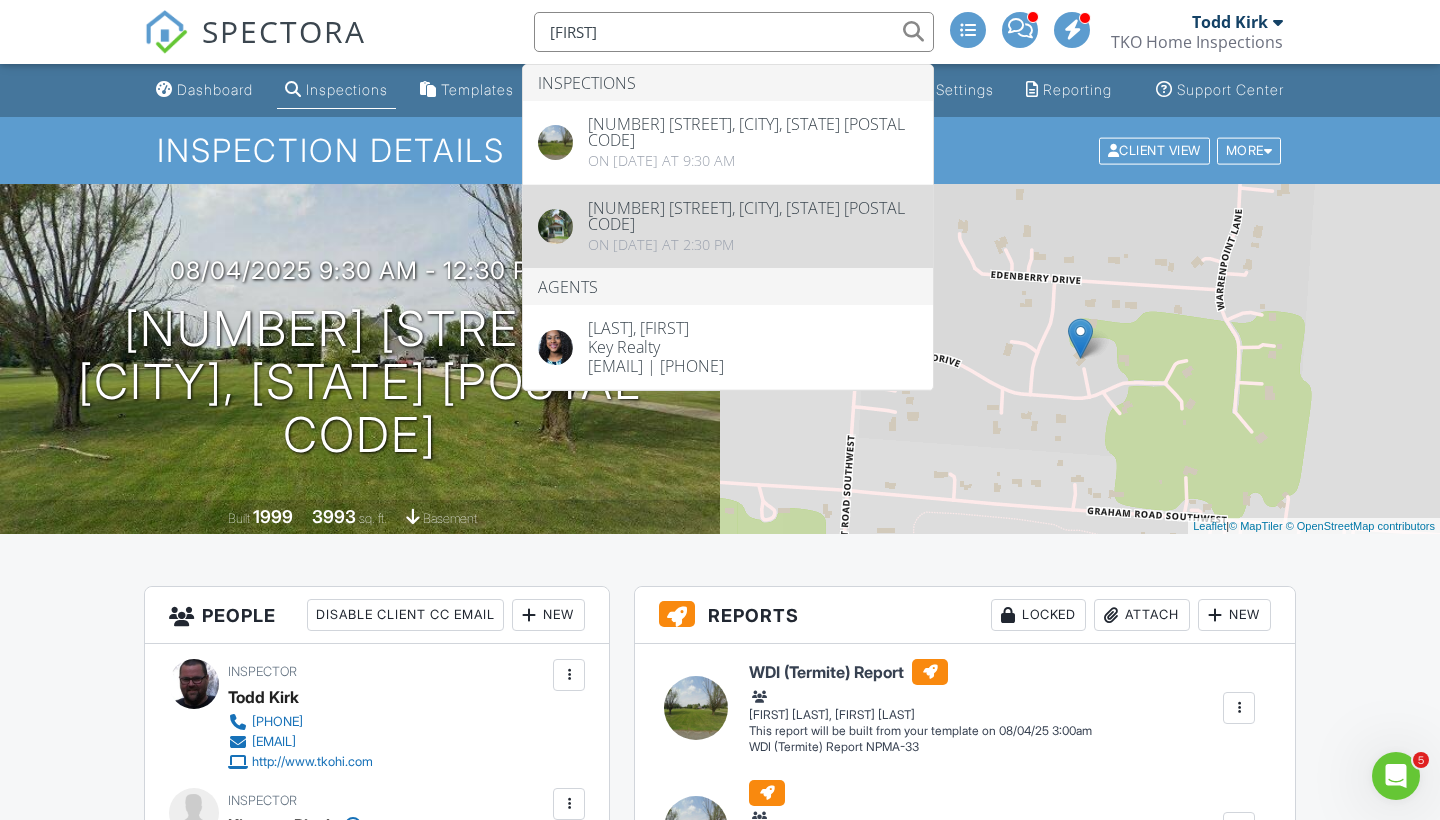 drag, startPoint x: 699, startPoint y: 38, endPoint x: 690, endPoint y: 213, distance: 175.23128 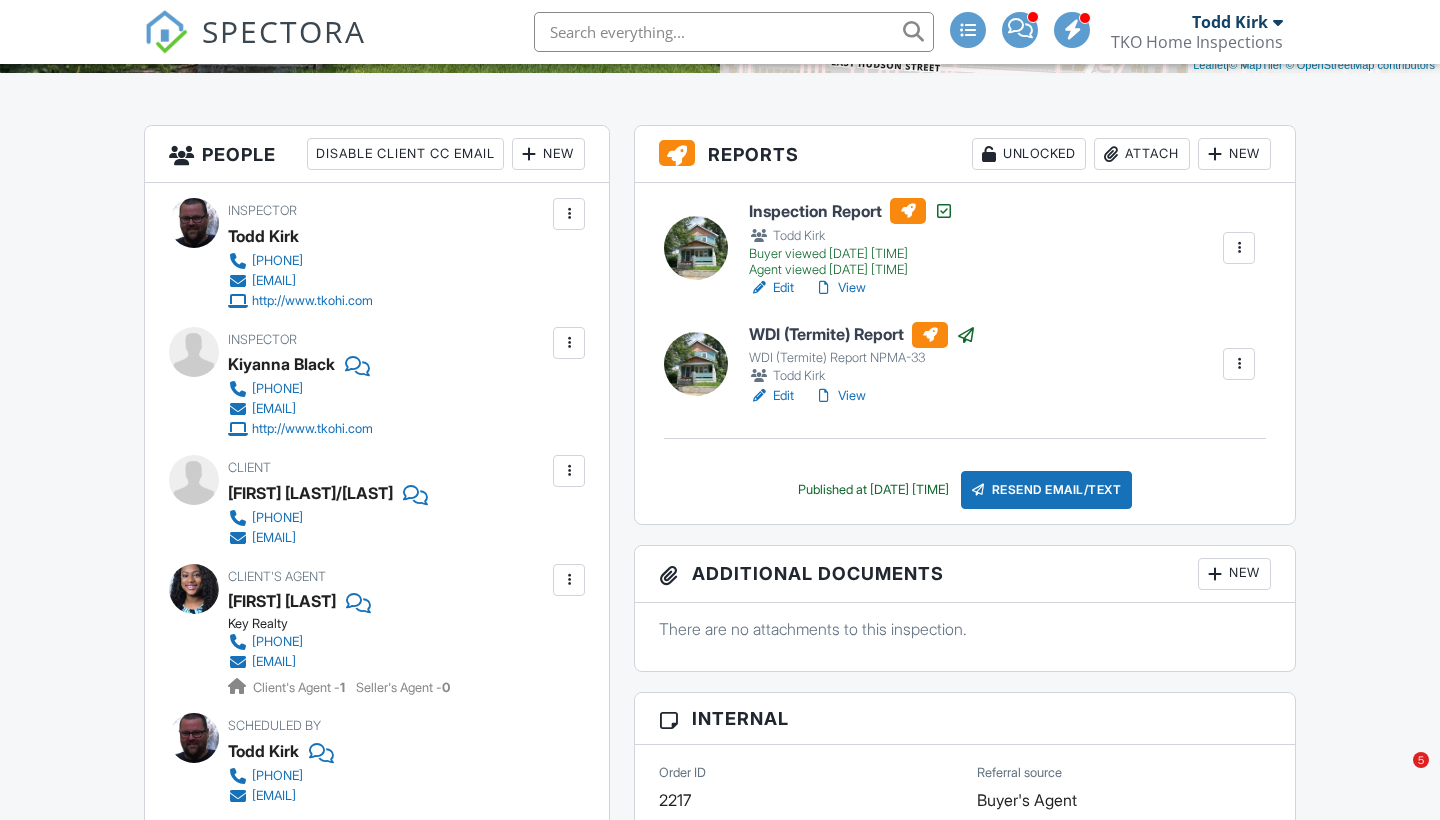scroll, scrollTop: 643, scrollLeft: 0, axis: vertical 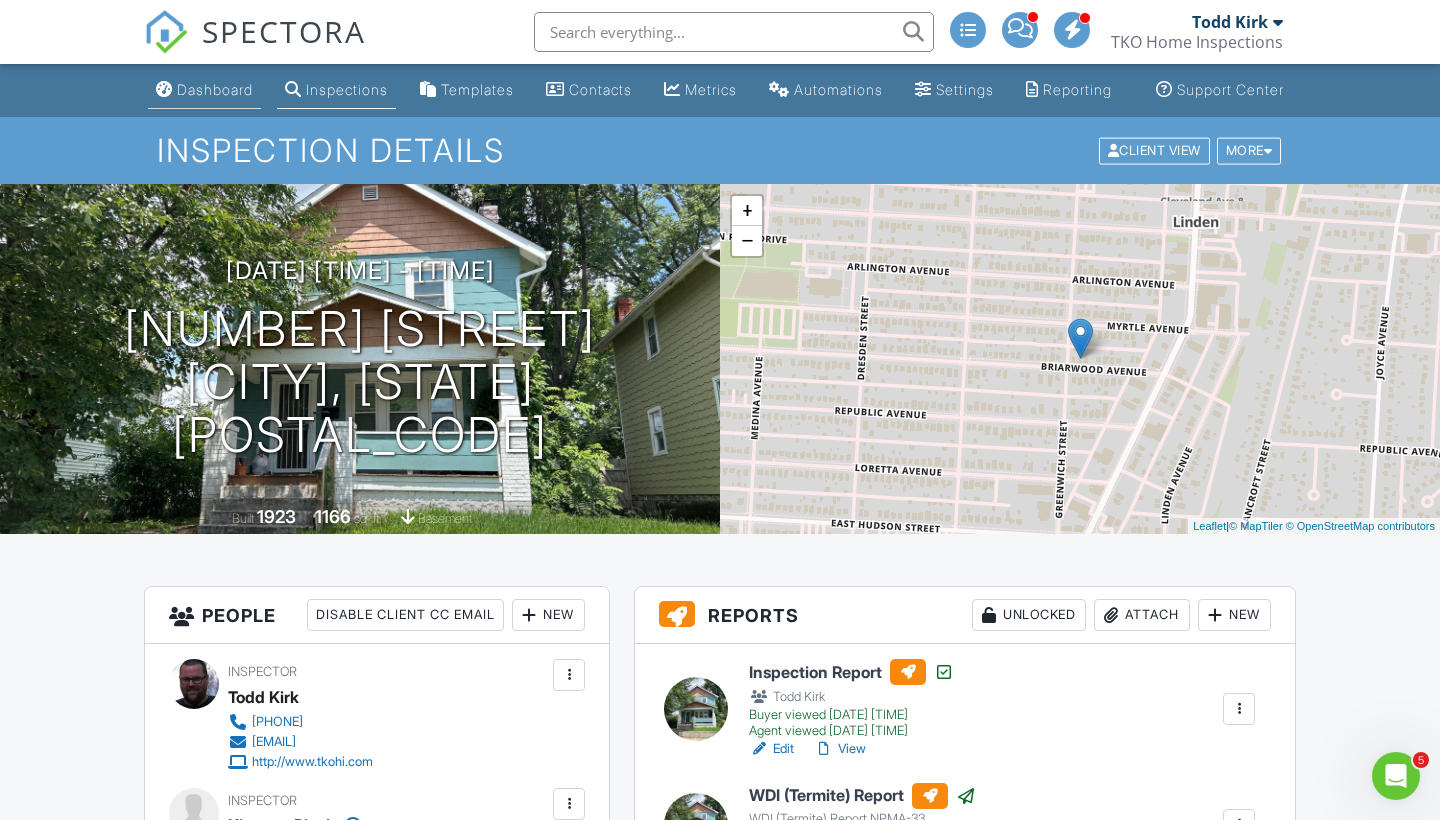 click on "Dashboard" at bounding box center (215, 89) 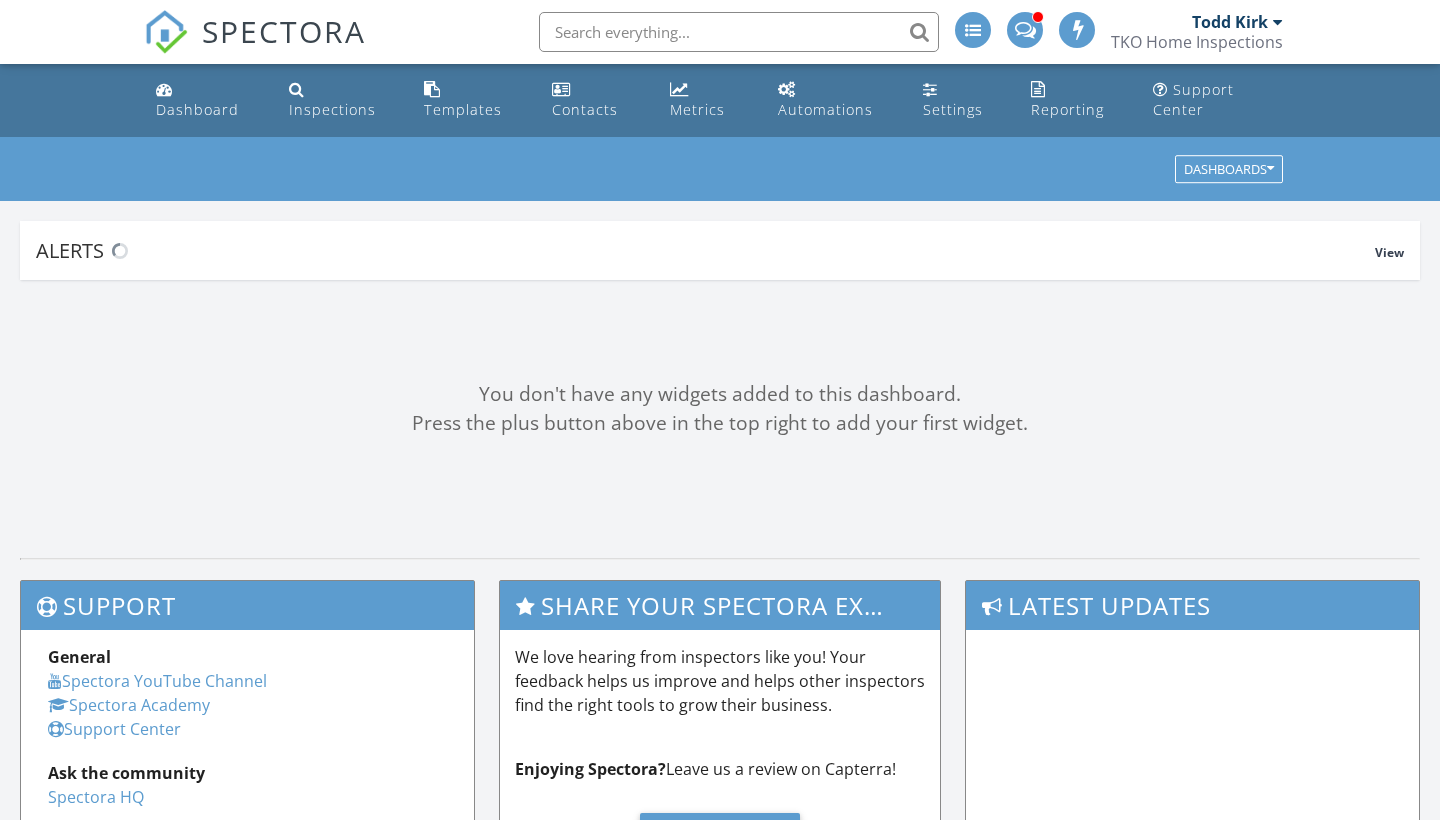 scroll, scrollTop: 0, scrollLeft: 0, axis: both 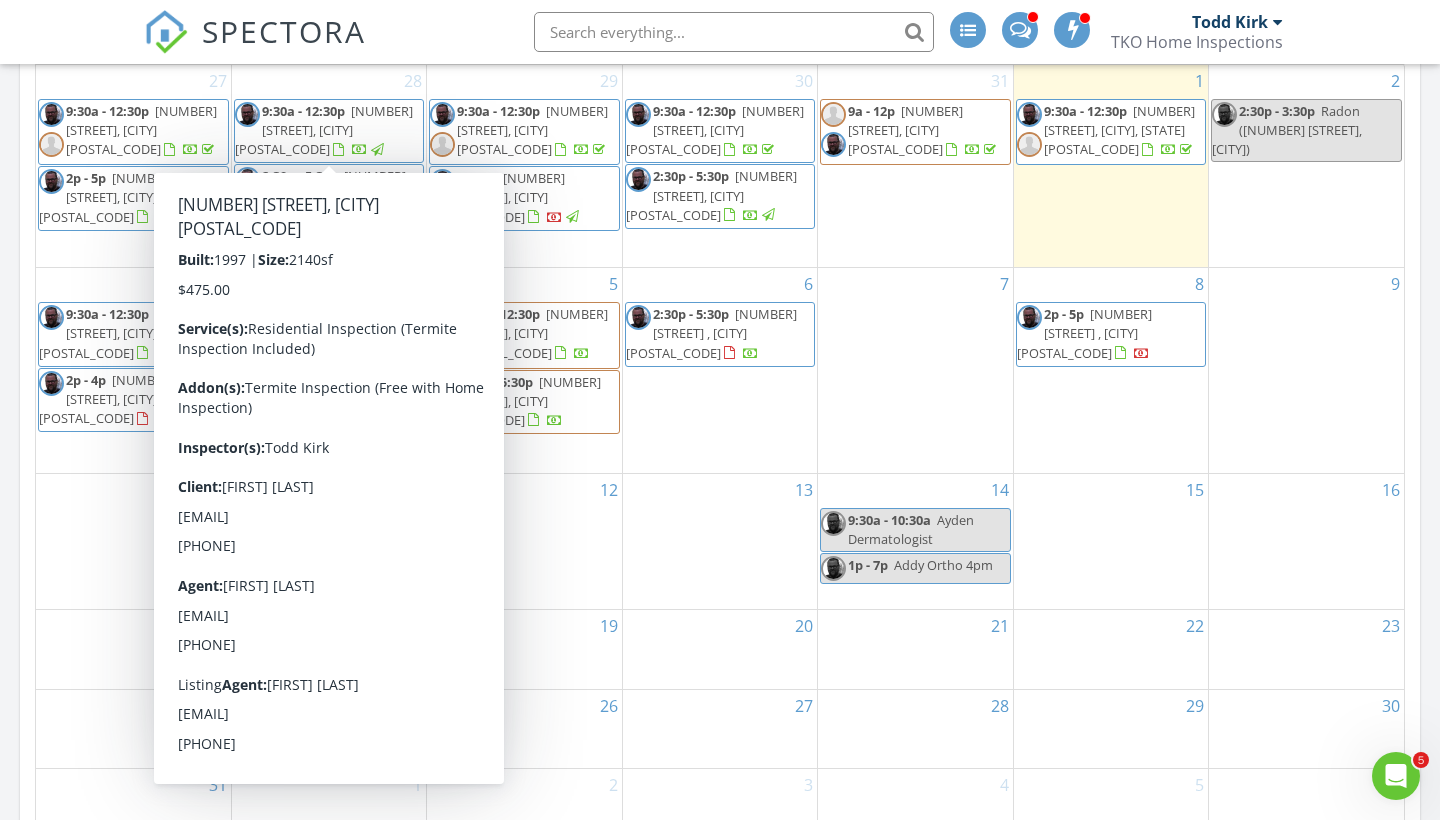 click on "21" at bounding box center (915, 649) 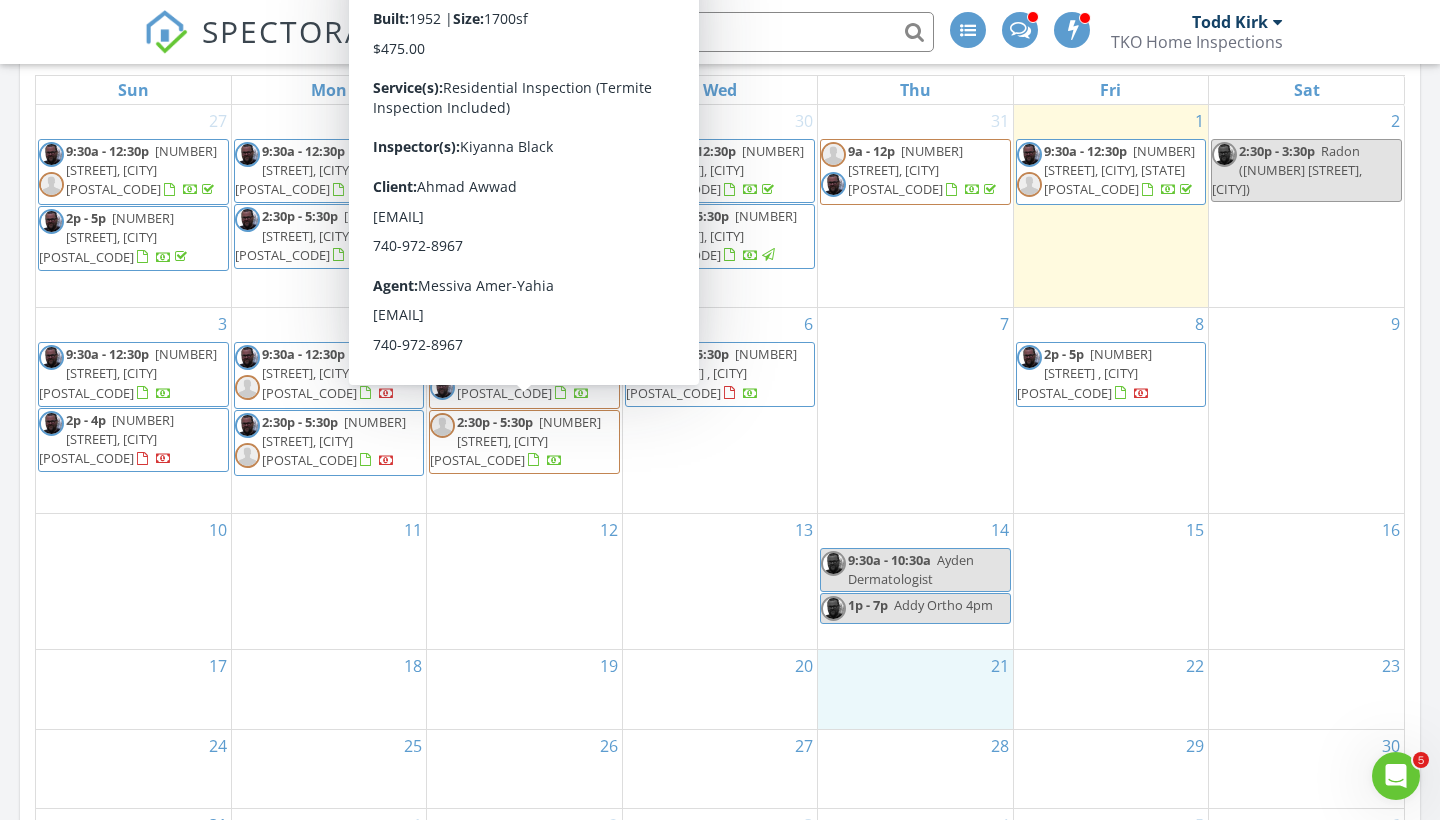 scroll, scrollTop: 888, scrollLeft: 0, axis: vertical 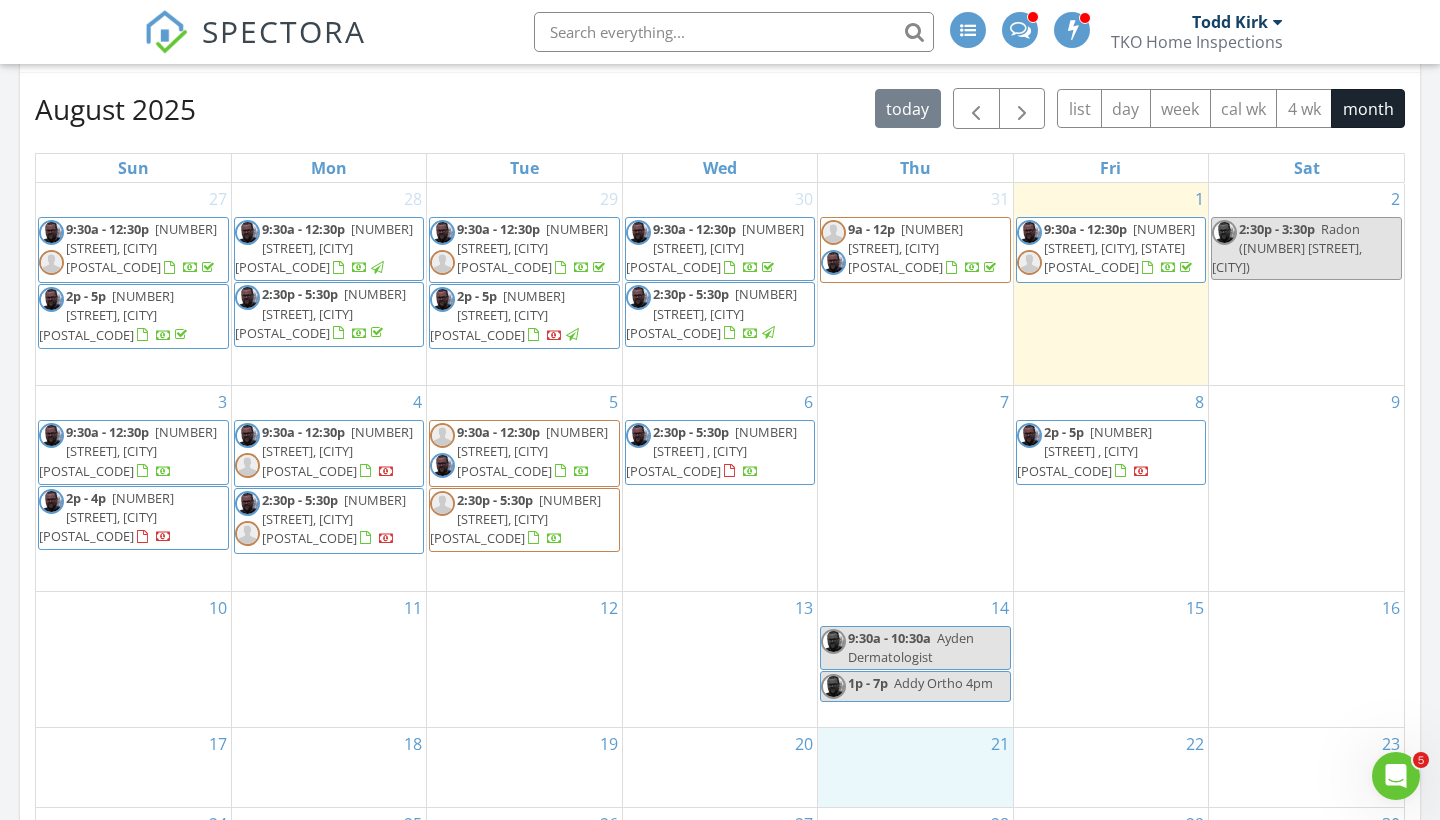 click on "[MONTH] [YEAR] today list day week cal wk 4 wk month Sun Mon Tue Wed Thu Fri Sat 27
9:30a - 12:30p
[NUMBER] [STREET], [CITY] [POSTAL_CODE]
2p - 5p
[NUMBER] [STREET], [CITY] [POSTAL_CODE]
28
9:30a - 12:30p
[NUMBER] [STREET], [CITY] [POSTAL_CODE]
2:30p - 5:30p
[NUMBER] [STREET], [CITY] [POSTAL_CODE]
29
9:30a - 12:30p
[NUMBER] [STREET], [CITY] [POSTAL_CODE]" at bounding box center (720, 527) 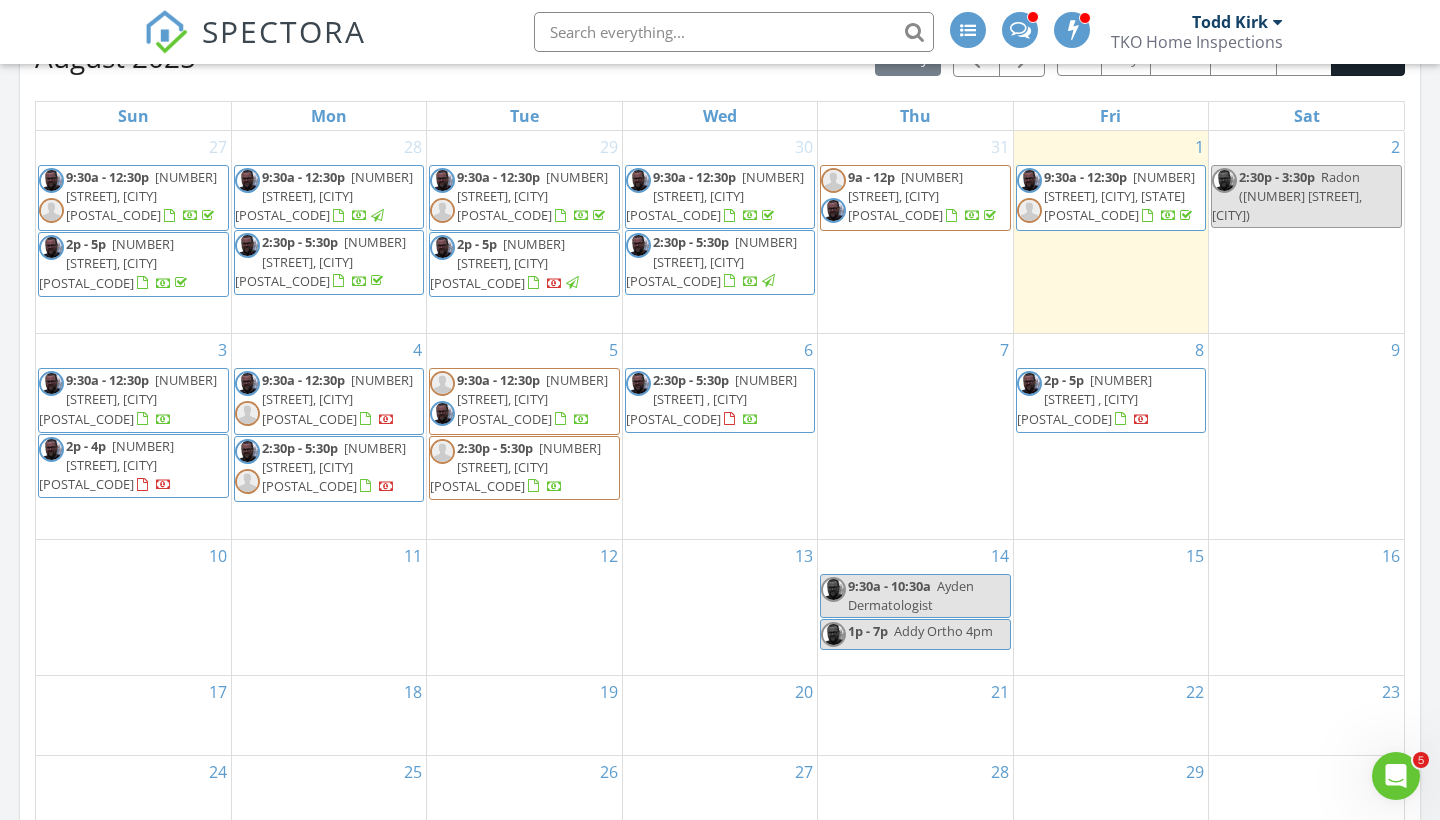 scroll, scrollTop: 979, scrollLeft: 0, axis: vertical 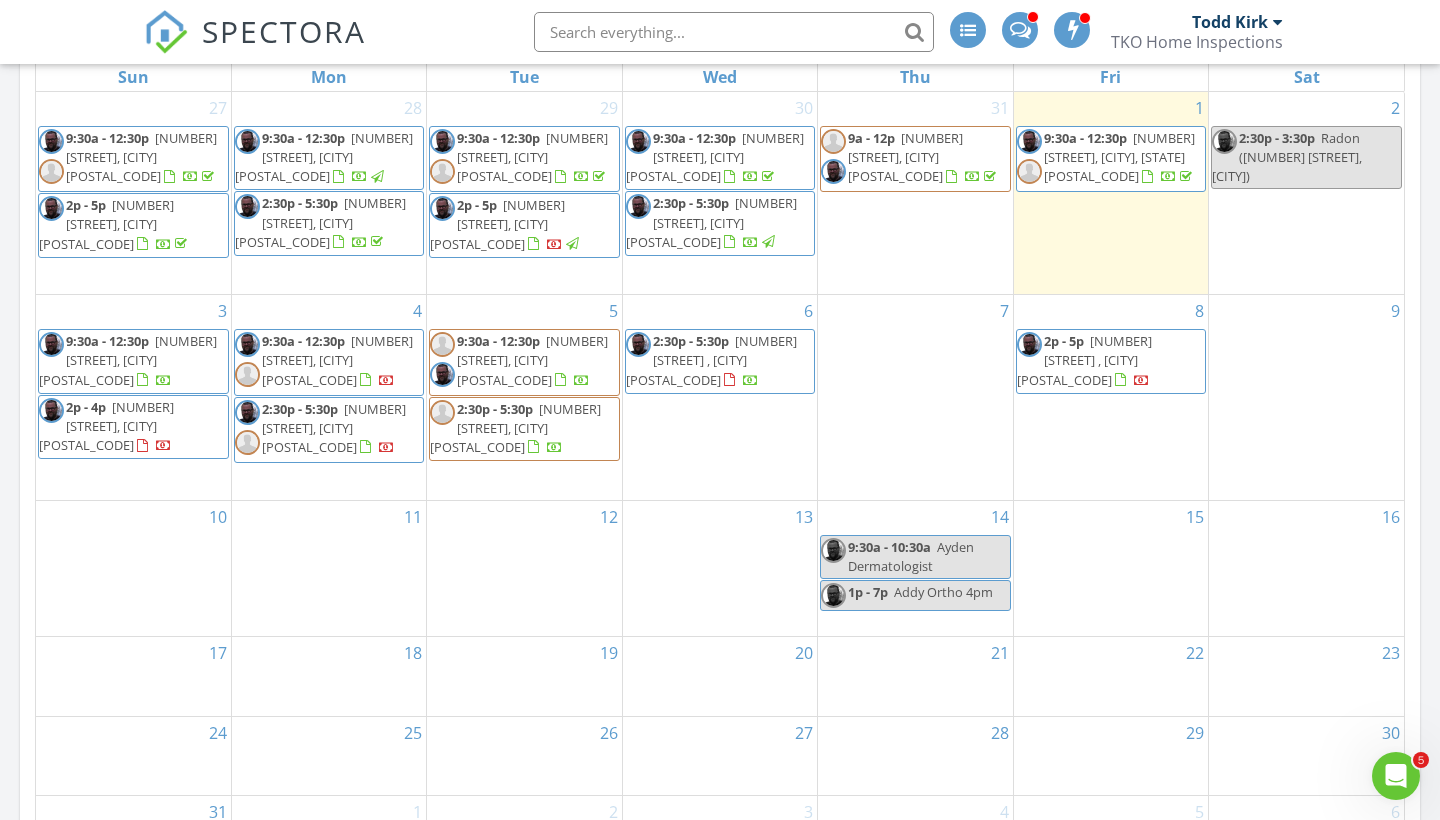 click at bounding box center (734, 32) 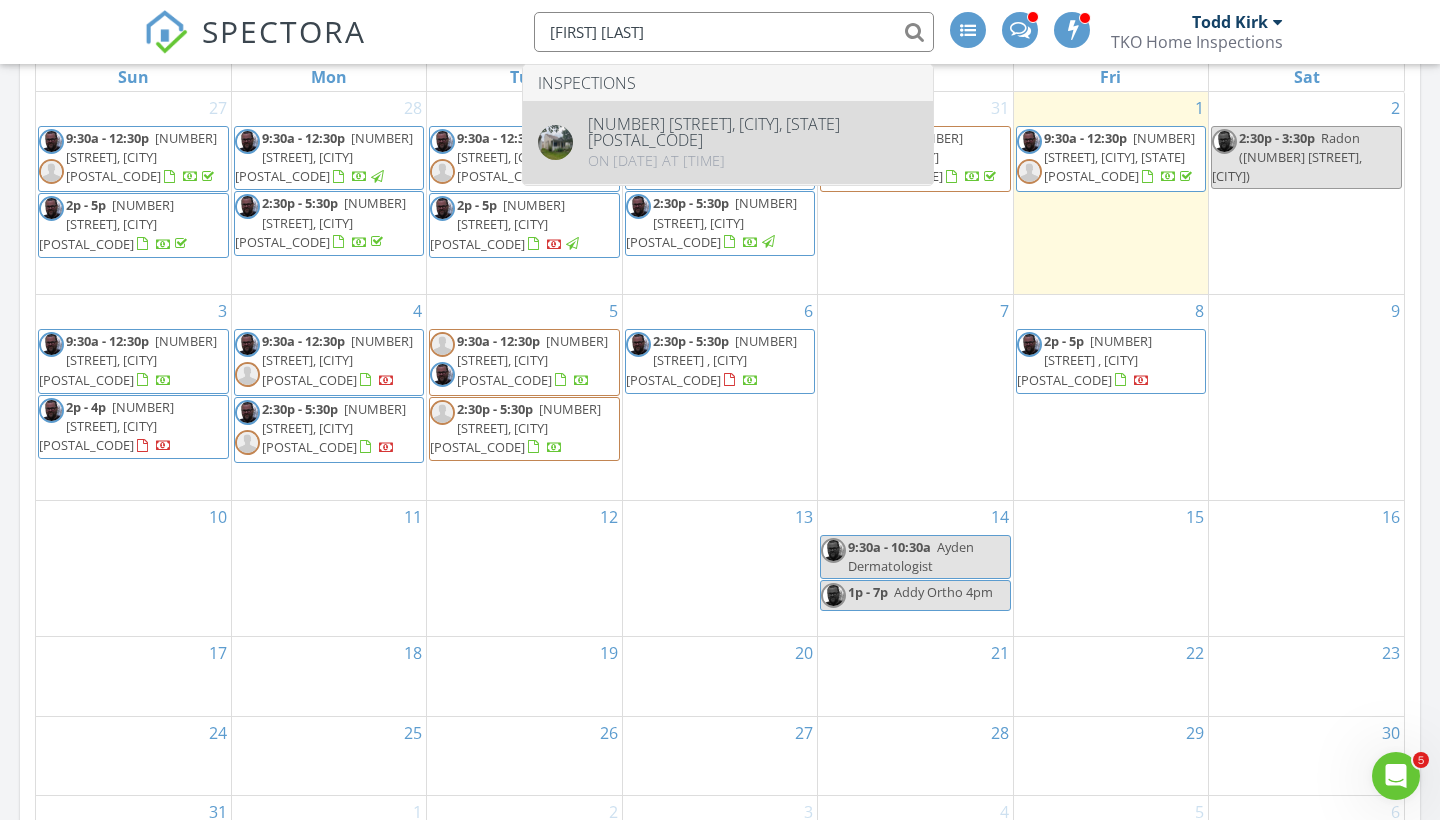 type on "sharon fr" 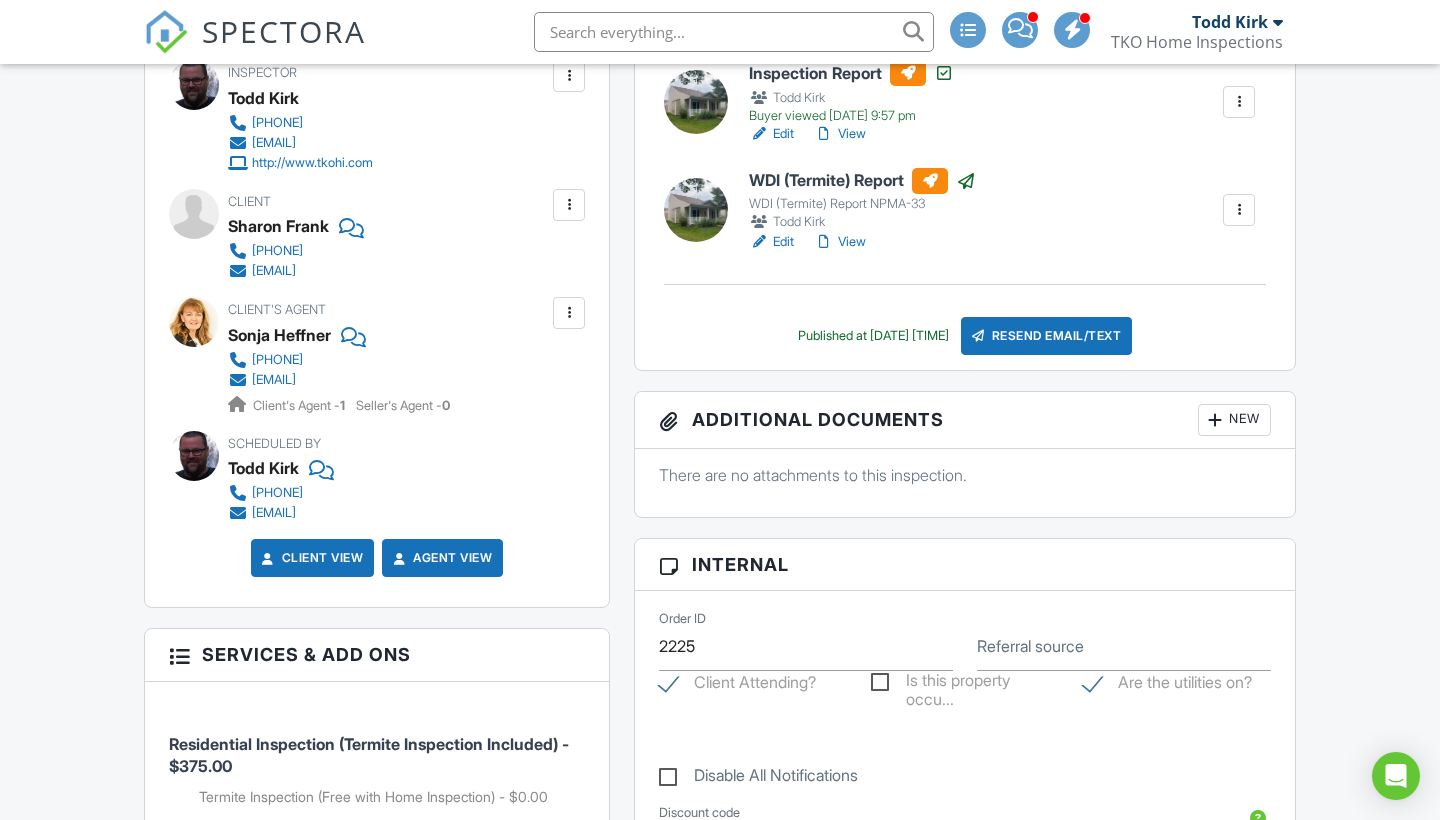 scroll, scrollTop: 547, scrollLeft: 0, axis: vertical 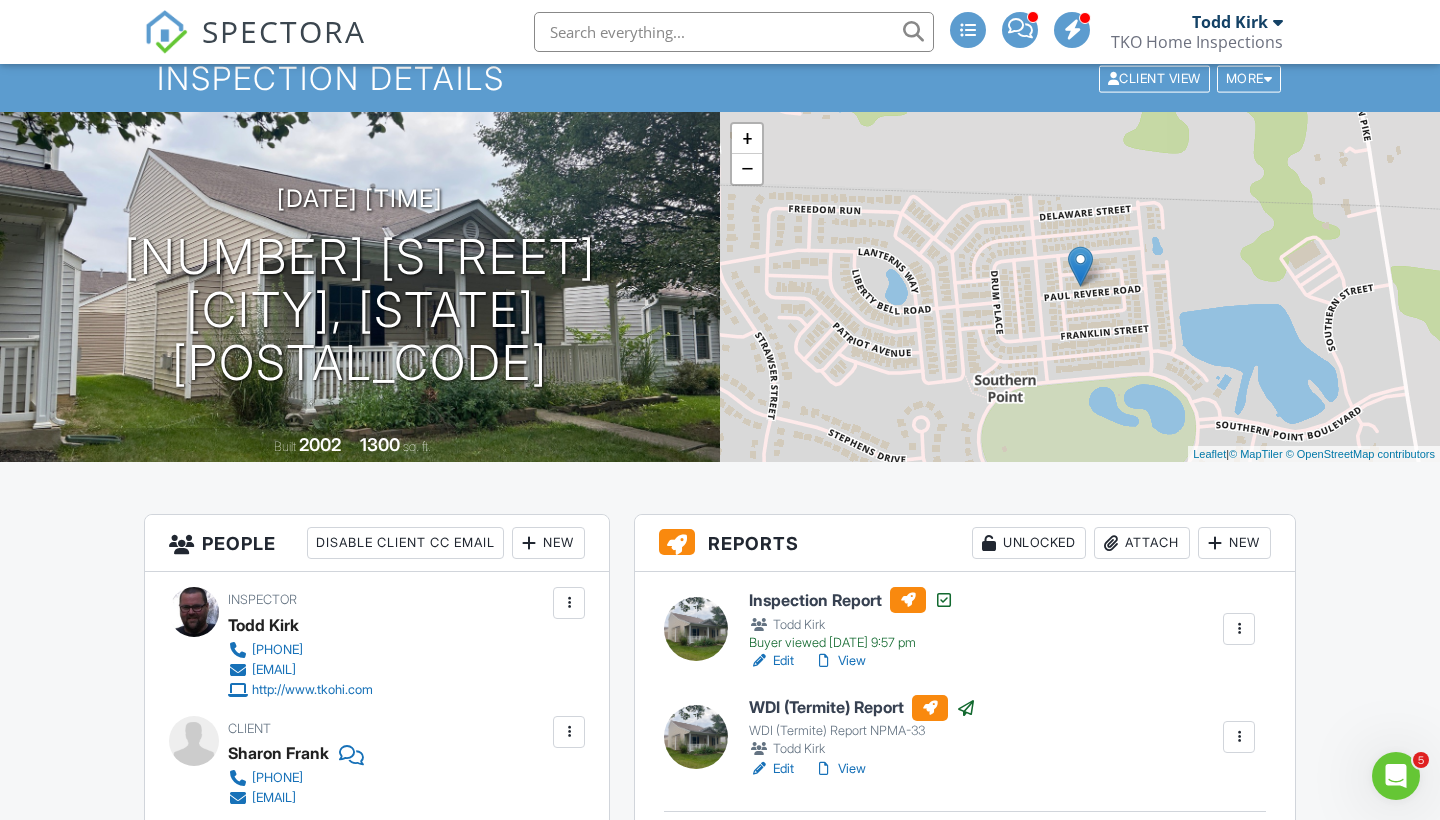 click on "SPECTORA" at bounding box center (284, 31) 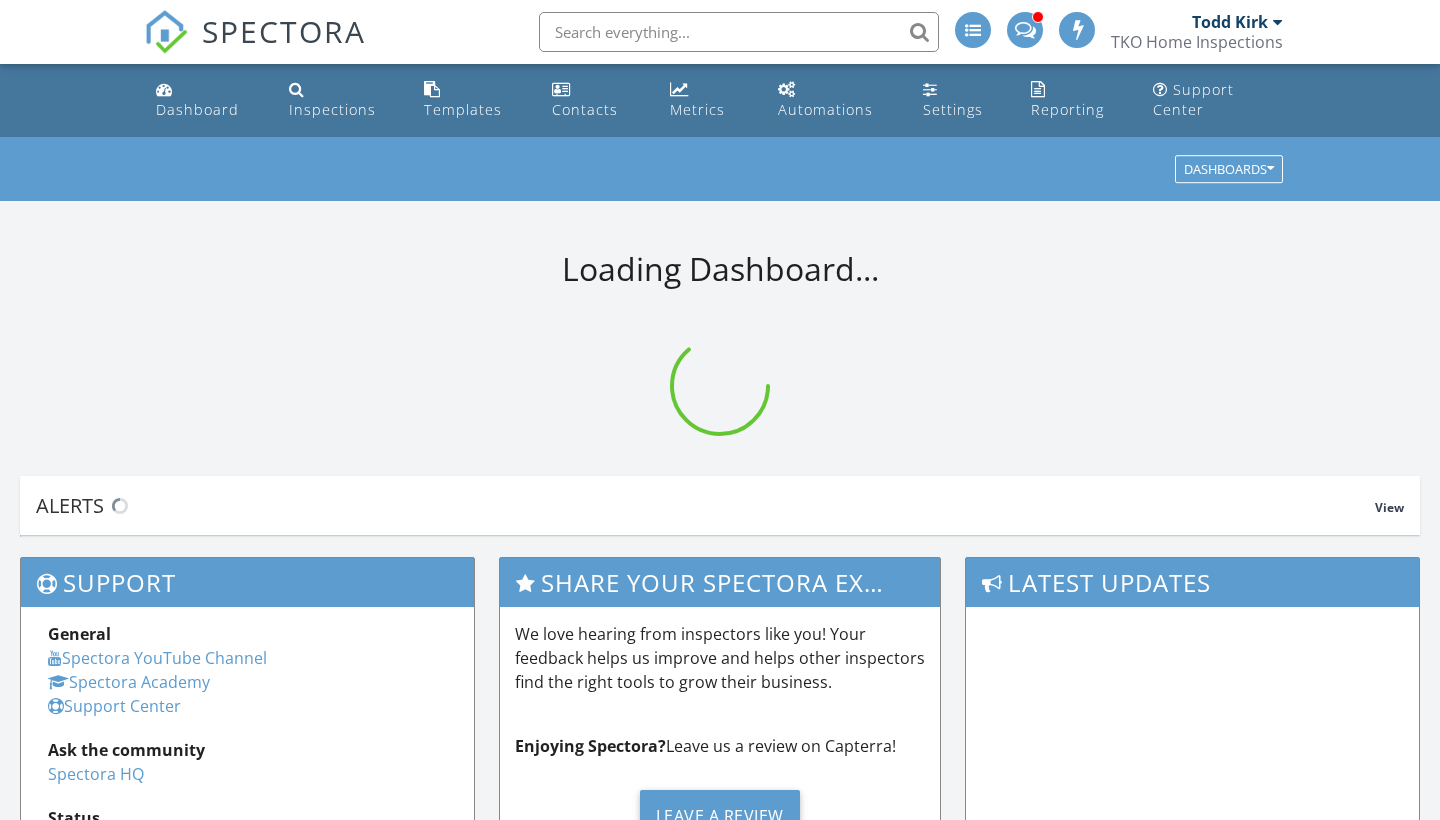 scroll, scrollTop: 0, scrollLeft: 0, axis: both 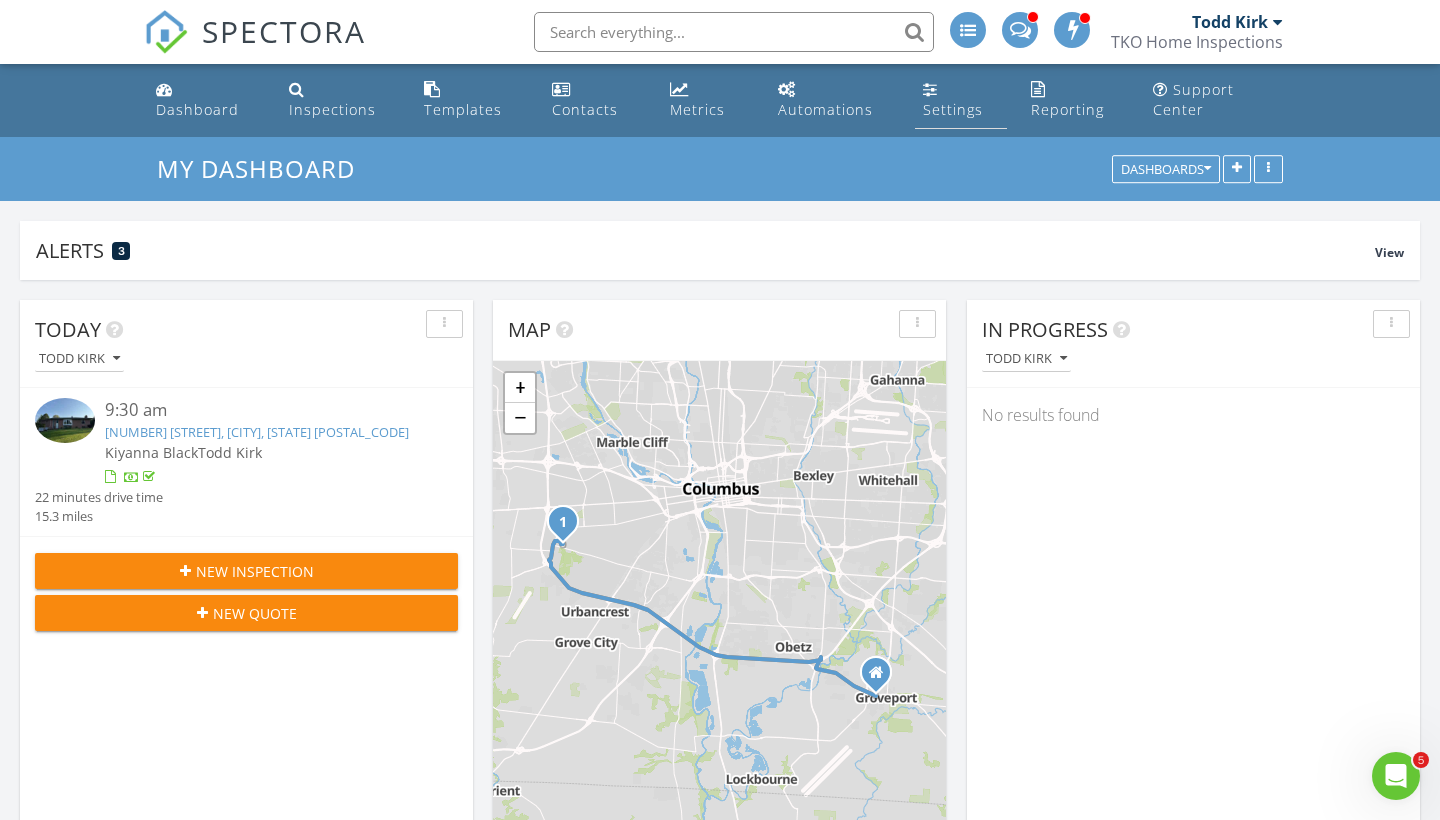 click on "Settings" at bounding box center (953, 109) 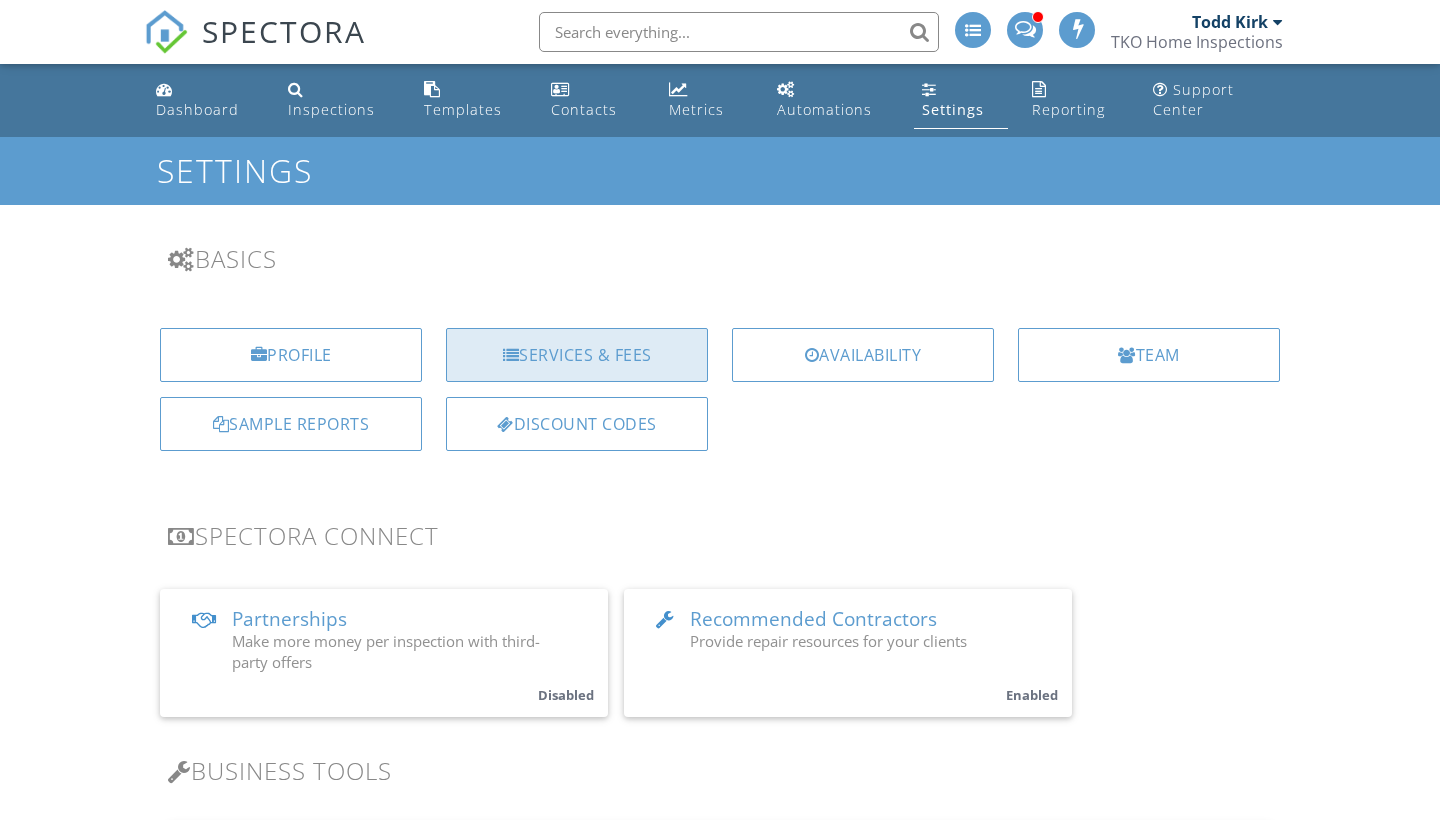scroll, scrollTop: 0, scrollLeft: 0, axis: both 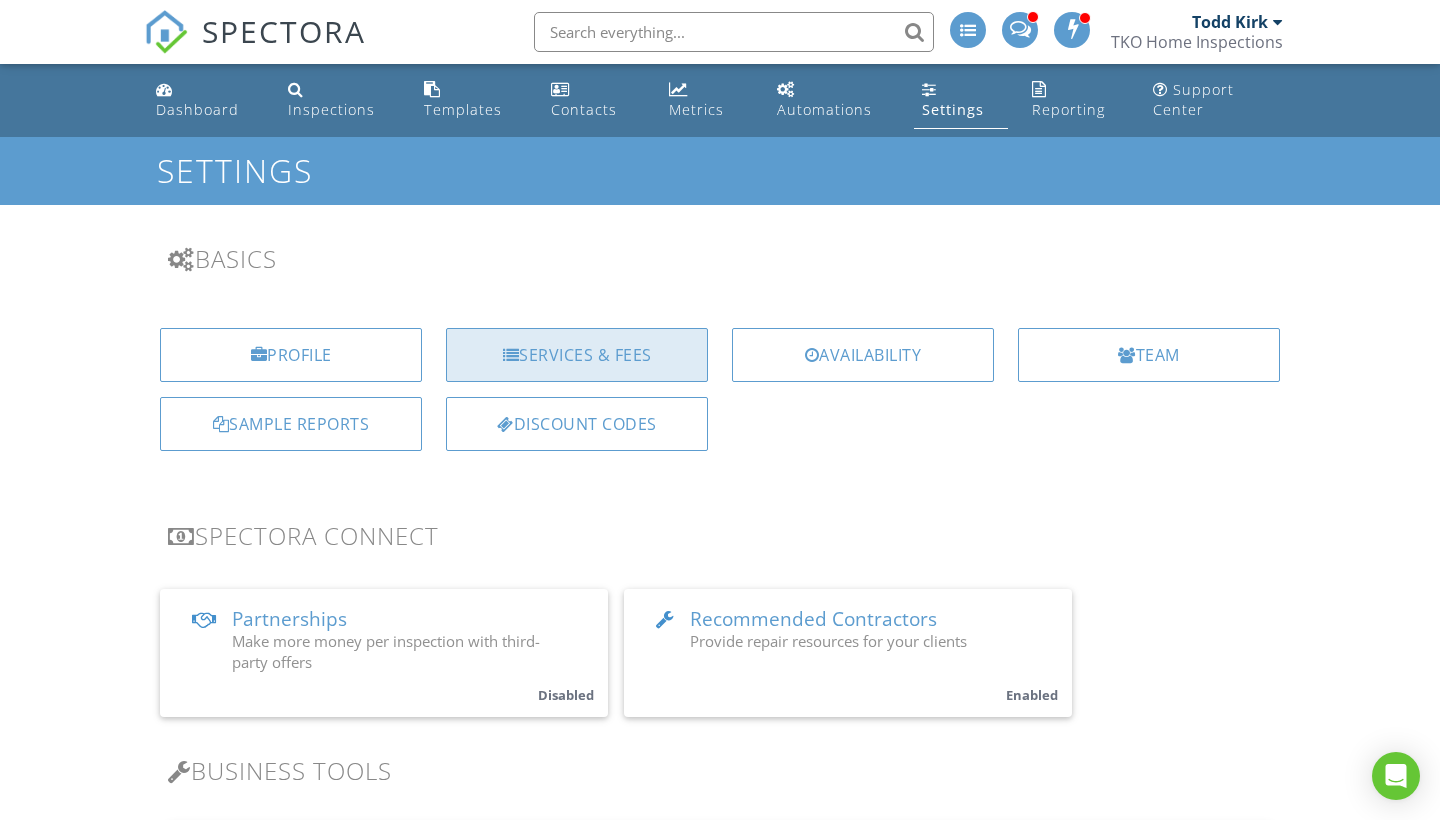 click on "Services & Fees" at bounding box center [577, 355] 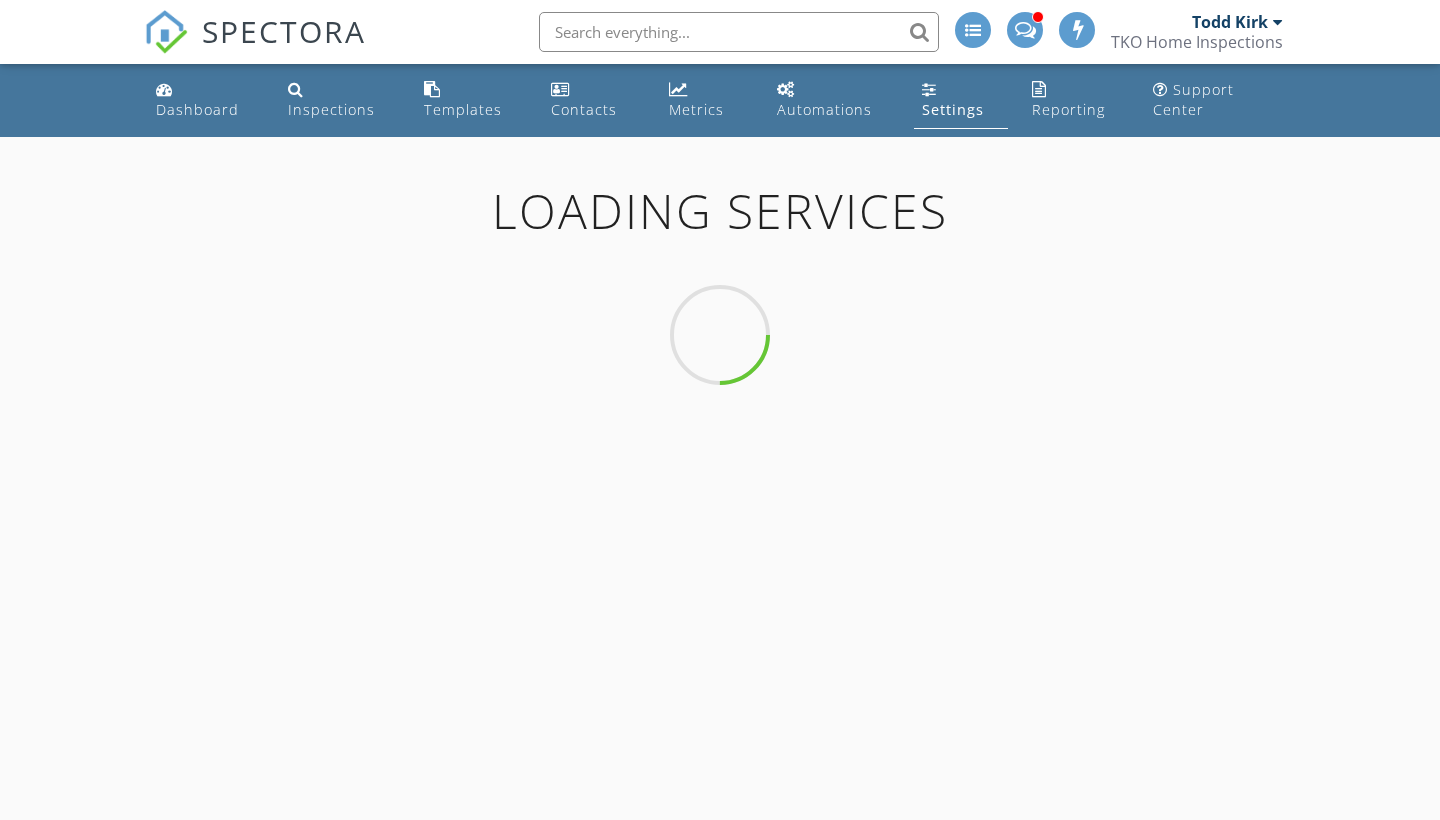 scroll, scrollTop: 0, scrollLeft: 0, axis: both 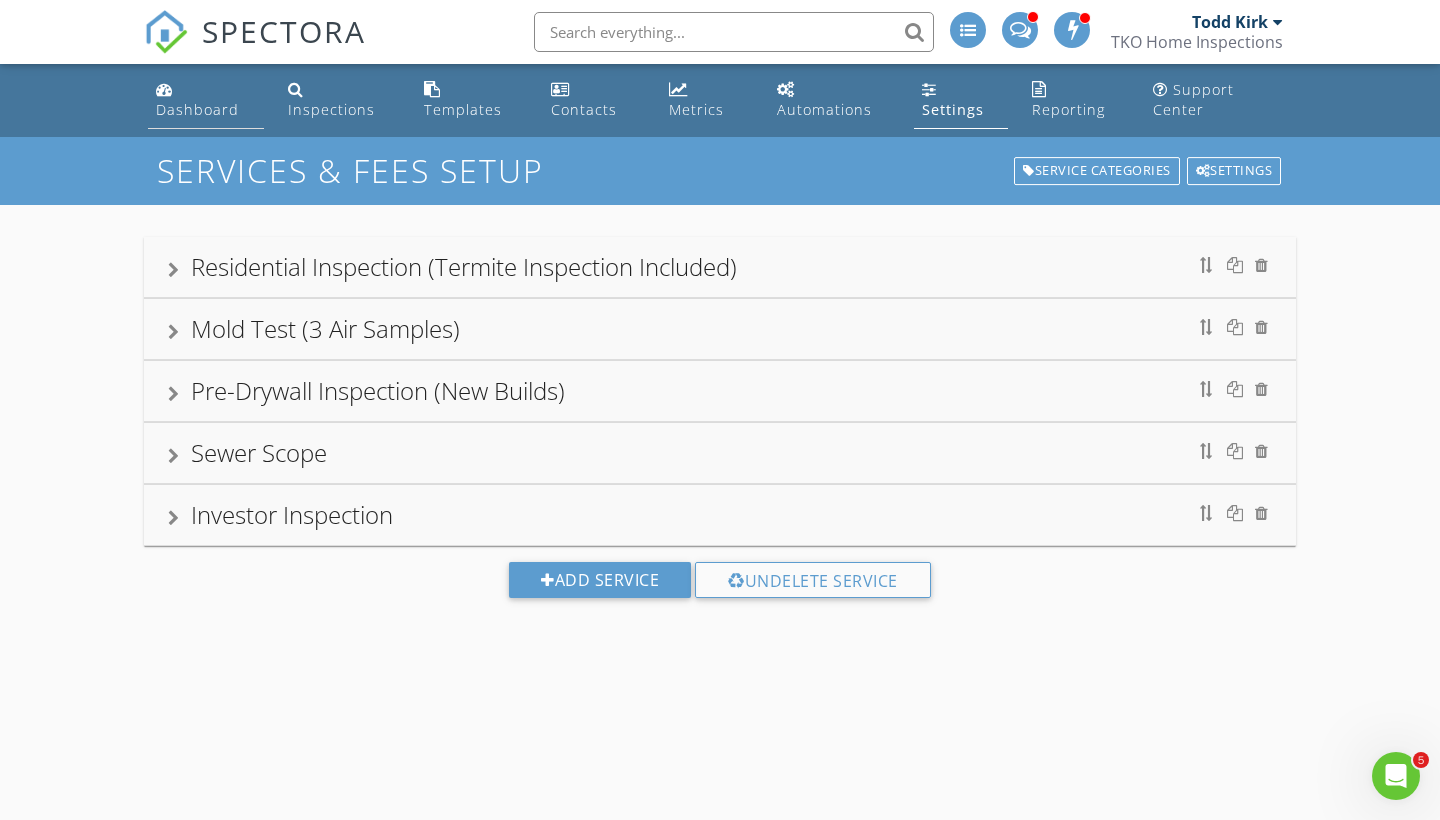 click on "Dashboard" at bounding box center (206, 100) 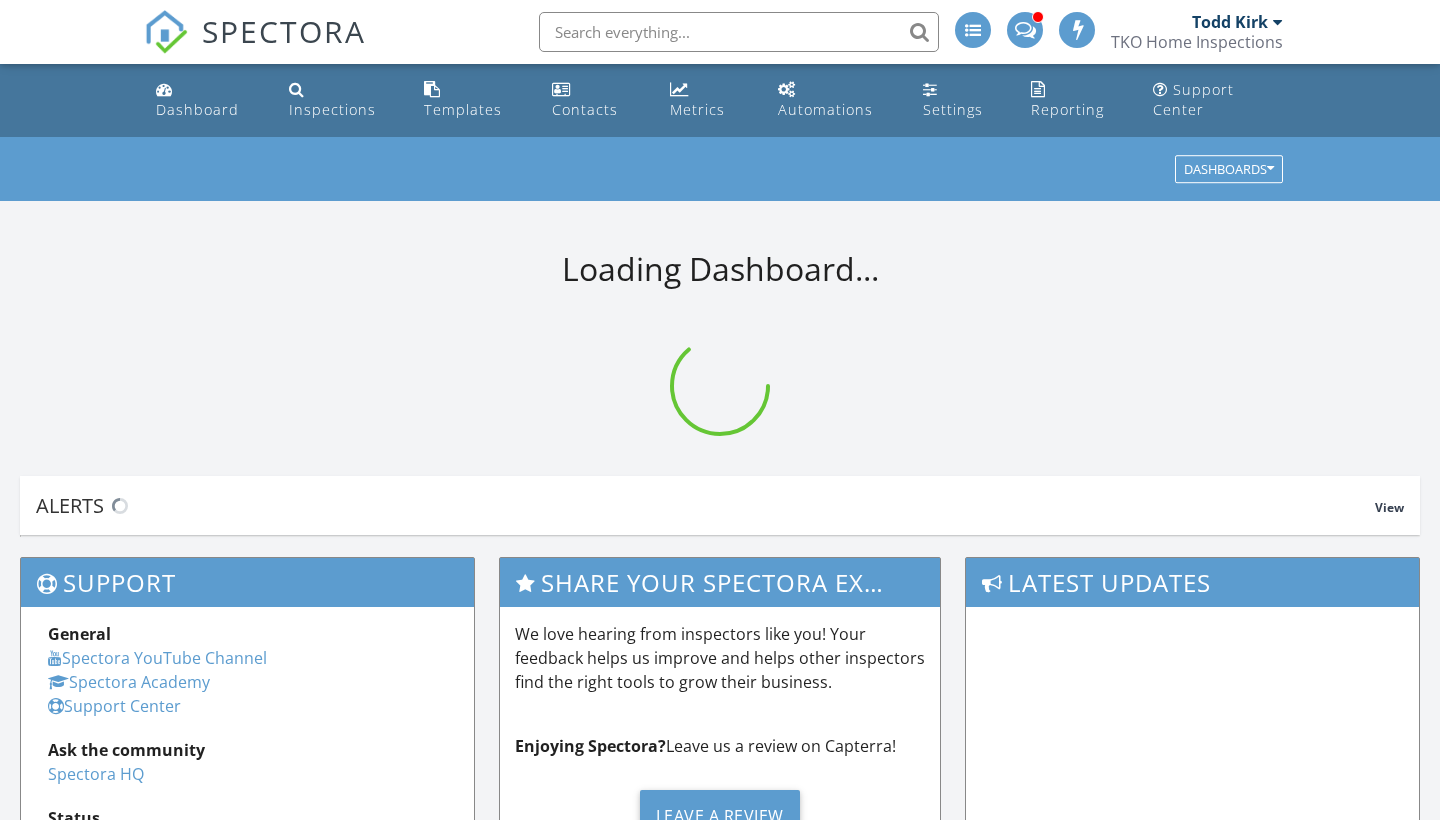 scroll, scrollTop: 0, scrollLeft: 0, axis: both 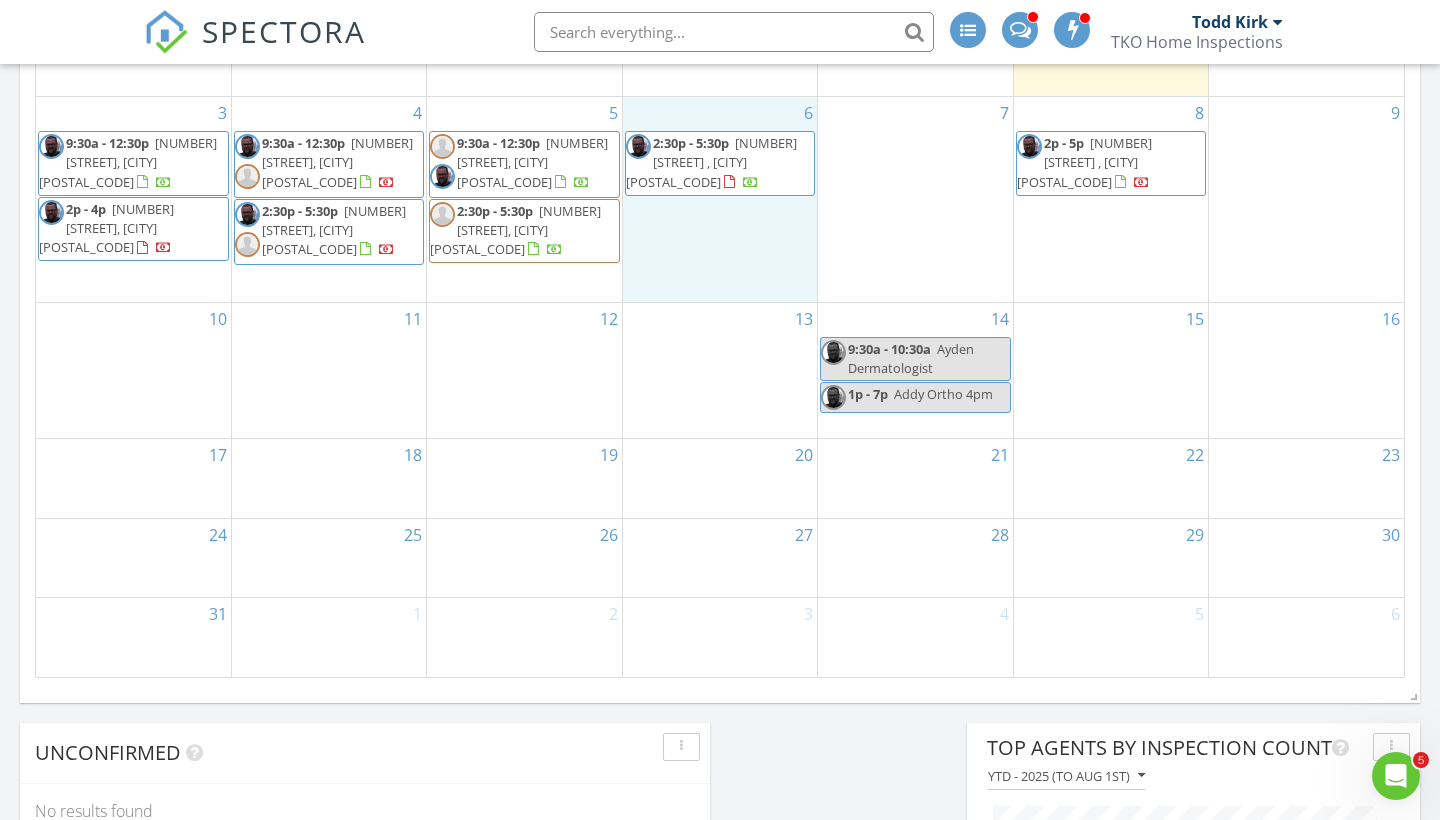 click on "2:30p - 5:30p [NUMBER] [STREET] , [CITY] [POSTAL_CODE]" at bounding box center (720, 199) 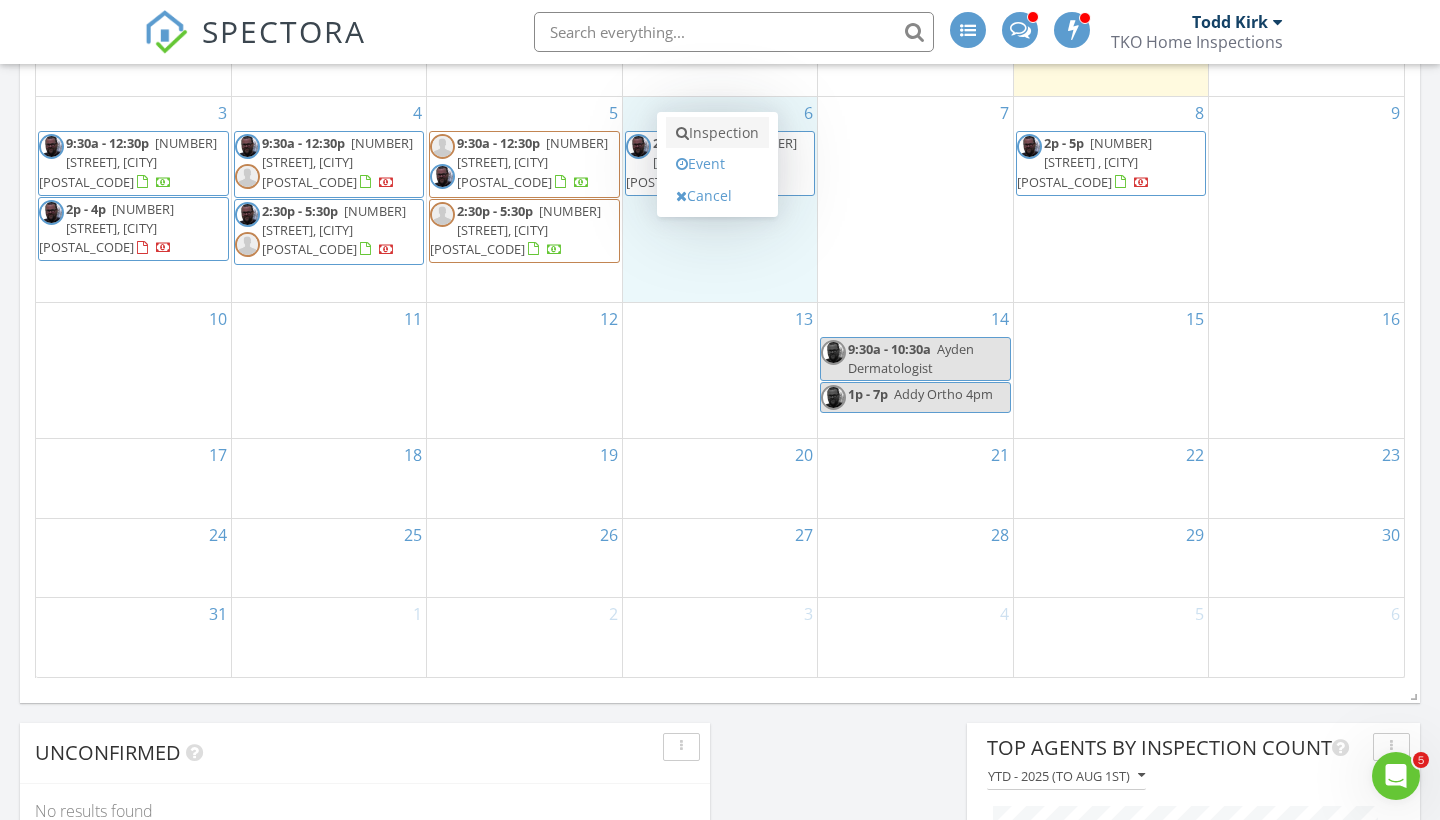 click on "Inspection" at bounding box center (717, 133) 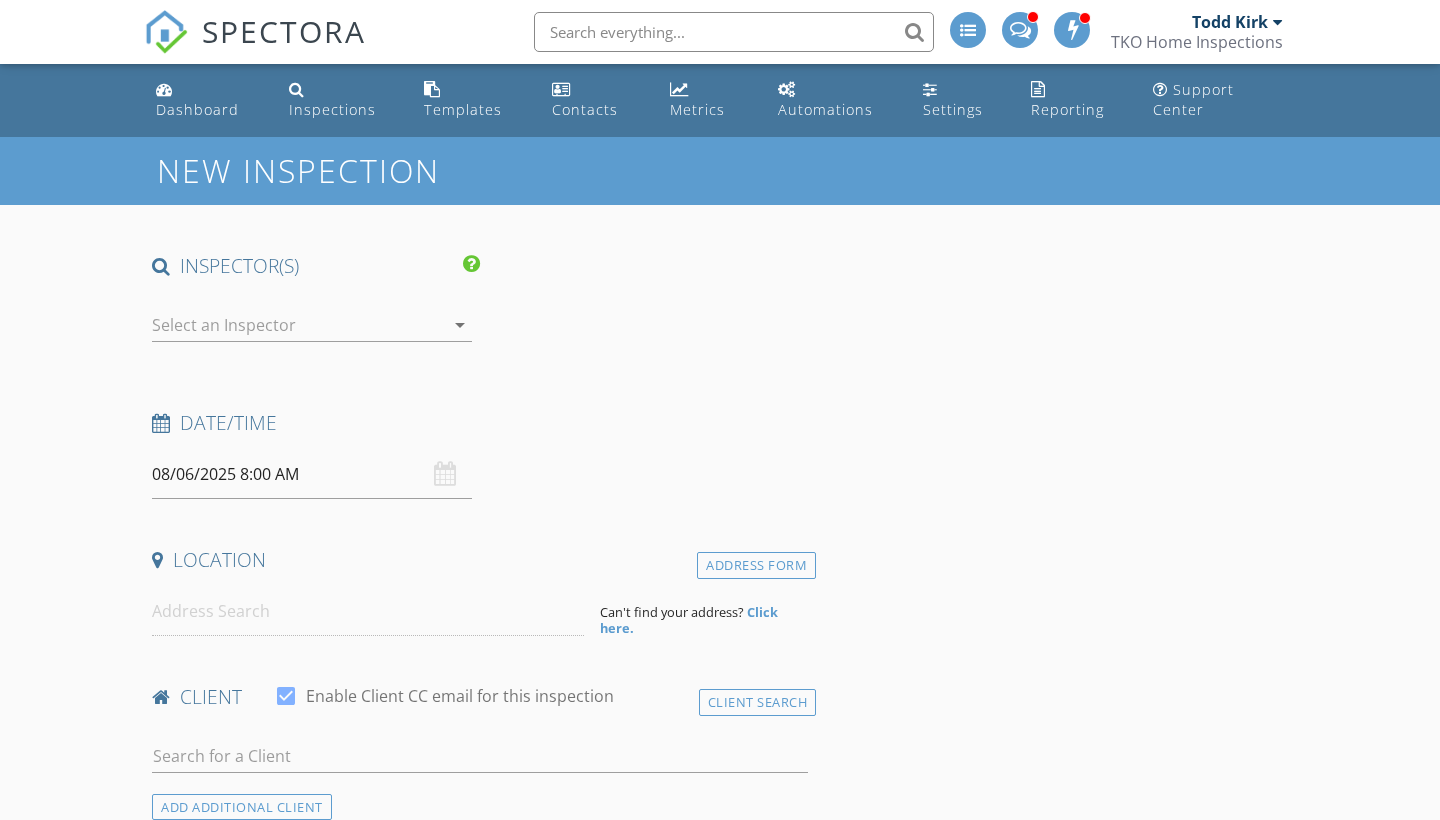 scroll, scrollTop: 0, scrollLeft: 0, axis: both 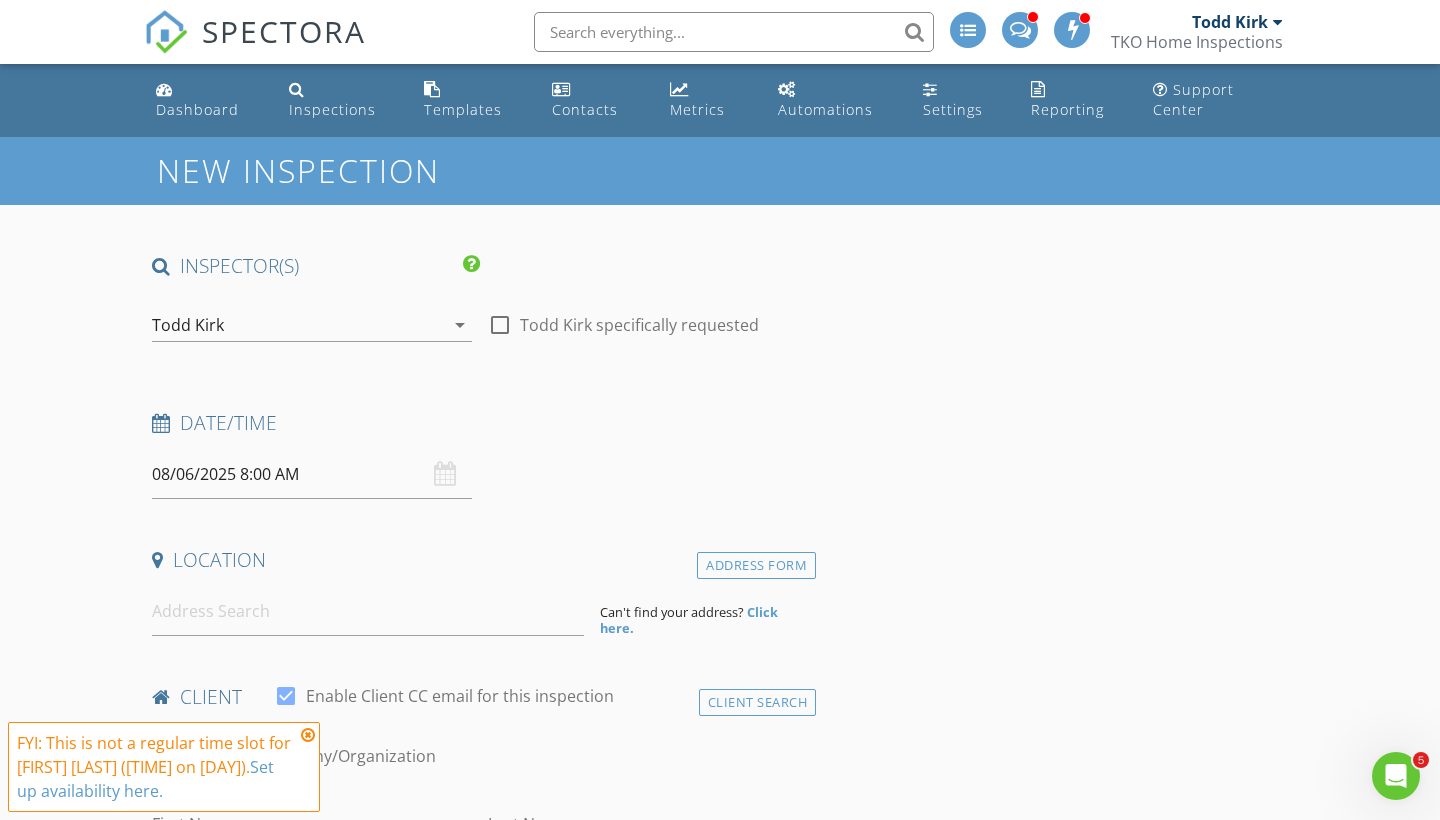 click on "Todd Kirk" at bounding box center (298, 325) 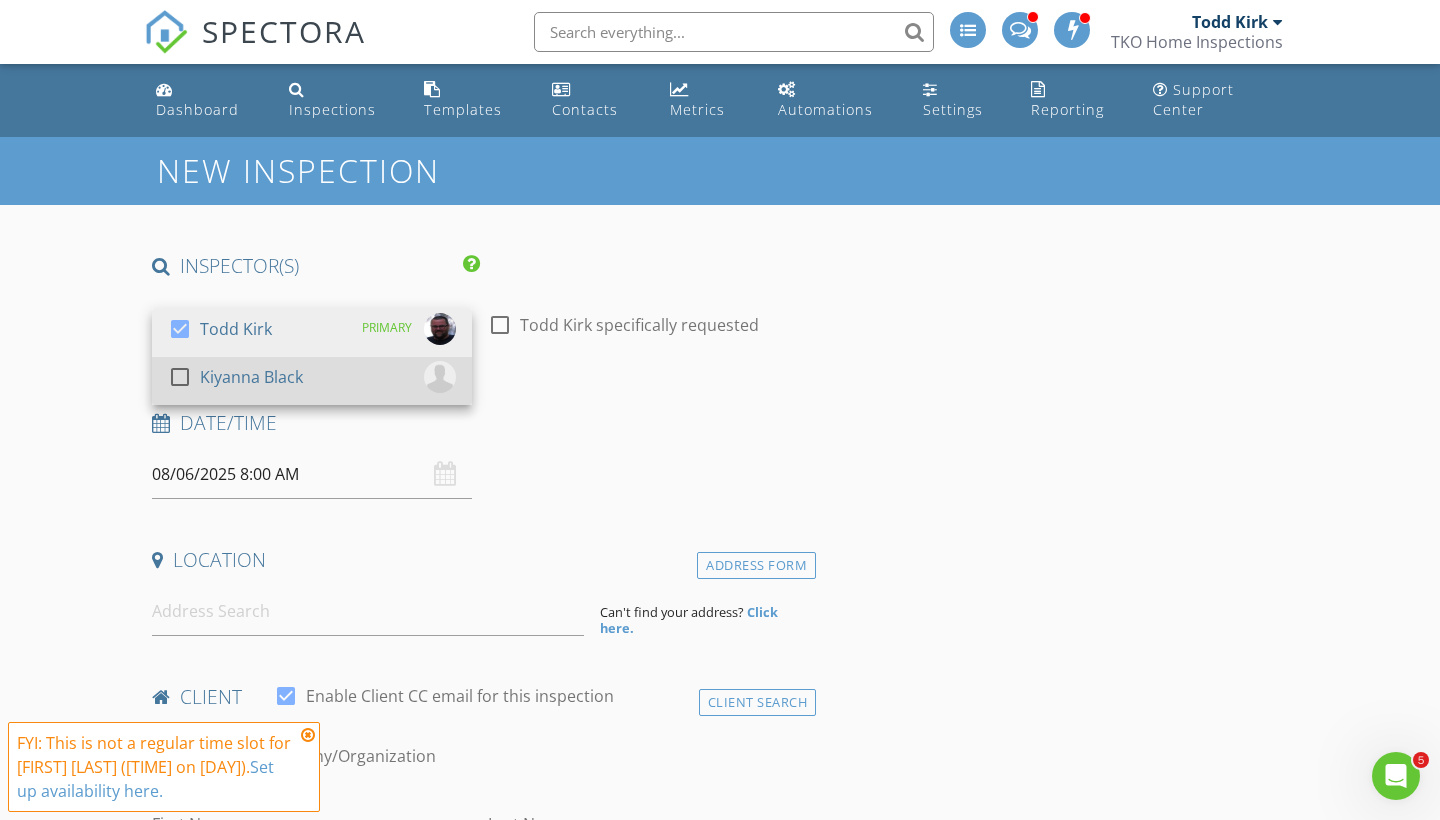 click on "Kiyanna Black" at bounding box center (251, 377) 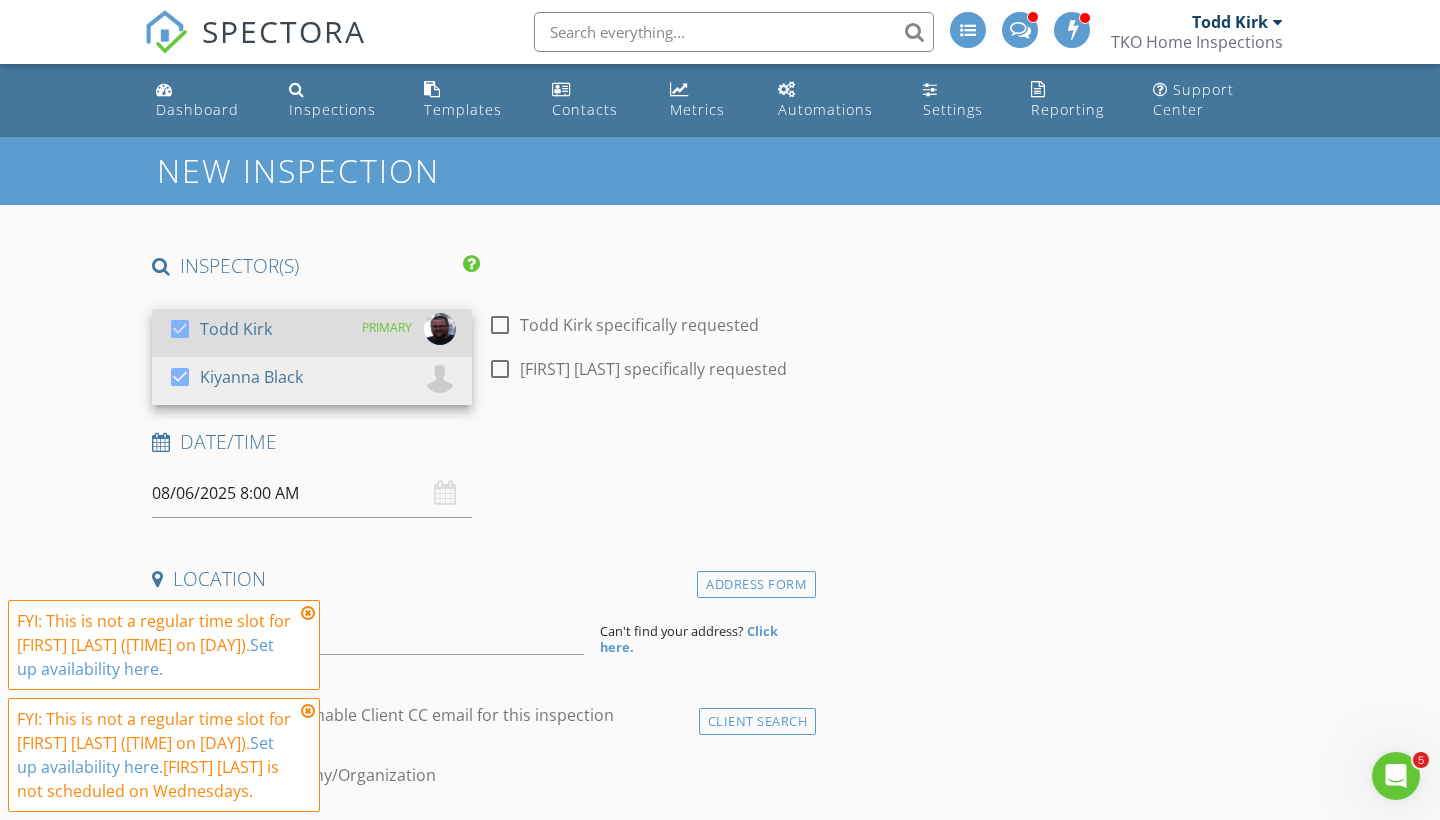 click at bounding box center [180, 329] 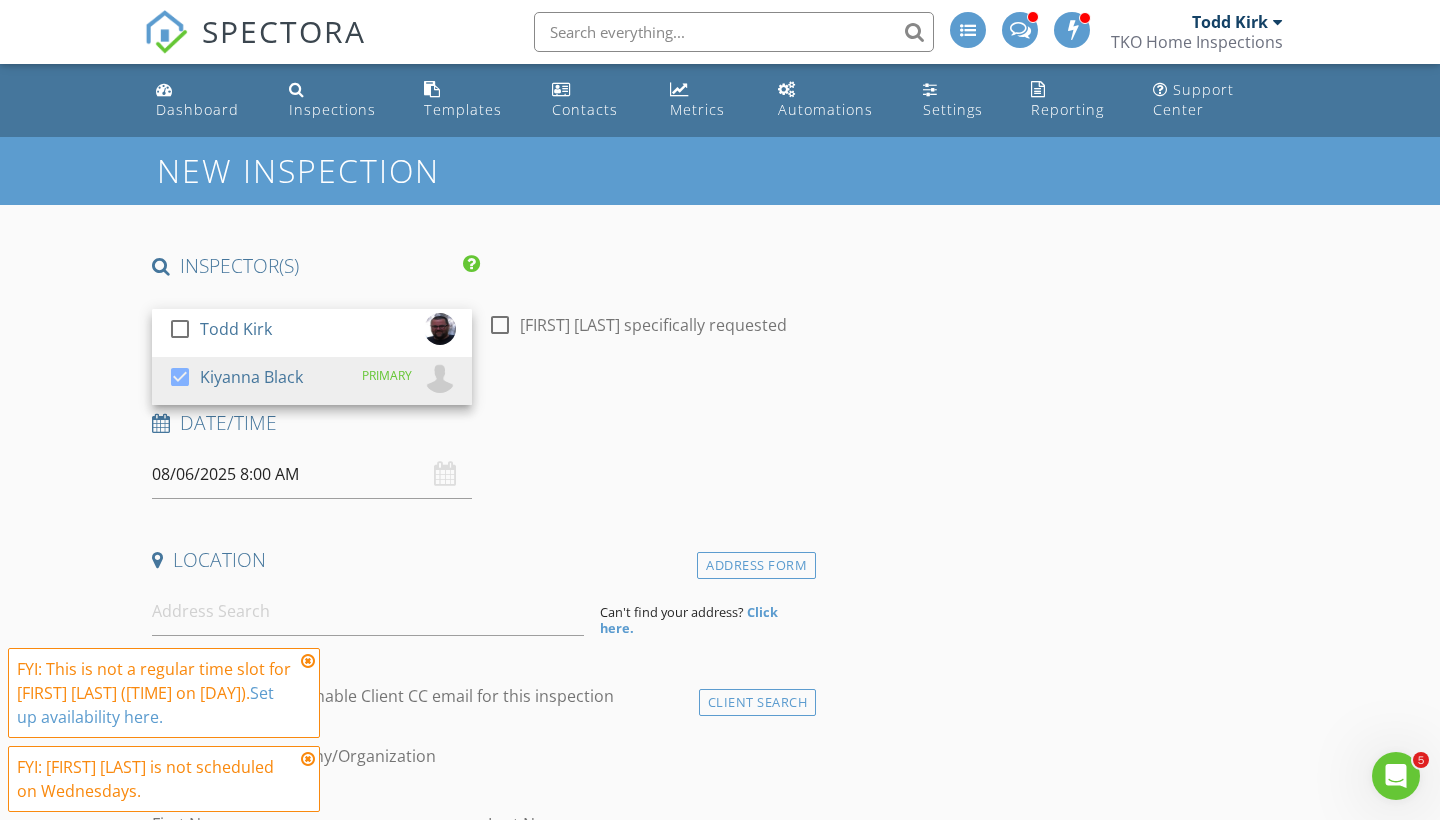 click on "08/06/2025 8:00 AM" at bounding box center (312, 474) 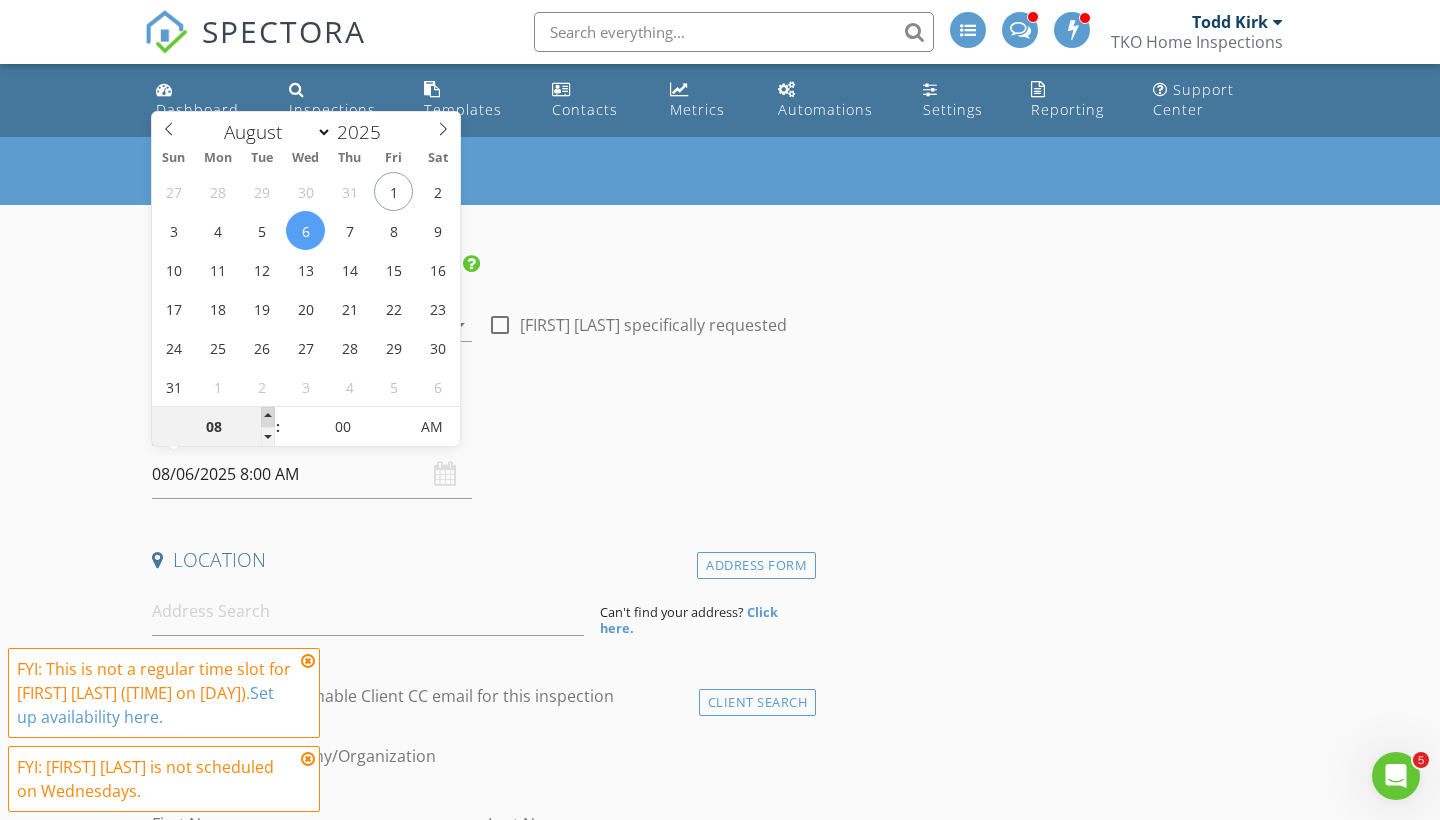 type on "08/06/2025 9:00 AM" 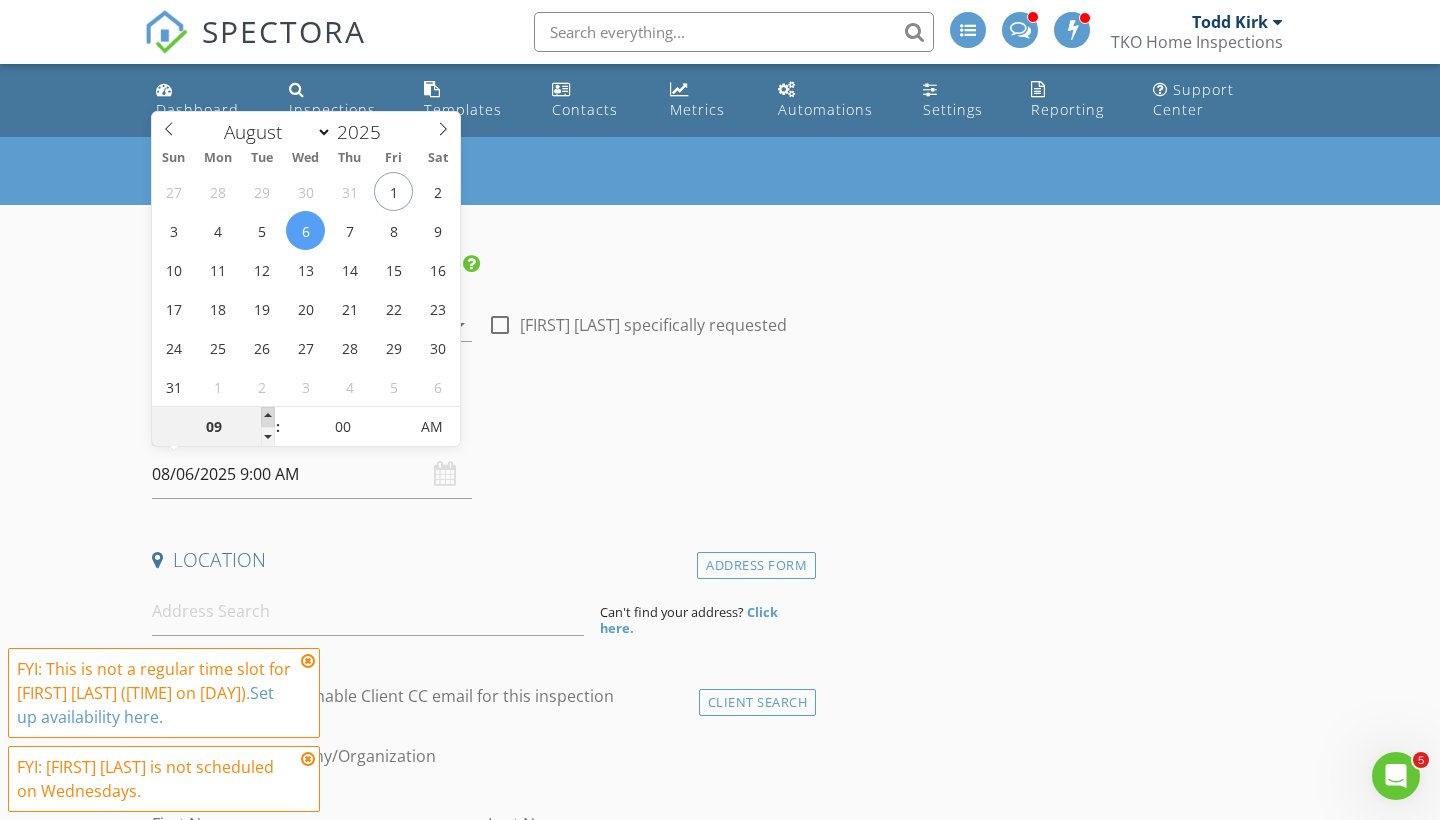 click at bounding box center (268, 417) 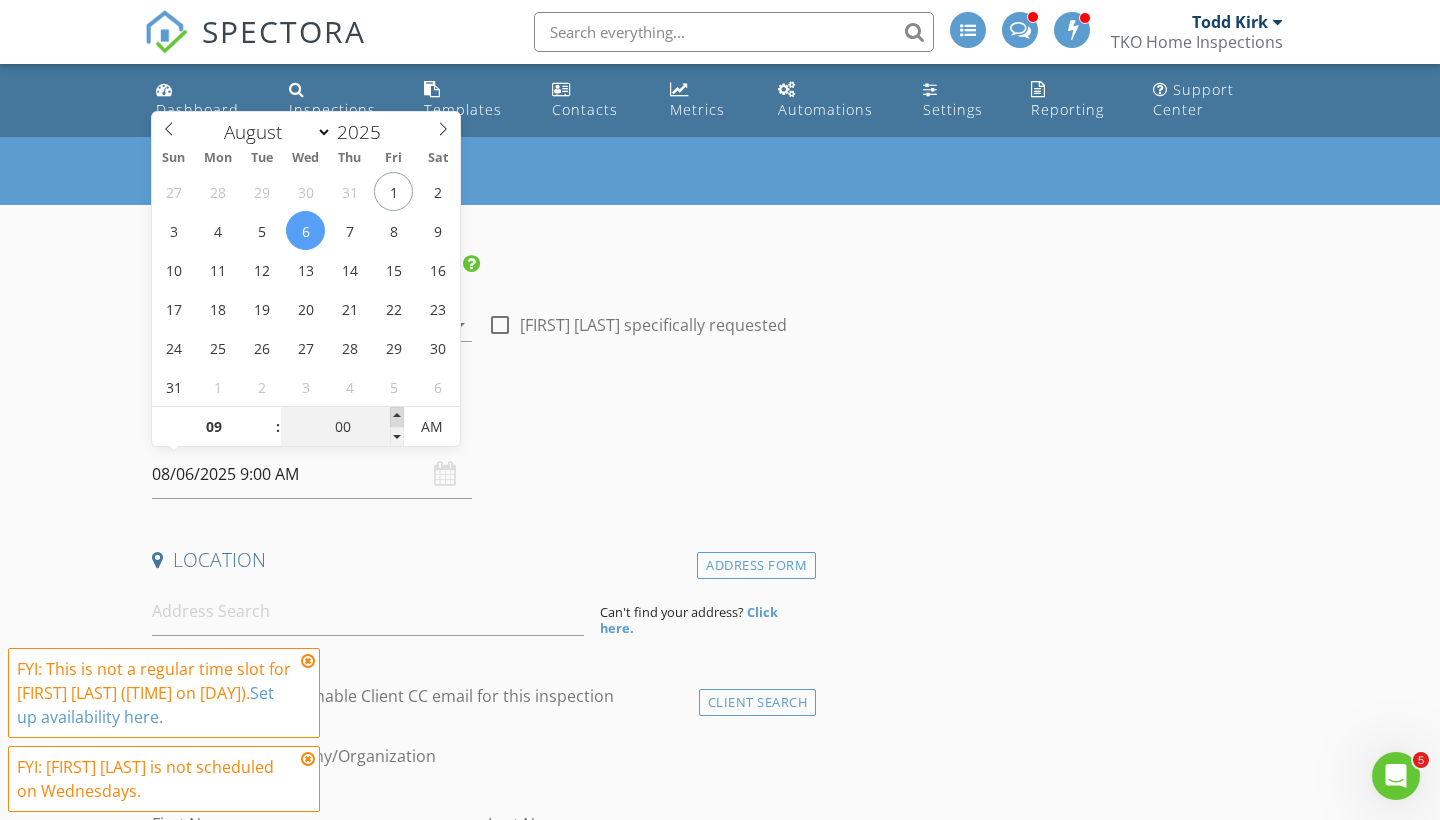 type on "08/06/2025 9:05 AM" 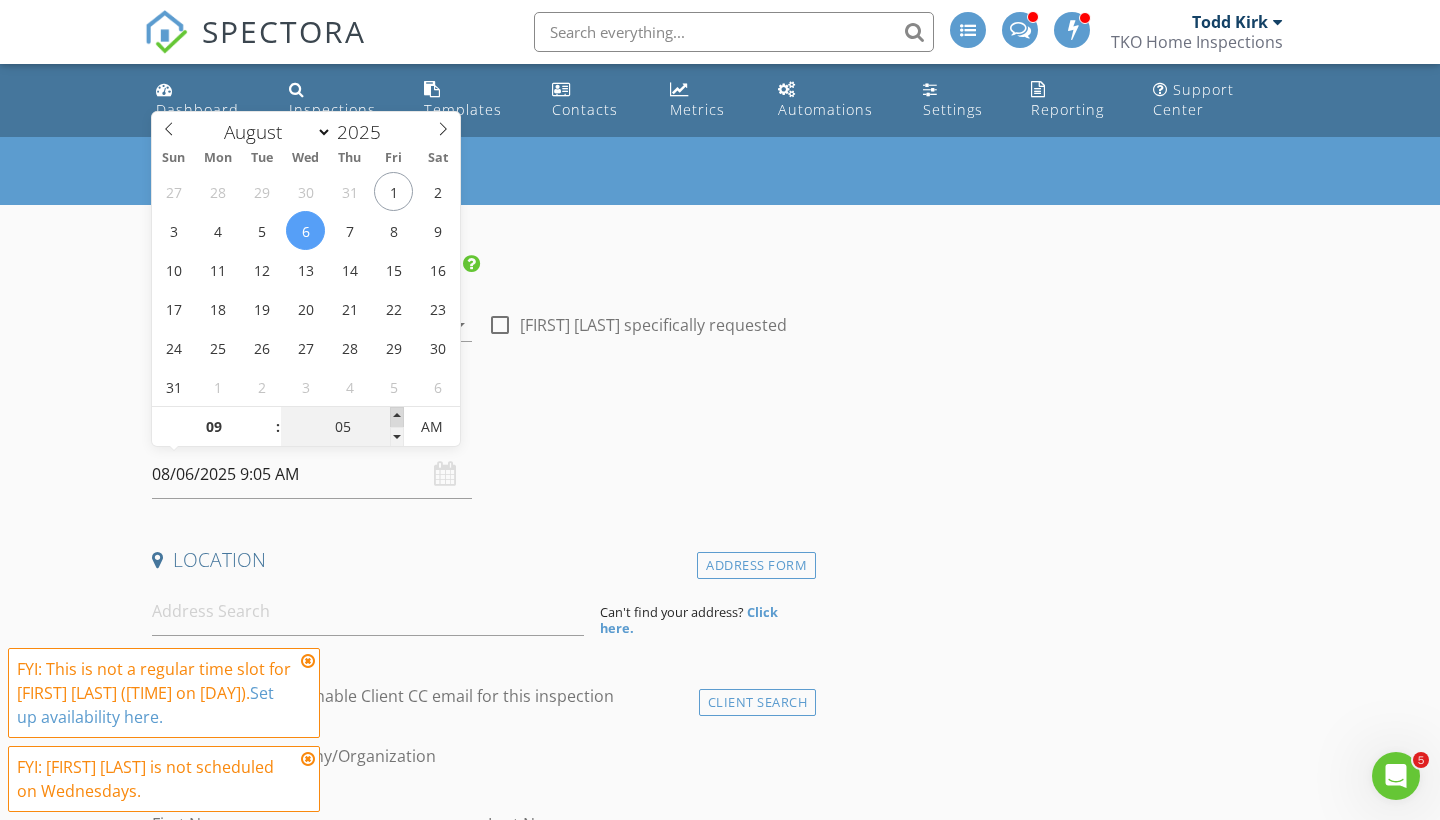 click at bounding box center (397, 417) 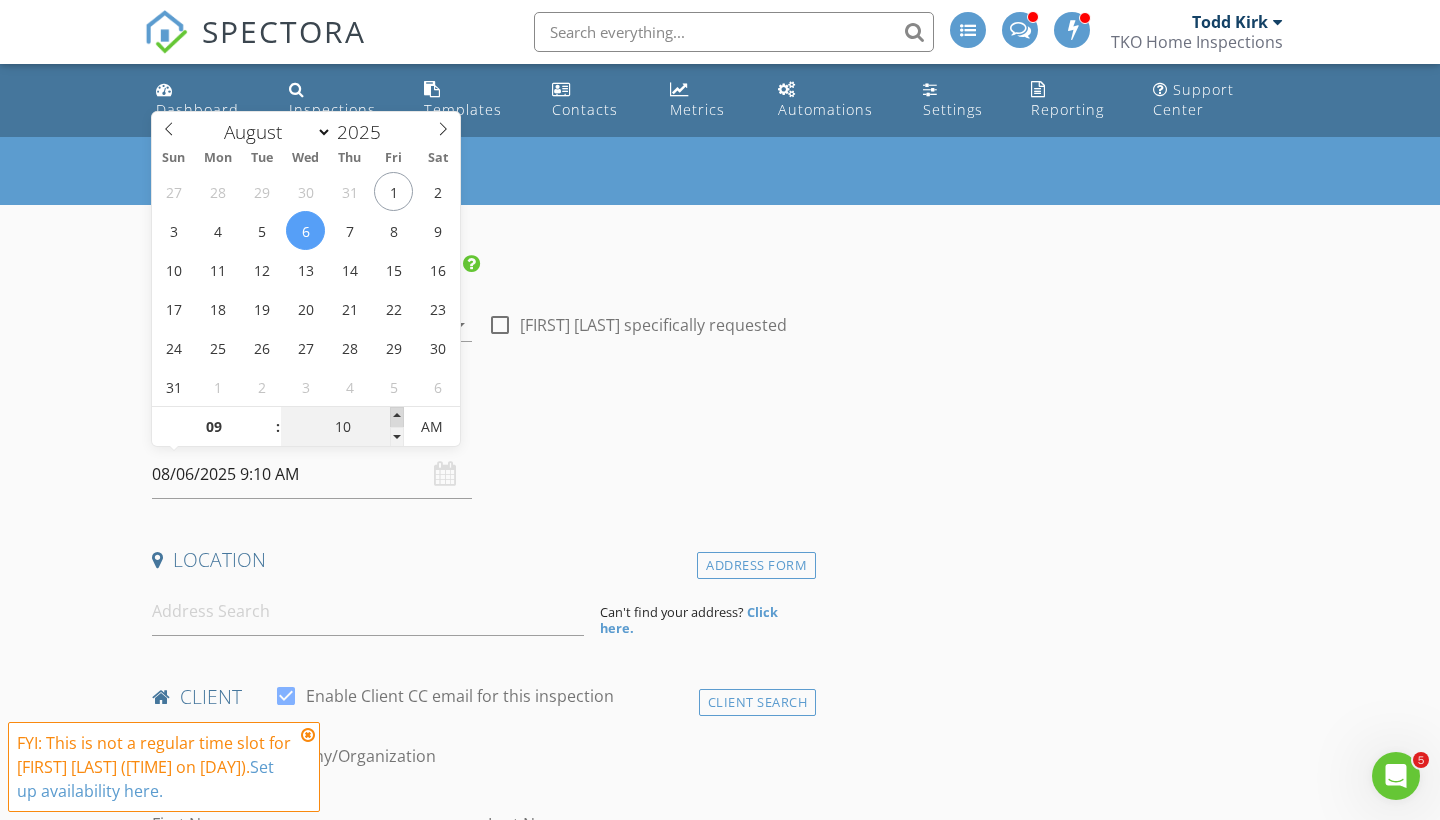 click at bounding box center [397, 417] 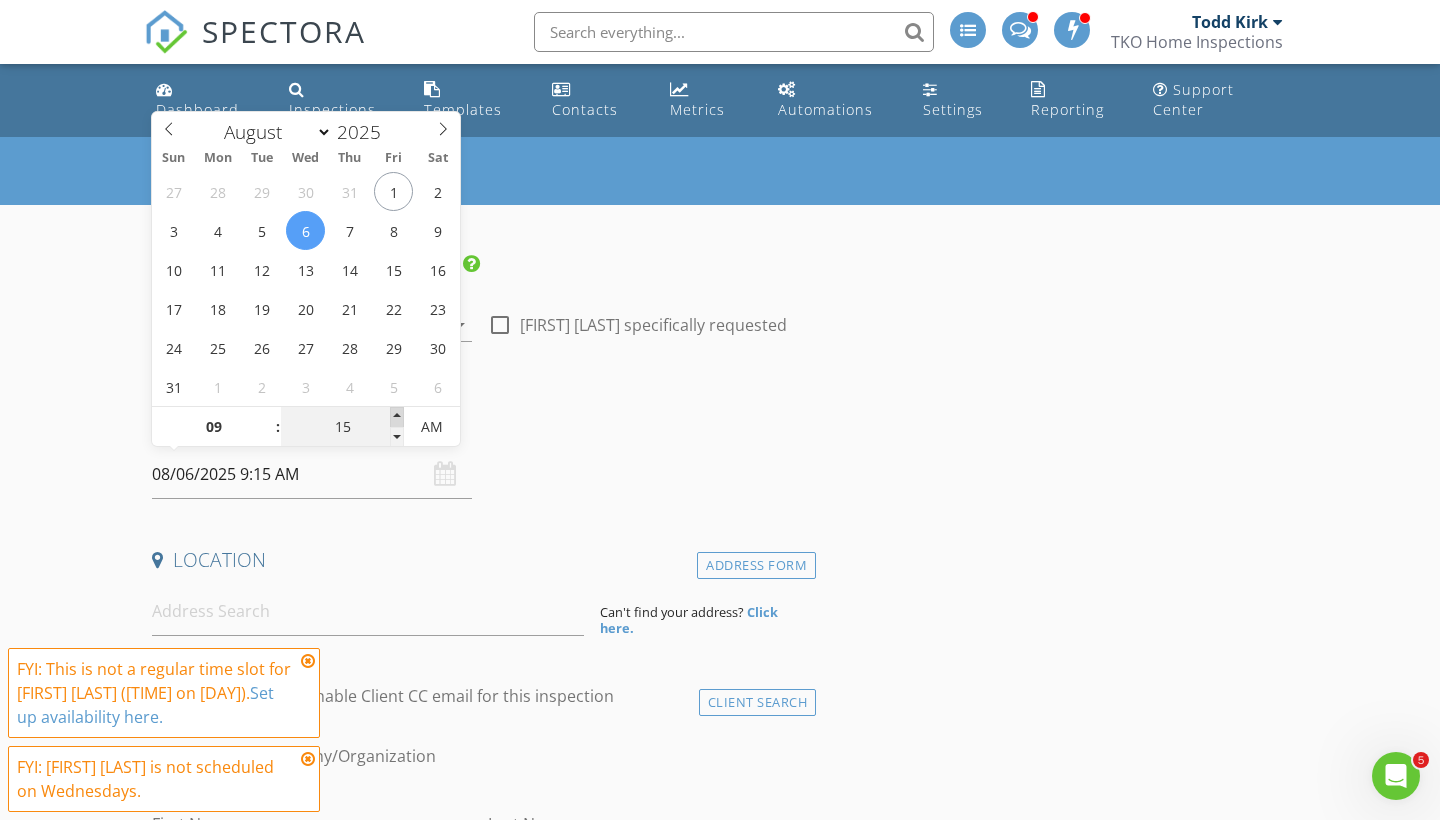 click at bounding box center (397, 417) 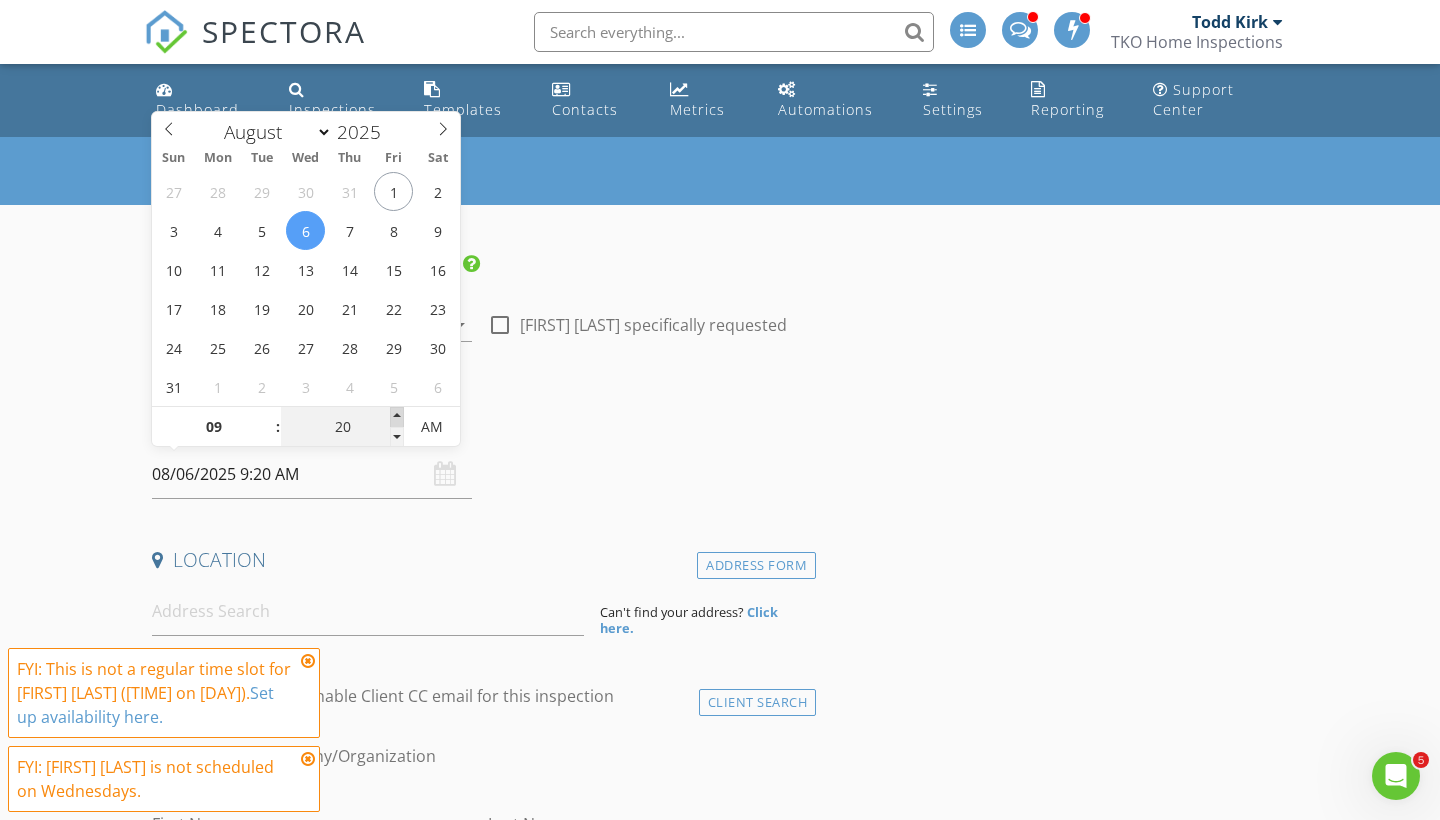 click at bounding box center (397, 417) 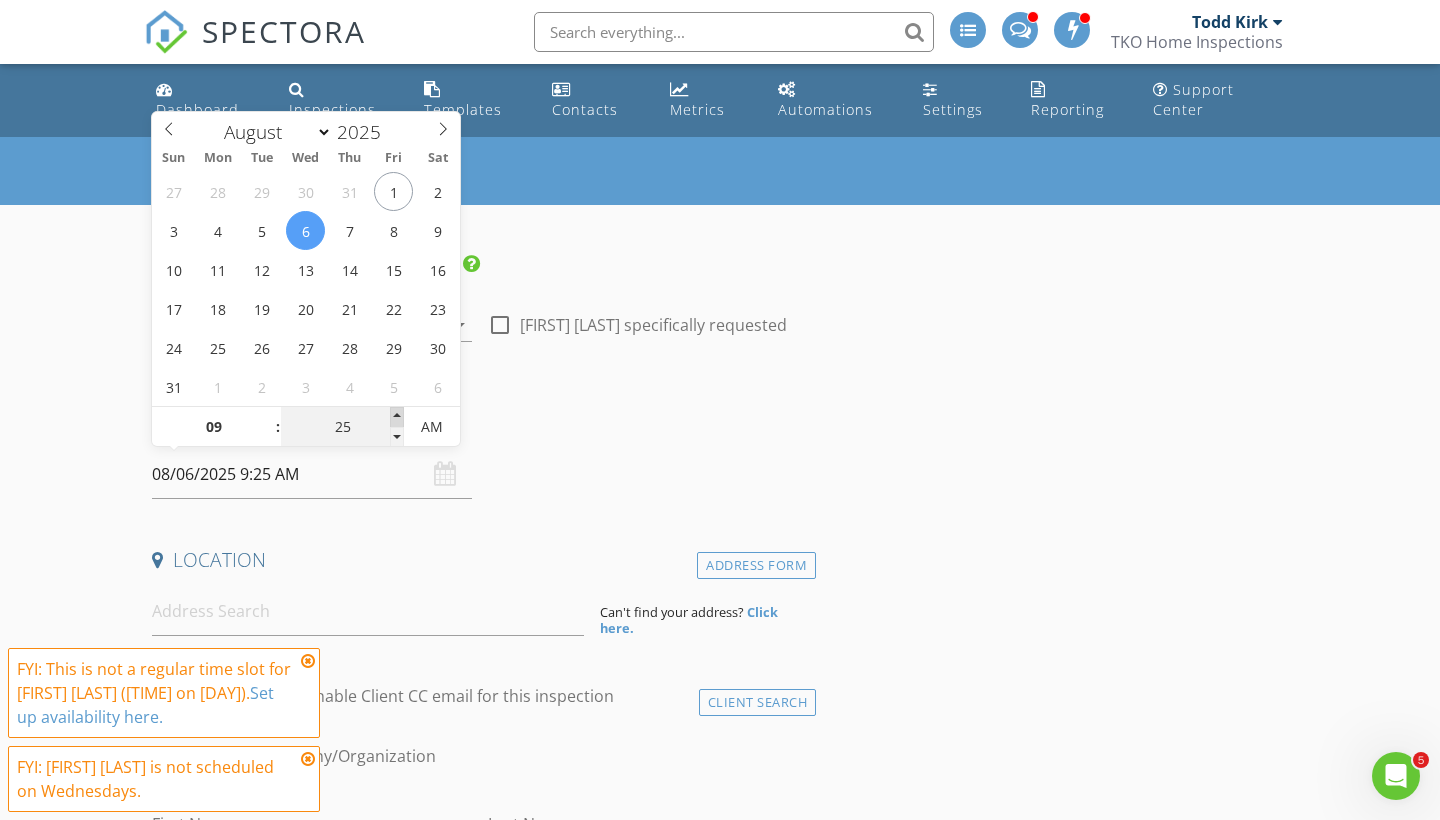 click at bounding box center (397, 417) 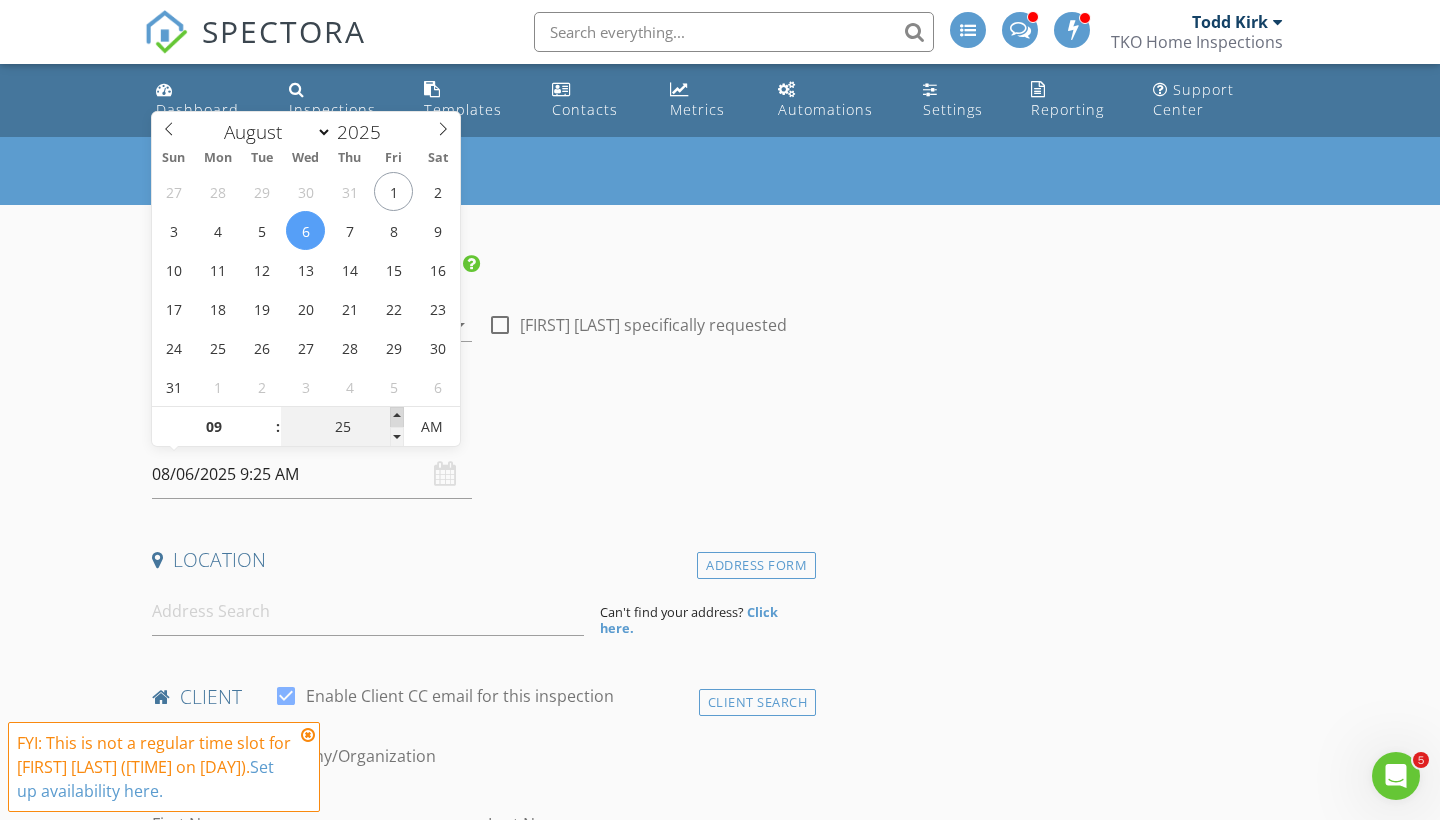 type on "08/06/2025 9:30 AM" 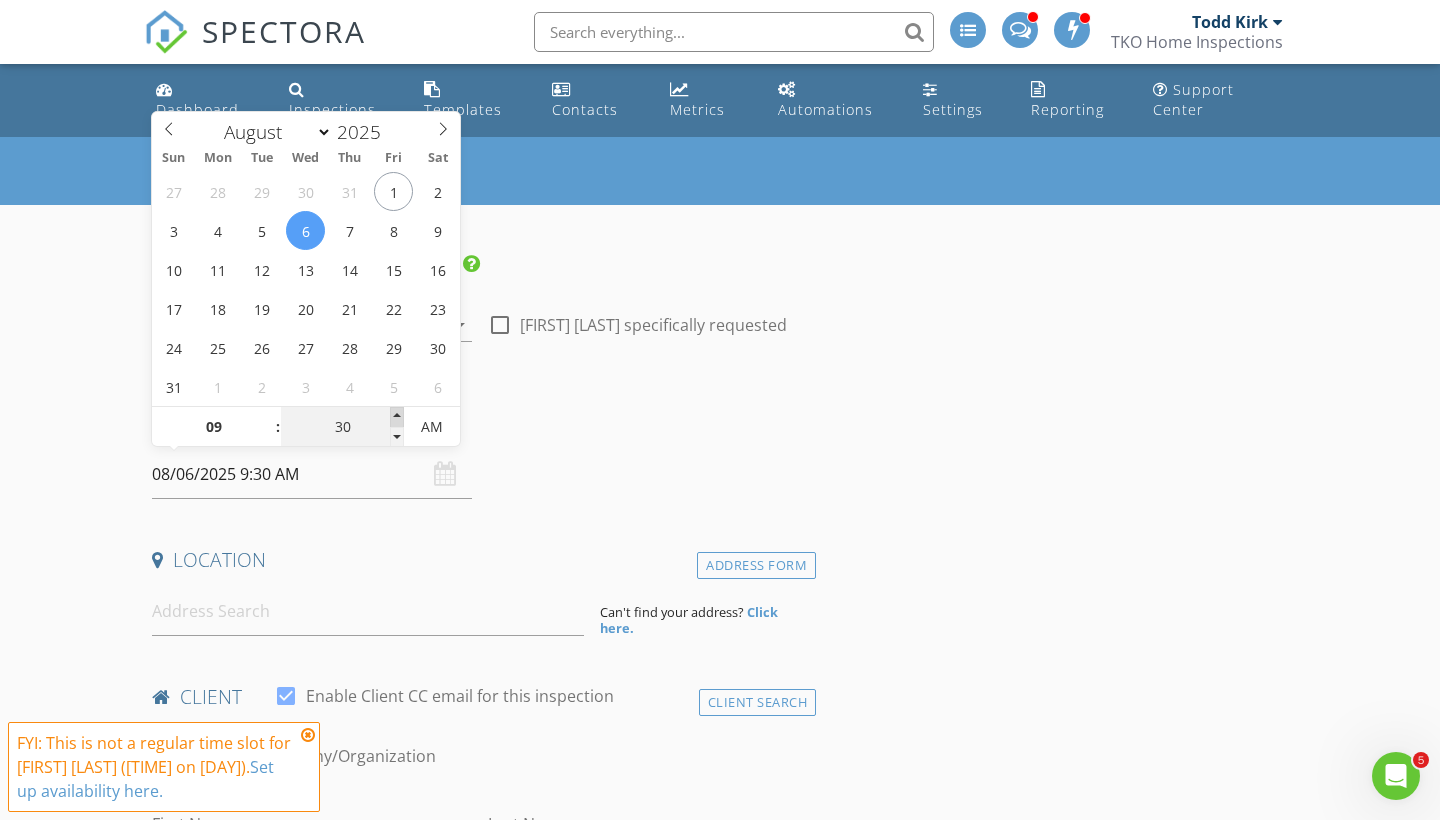 click at bounding box center (397, 417) 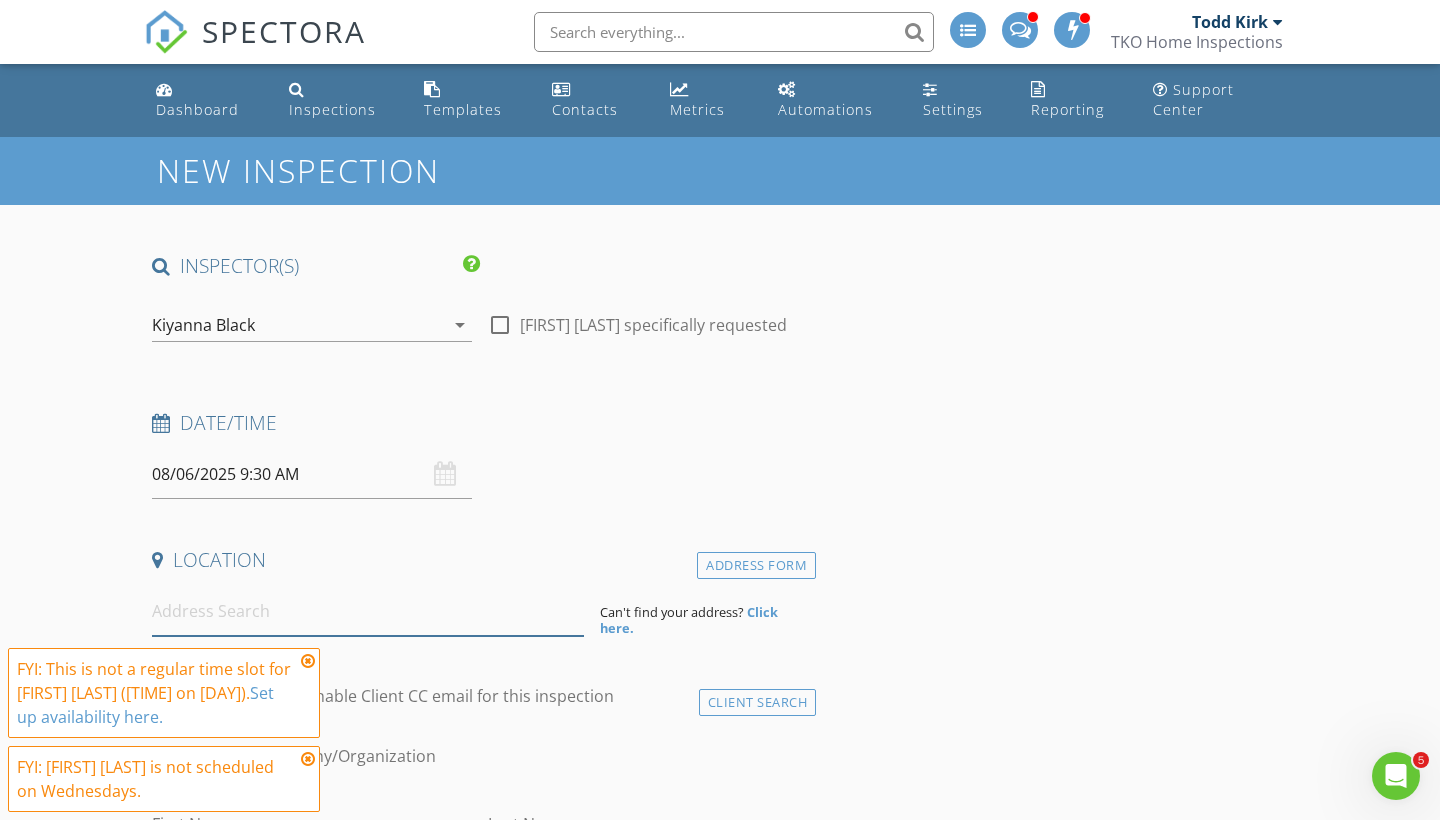 click at bounding box center (368, 611) 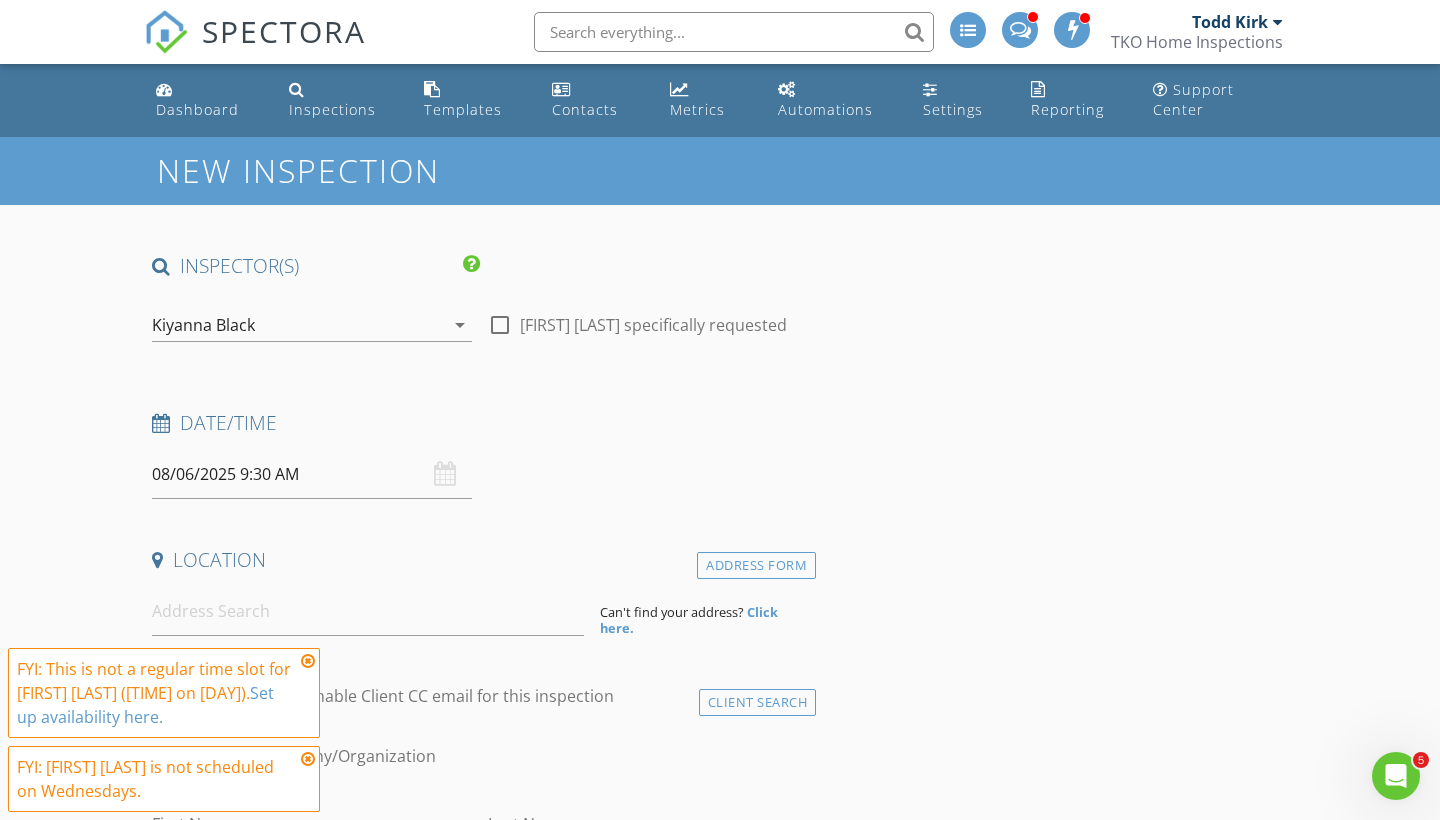 click at bounding box center [308, 661] 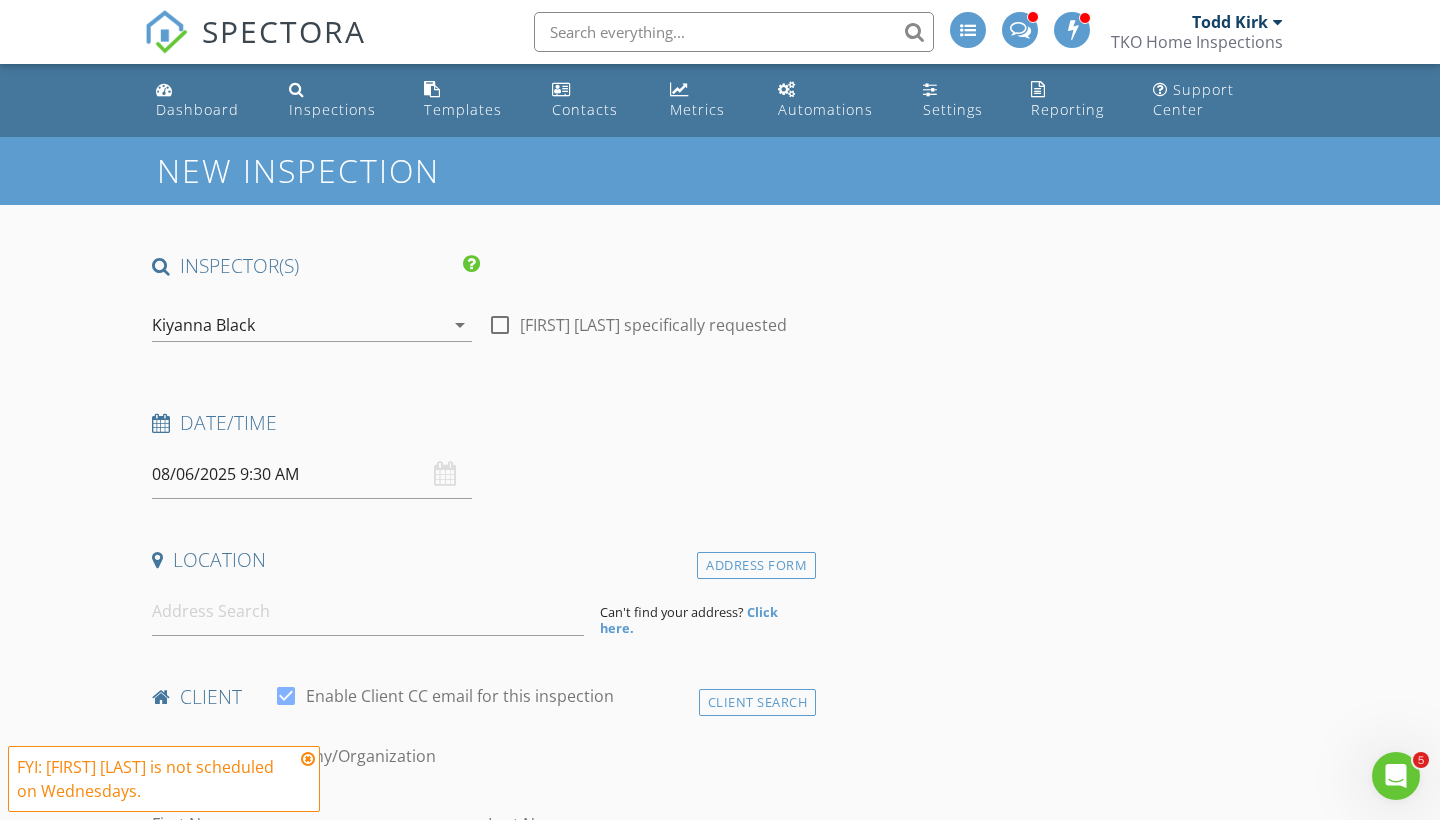 click at bounding box center [308, 759] 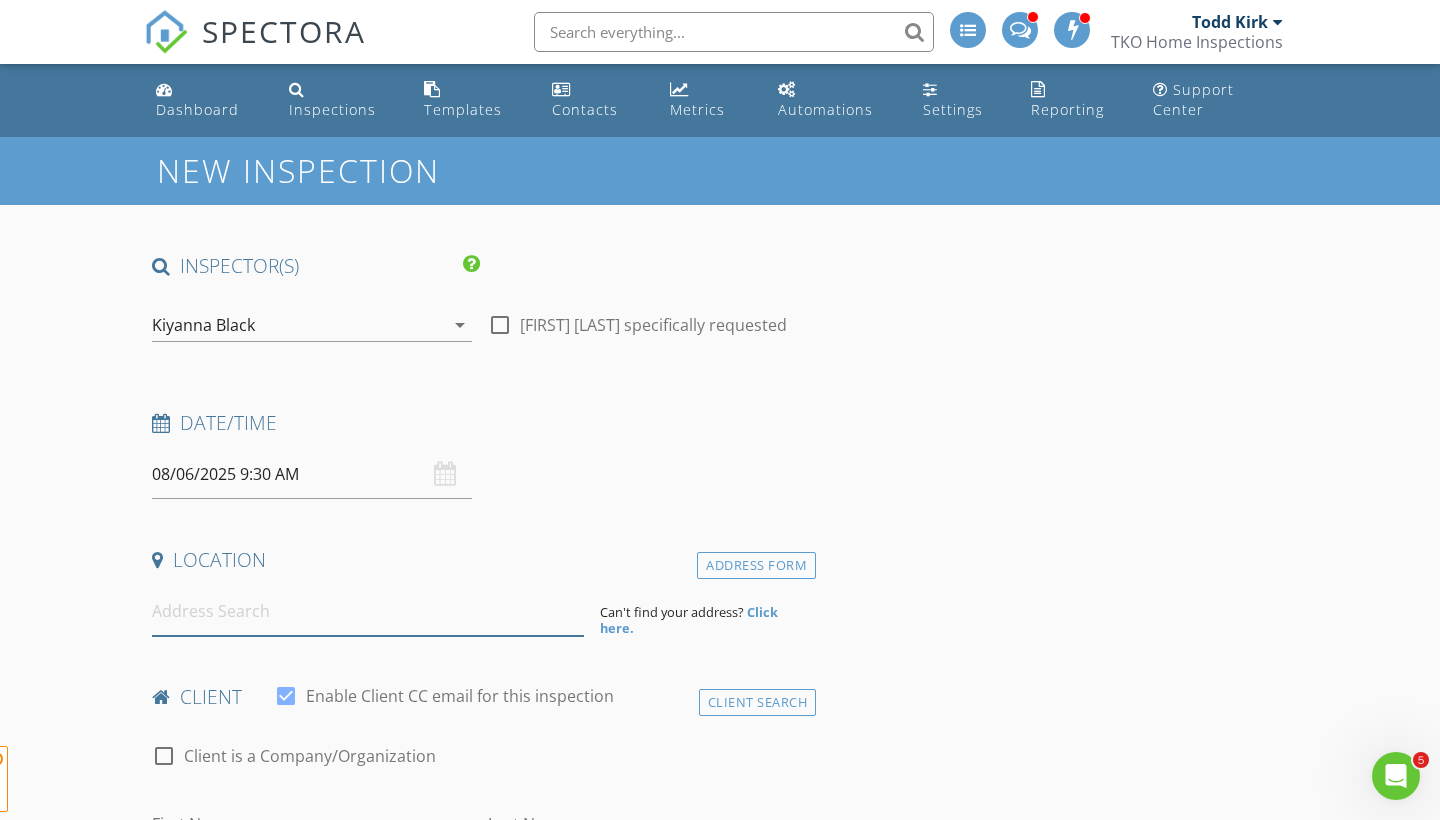 click at bounding box center [368, 611] 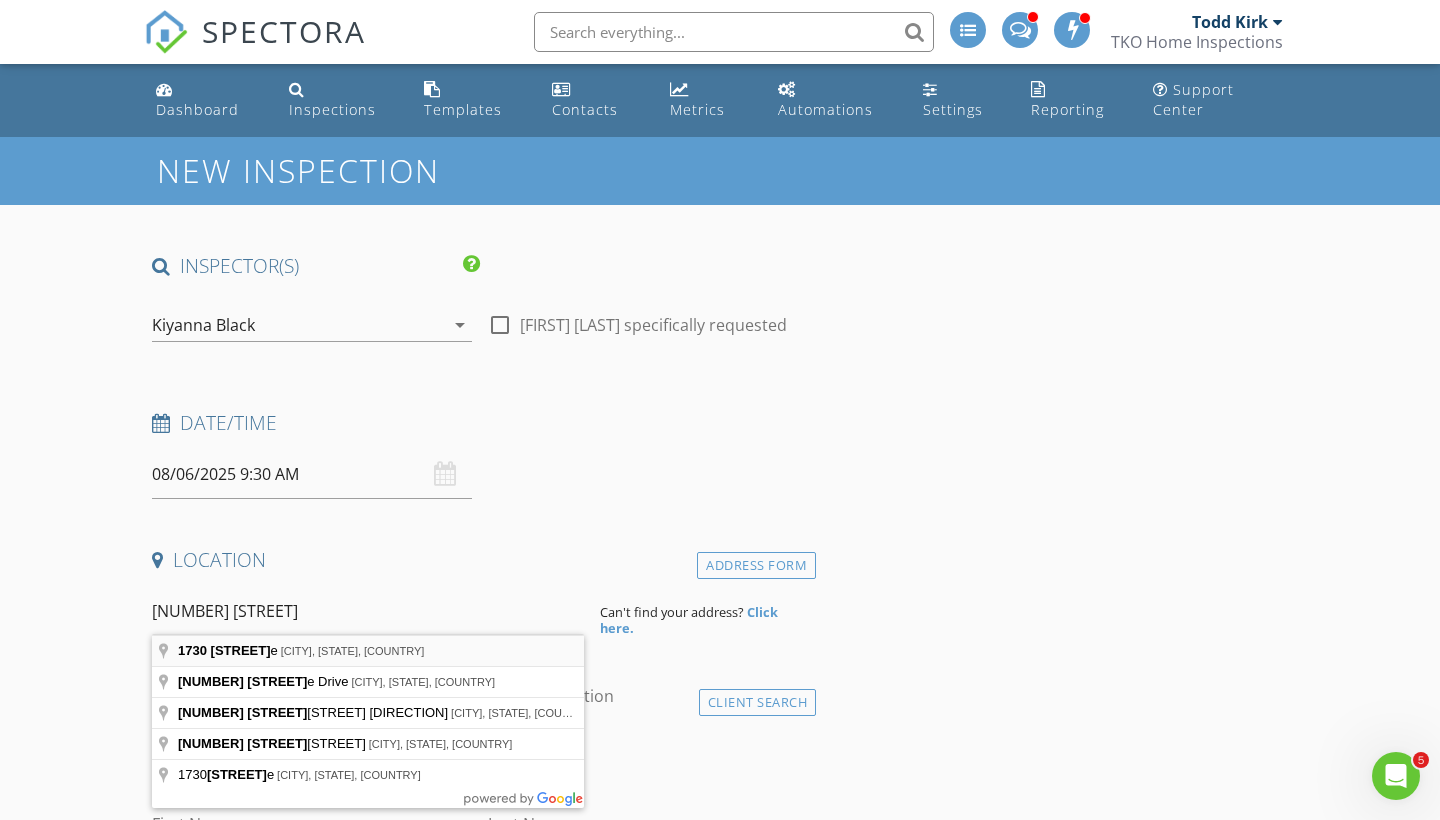 type on "1730 Miracle Mile, Springfield, OH, USA" 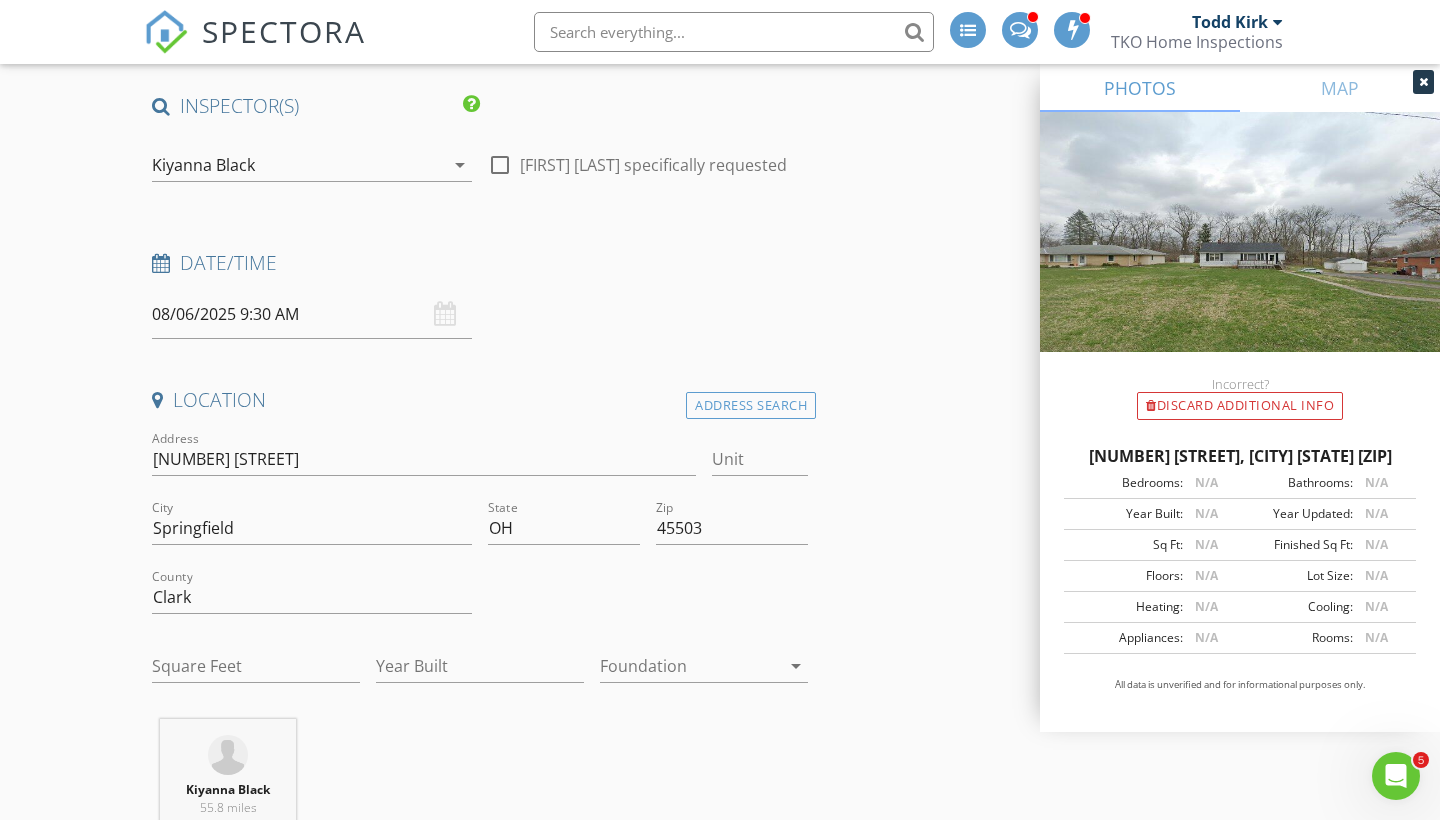 scroll, scrollTop: 226, scrollLeft: 0, axis: vertical 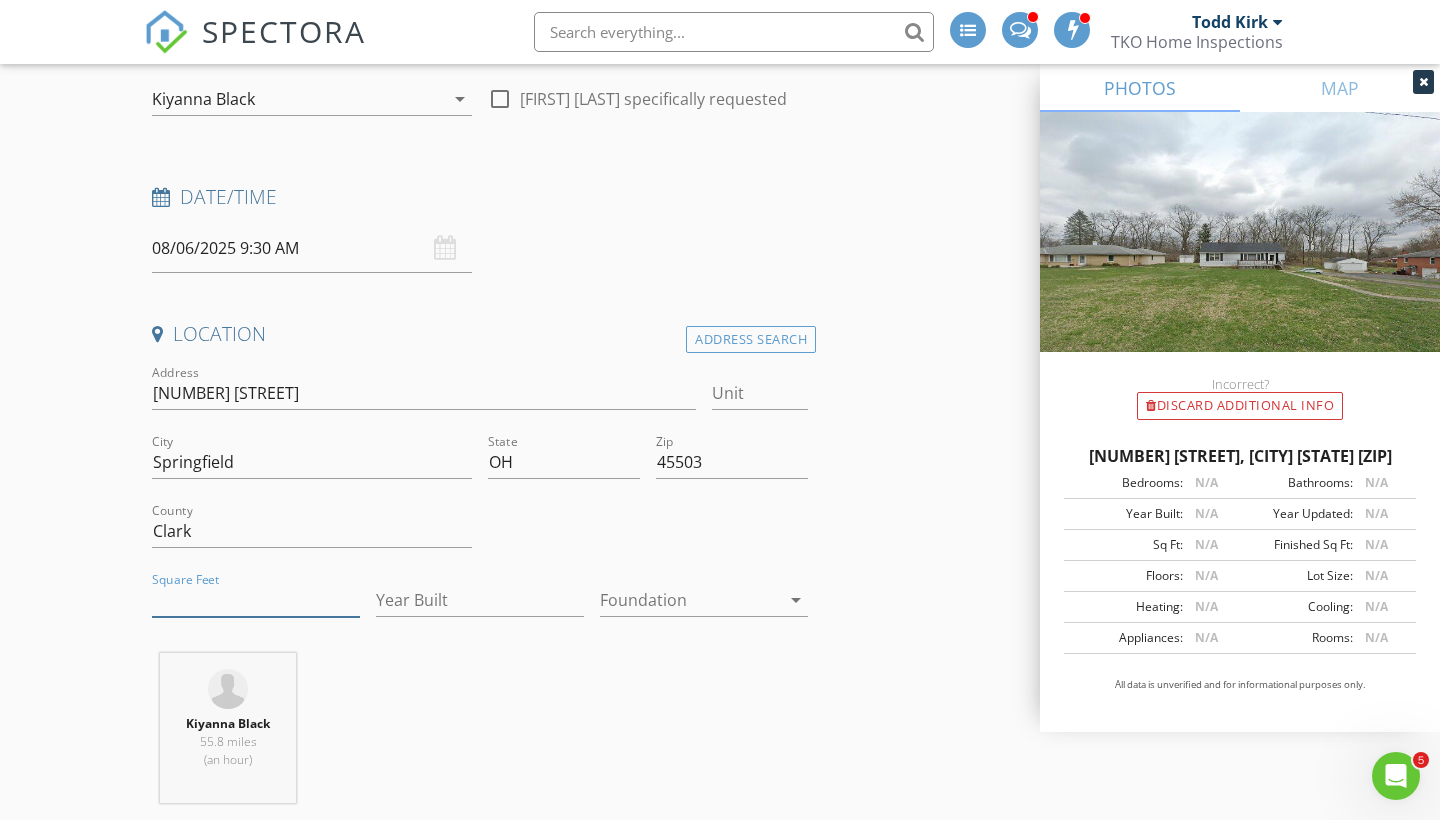 click on "Square Feet" at bounding box center (256, 600) 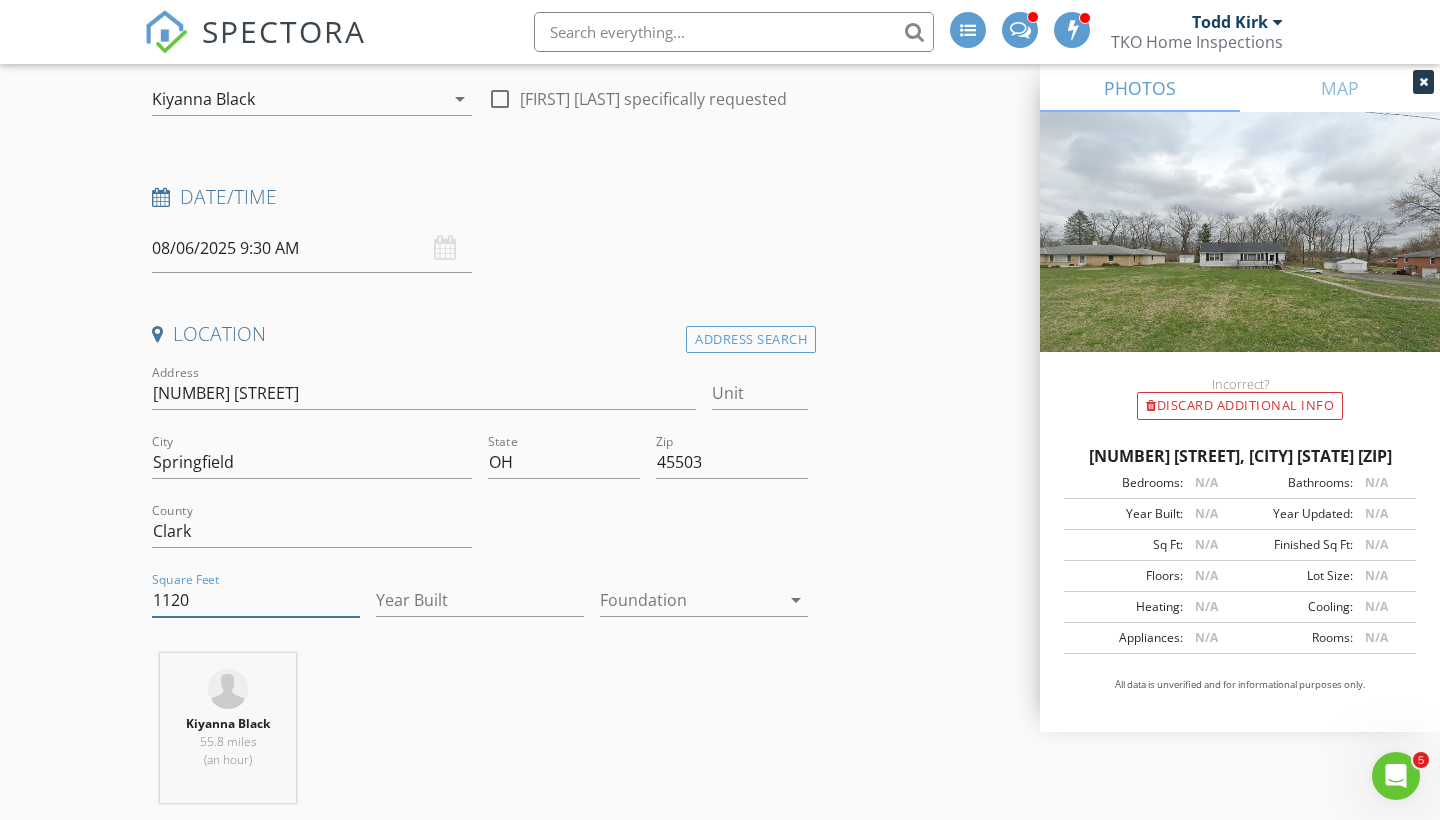 type on "1120" 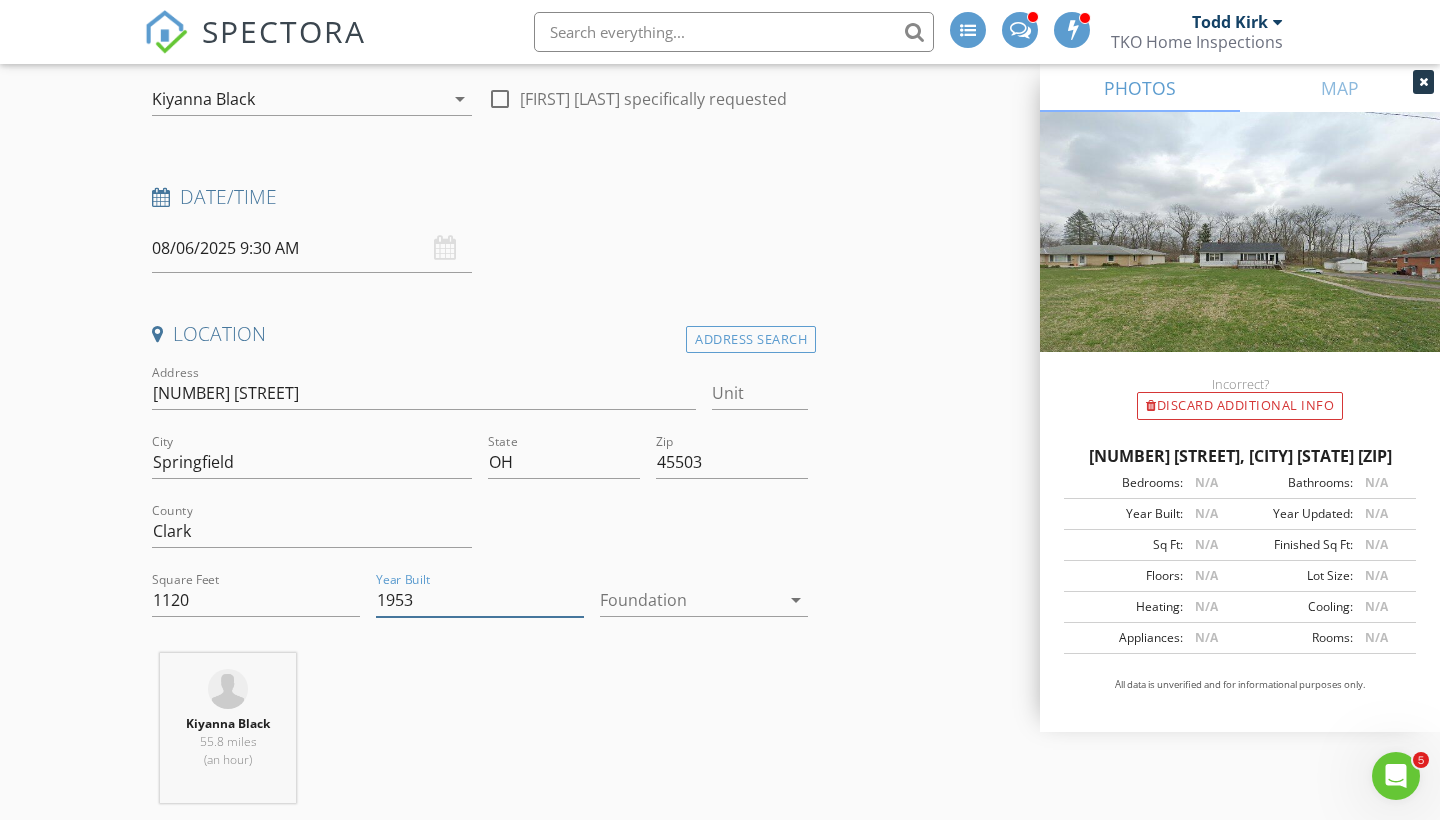 type on "1953" 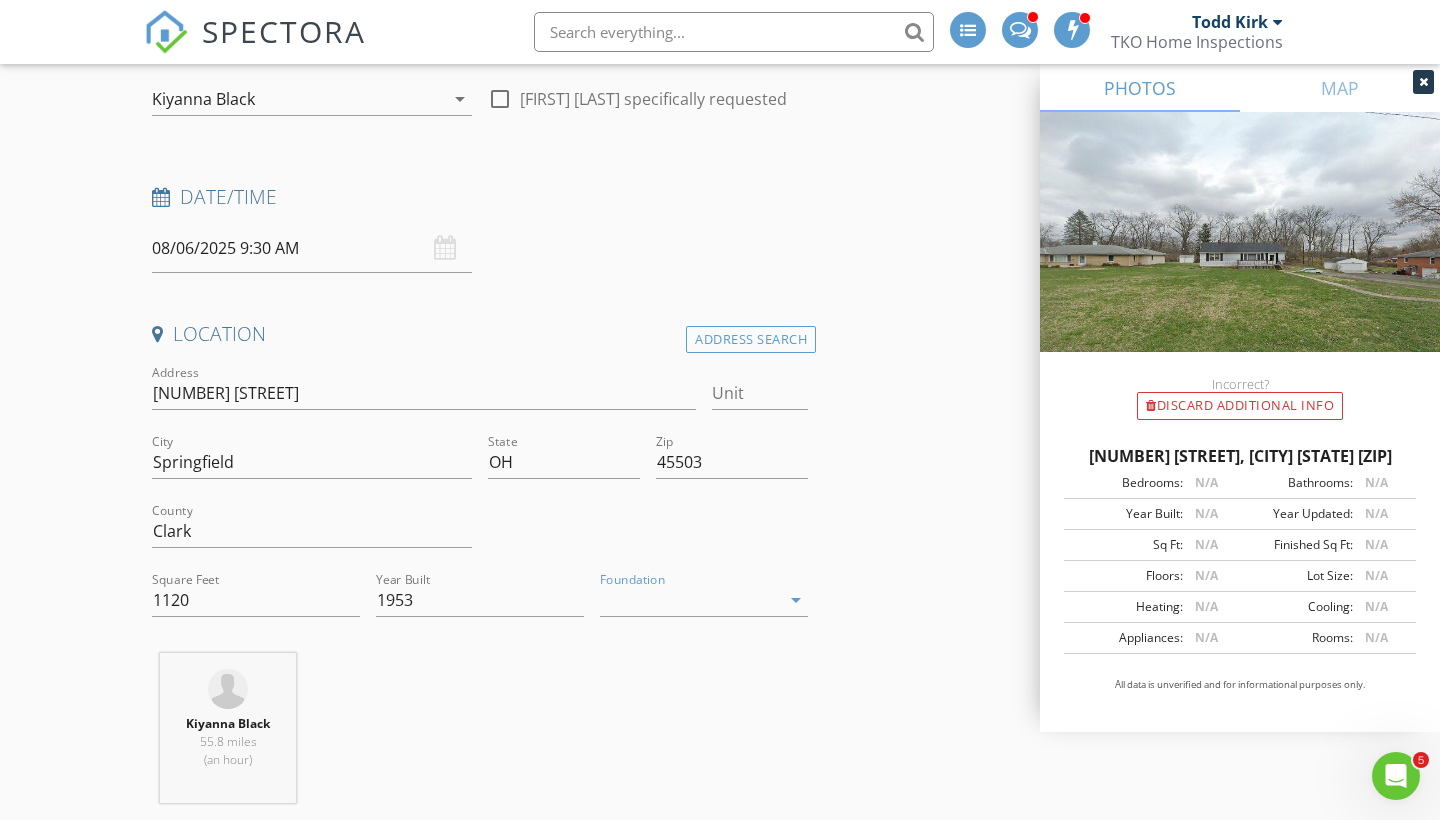 click at bounding box center [690, 600] 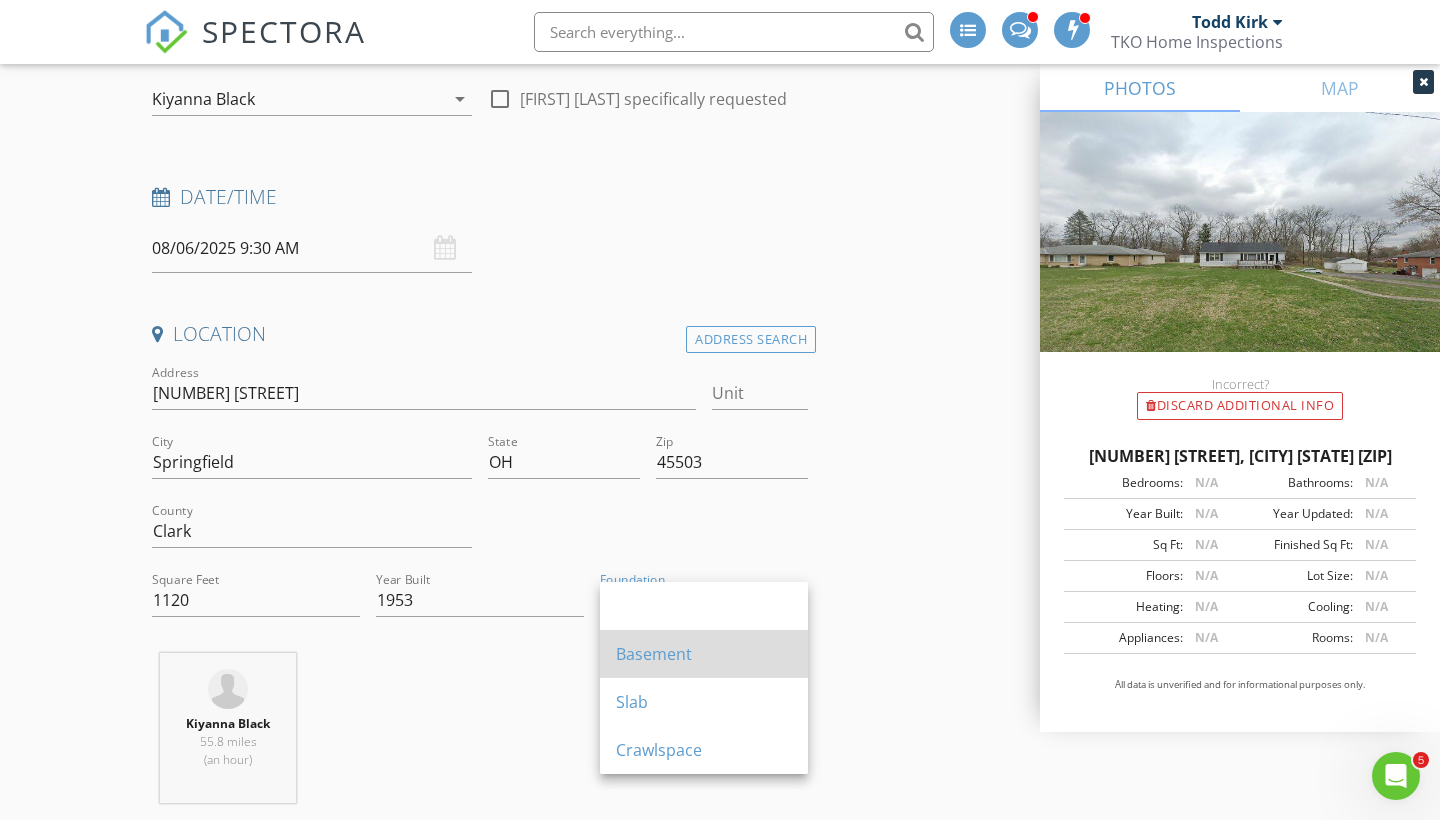 click on "Basement" at bounding box center (704, 654) 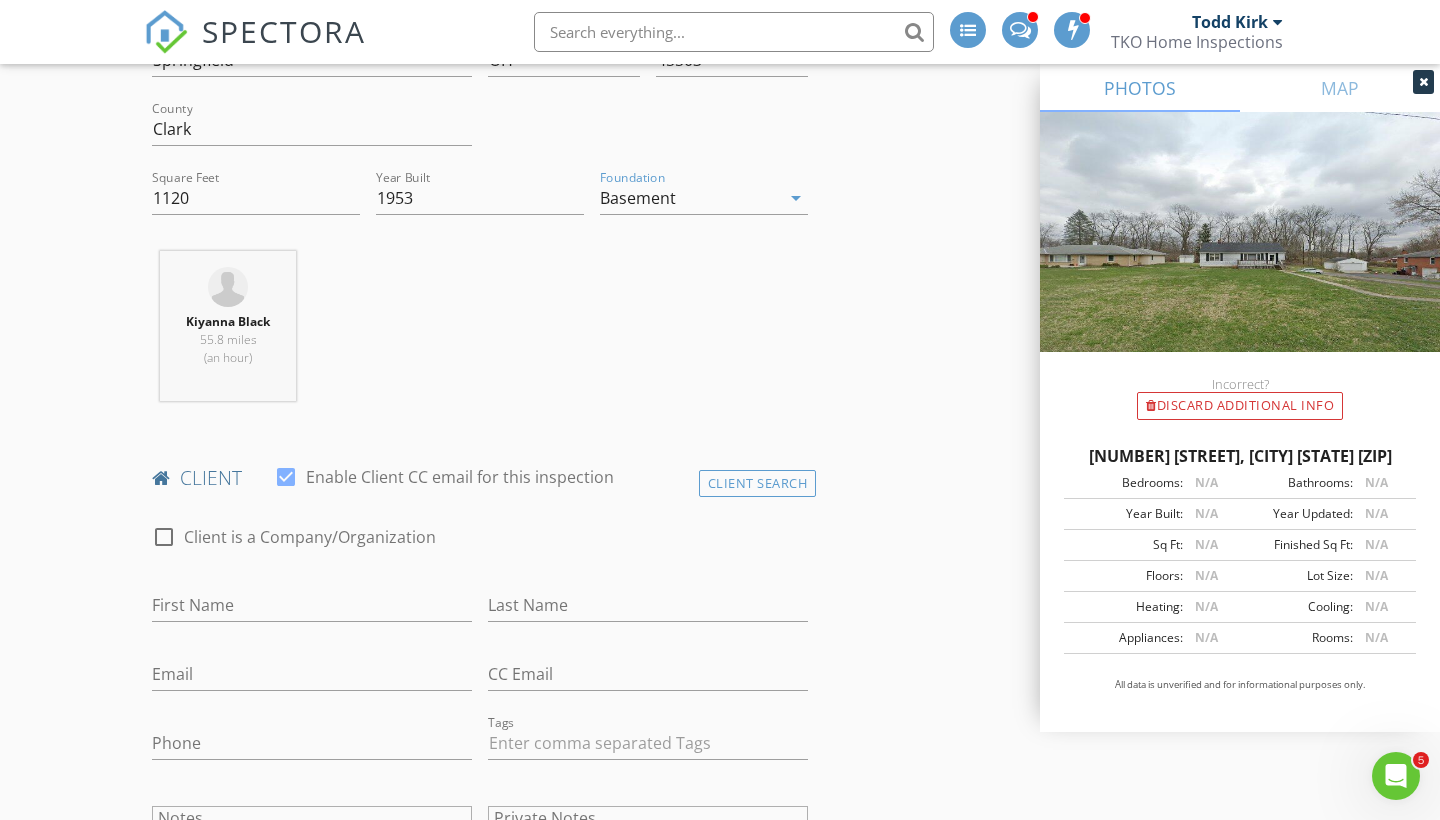 scroll, scrollTop: 636, scrollLeft: 0, axis: vertical 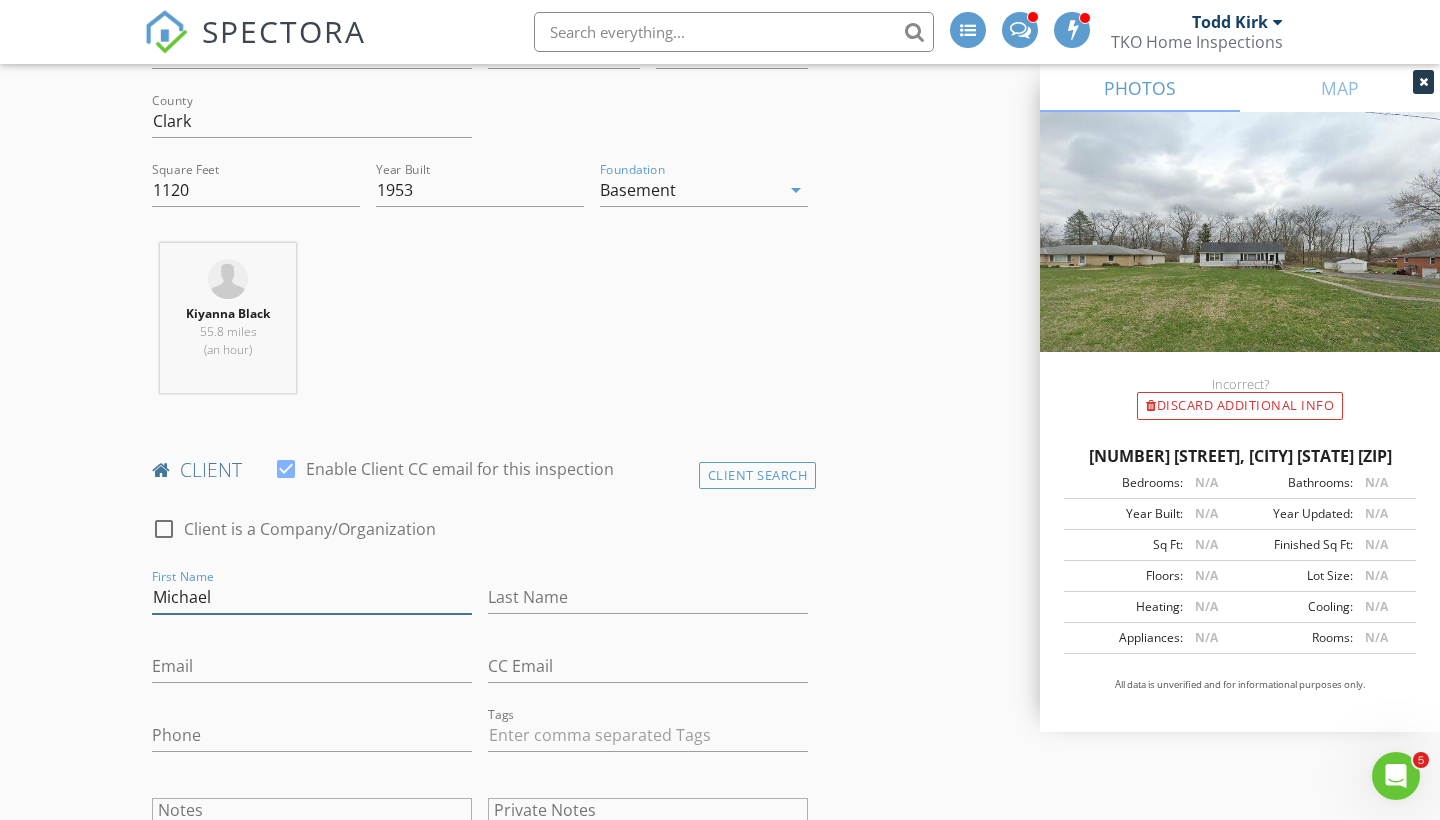 type on "Michael" 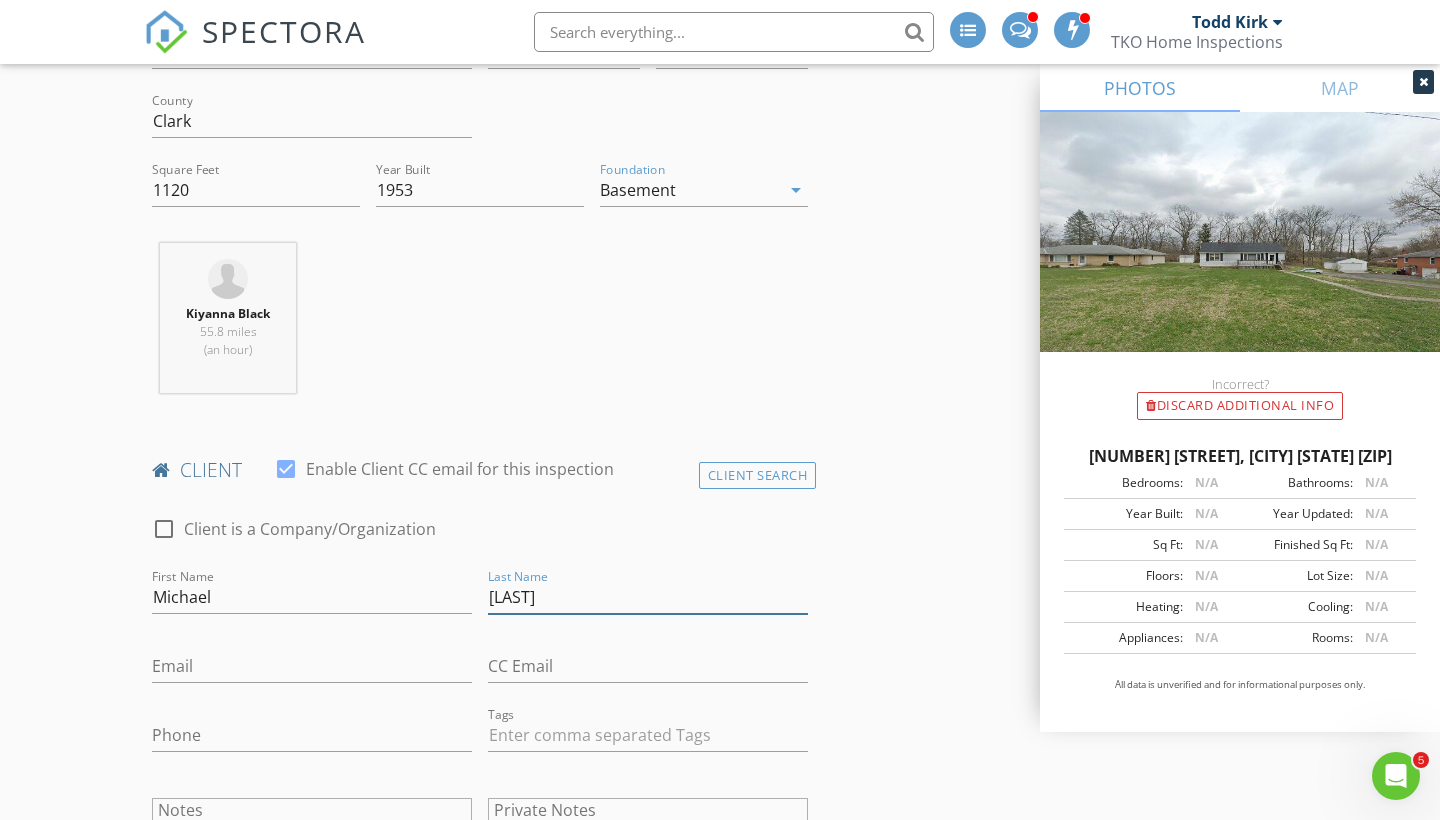 type on "Diserio" 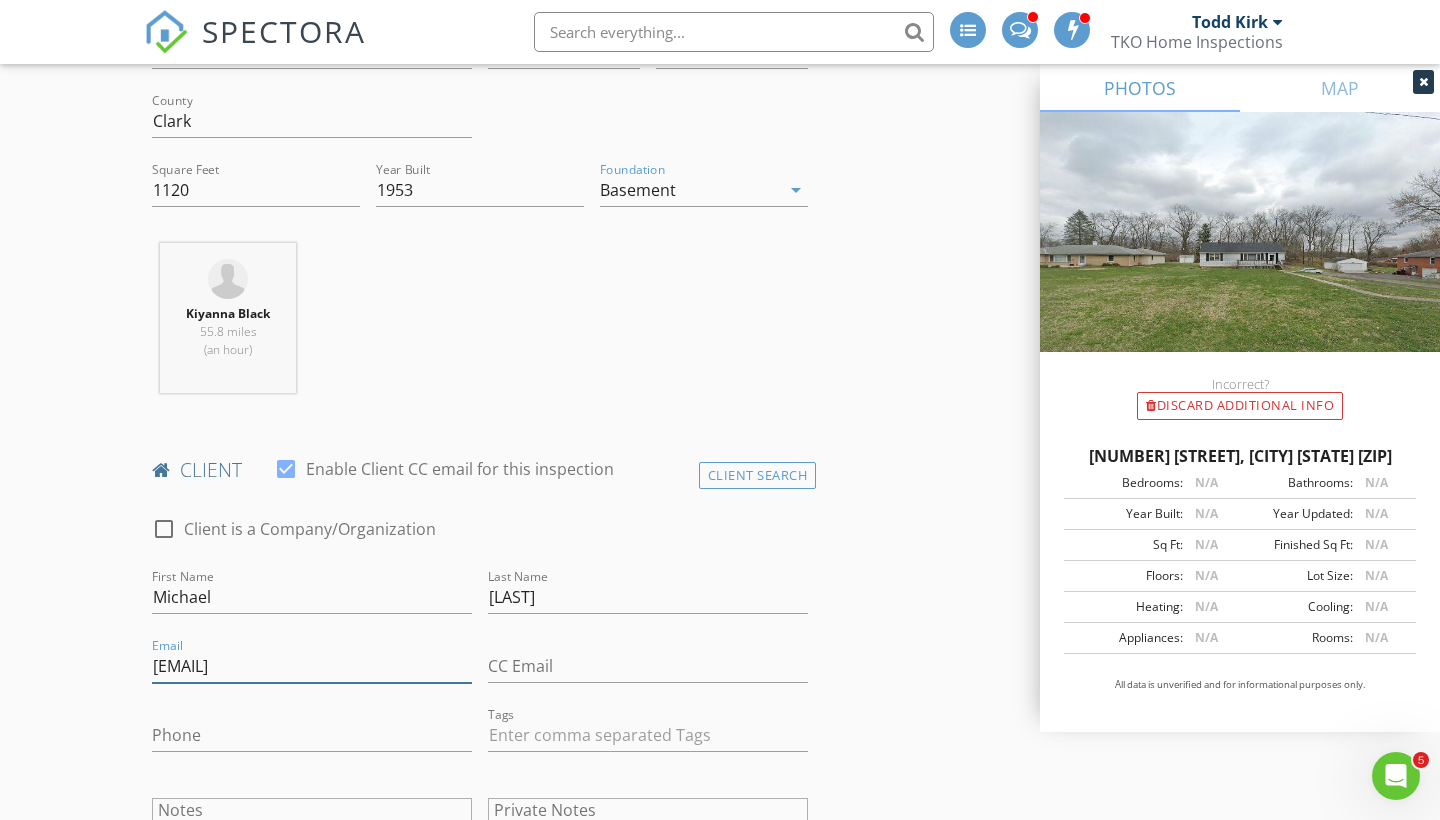 type on "diseriomichael1965@gmail.com" 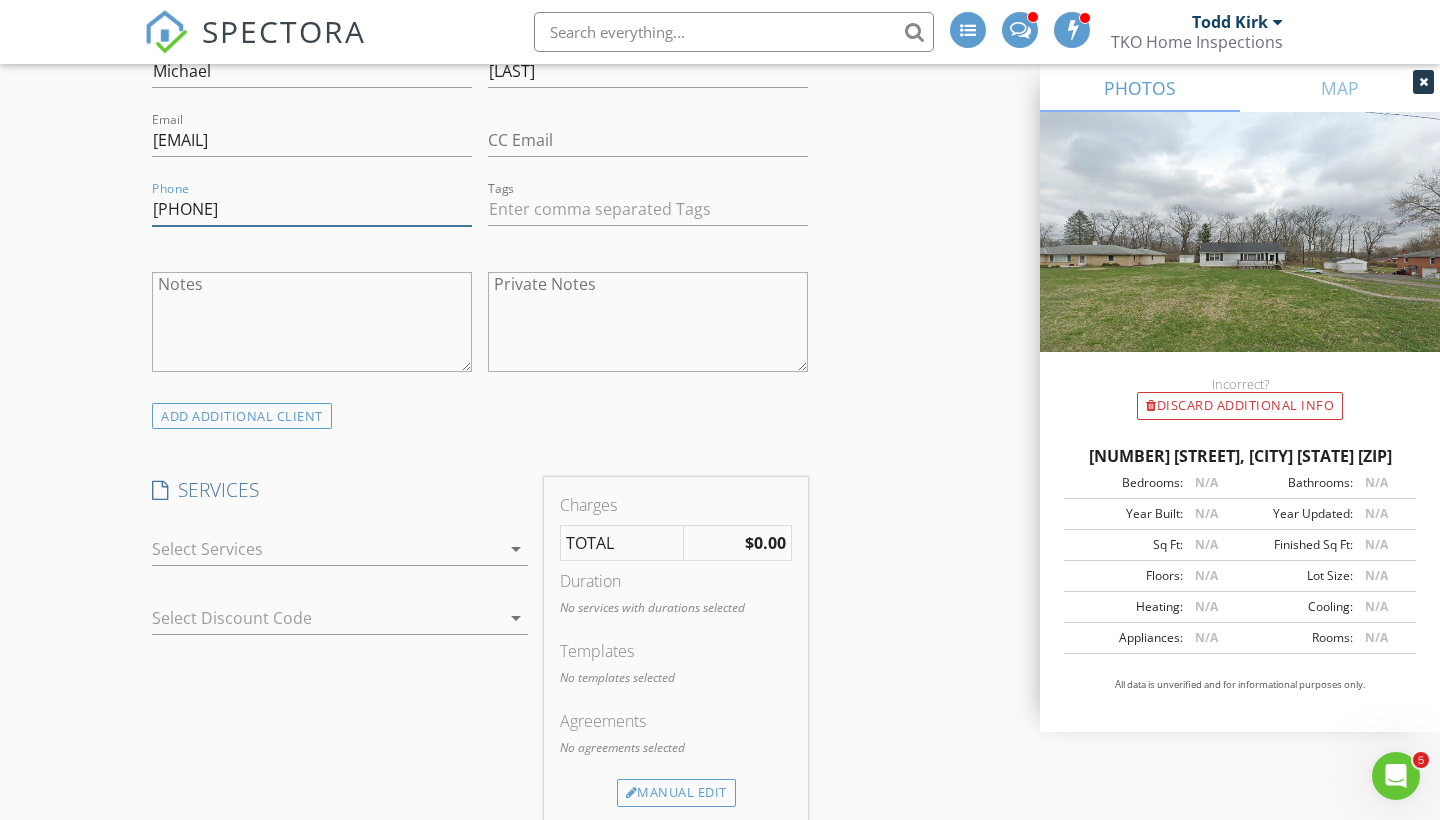 scroll, scrollTop: 1231, scrollLeft: 0, axis: vertical 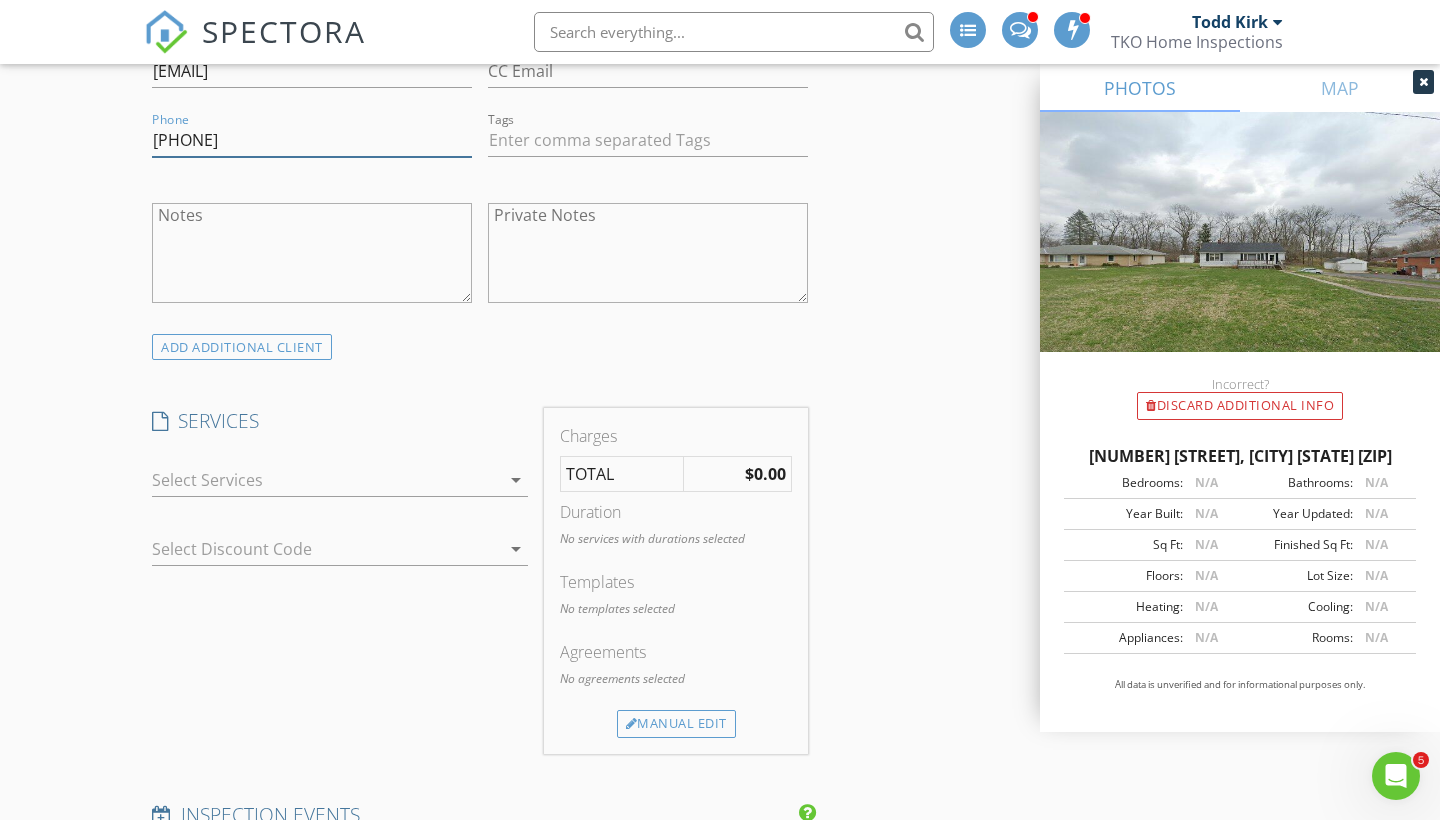 type on "614-330-5731" 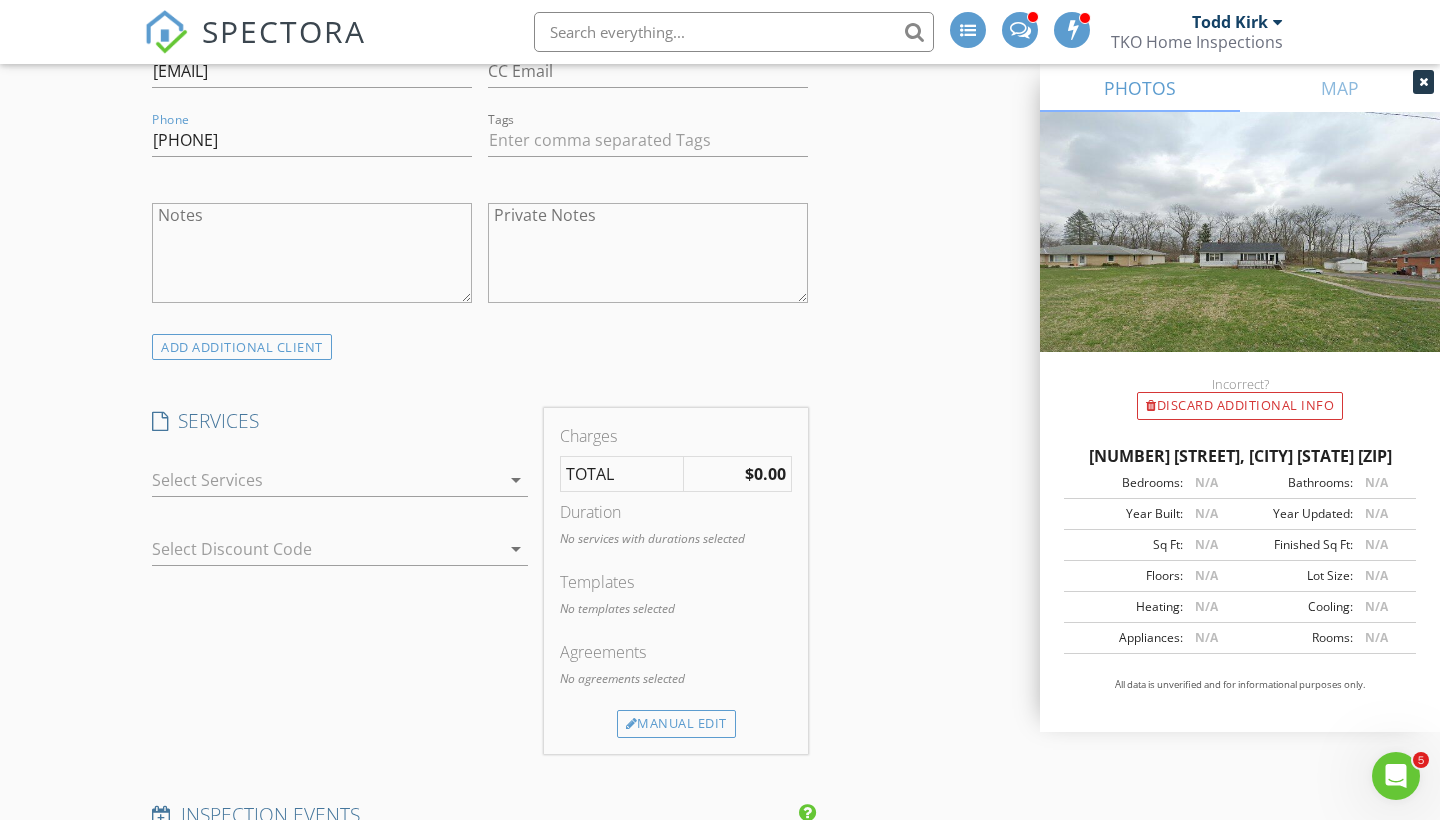click at bounding box center [326, 480] 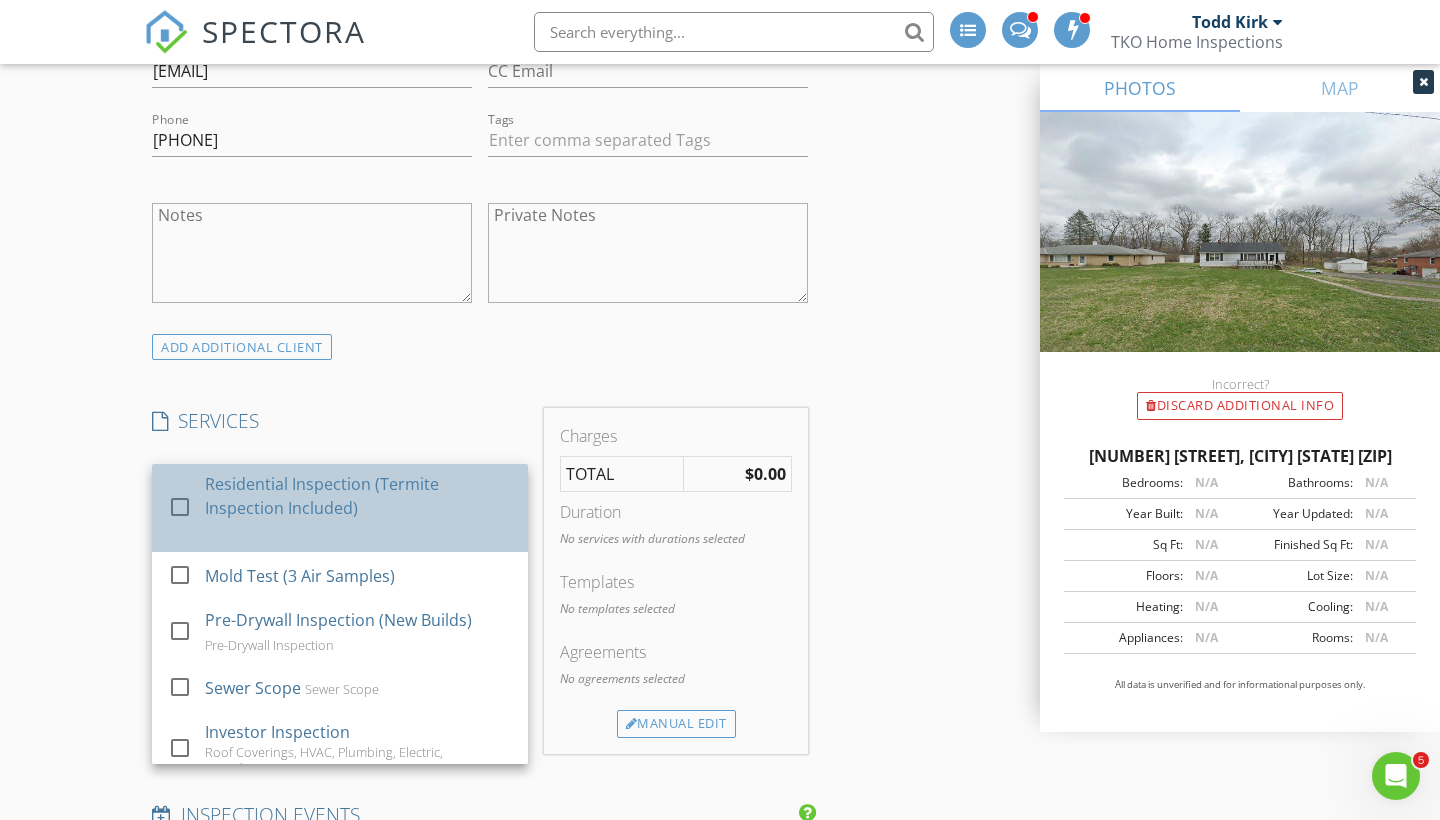 click on "Residential Inspection (Termite Inspection Included)" at bounding box center (358, 496) 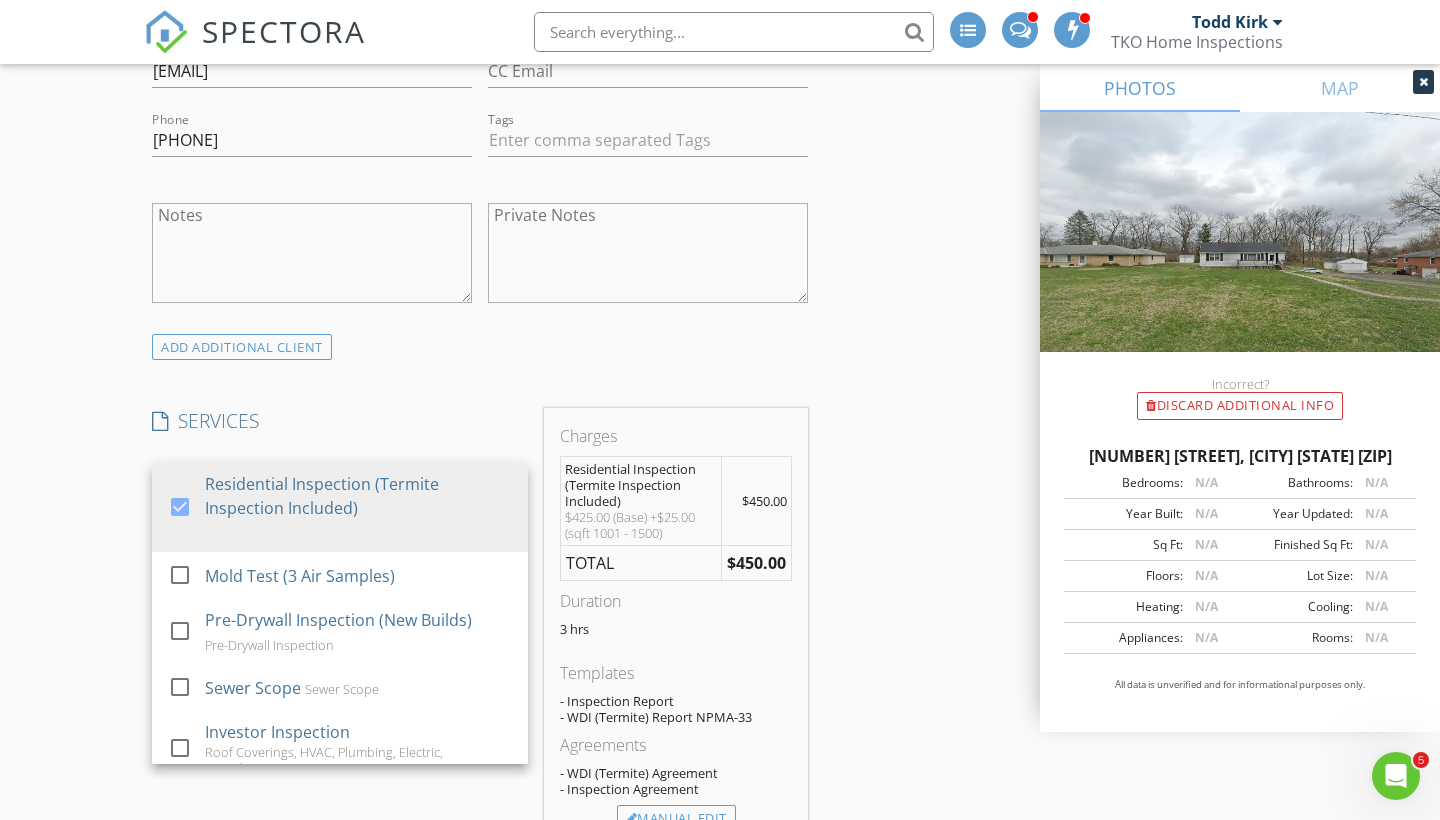 click on "New Inspection
INSPECTOR(S)
check_box_outline_blank   Todd Kirk     check_box   Kiyanna Black   PRIMARY   Kiyanna Black arrow_drop_down   check_box_outline_blank Kiyanna Black specifically requested
Date/Time
08/06/2025 9:30 AM
Location
Address Search       Address 1730 Miracle Mile   Unit   City Springfield   State OH   Zip 45503   County Clark     Square Feet 1120   Year Built 1953   Foundation Basement arrow_drop_down     Kiyanna Black     55.8 miles     (an hour)
client
check_box Enable Client CC email for this inspection   Client Search     check_box_outline_blank Client is a Company/Organization     First Name Michael   Last Name Diserio   Email diseriomichael1965@gmail.com   CC Email   Phone 614-330-5731         Tags         Notes   Private Notes
ADD ADDITIONAL client
check_box" at bounding box center [720, 957] 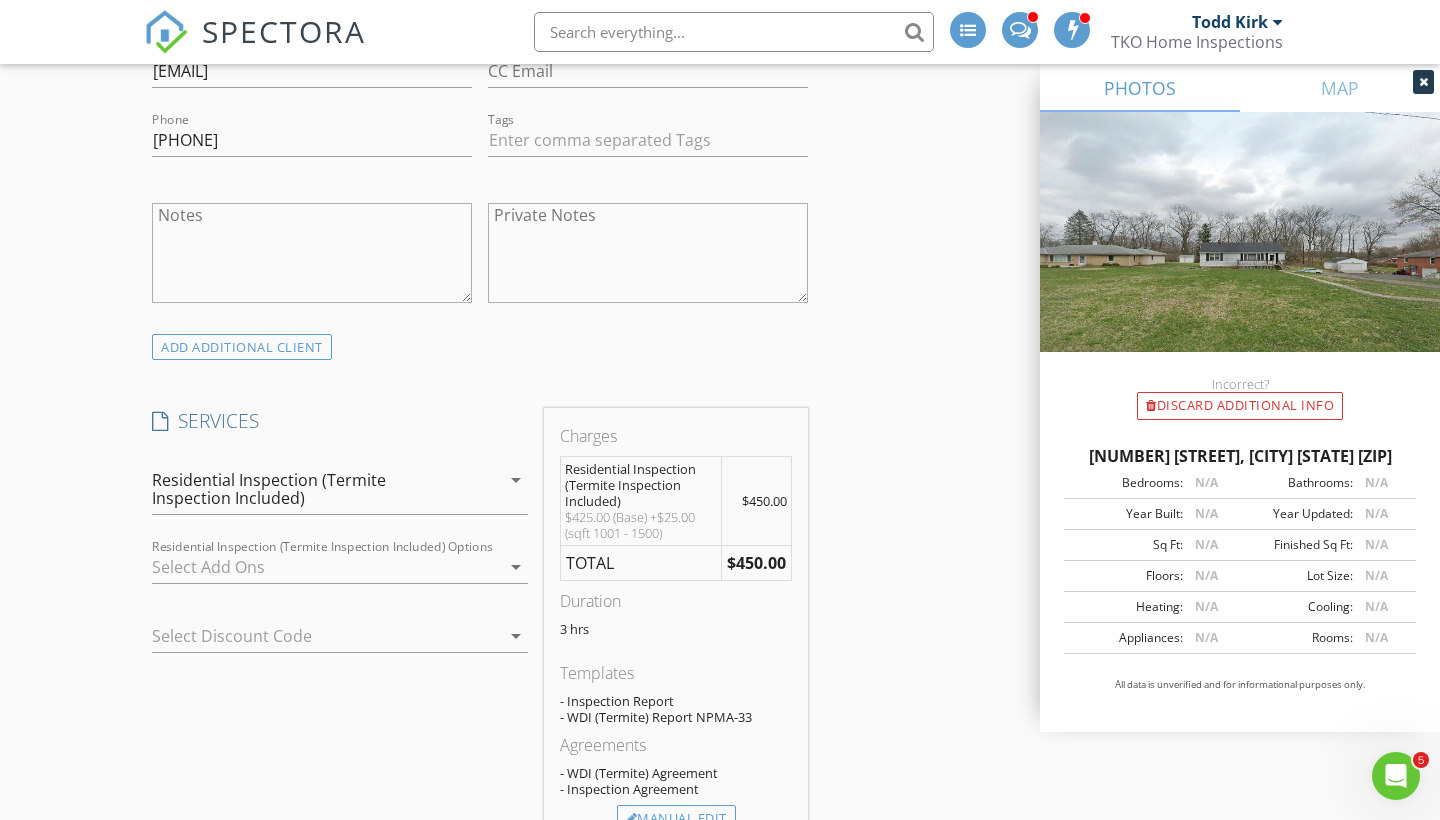 click at bounding box center (326, 567) 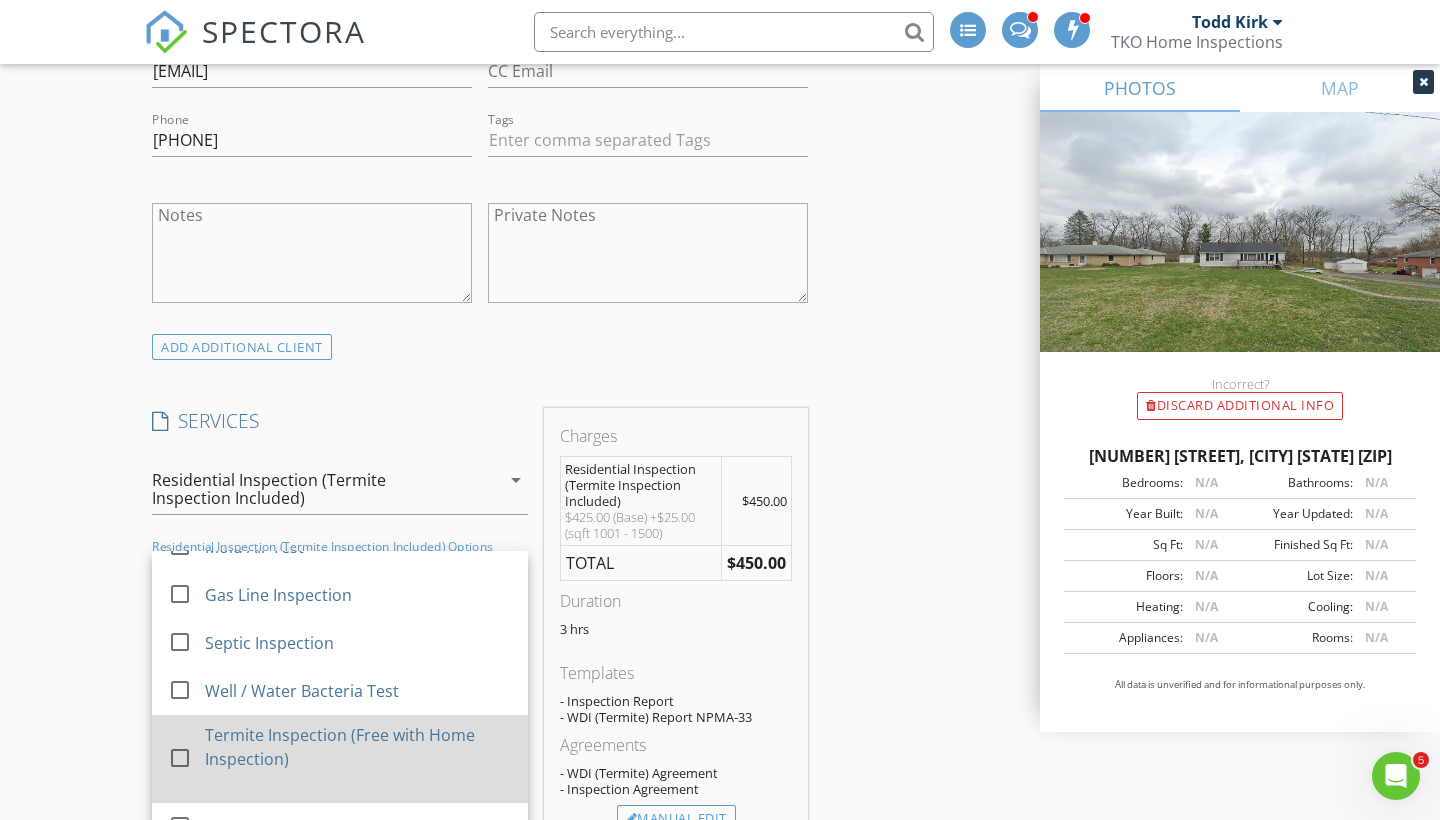 scroll, scrollTop: 188, scrollLeft: 0, axis: vertical 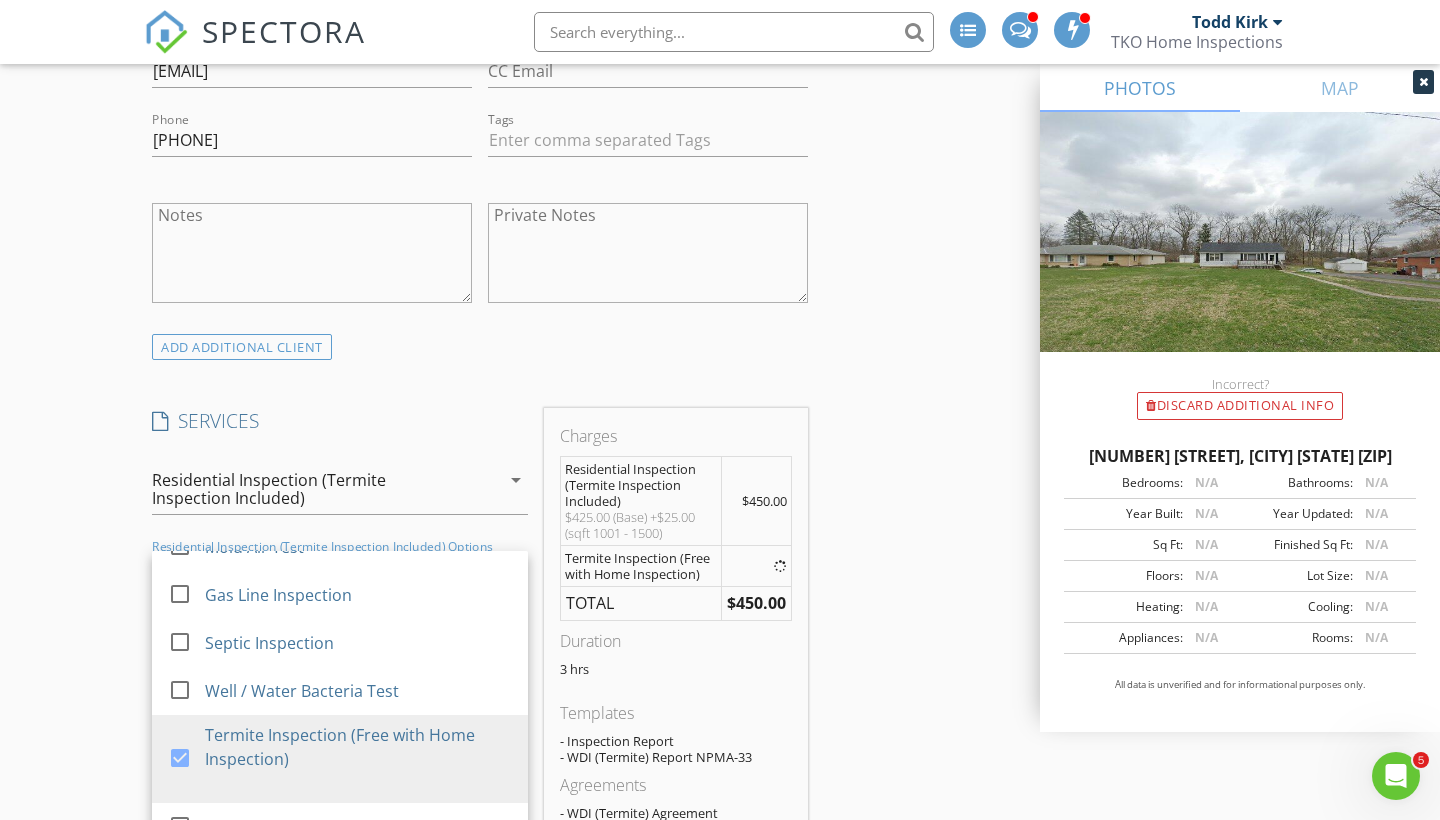 click on "New Inspection
INSPECTOR(S)
check_box_outline_blank   Todd Kirk     check_box   Kiyanna Black   PRIMARY   Kiyanna Black arrow_drop_down   check_box_outline_blank Kiyanna Black specifically requested
Date/Time
08/06/2025 9:30 AM
Location
Address Search       Address 1730 Miracle Mile   Unit   City Springfield   State OH   Zip 45503   County Clark     Square Feet 1120   Year Built 1953   Foundation Basement arrow_drop_down     Kiyanna Black     55.8 miles     (an hour)
client
check_box Enable Client CC email for this inspection   Client Search     check_box_outline_blank Client is a Company/Organization     First Name Michael   Last Name Diserio   Email diseriomichael1965@gmail.com   CC Email   Phone 614-330-5731         Tags         Notes   Private Notes
ADD ADDITIONAL client
check_box" at bounding box center [720, 977] 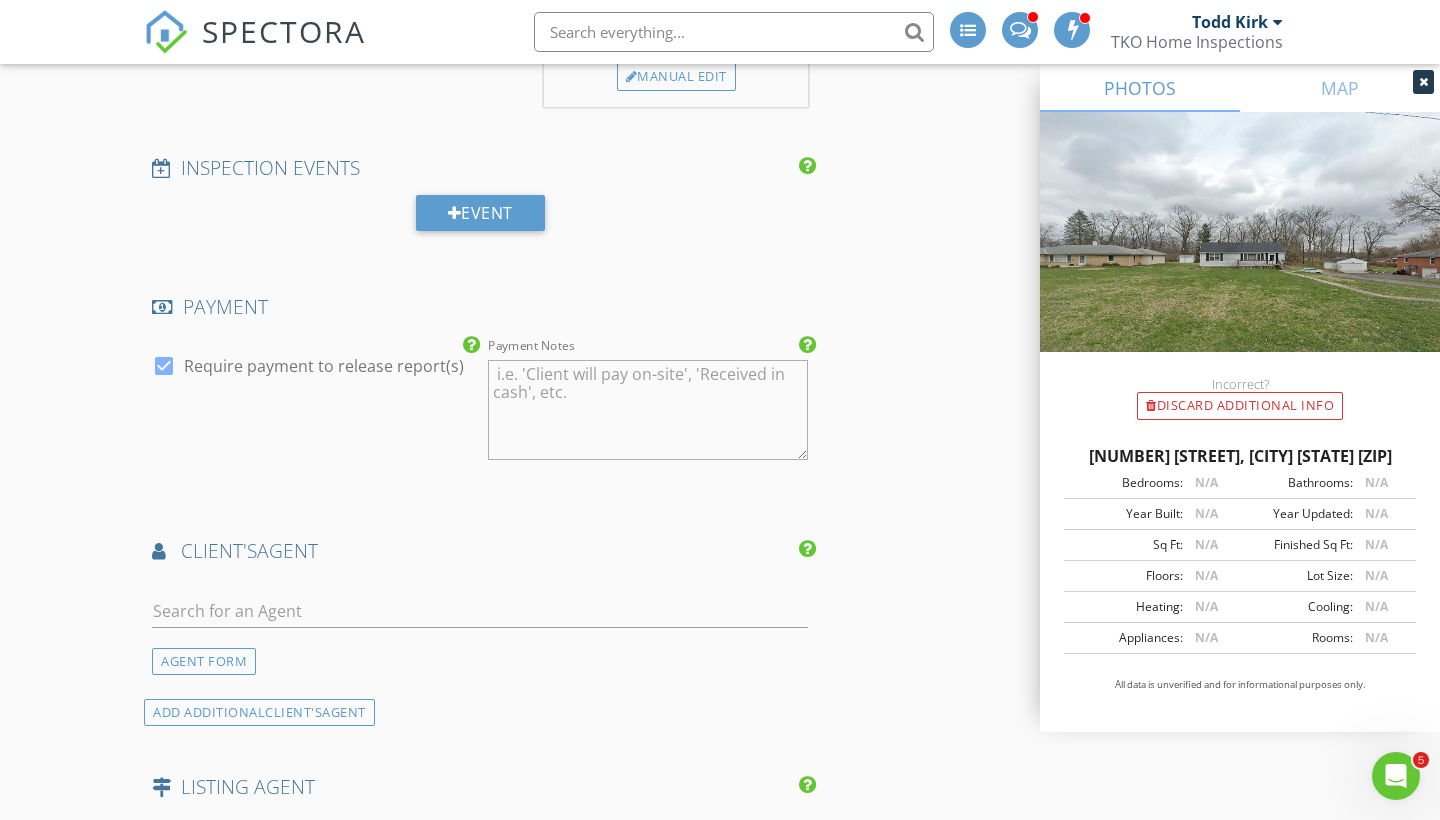 scroll, scrollTop: 2041, scrollLeft: 0, axis: vertical 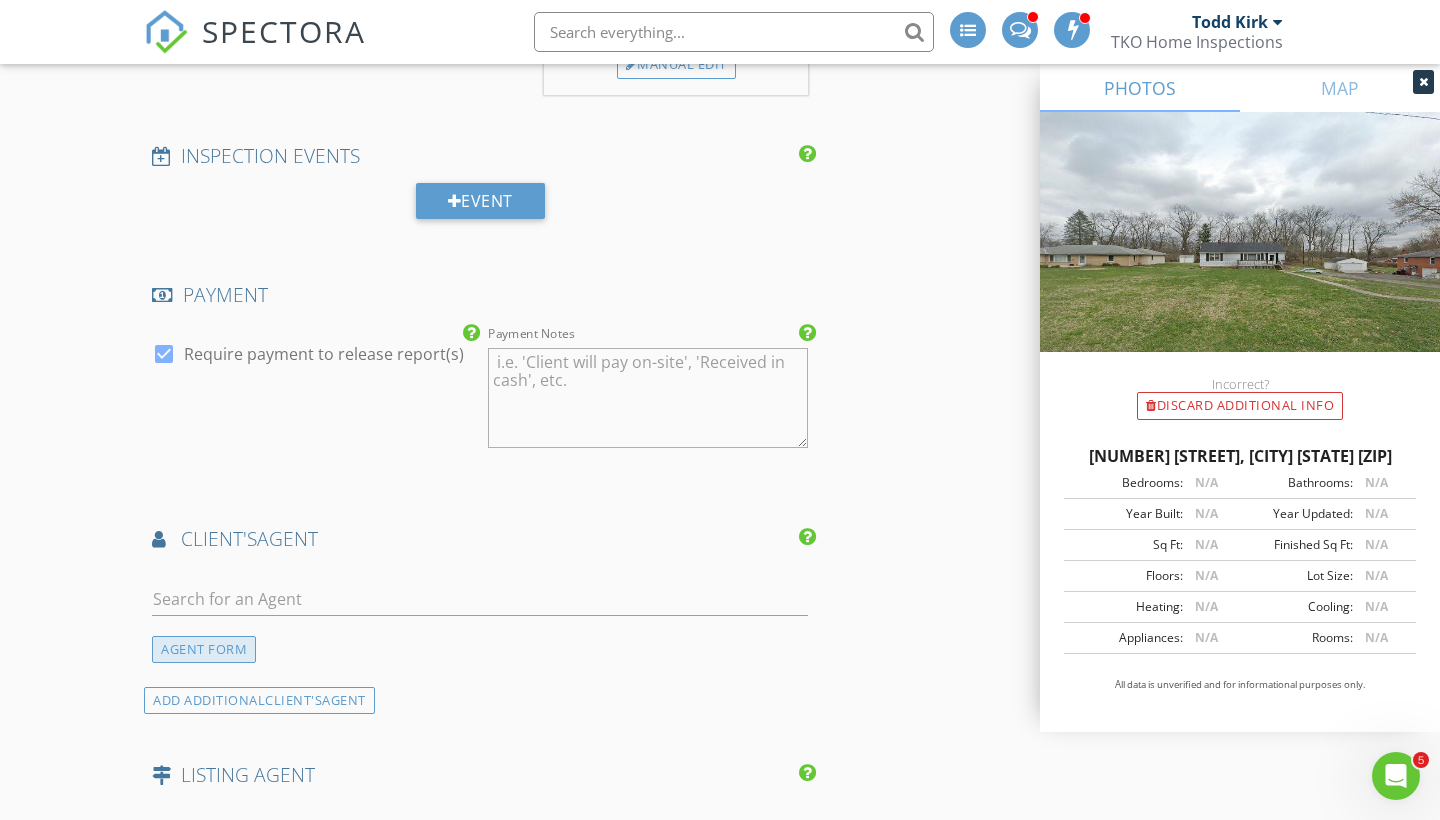 click on "AGENT FORM" at bounding box center [204, 649] 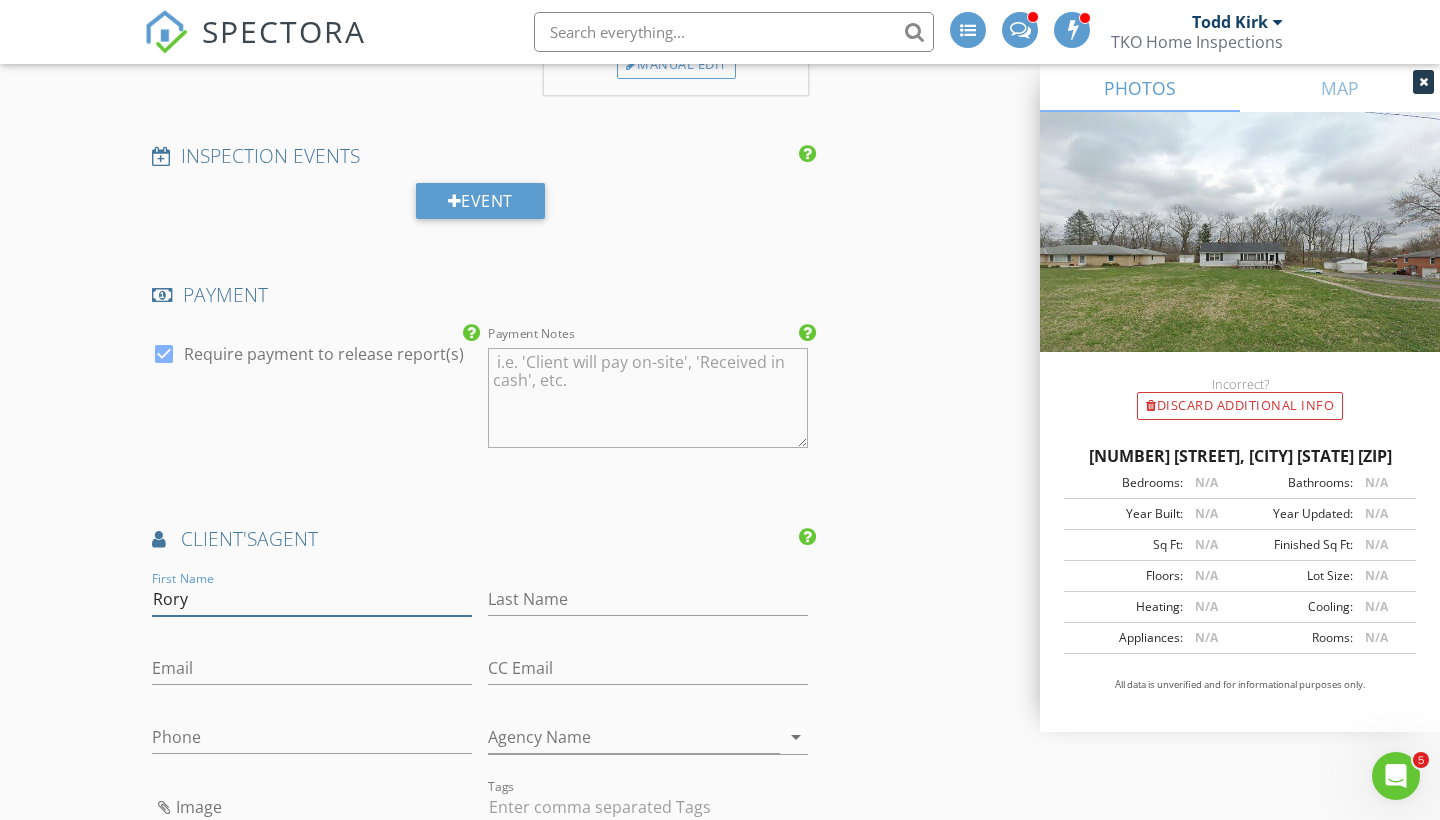 type on "Rory" 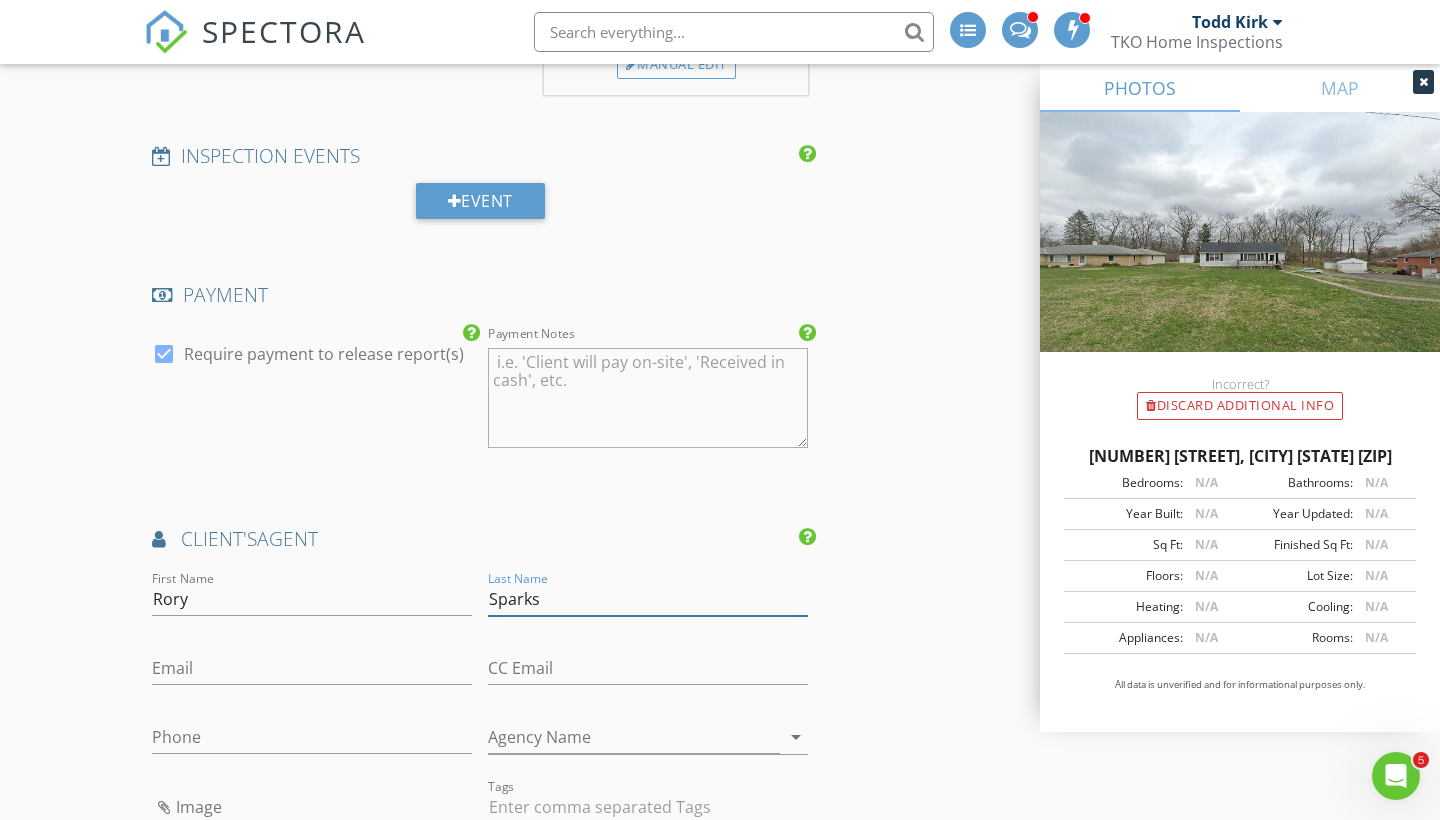 type on "Sparks" 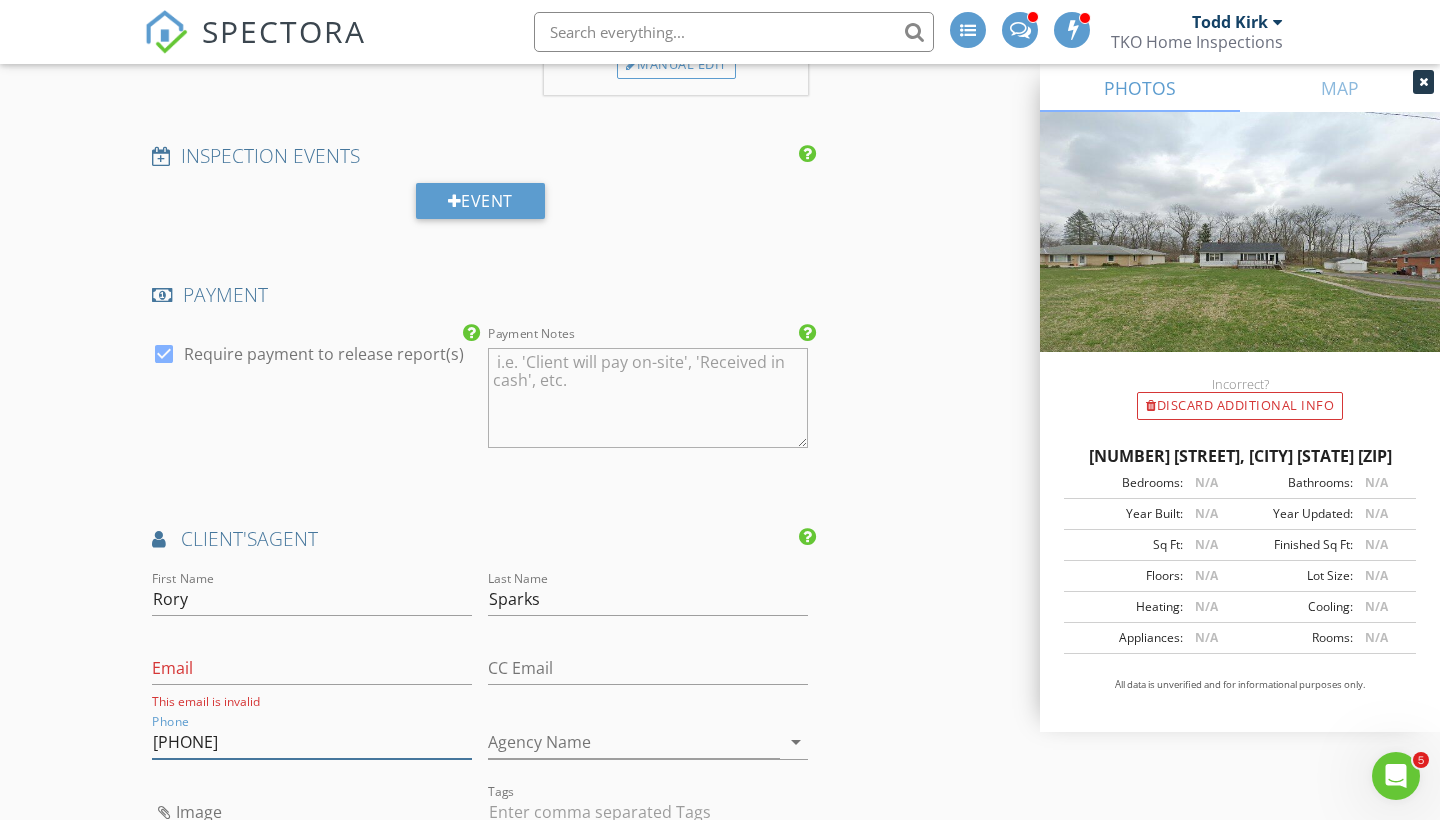 type on "614-581-7780" 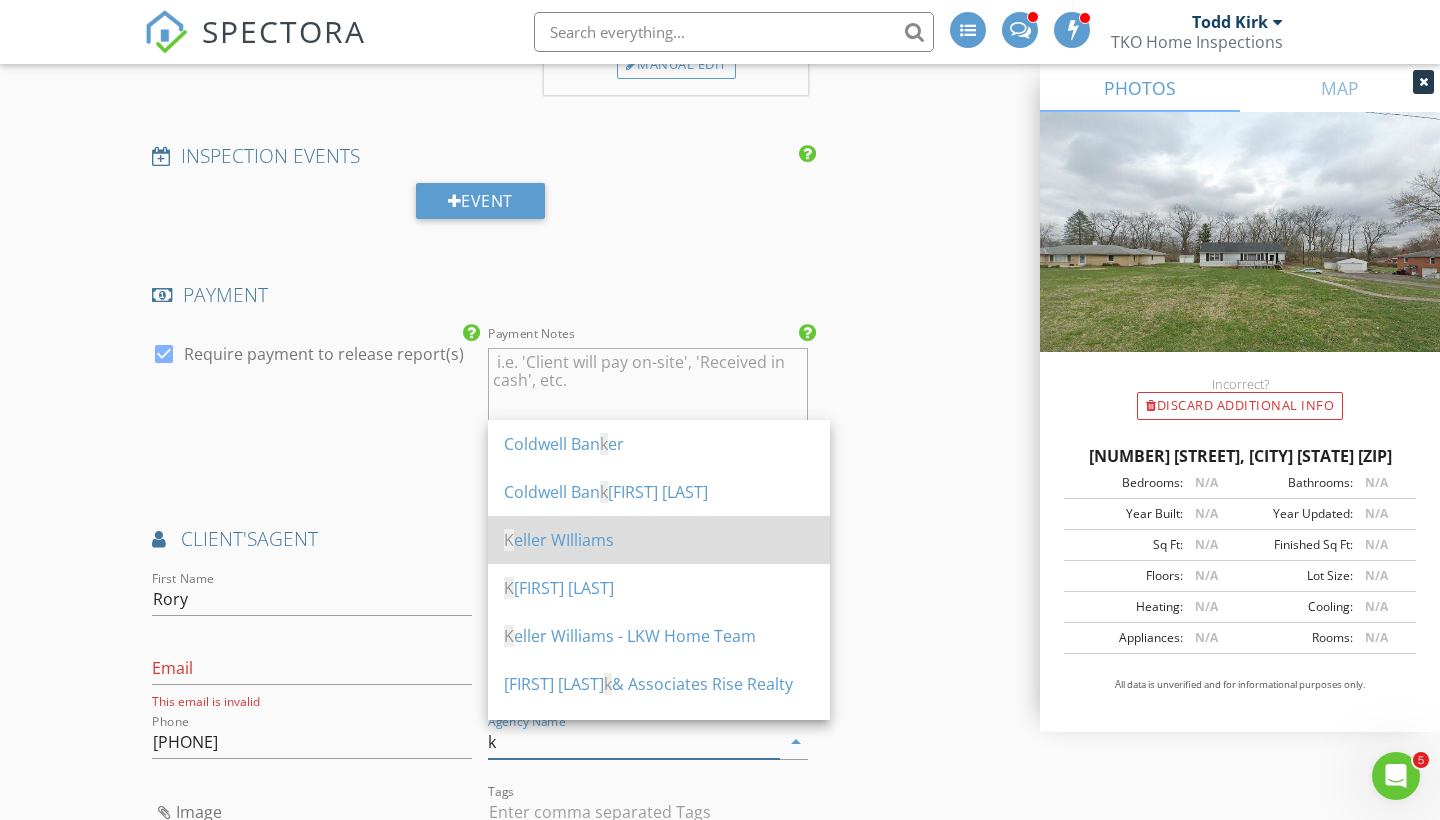 click on "K eller WIlliams" at bounding box center (659, 540) 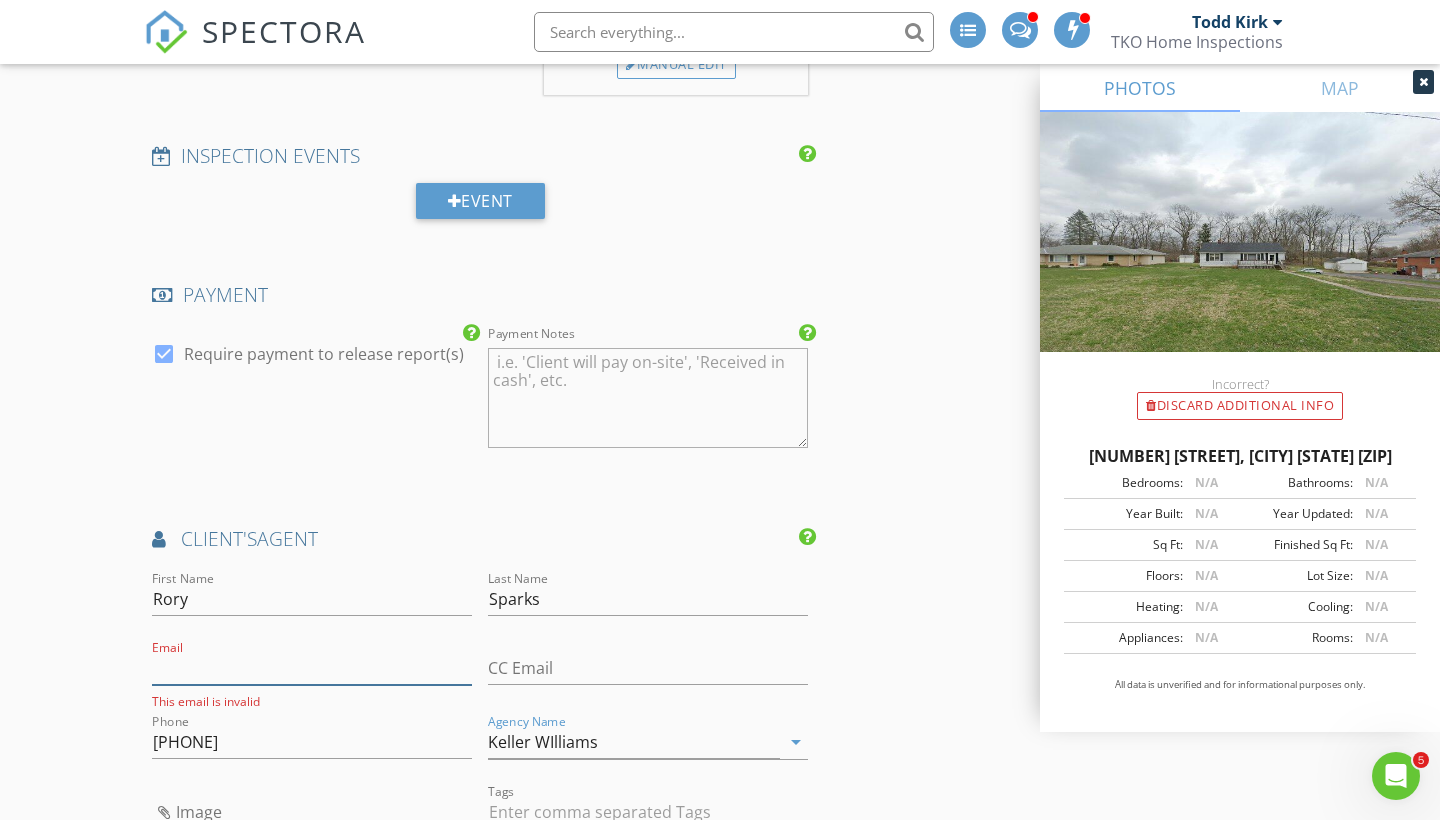 click on "Email" at bounding box center (312, 668) 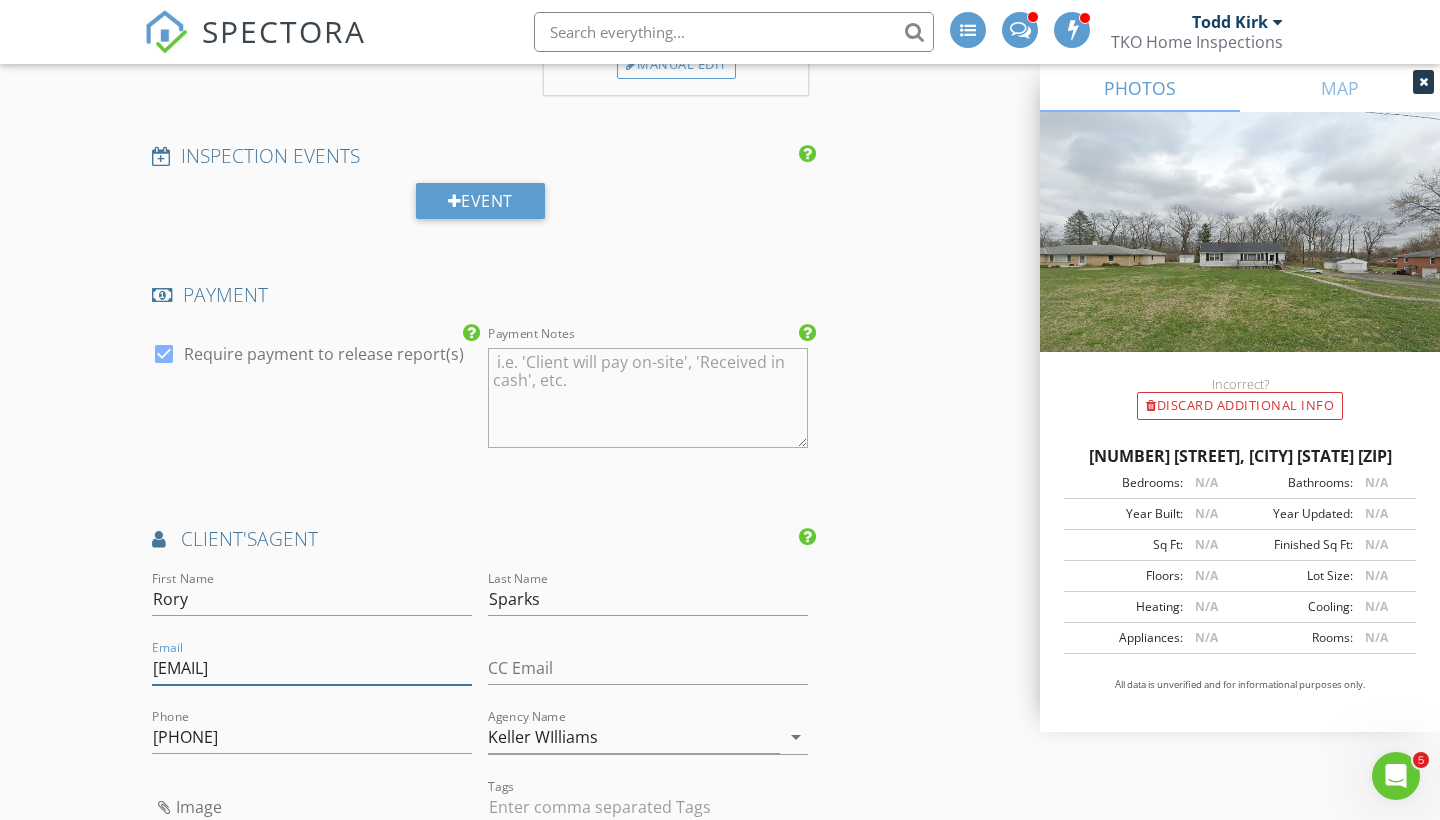 type on "rorysparksrealty@gmail.com" 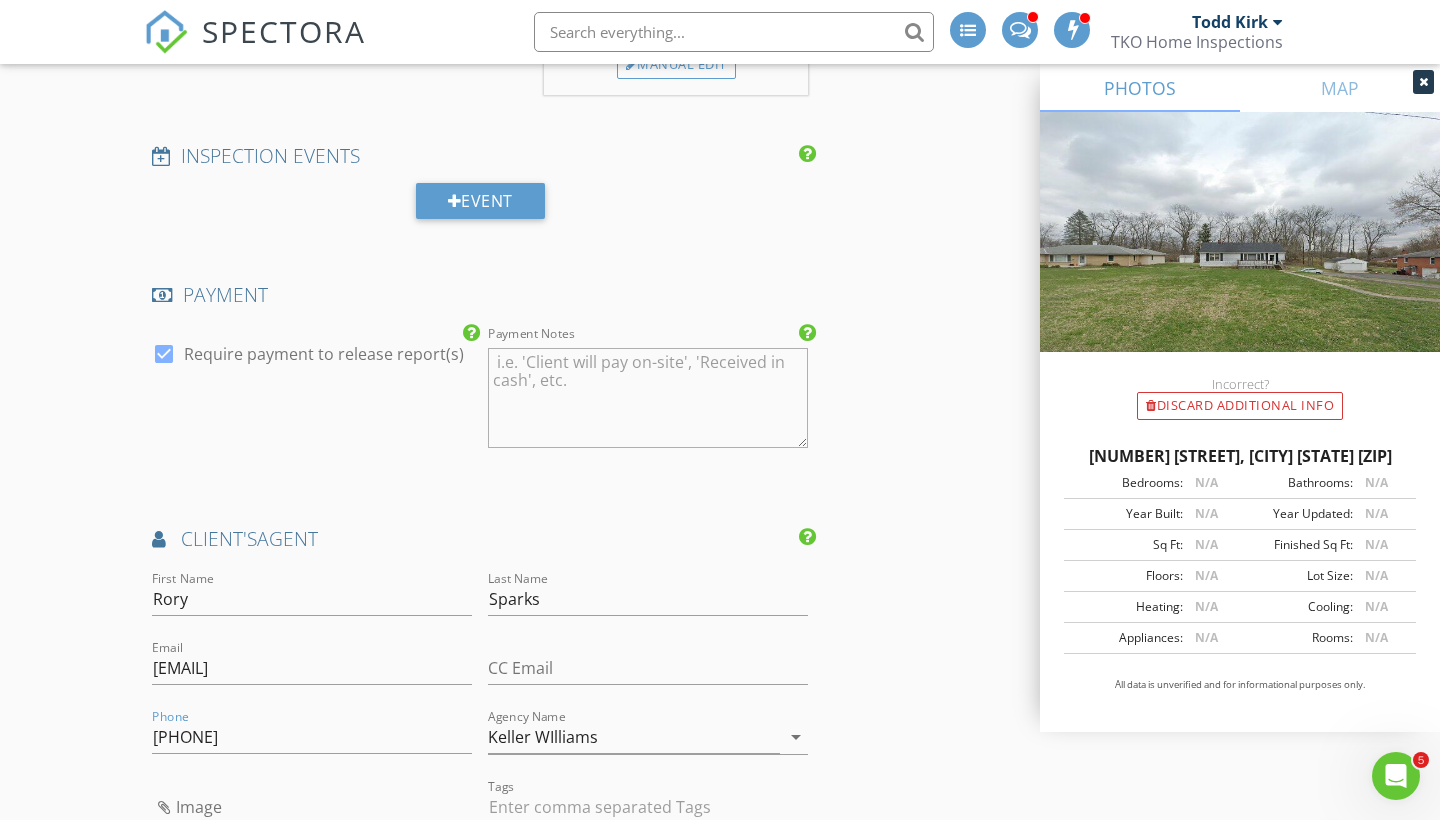 click on "INSPECTOR(S)
check_box_outline_blank   Todd Kirk     check_box   Kiyanna Black   PRIMARY   Kiyanna Black arrow_drop_down   check_box_outline_blank Kiyanna Black specifically requested
Date/Time
08/06/2025 9:30 AM
Location
Address Search       Address 1730 Miracle Mile   Unit   City Springfield   State OH   Zip 45503   County Clark     Square Feet 1120   Year Built 1953   Foundation Basement arrow_drop_down     Kiyanna Black     55.8 miles     (an hour)
client
check_box Enable Client CC email for this inspection   Client Search     check_box_outline_blank Client is a Company/Organization     First Name Michael   Last Name Diserio   Email diseriomichael1965@gmail.com   CC Email   Phone 614-330-5731         Tags         Notes   Private Notes
ADD ADDITIONAL client
SERVICES" at bounding box center [720, 392] 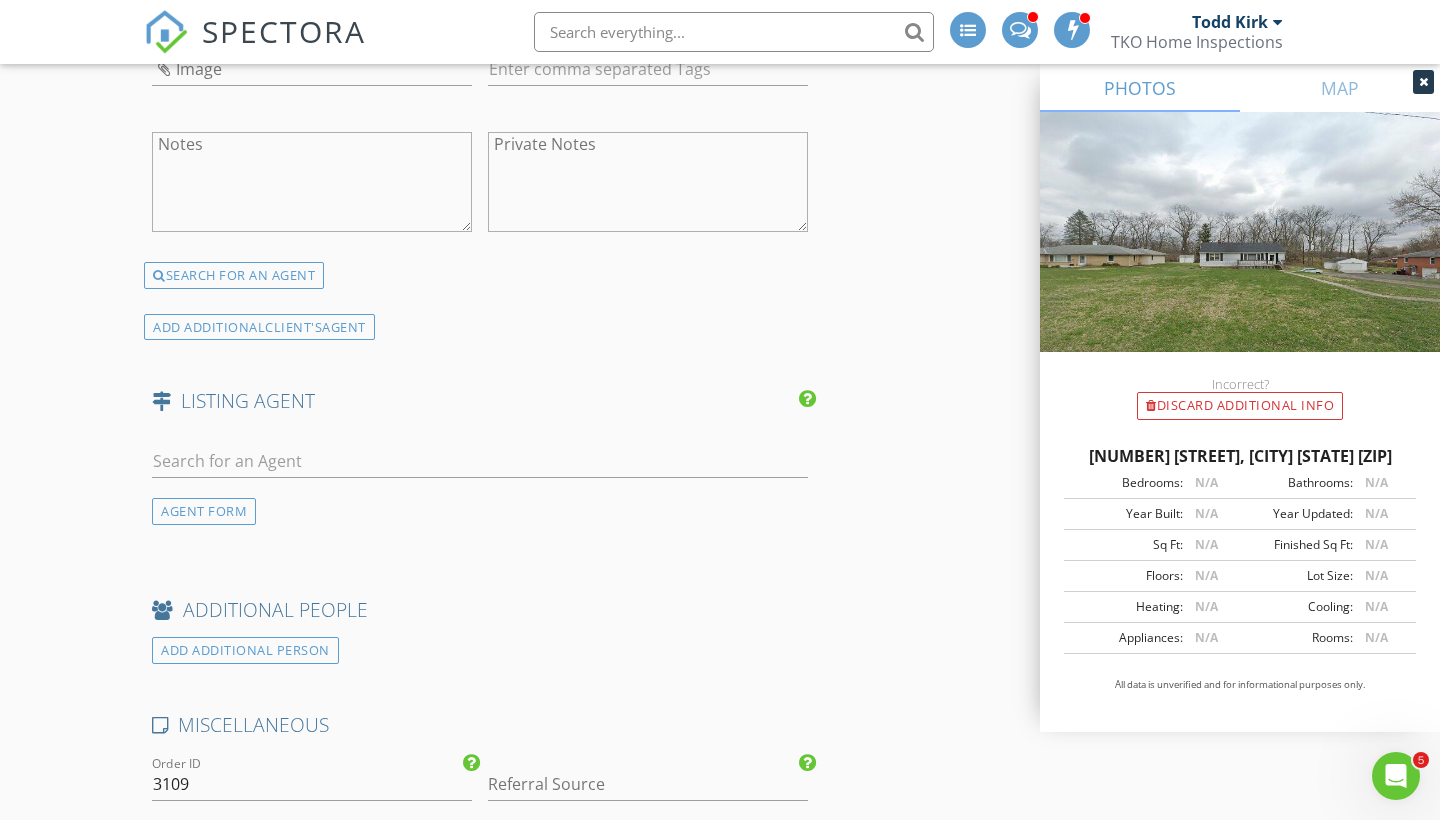 scroll, scrollTop: 2796, scrollLeft: 0, axis: vertical 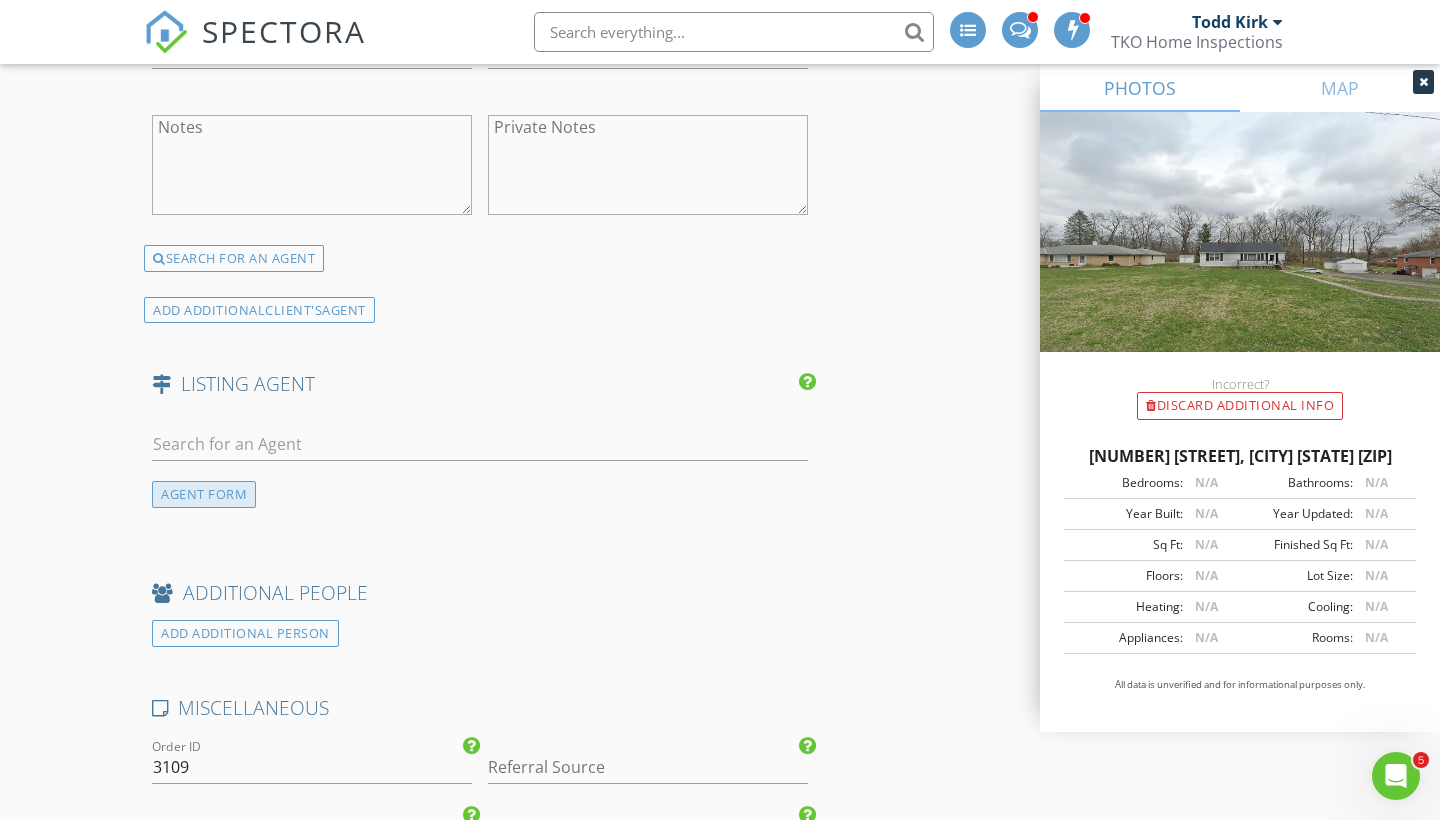 click on "AGENT FORM" at bounding box center (204, 494) 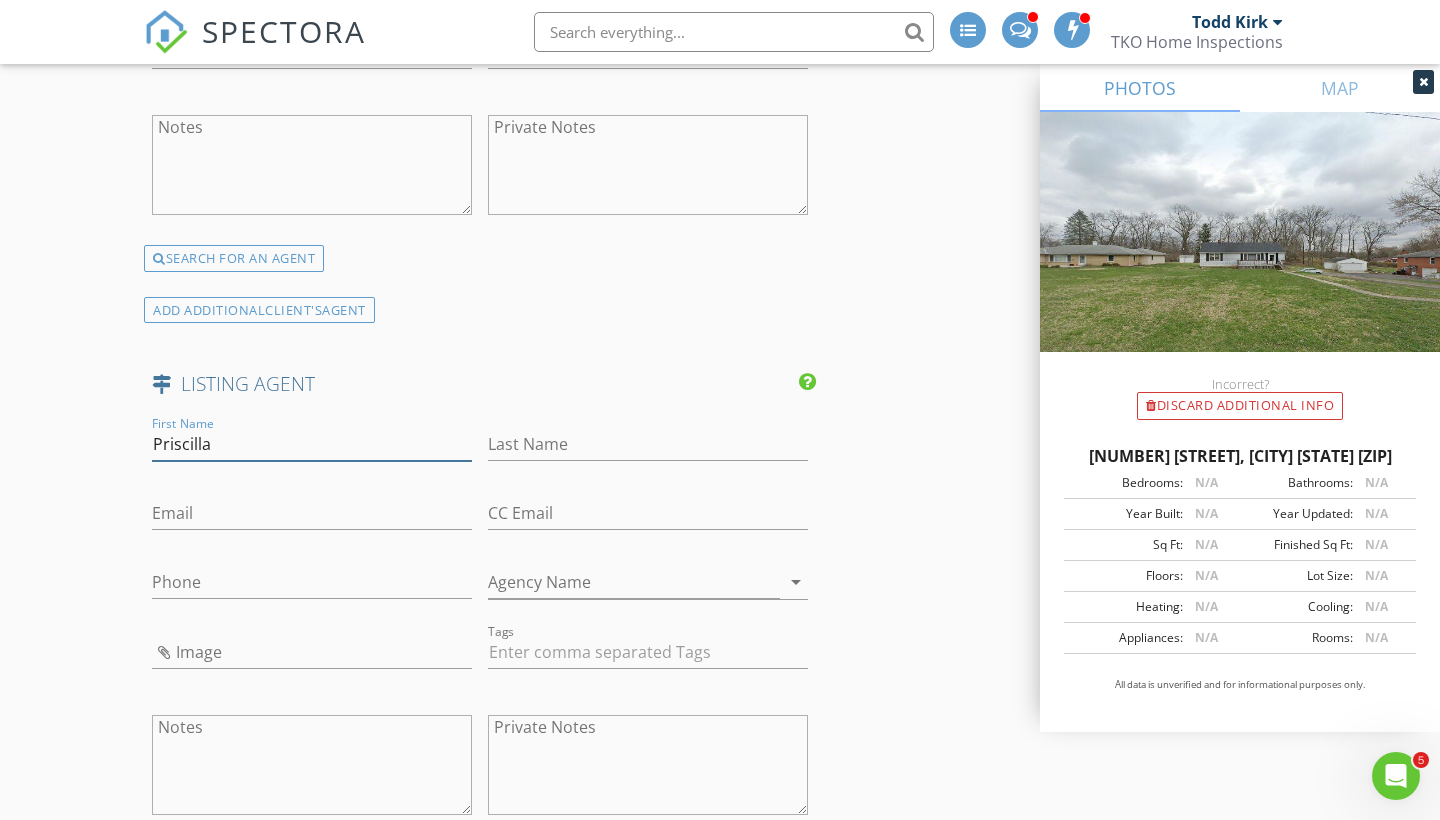 type on "Priscilla" 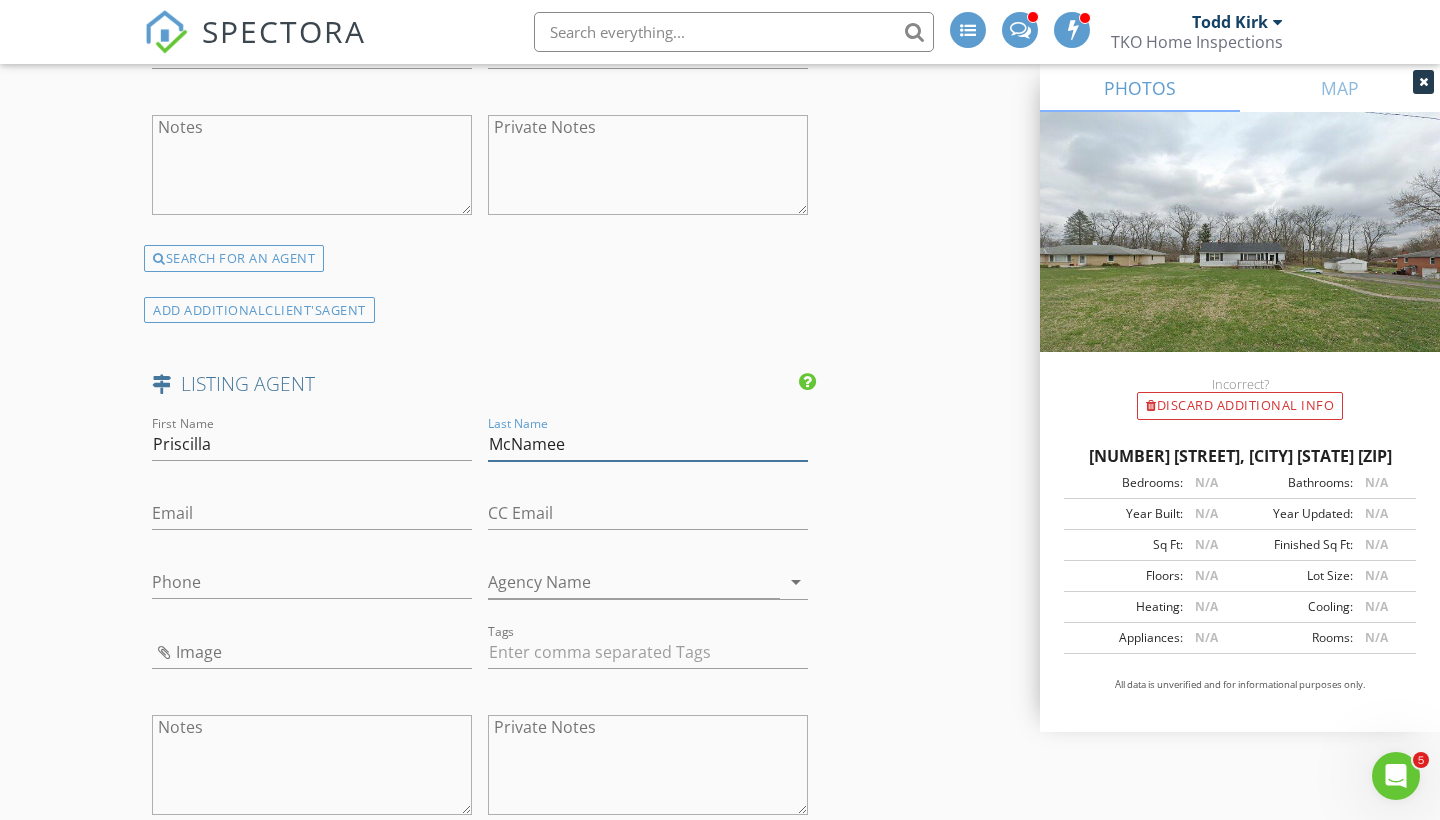 type on "McNamee" 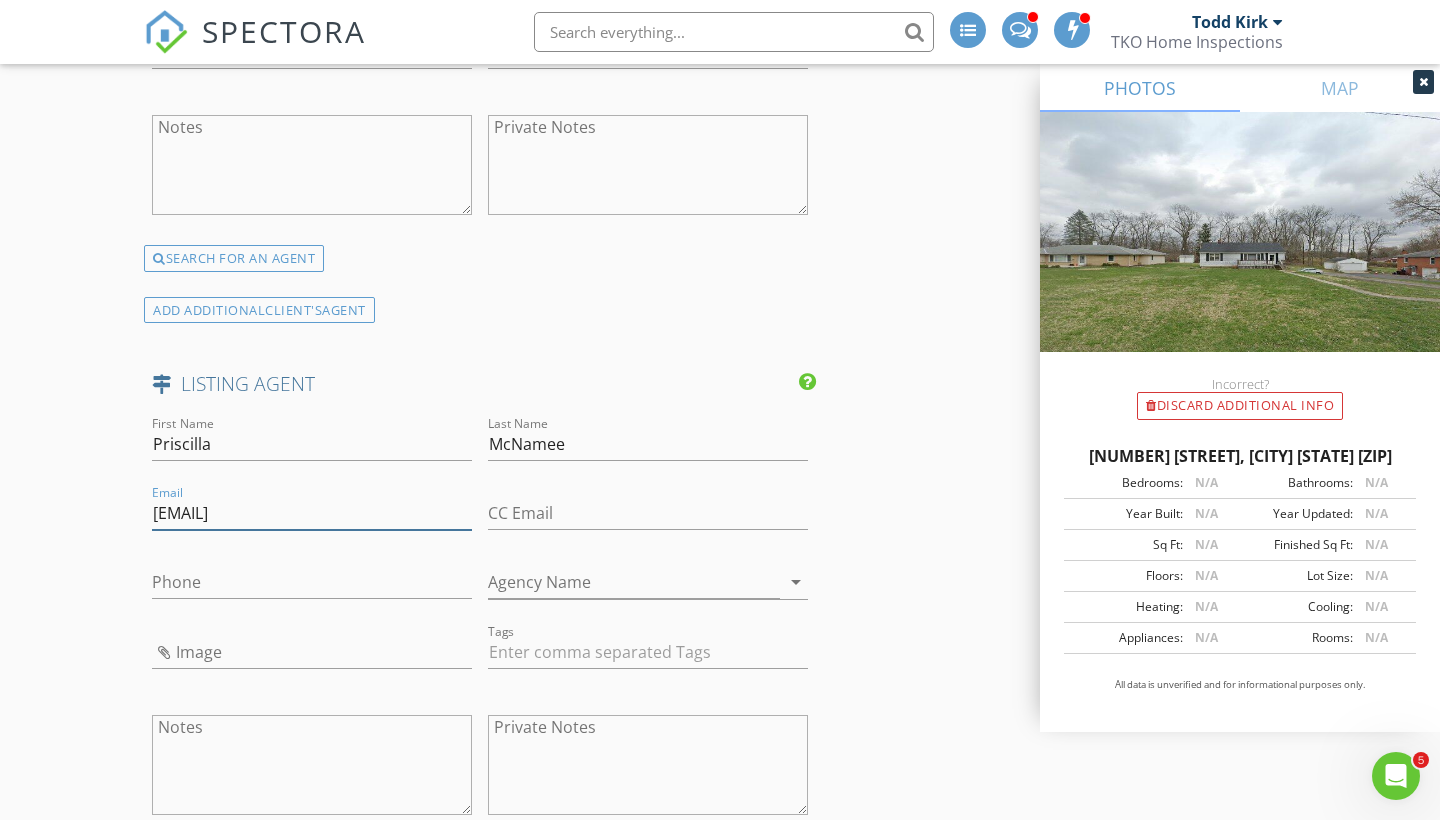 type on "priscilla@roostrealestateco.com" 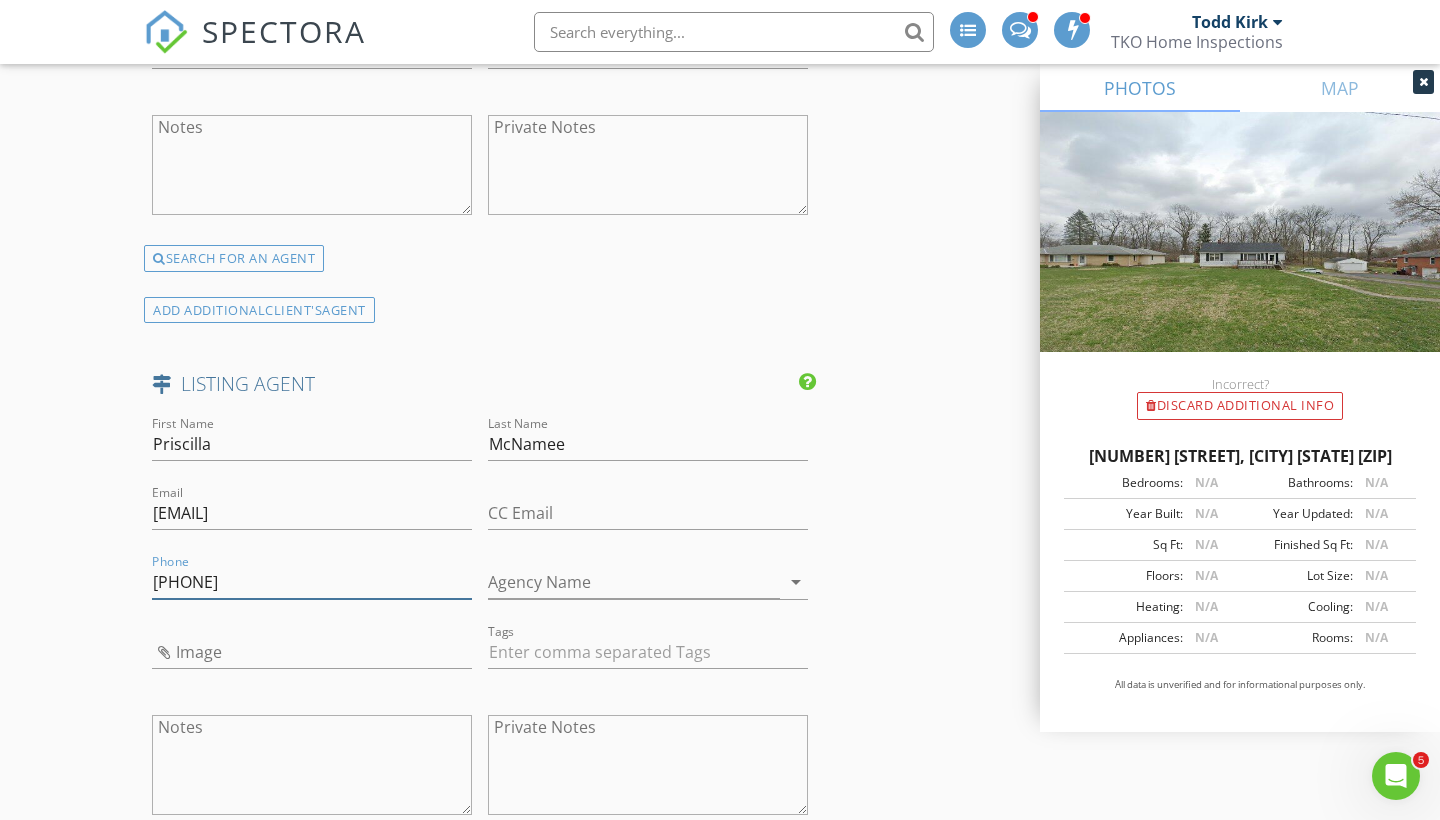 type on "937-605-1094" 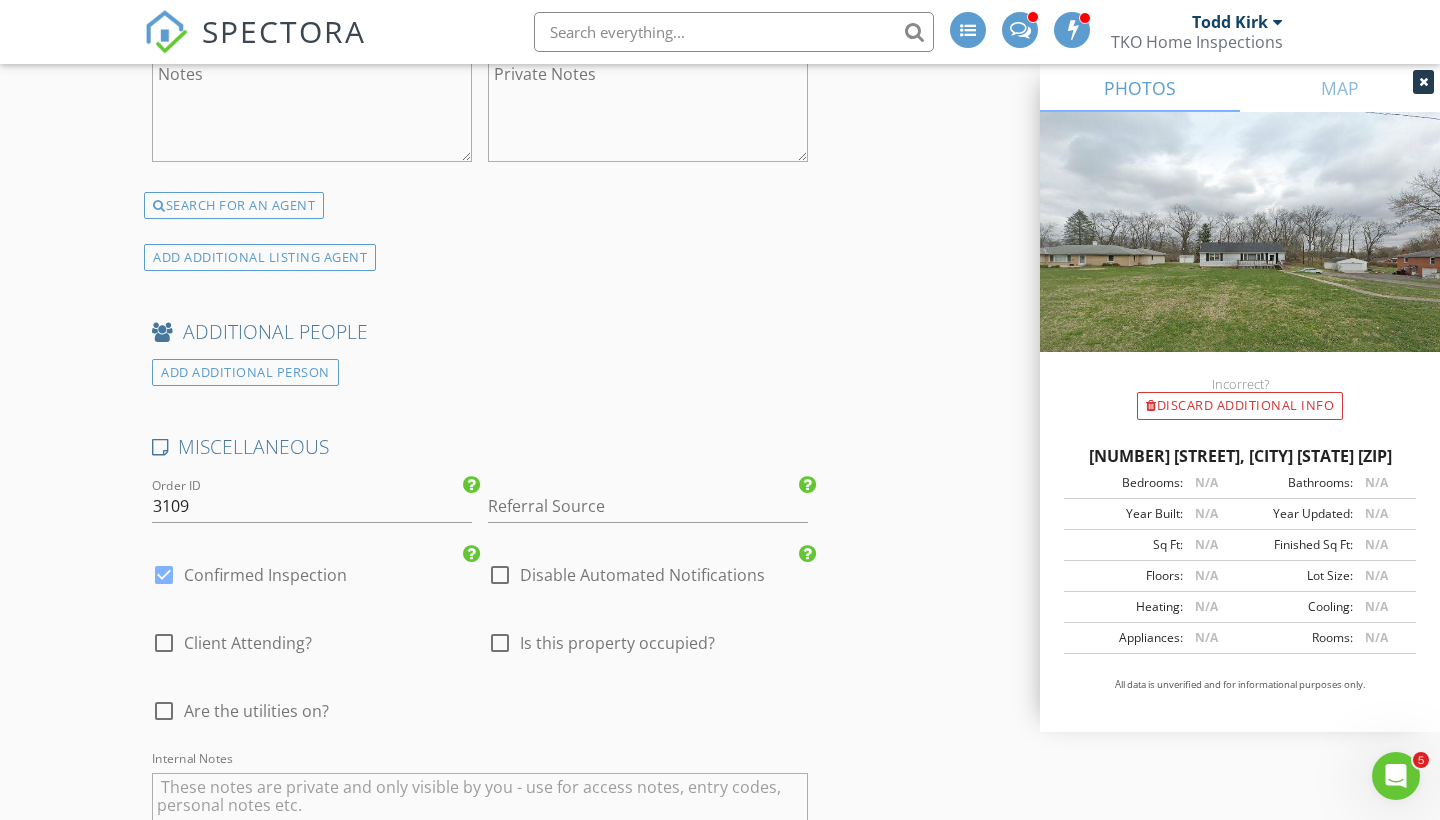scroll, scrollTop: 3484, scrollLeft: 0, axis: vertical 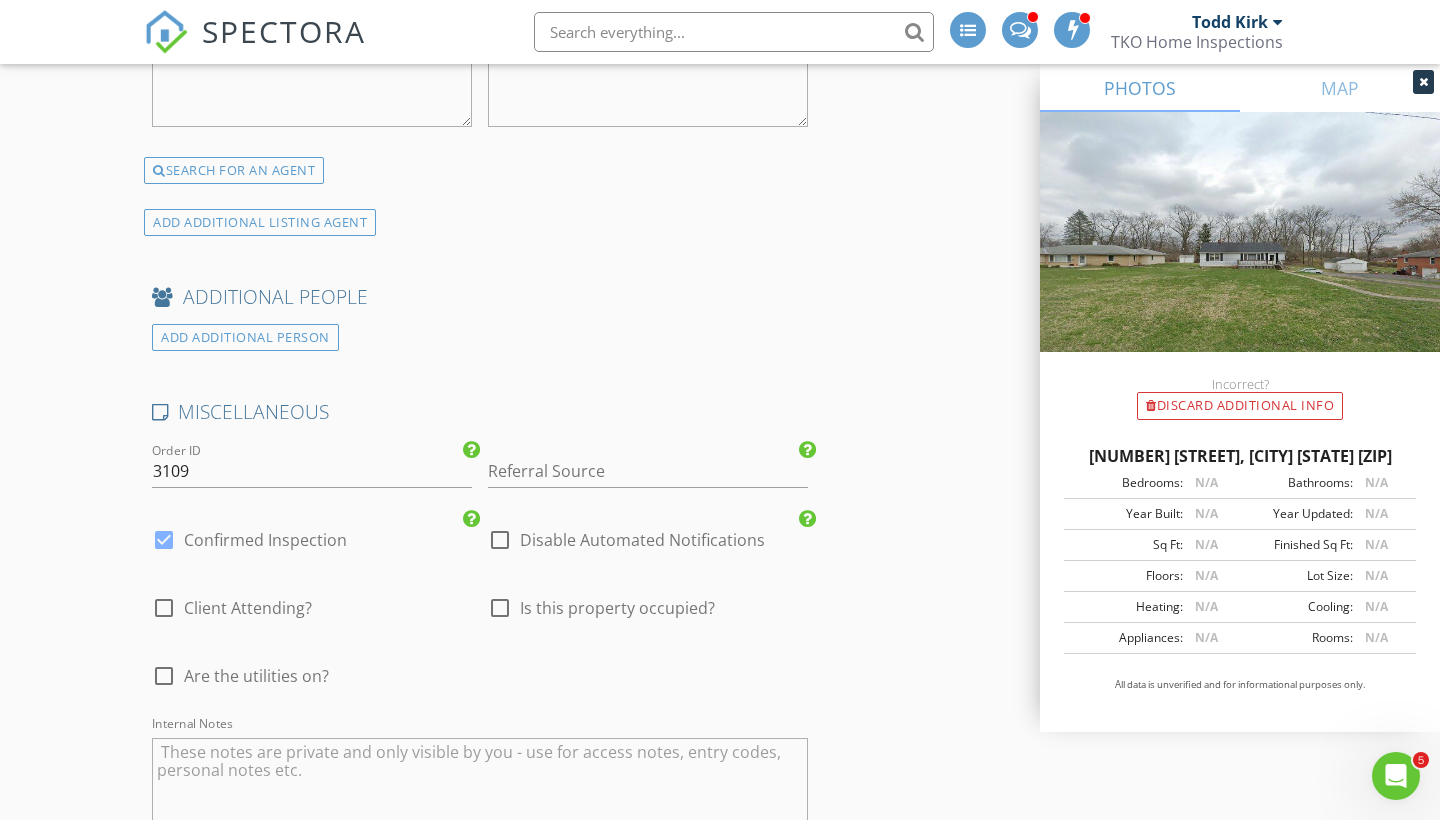 type on "Roost Real Estate Co." 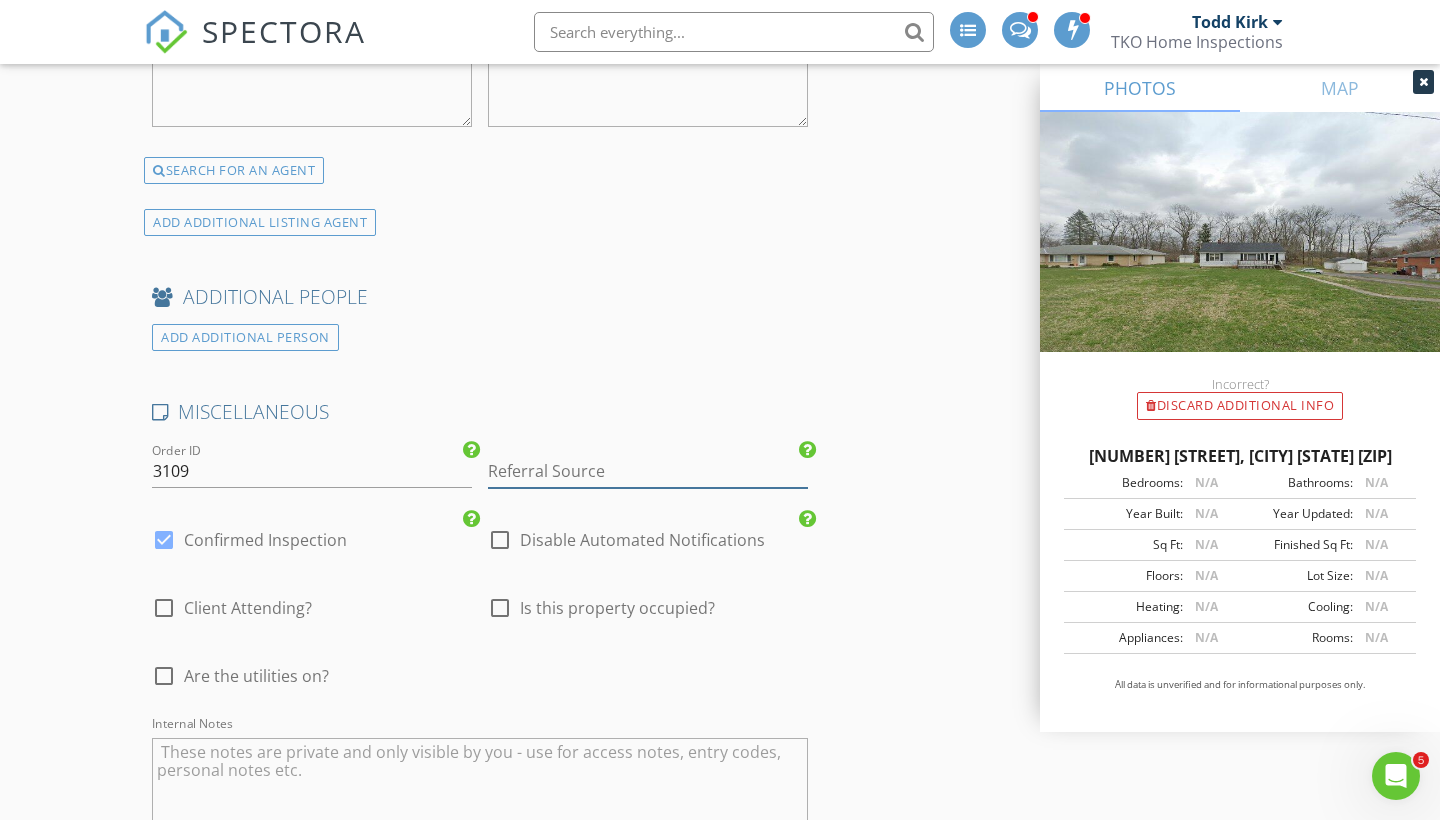 click at bounding box center [648, 471] 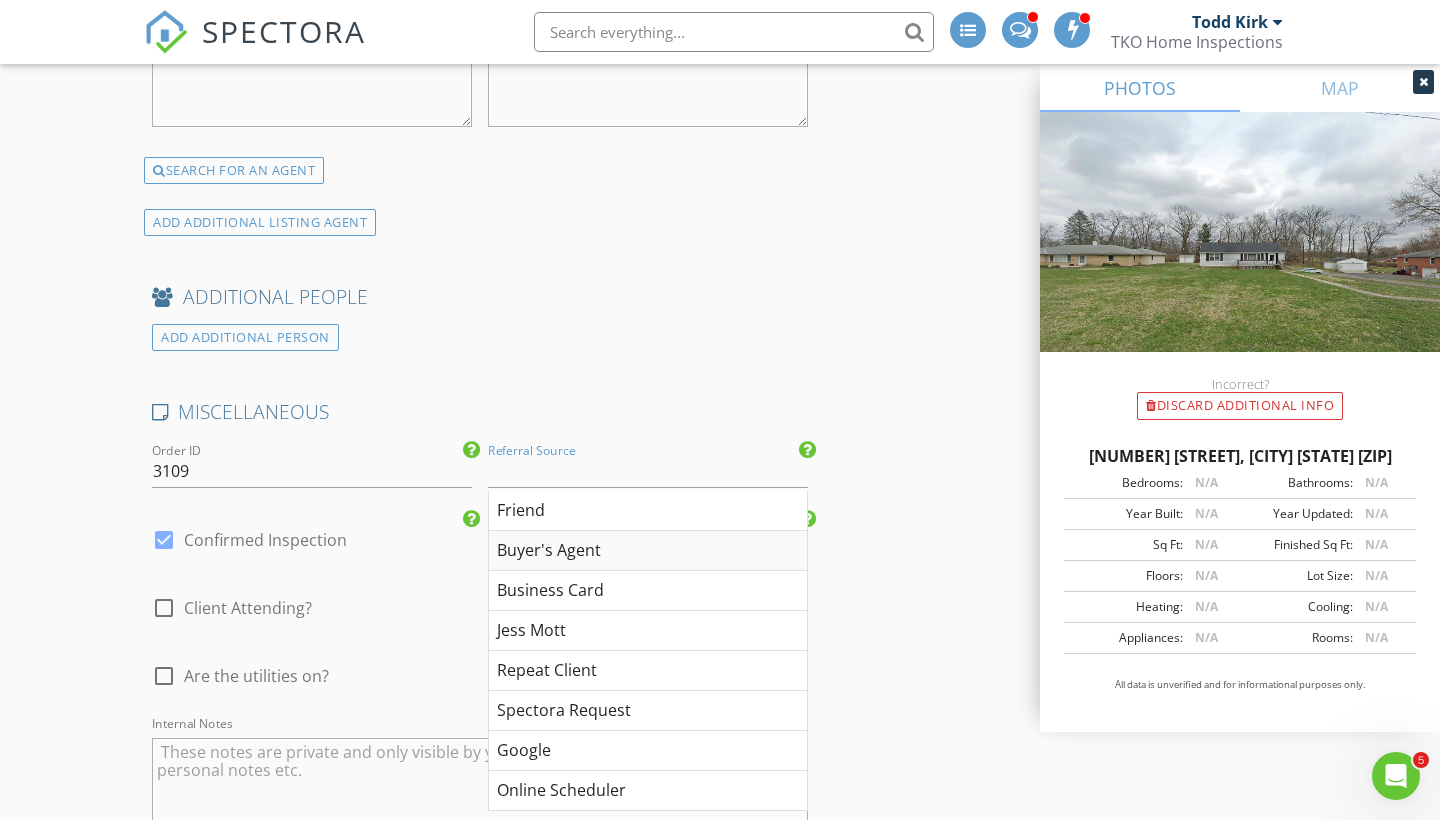 click on "Buyer's Agent" at bounding box center [648, 551] 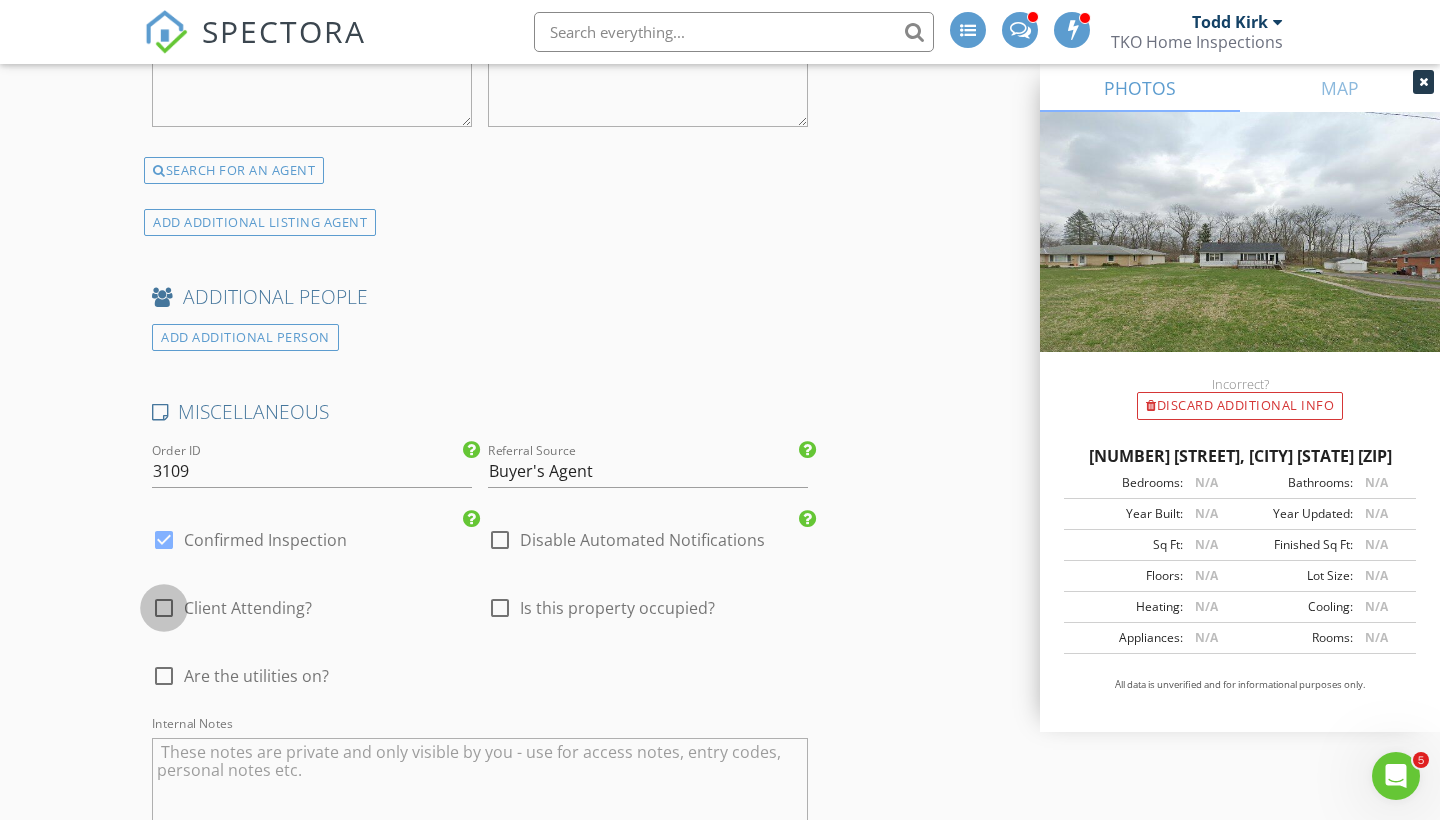click at bounding box center (164, 608) 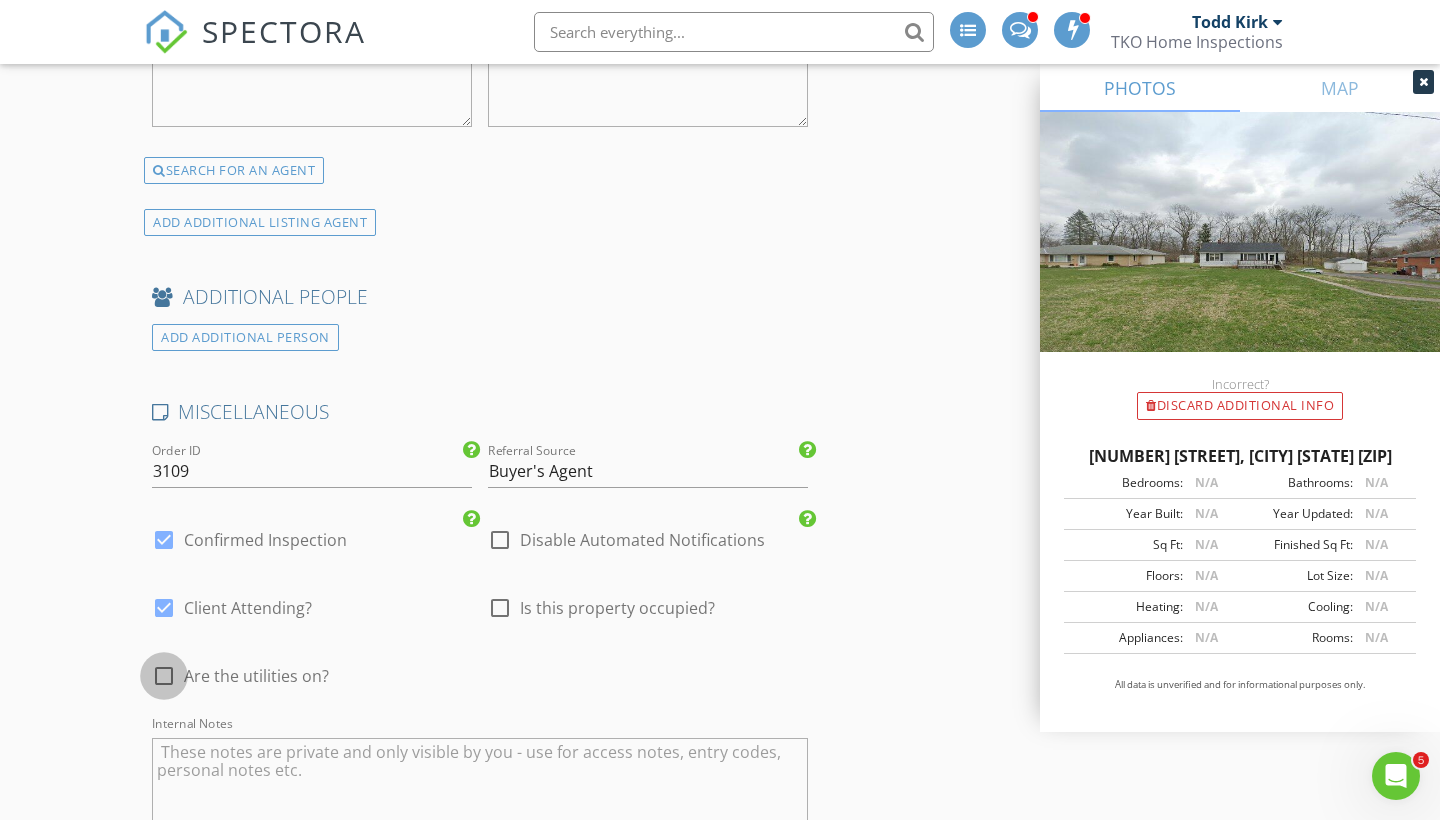 click at bounding box center (164, 676) 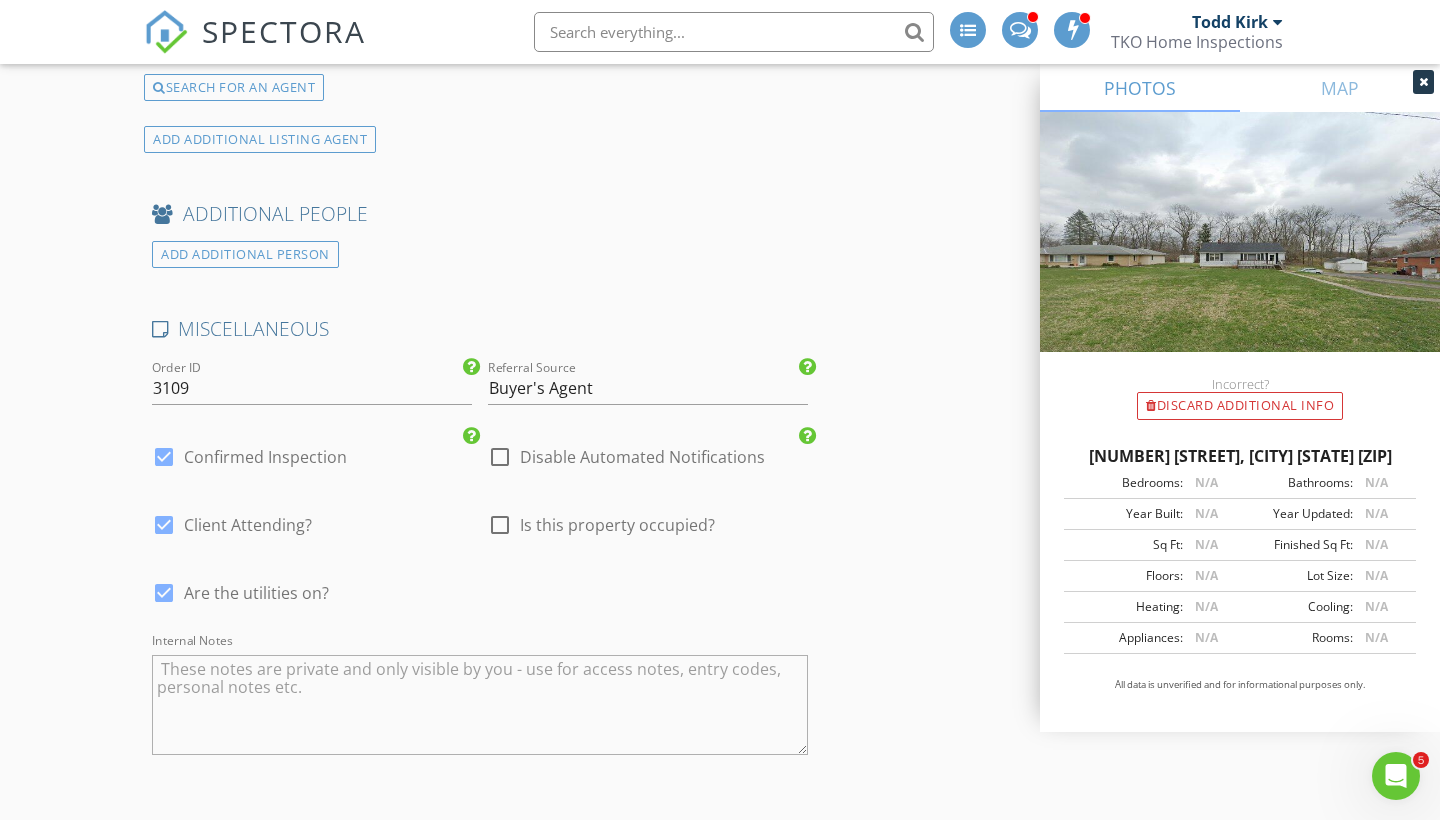 scroll, scrollTop: 3754, scrollLeft: 0, axis: vertical 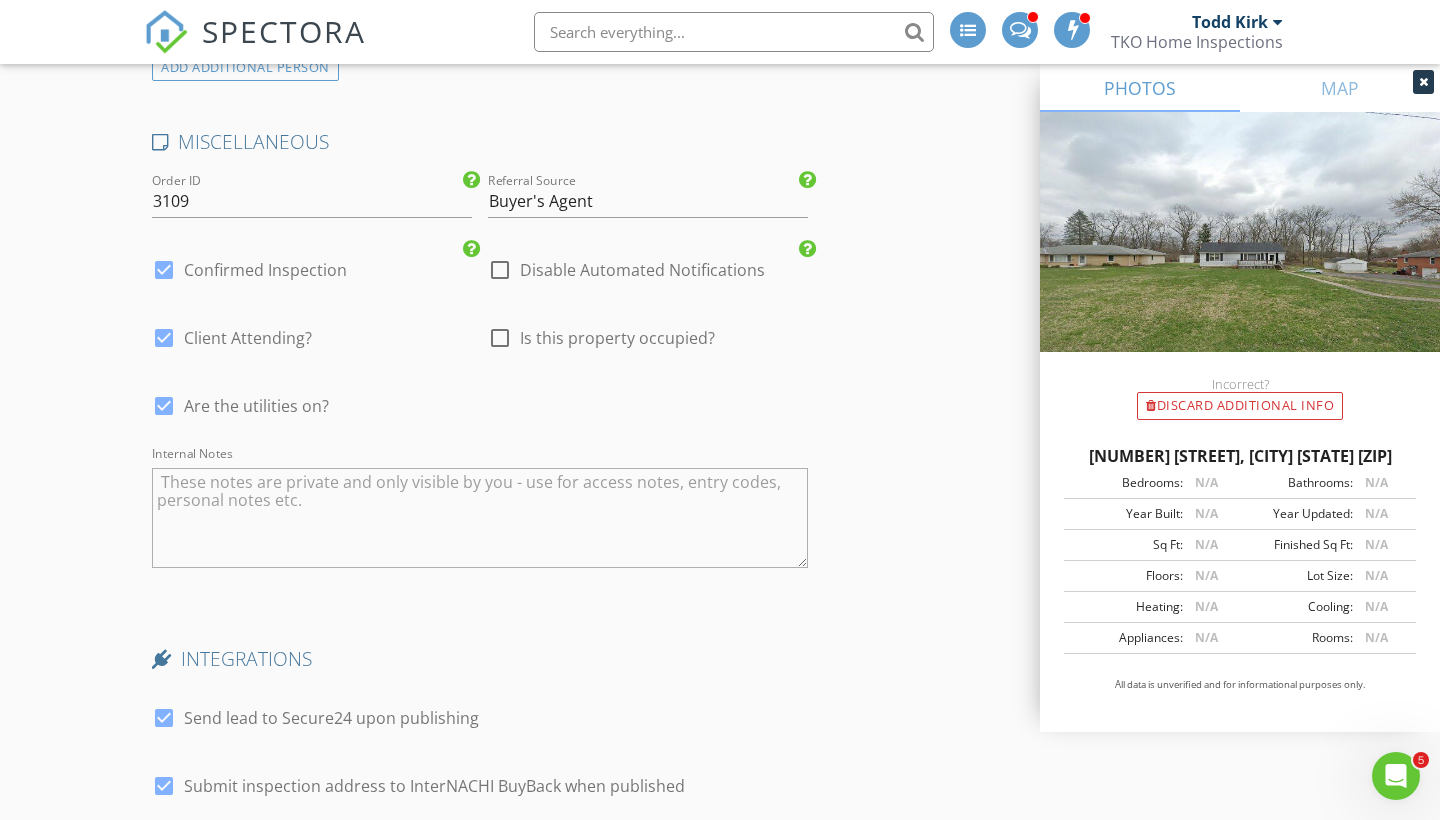 click at bounding box center (480, 518) 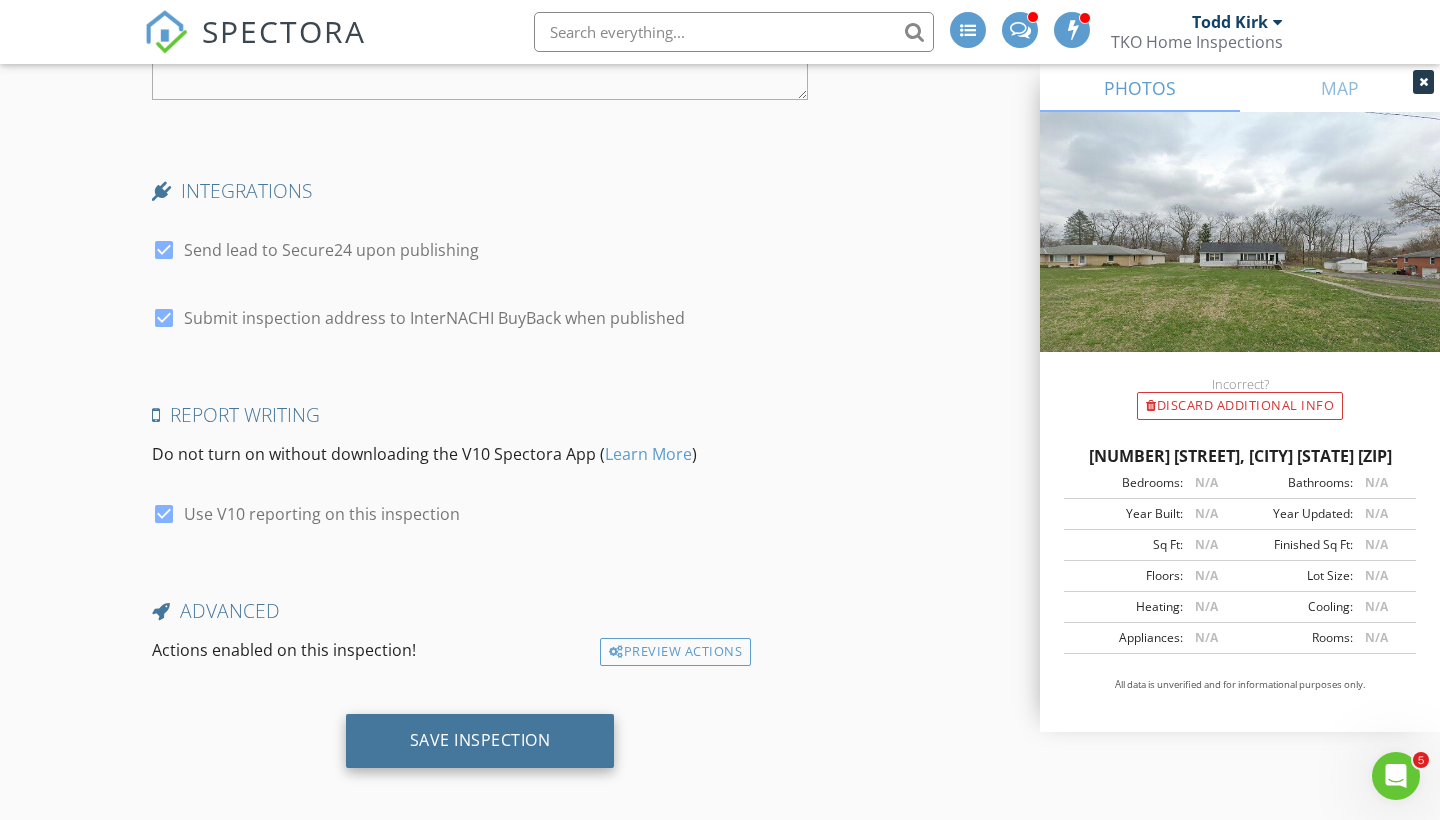 scroll, scrollTop: 4221, scrollLeft: 0, axis: vertical 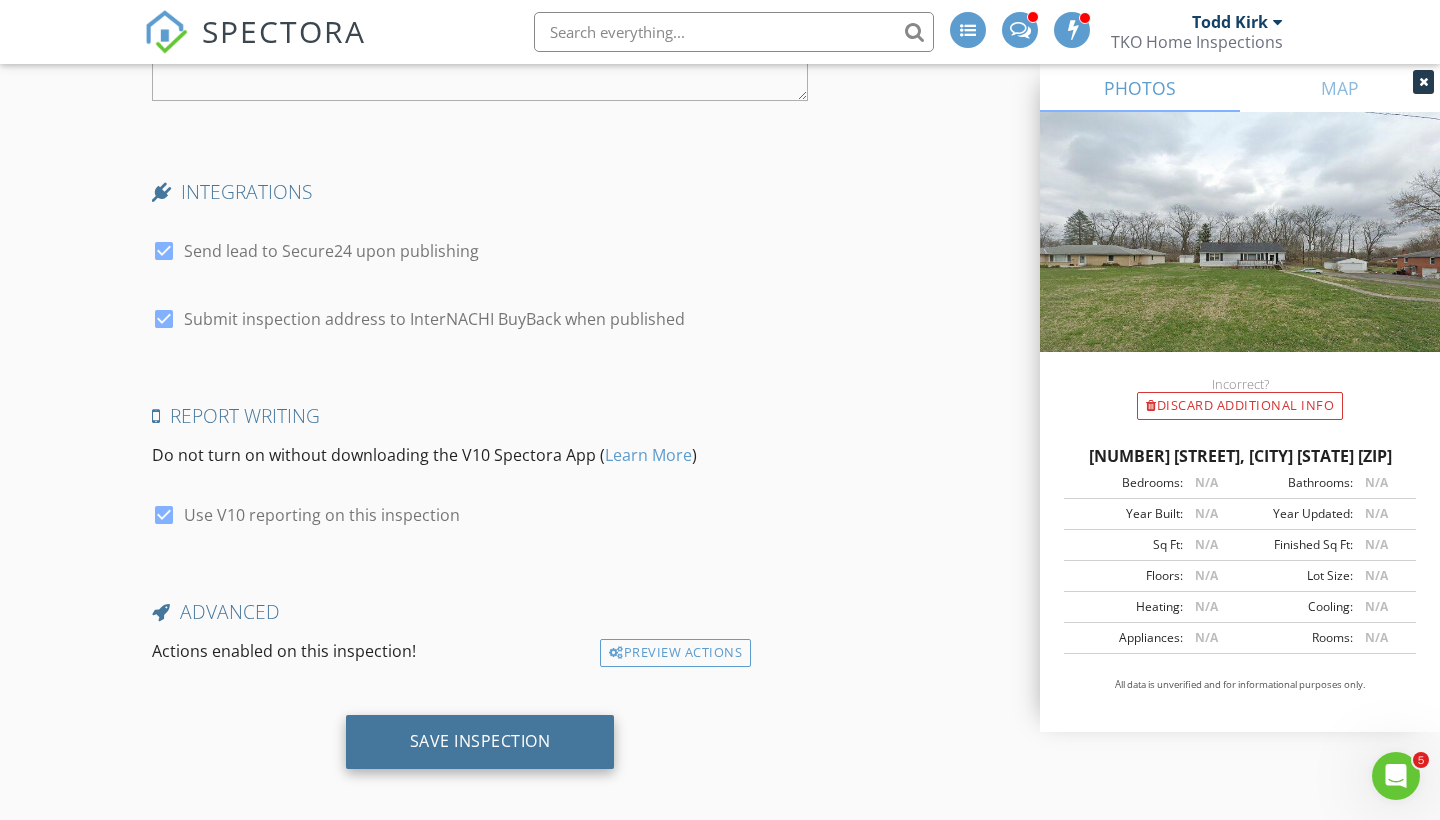 type on "Lockbox 8472" 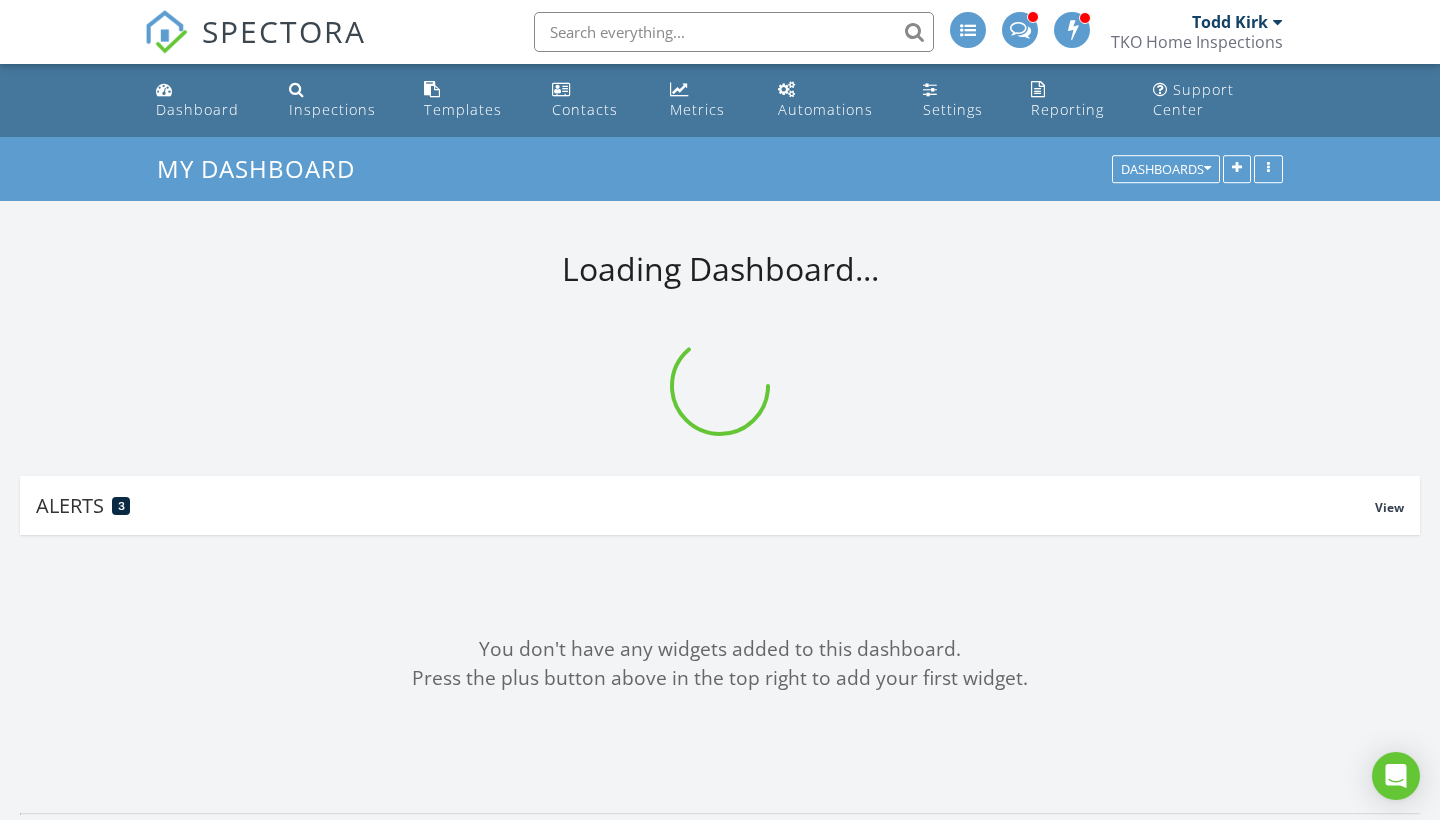 scroll, scrollTop: 0, scrollLeft: 0, axis: both 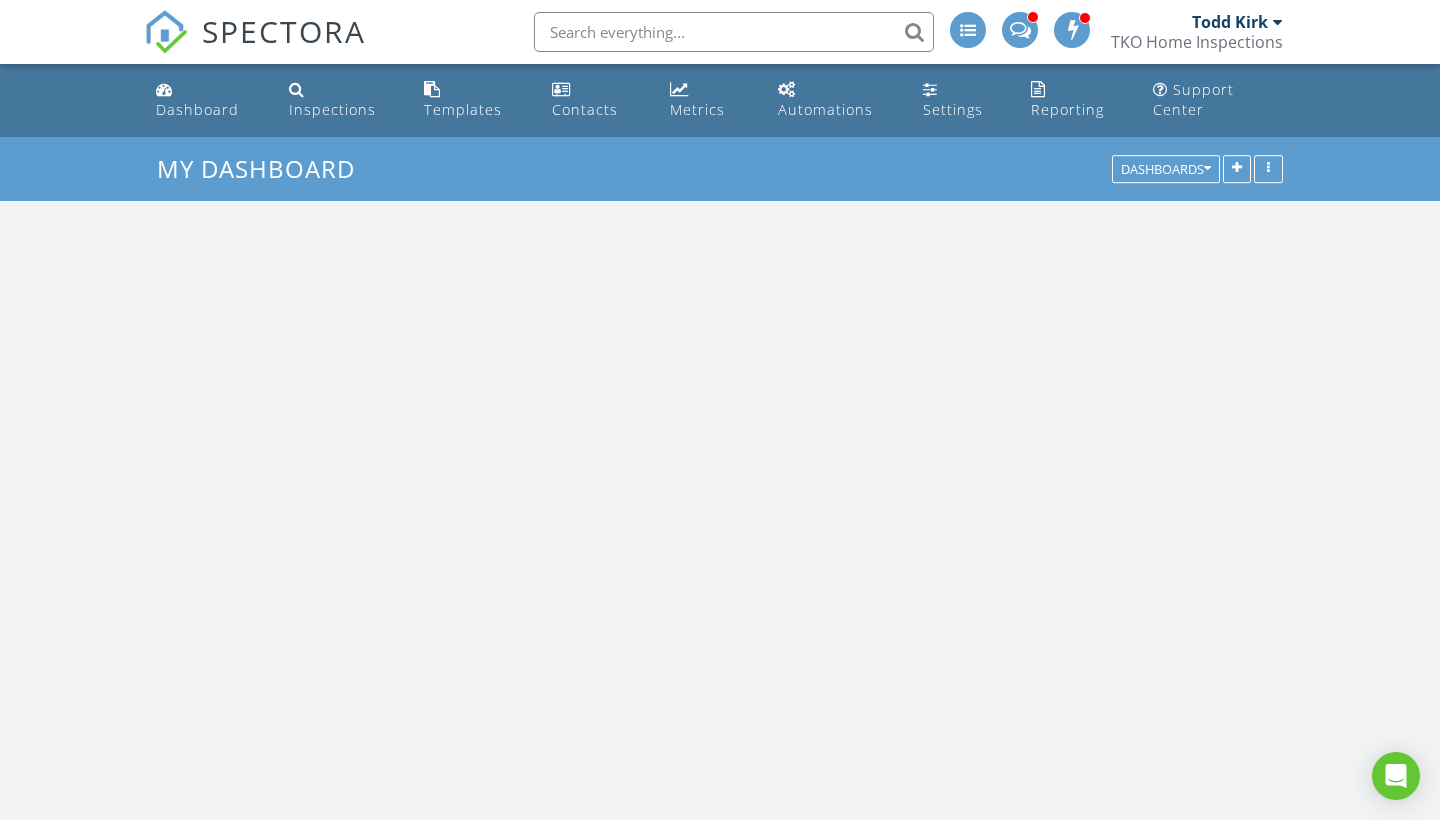 click at bounding box center (734, 32) 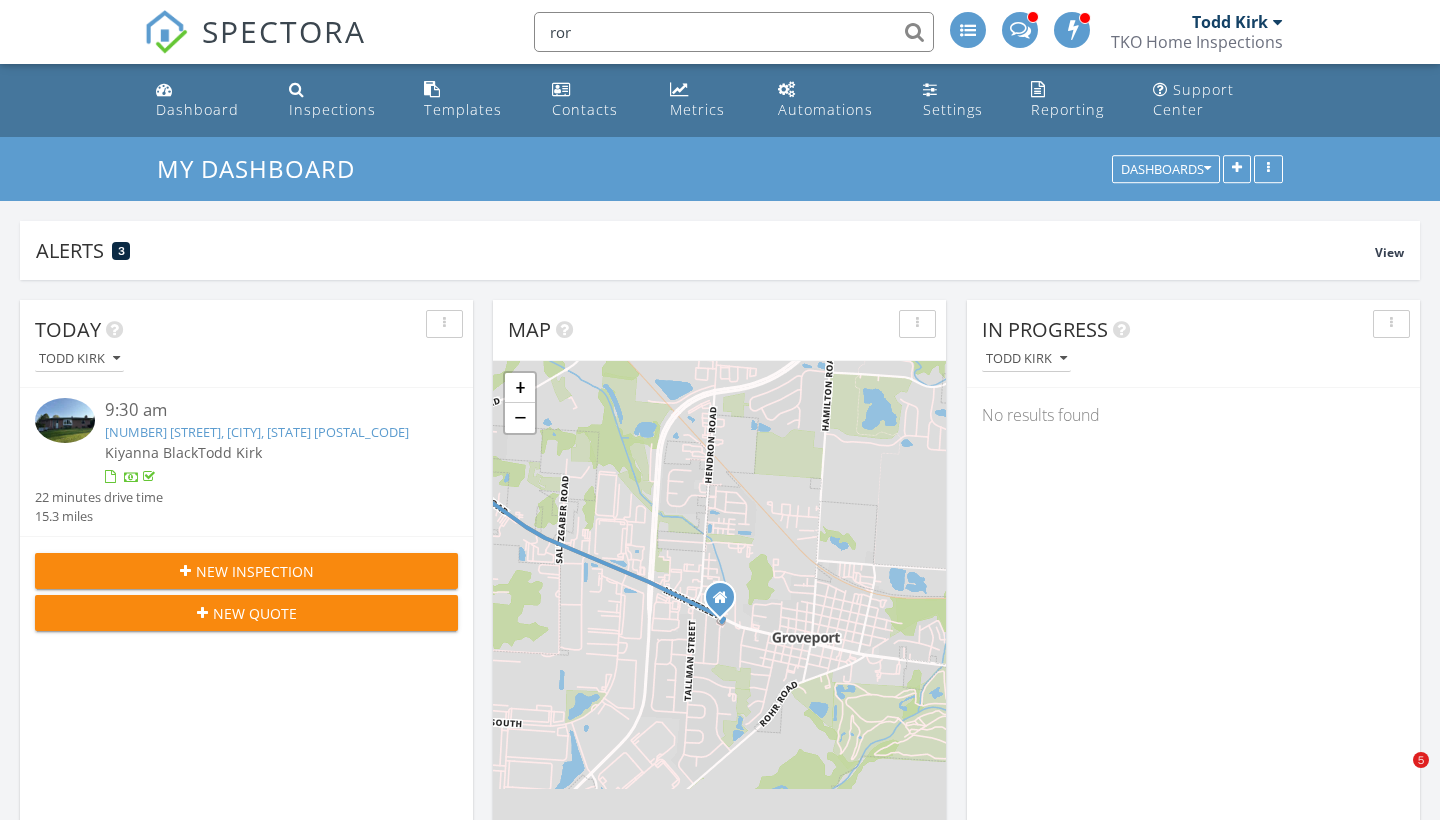 scroll, scrollTop: 999570, scrollLeft: 999547, axis: both 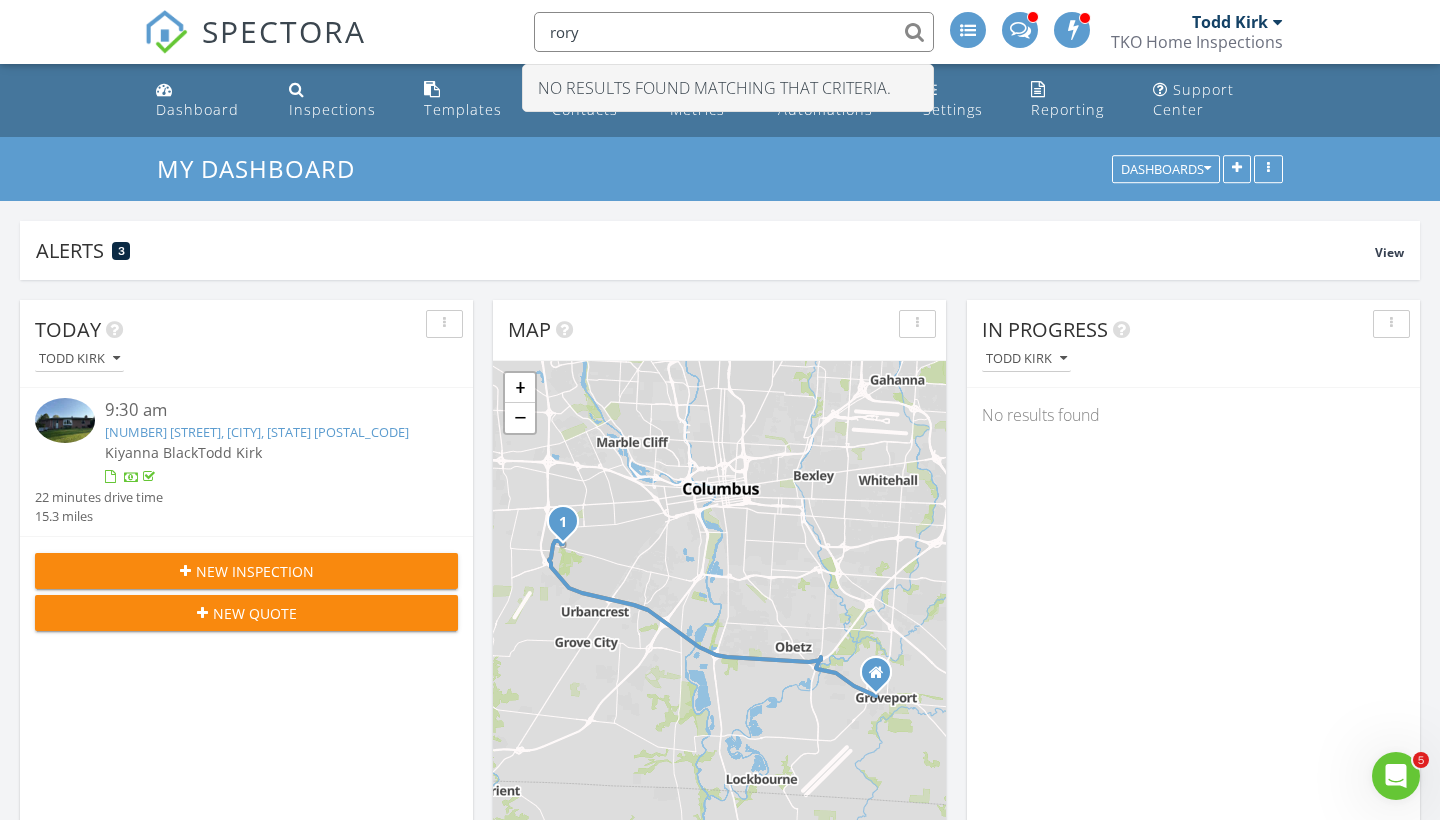 type on "Rory" 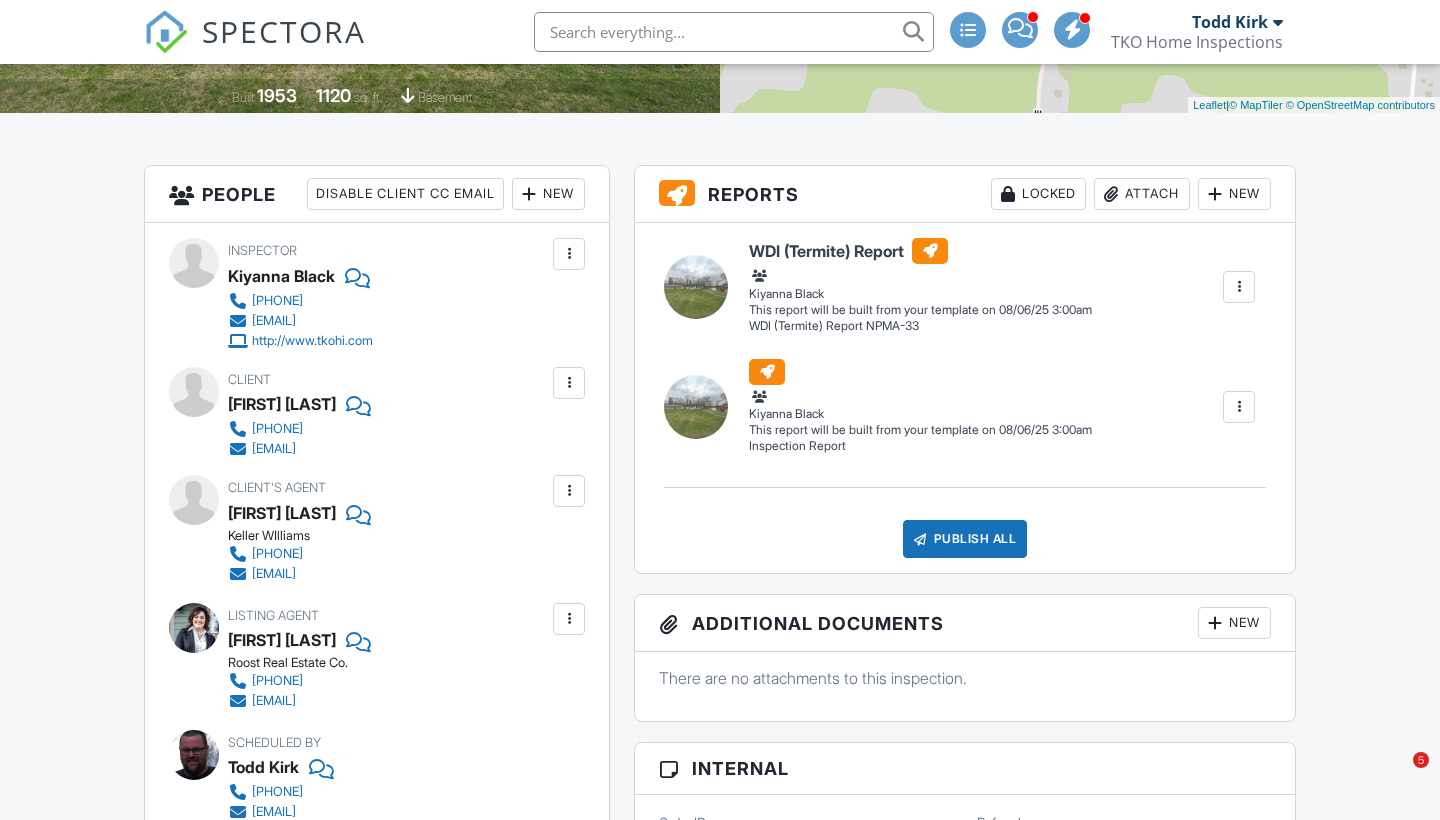 scroll, scrollTop: 421, scrollLeft: 0, axis: vertical 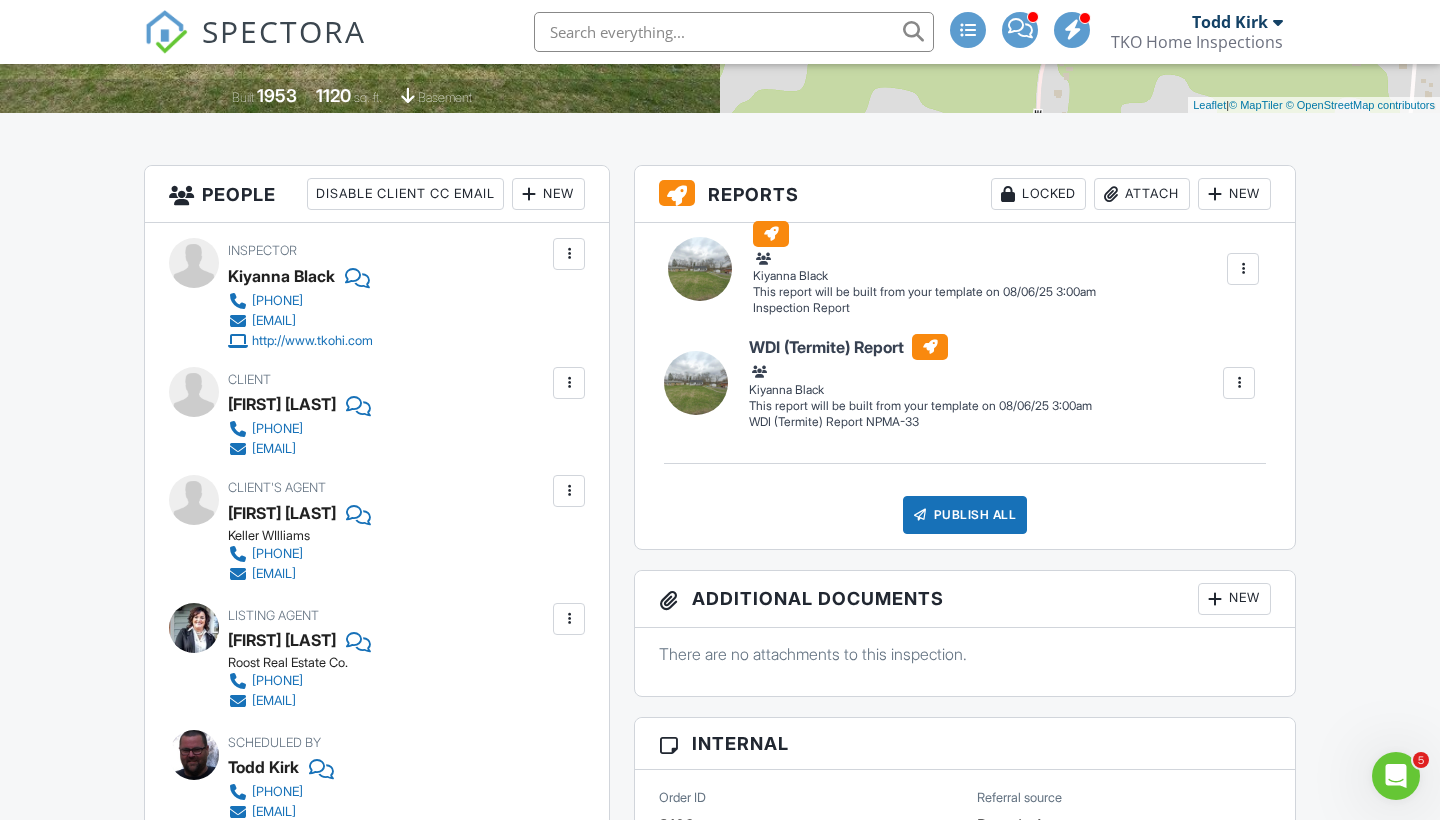 drag, startPoint x: 707, startPoint y: 405, endPoint x: 710, endPoint y: 284, distance: 121.037186 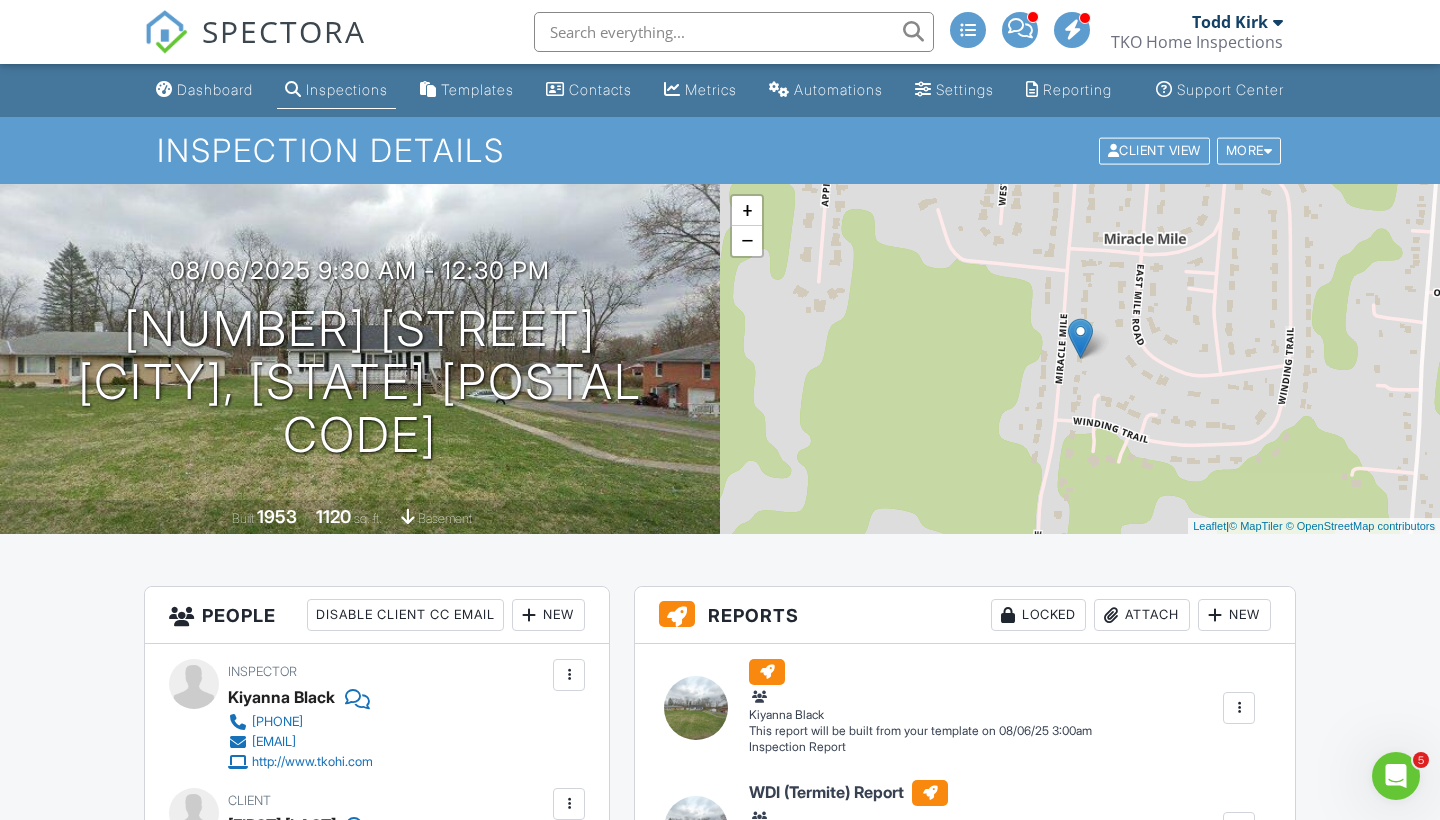 scroll, scrollTop: 0, scrollLeft: 0, axis: both 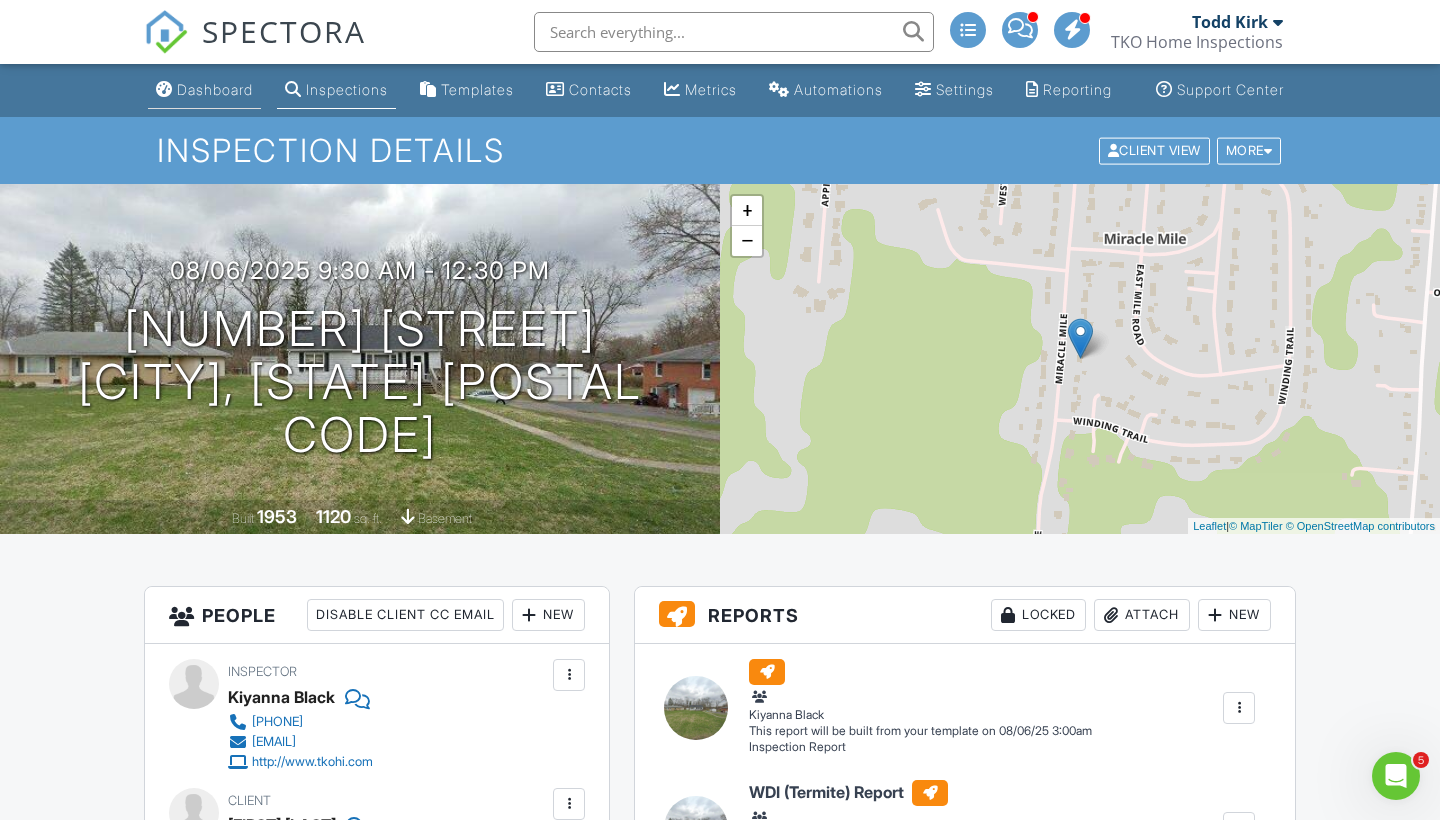 click on "Dashboard" at bounding box center [215, 89] 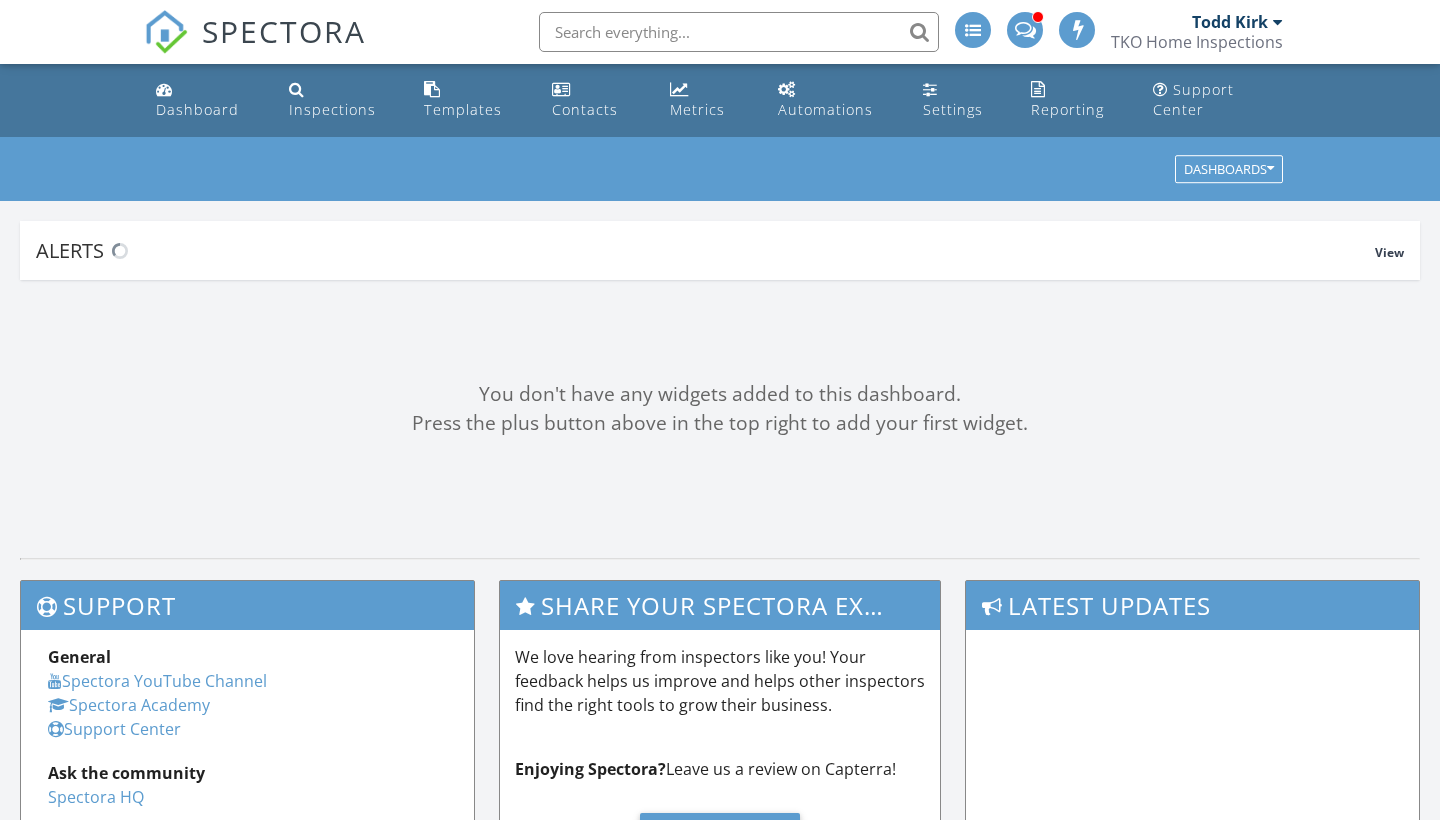 scroll, scrollTop: 0, scrollLeft: 0, axis: both 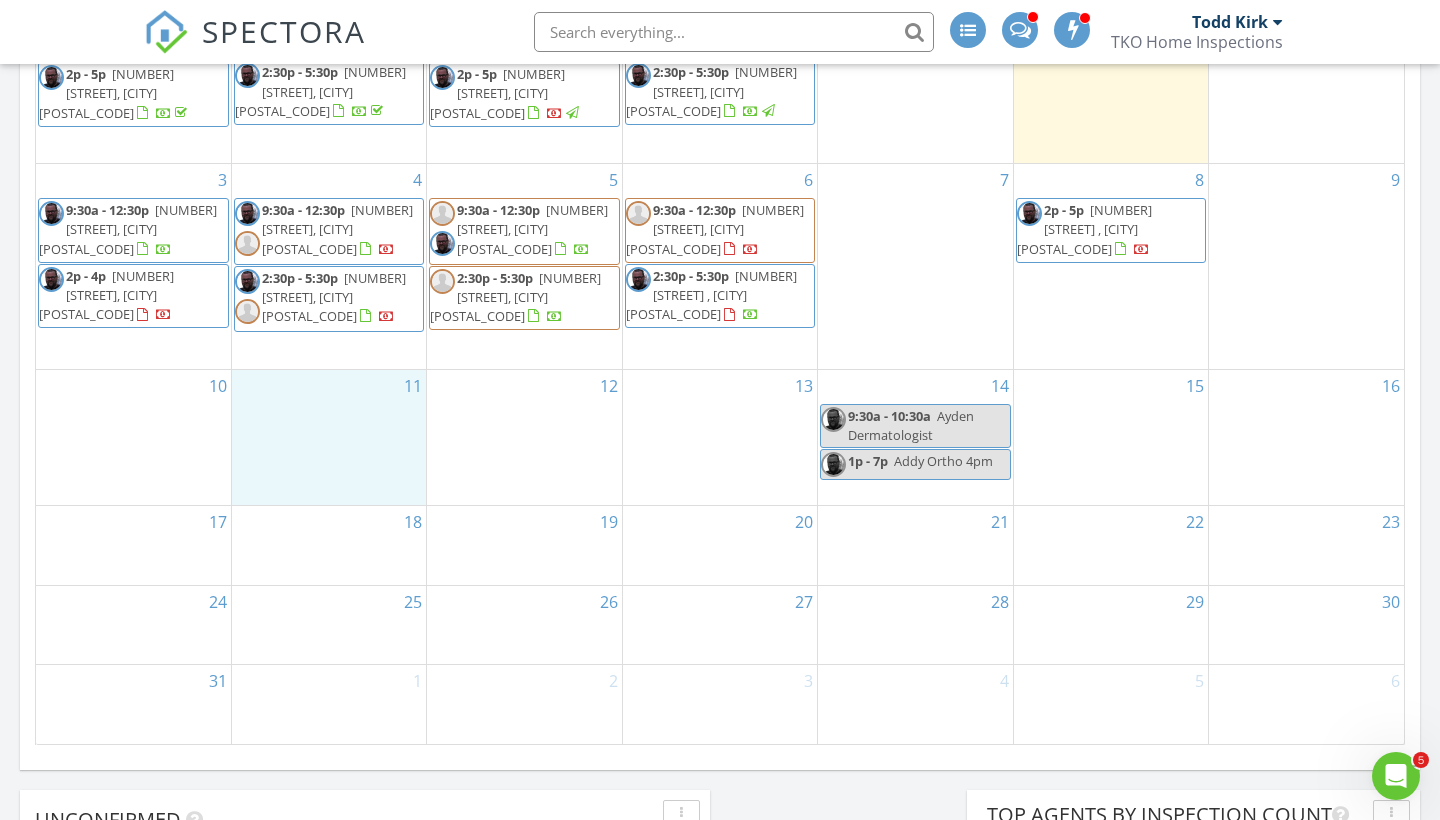 click on "11" at bounding box center (329, 438) 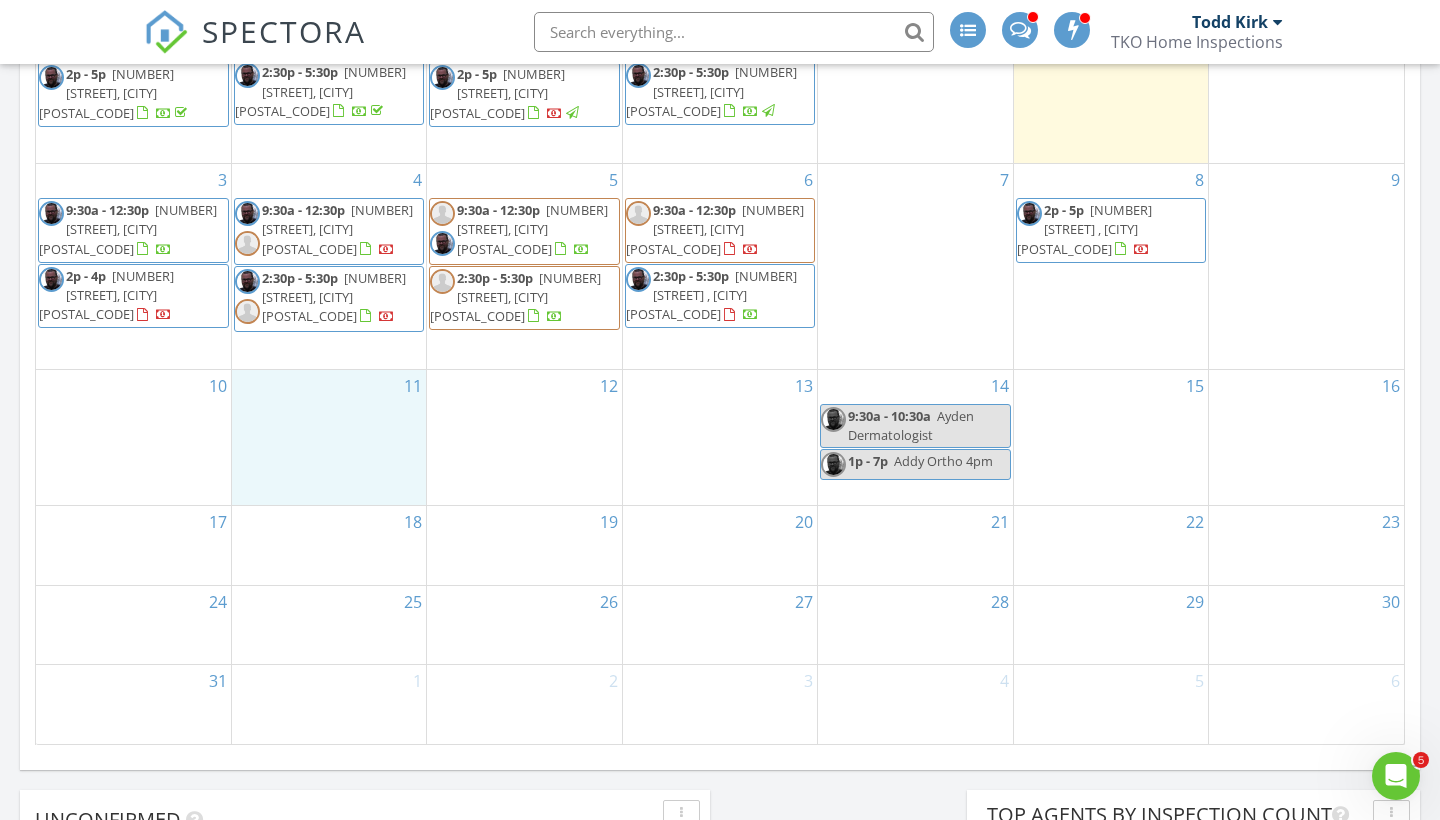 click on "[NUMBER] [STREET], [CITY] [POSTAL_CODE]" at bounding box center (337, 229) 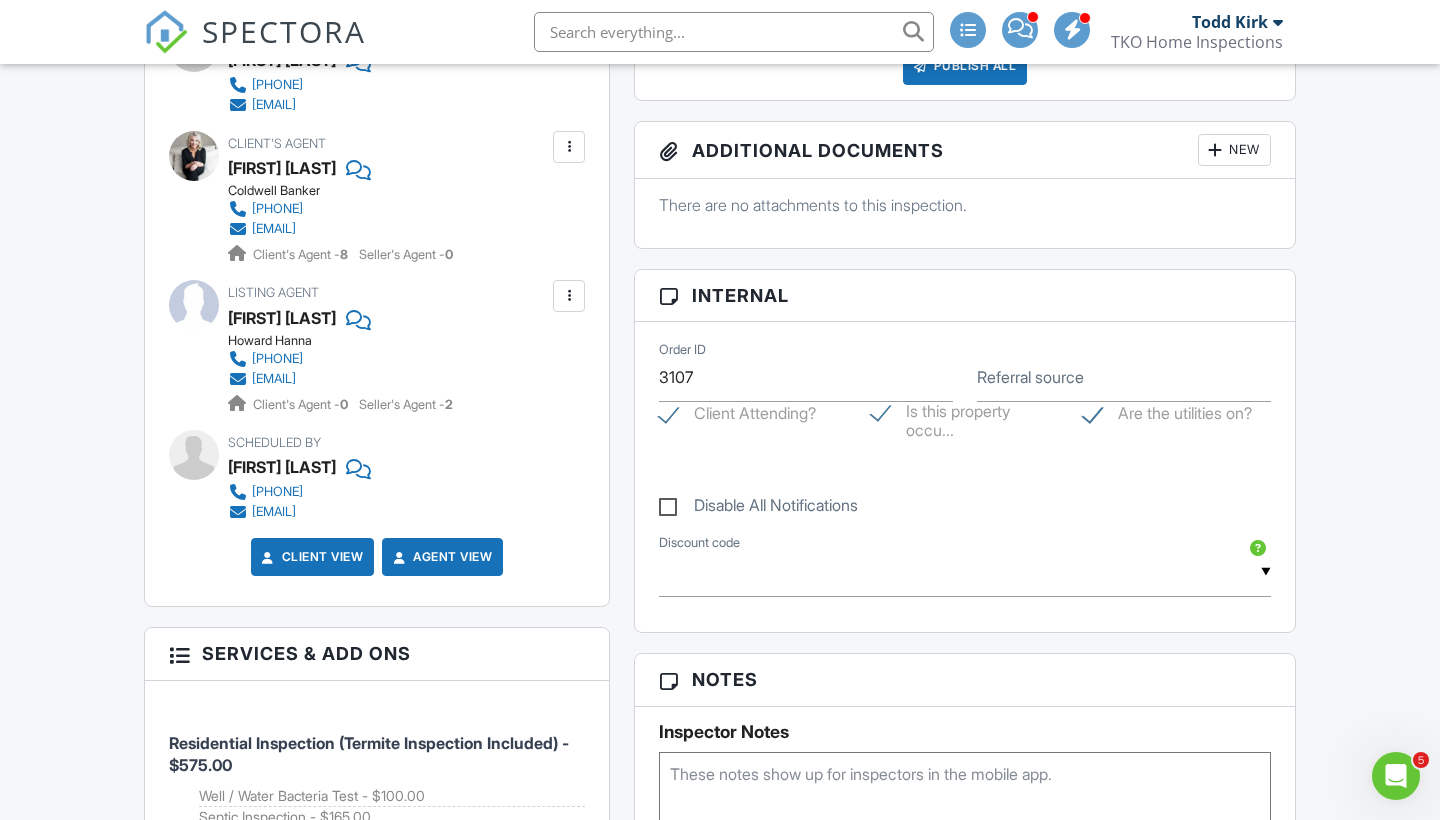 scroll, scrollTop: 894, scrollLeft: 0, axis: vertical 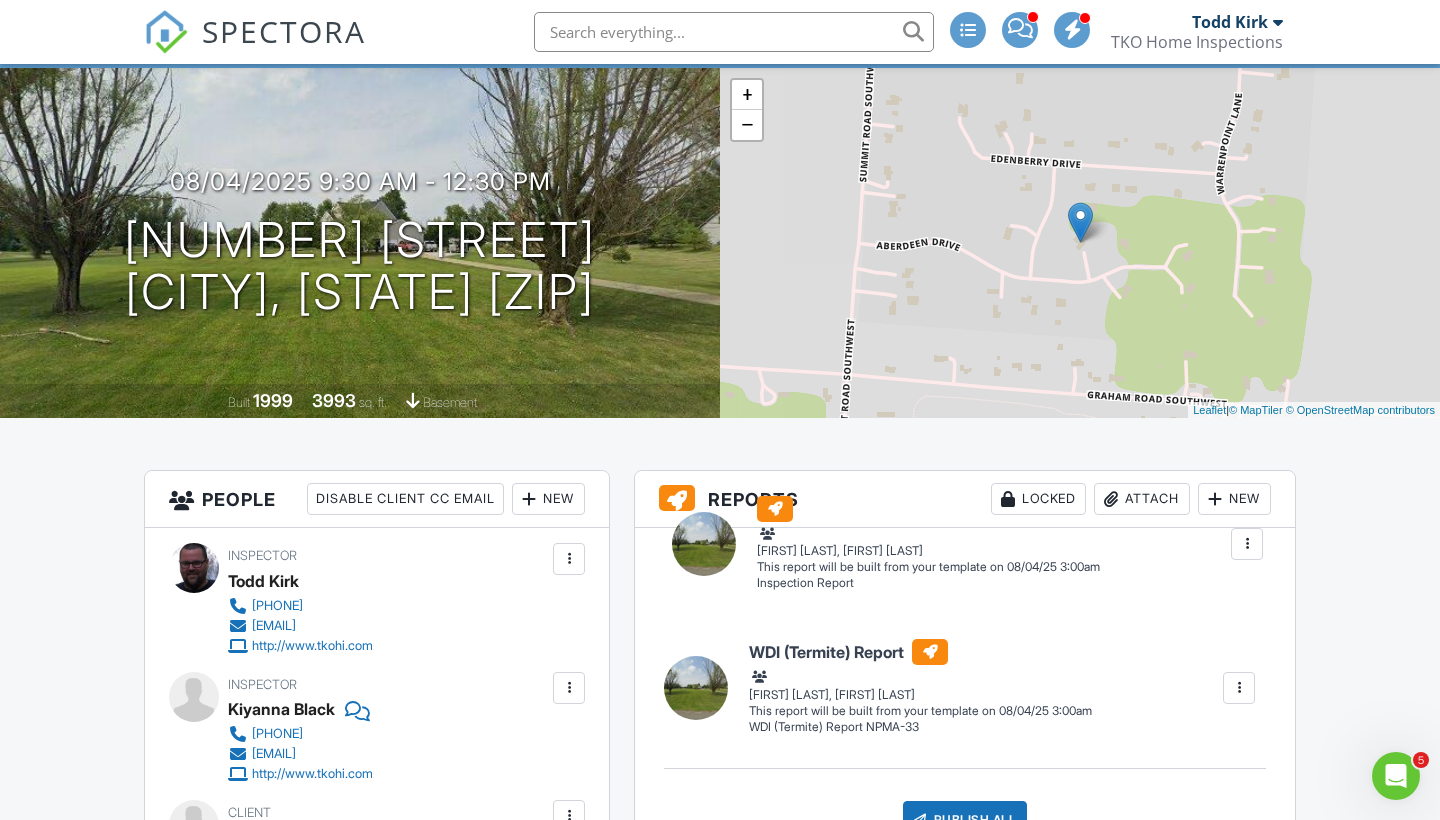 drag, startPoint x: 687, startPoint y: 724, endPoint x: 695, endPoint y: 557, distance: 167.19151 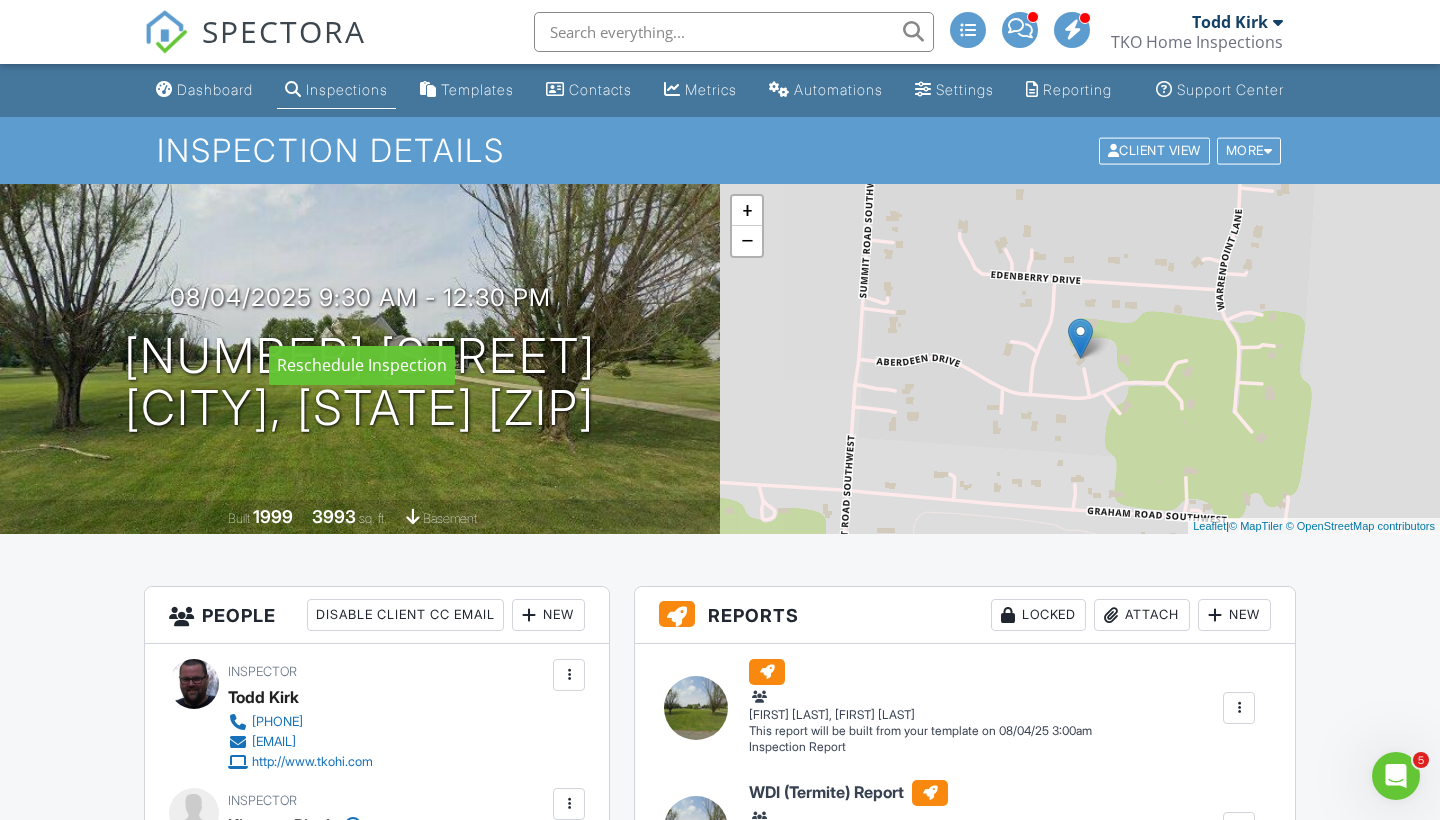 scroll, scrollTop: 0, scrollLeft: 0, axis: both 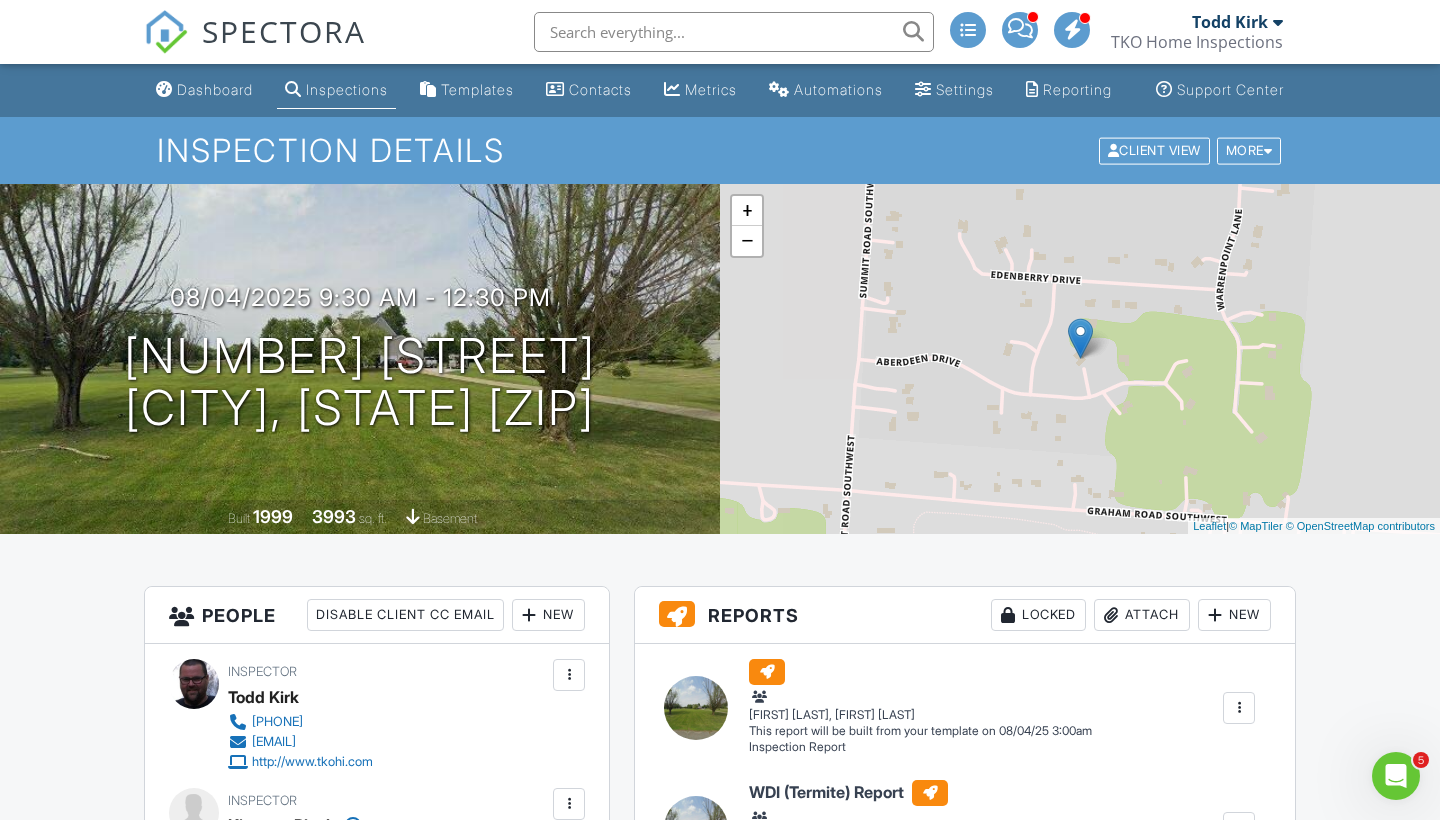 click on "SPECTORA" at bounding box center [284, 31] 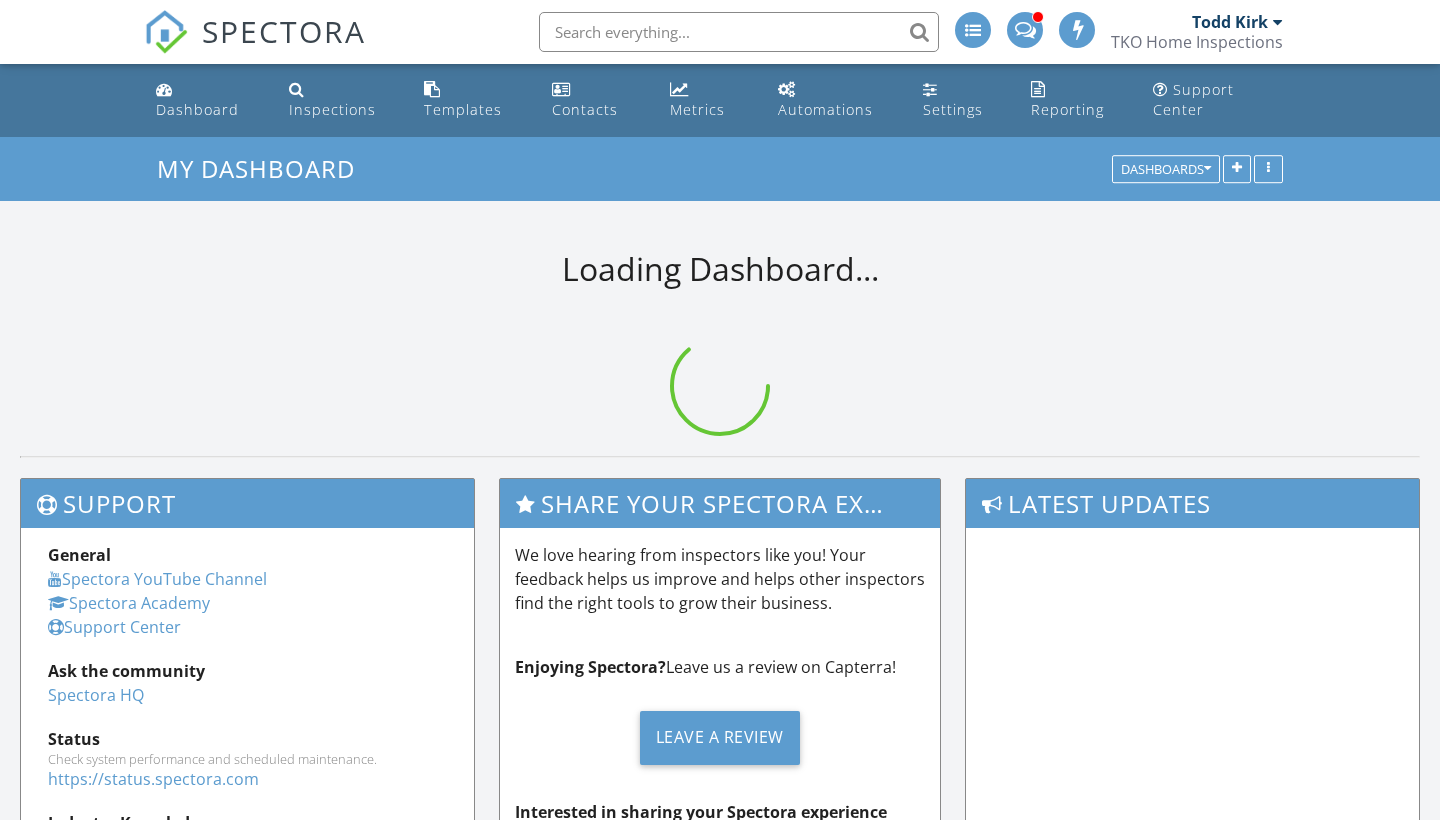 scroll, scrollTop: 0, scrollLeft: 0, axis: both 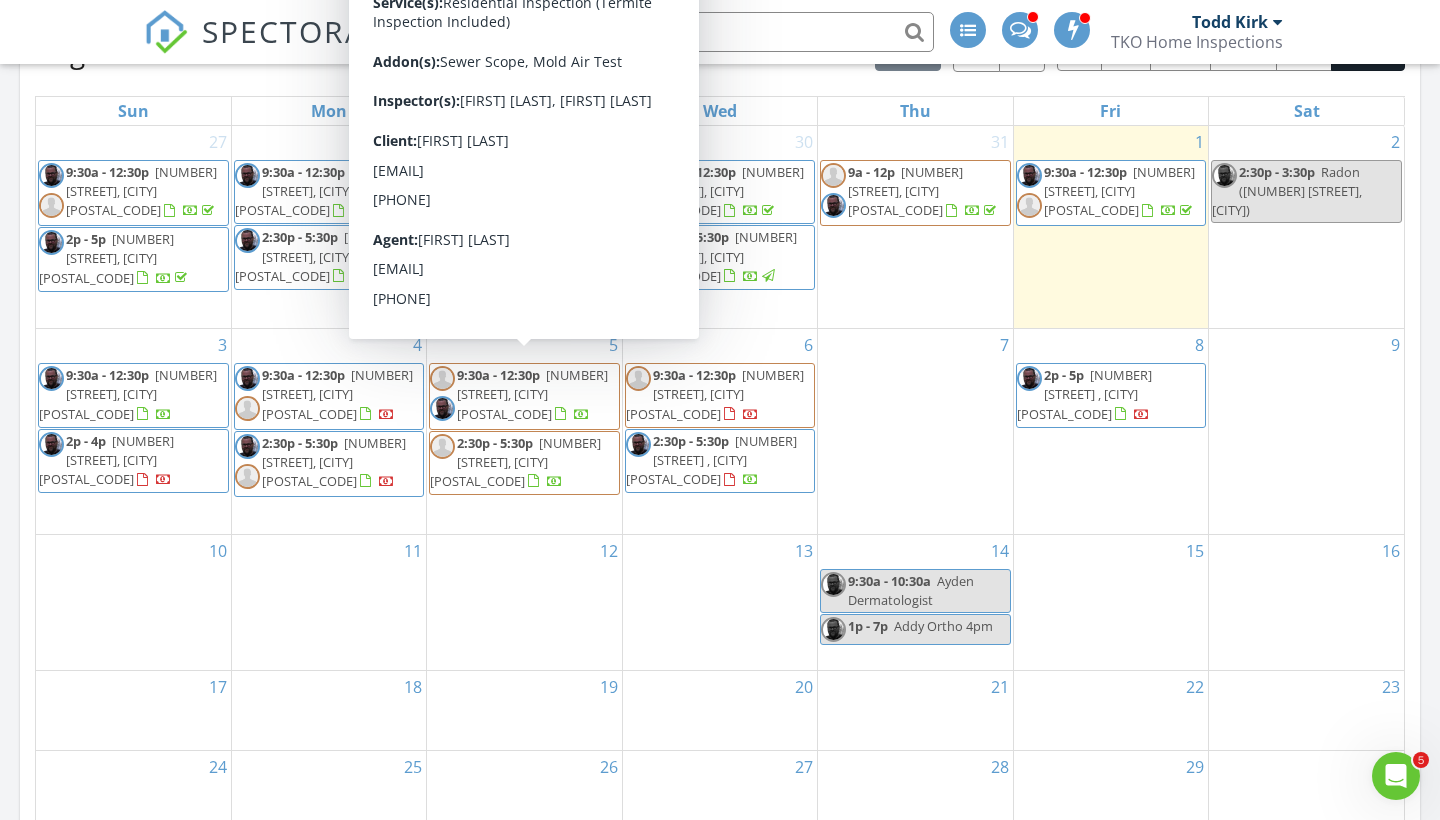 click on "6
9:30a - 12:30p
1730 Miracle Mile, Springfield 45503
2:30p - 5:30p
542 Reagan's Rdg , London 43140" at bounding box center [720, 431] 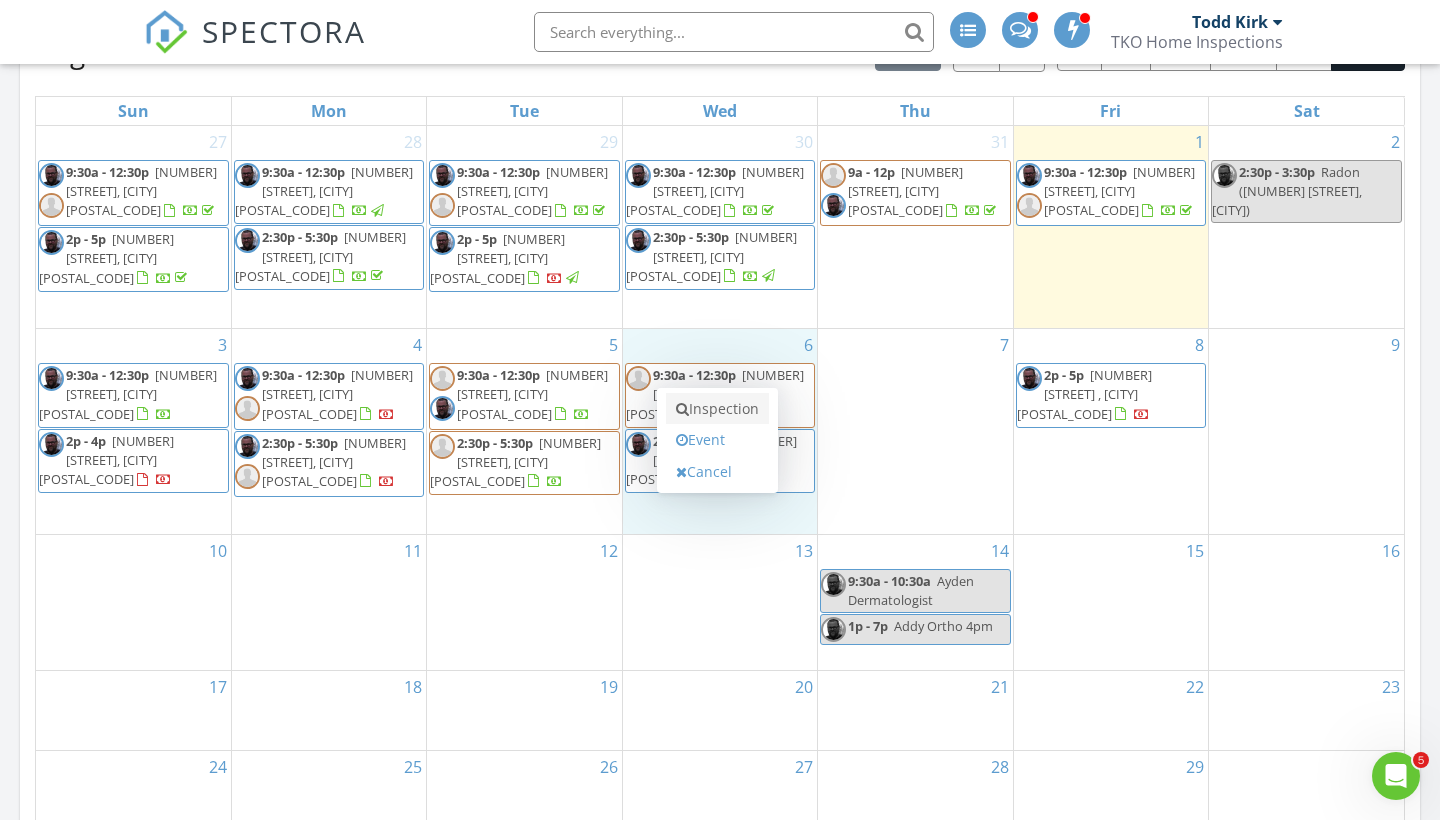 click on "Inspection" at bounding box center [717, 409] 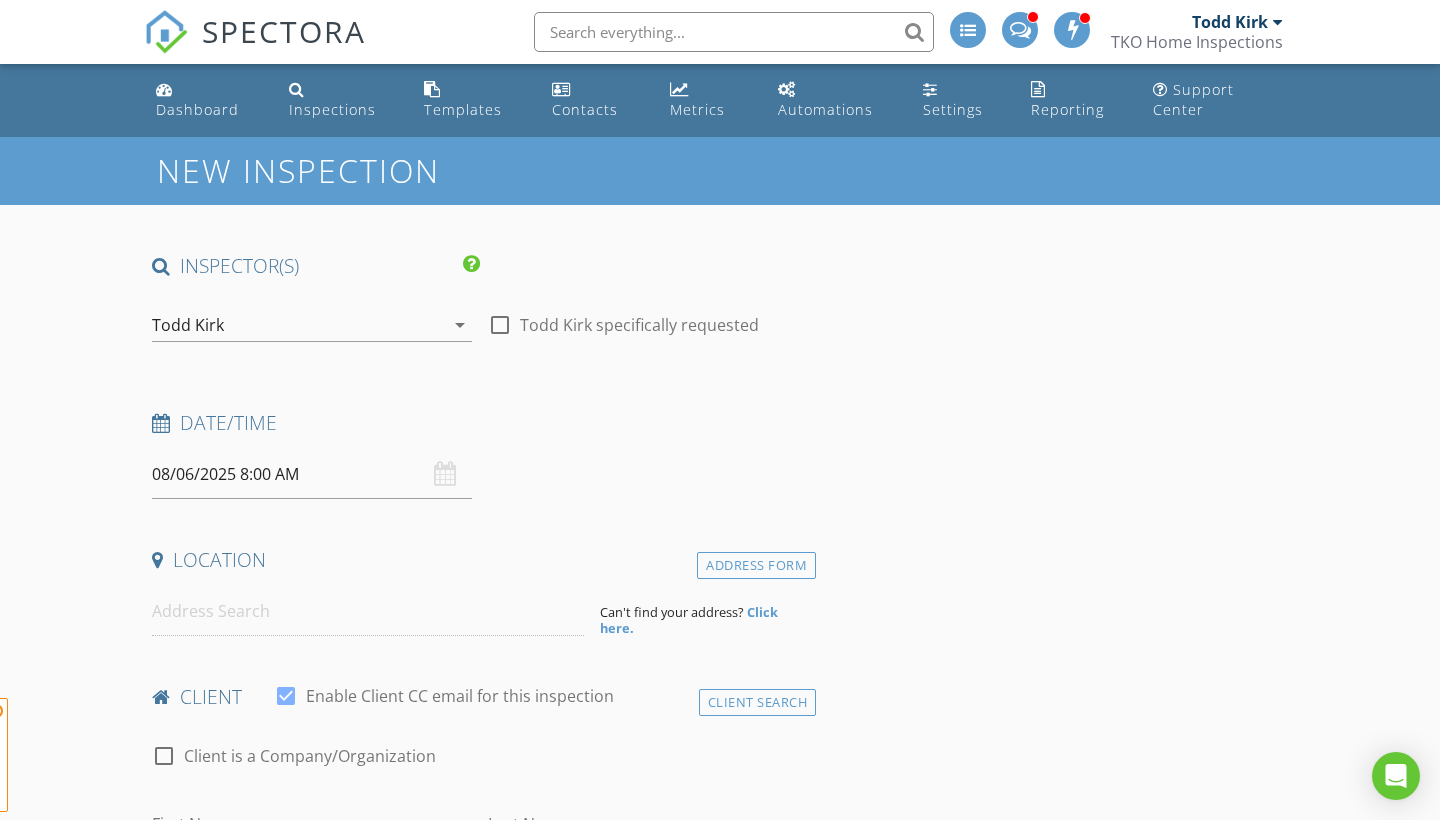 select on "7" 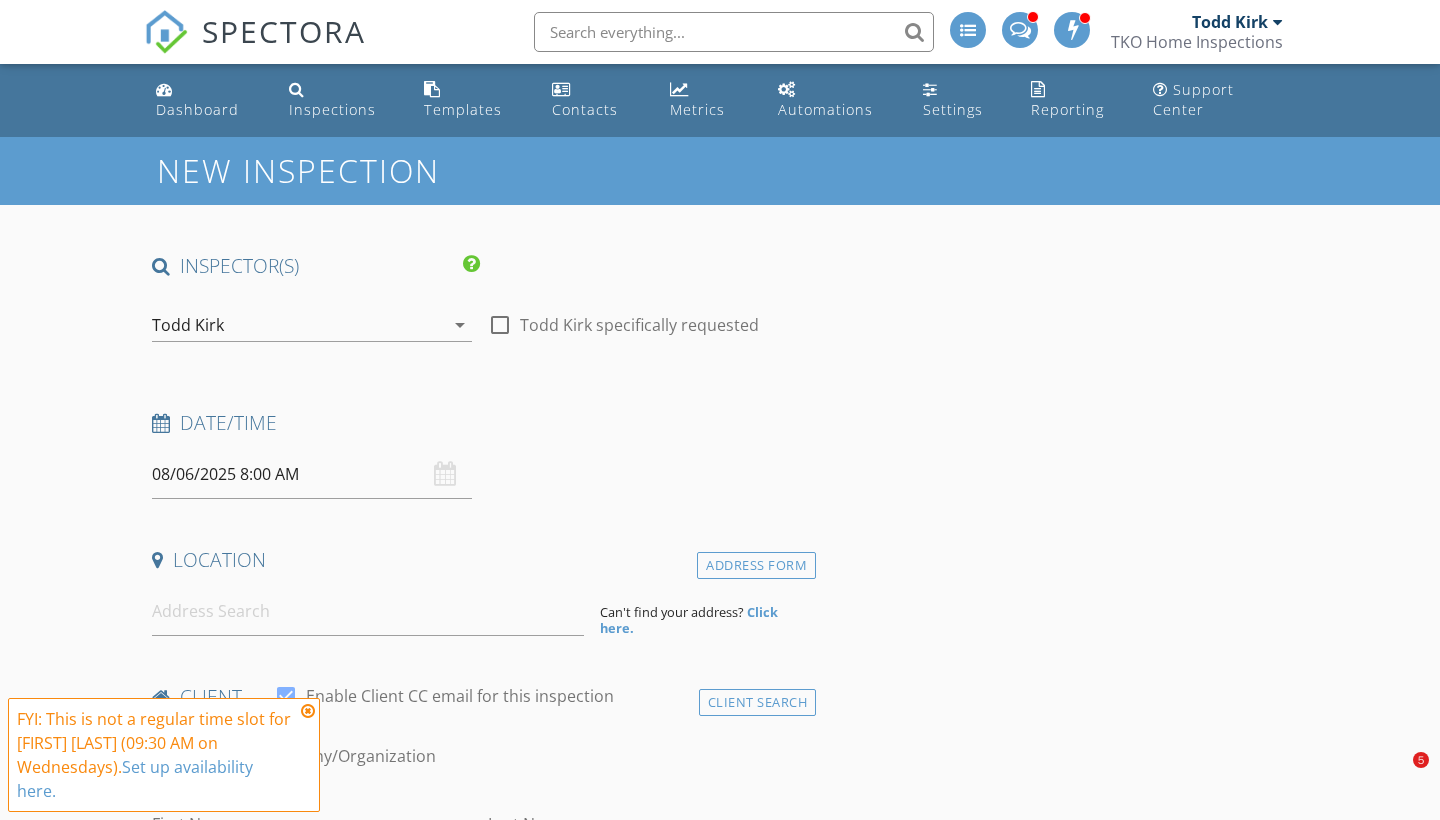 scroll, scrollTop: 0, scrollLeft: 0, axis: both 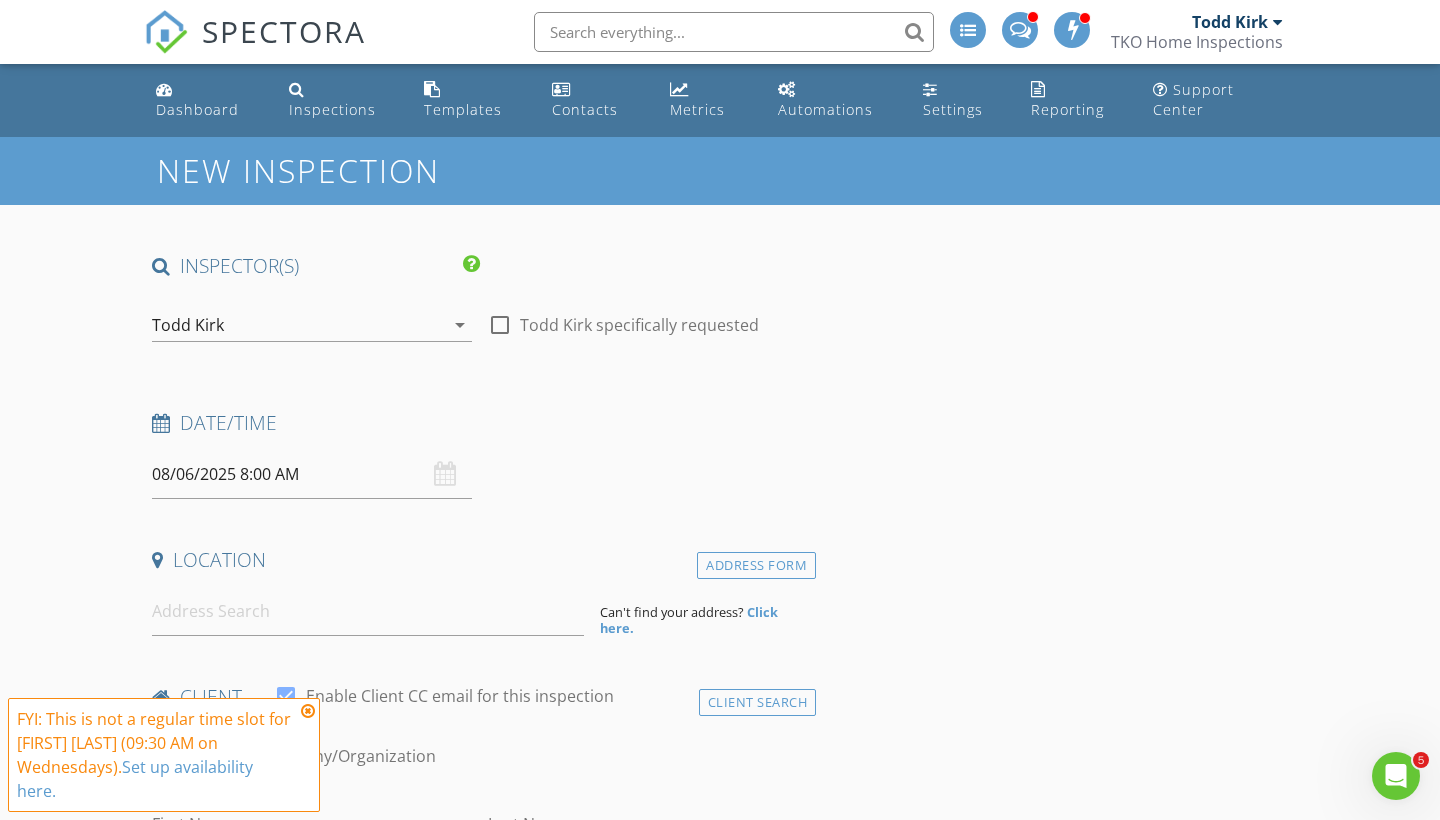click on "08/06/2025 8:00 AM" at bounding box center [312, 474] 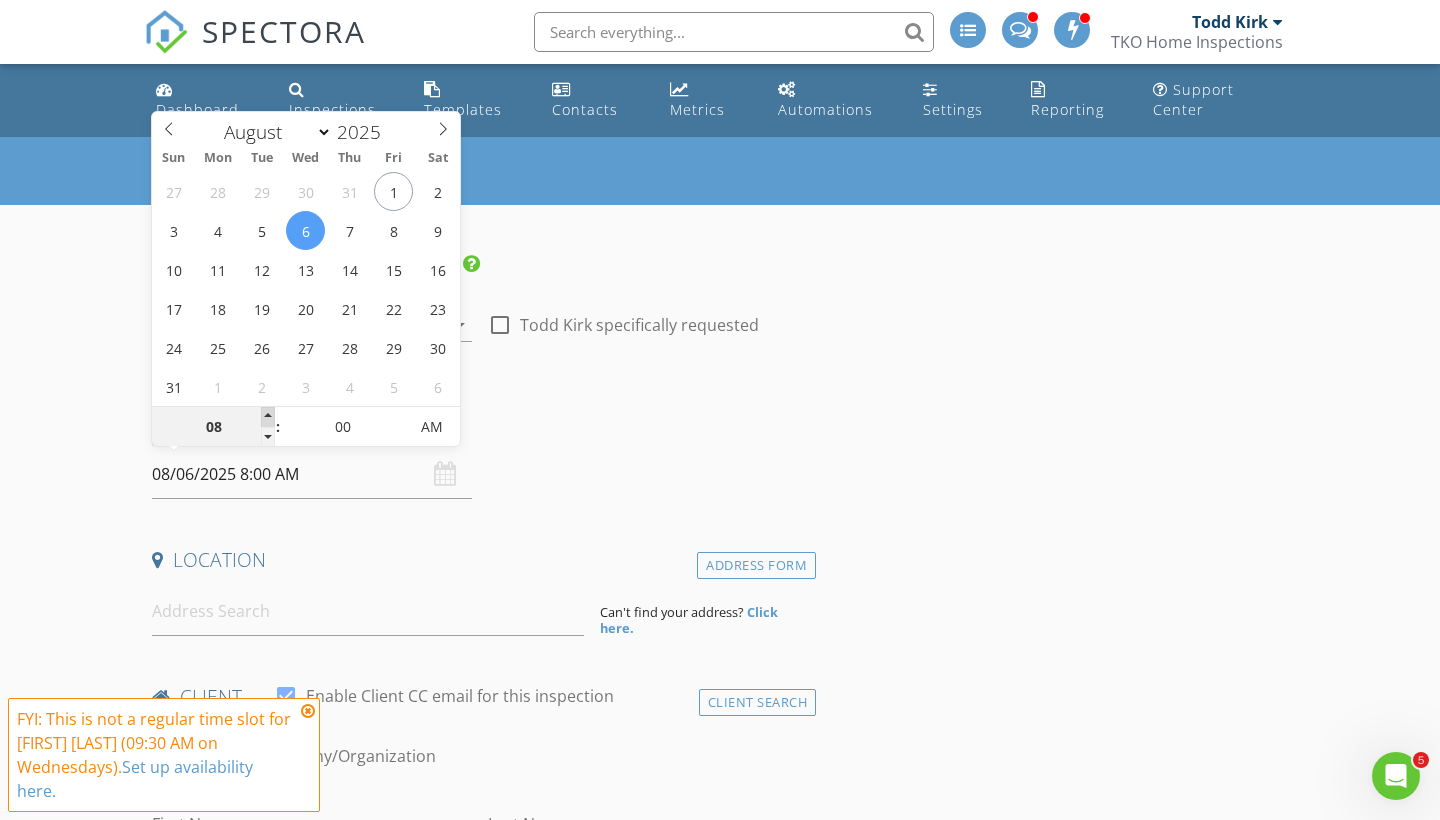 type on "08/06/2025 9:00 AM" 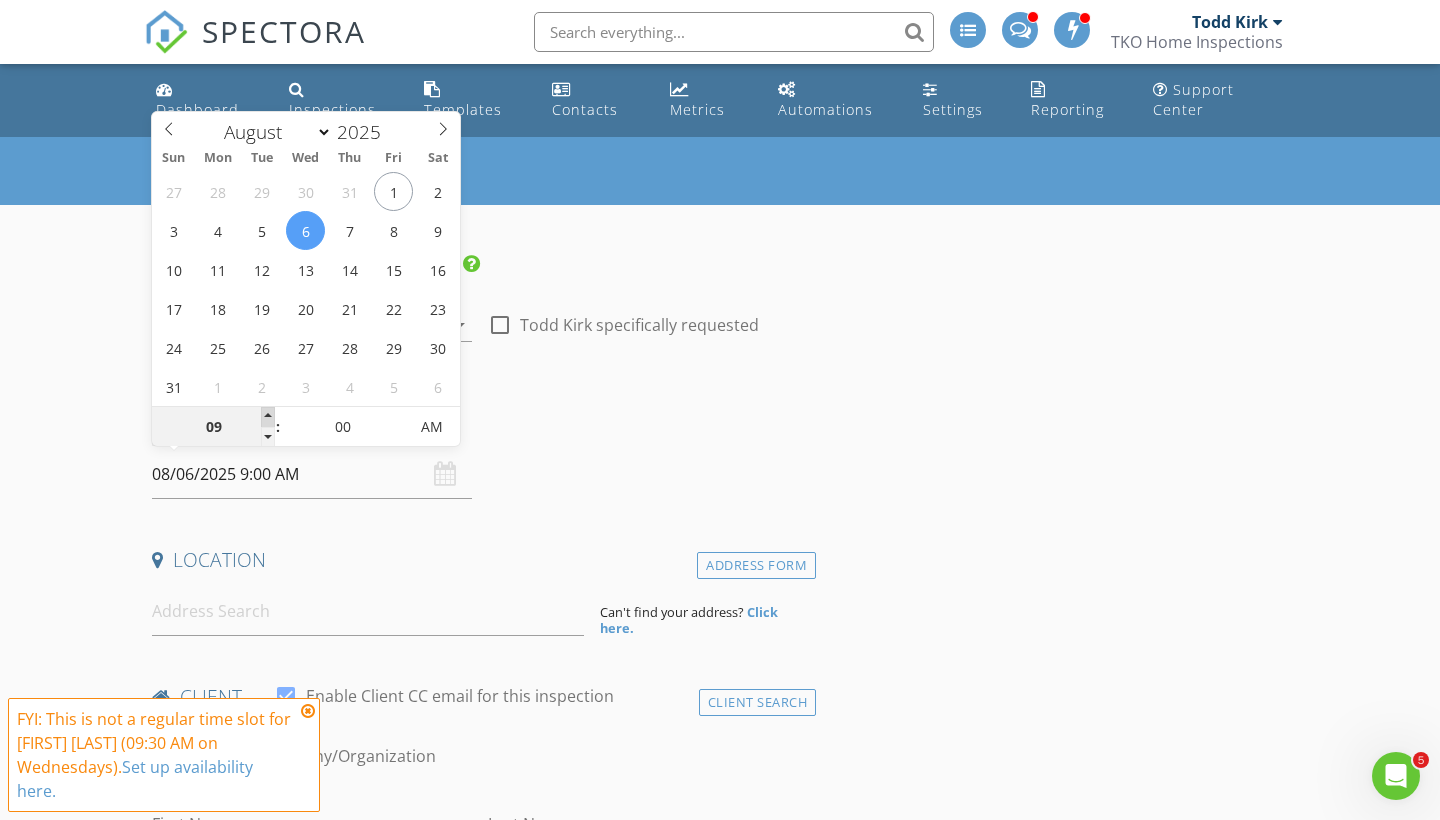 click at bounding box center [268, 417] 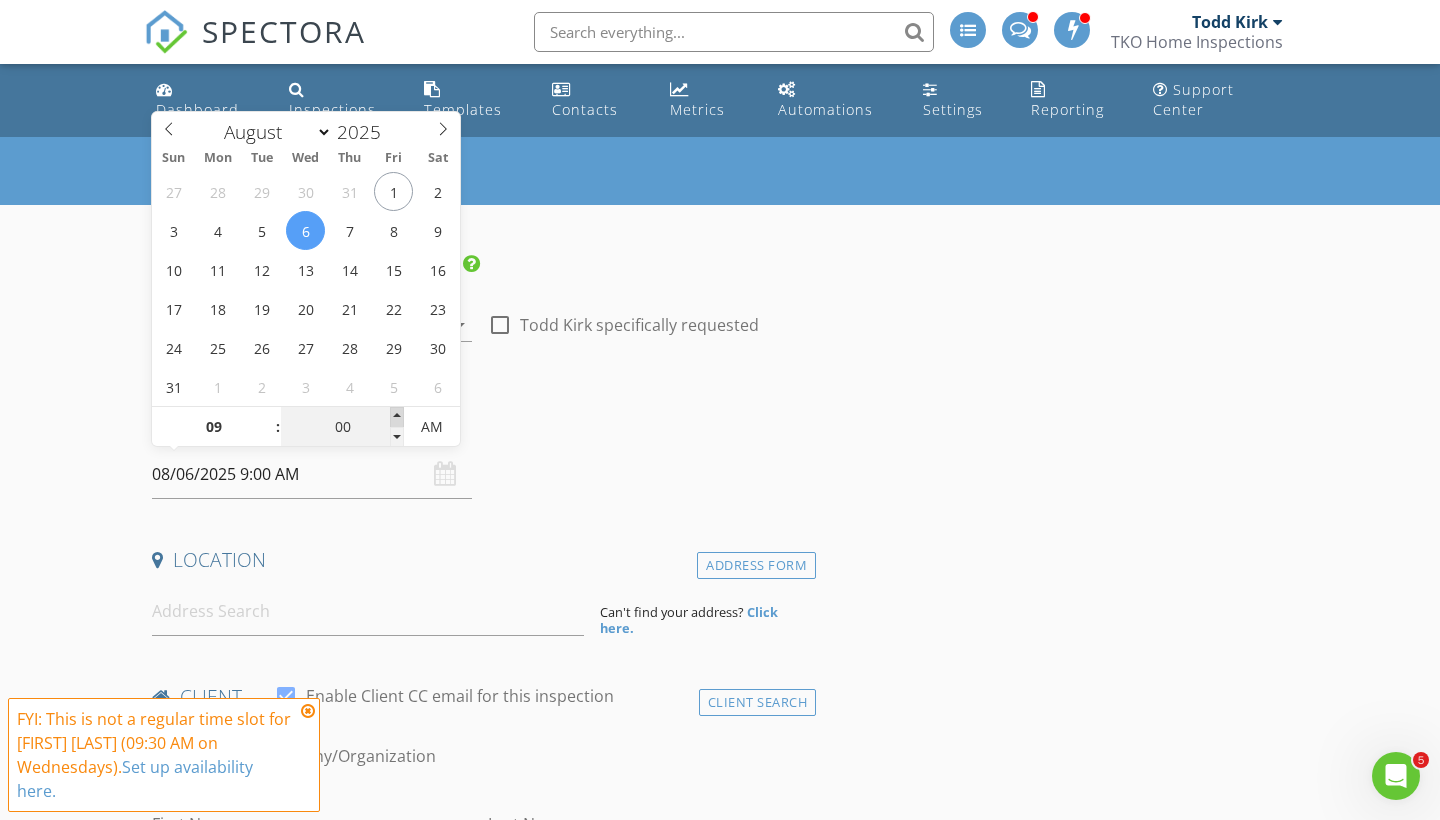 type on "08/06/2025 9:05 AM" 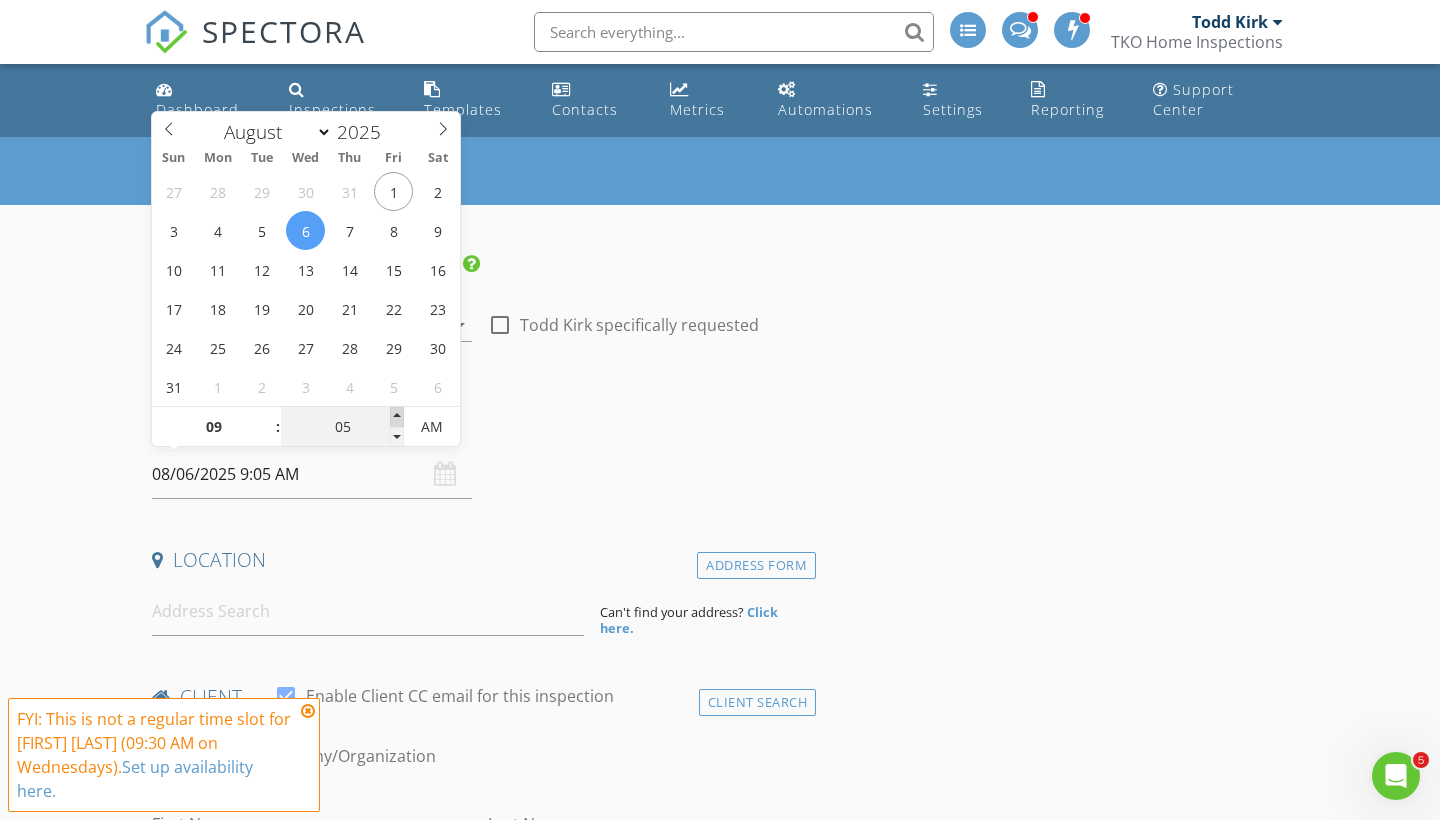 click at bounding box center [397, 417] 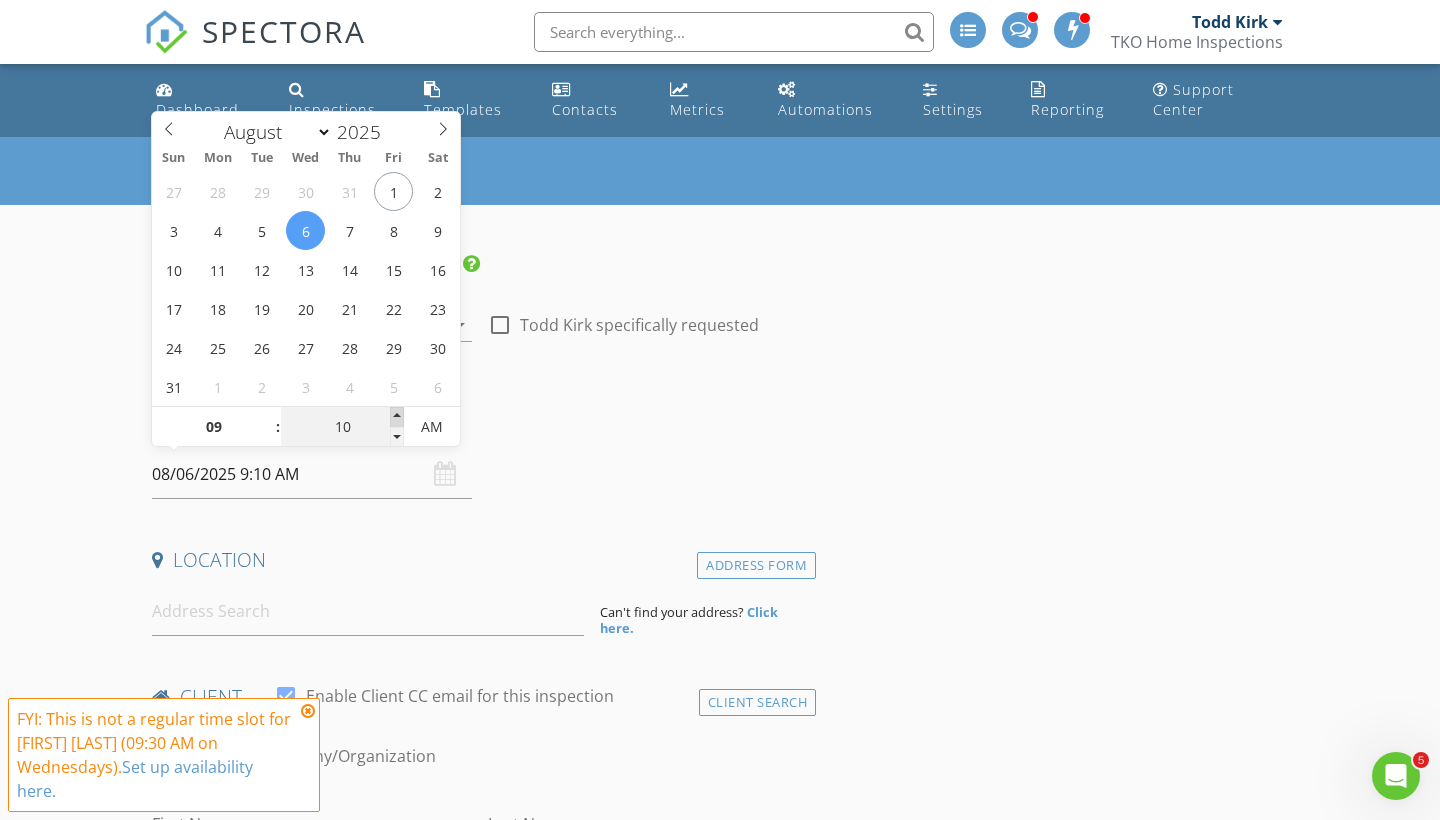 click at bounding box center (397, 417) 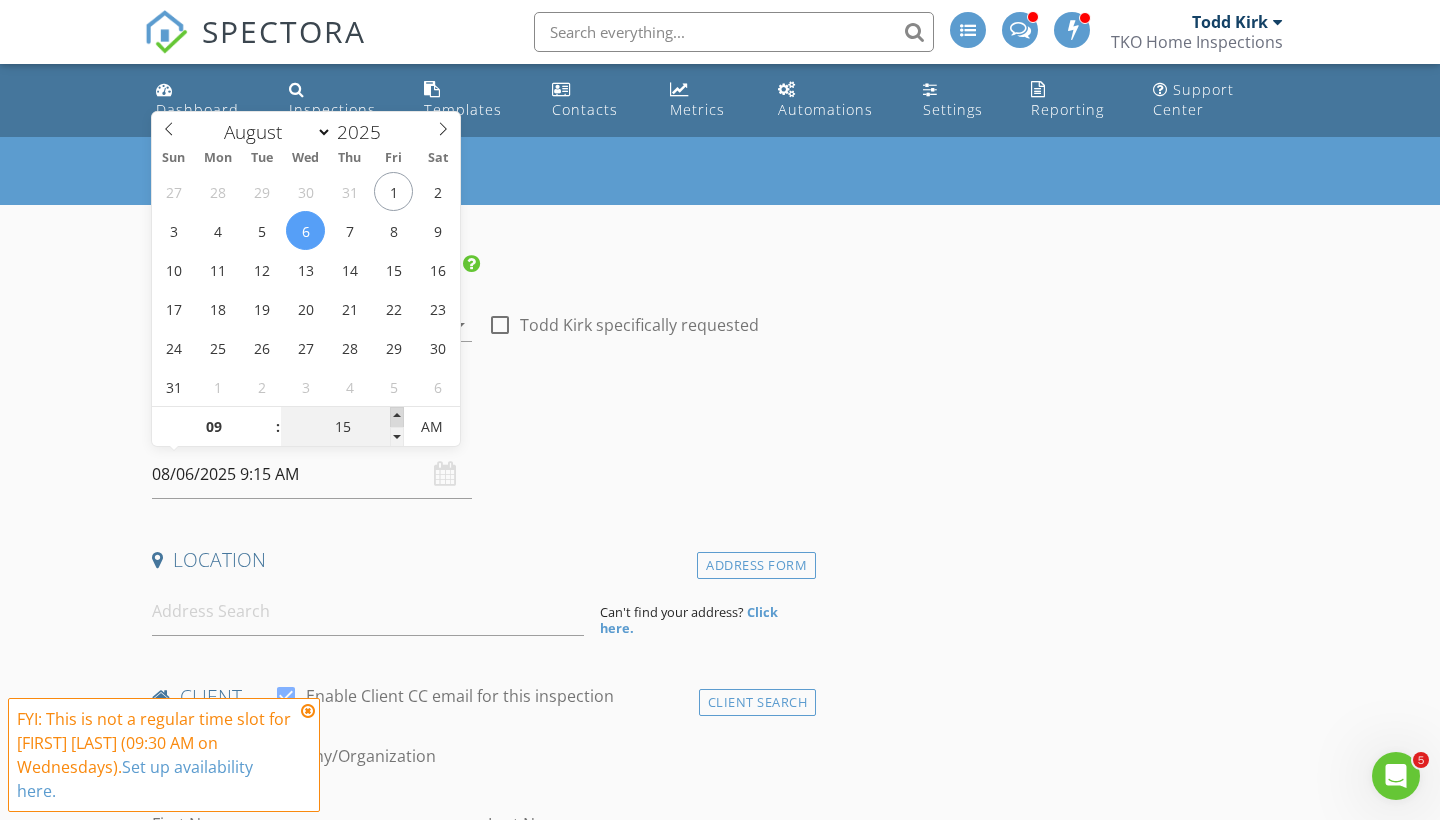 click at bounding box center (397, 417) 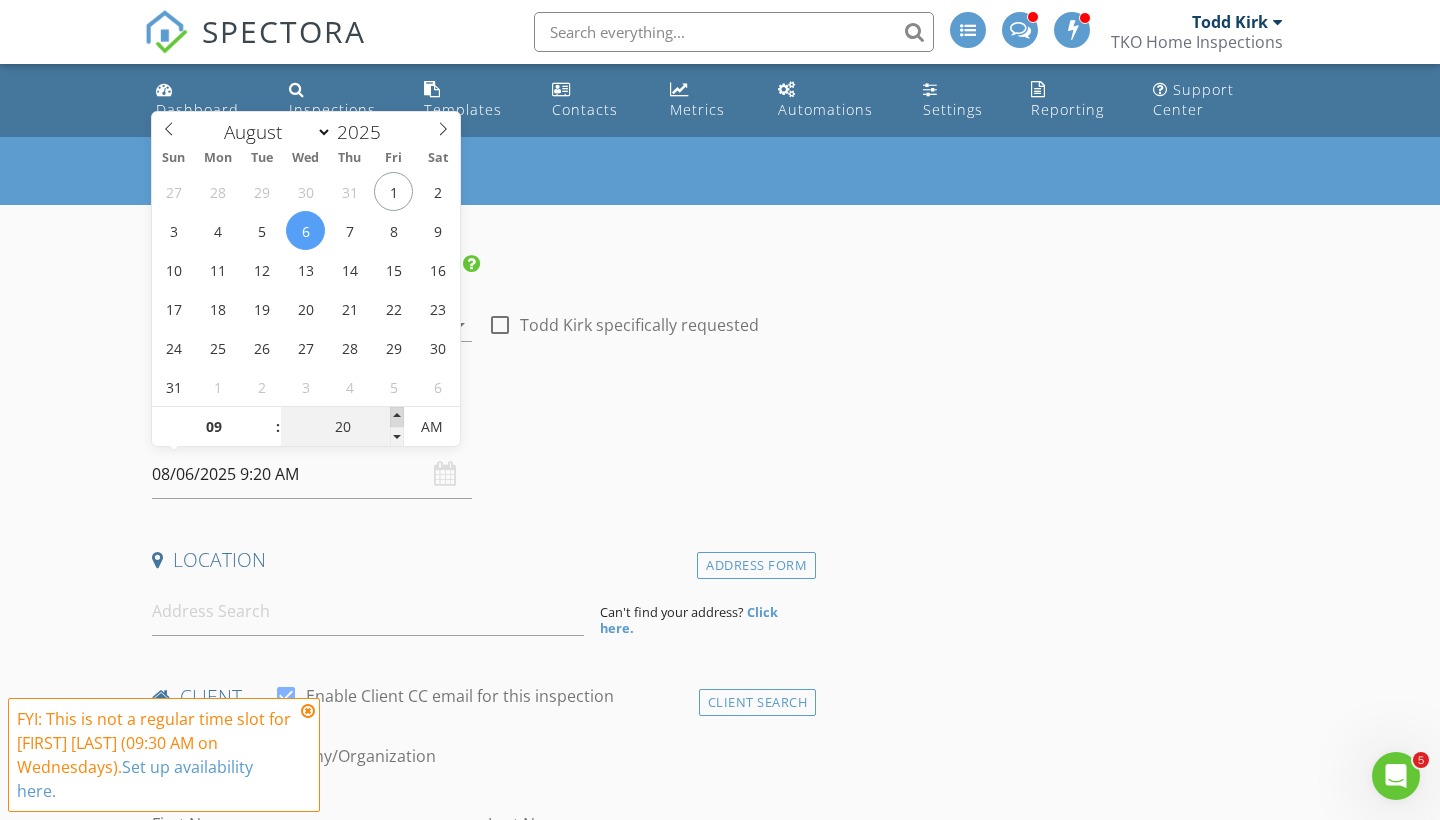 click at bounding box center (397, 417) 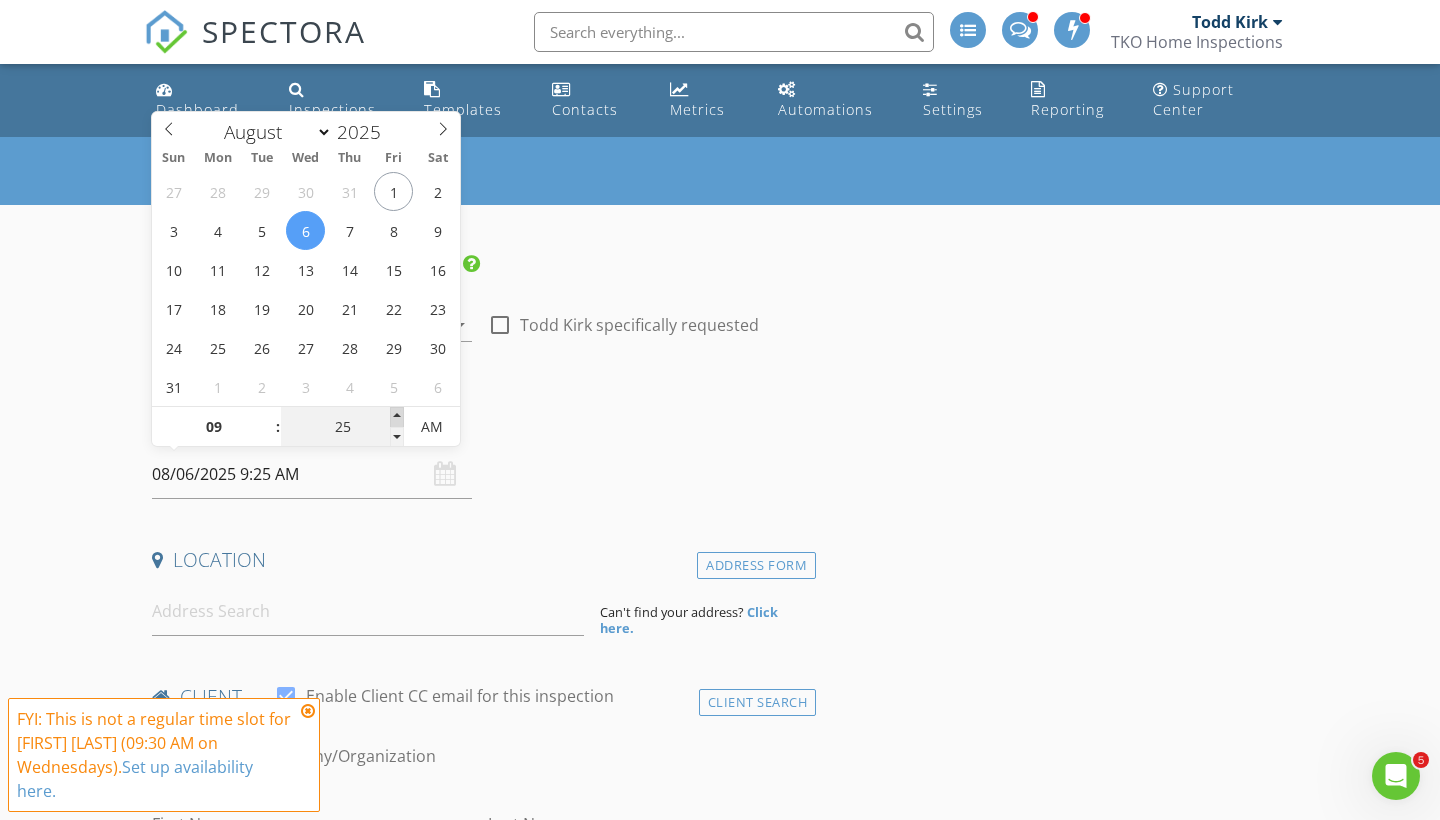 click at bounding box center (397, 417) 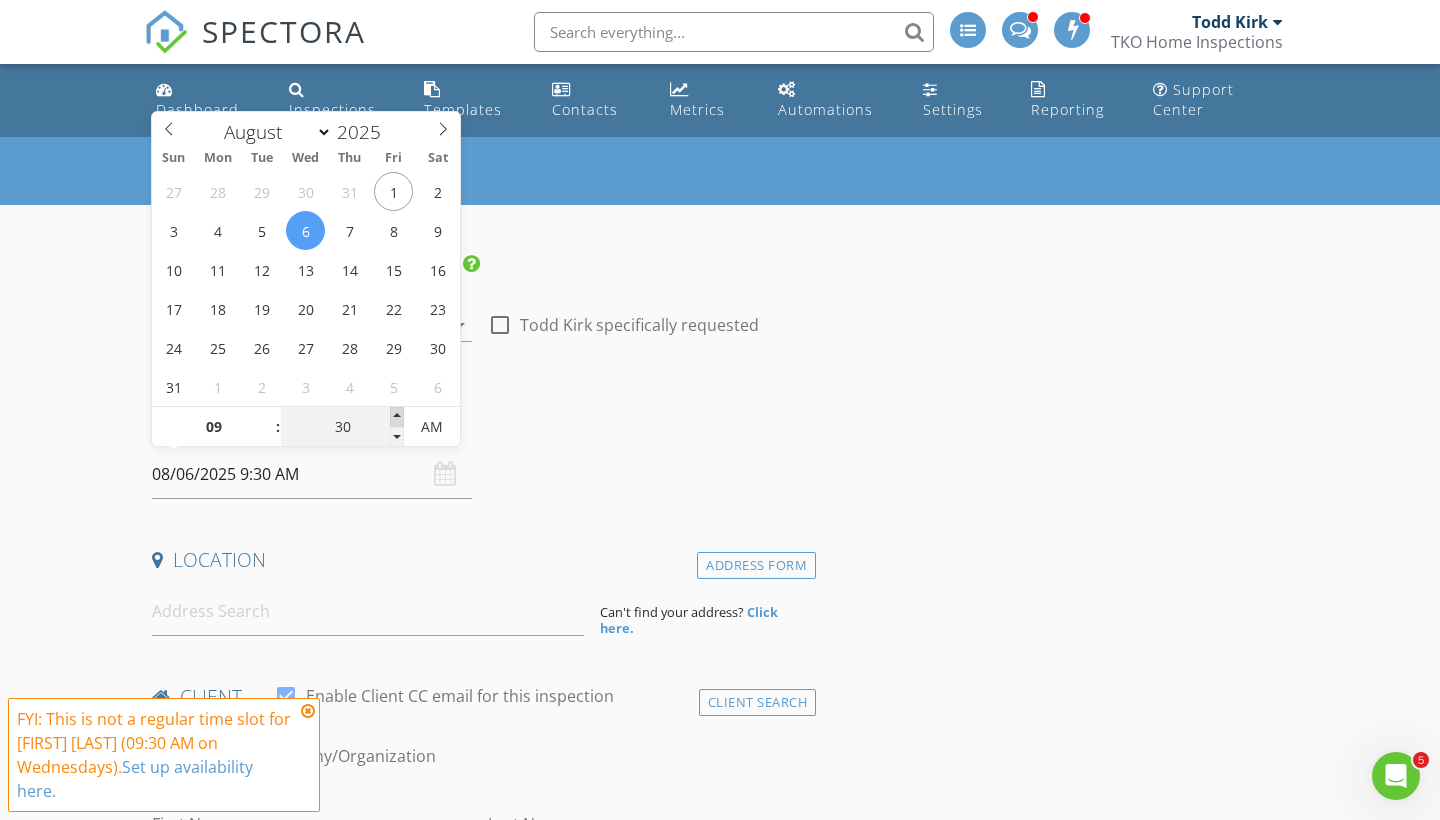 click at bounding box center (397, 417) 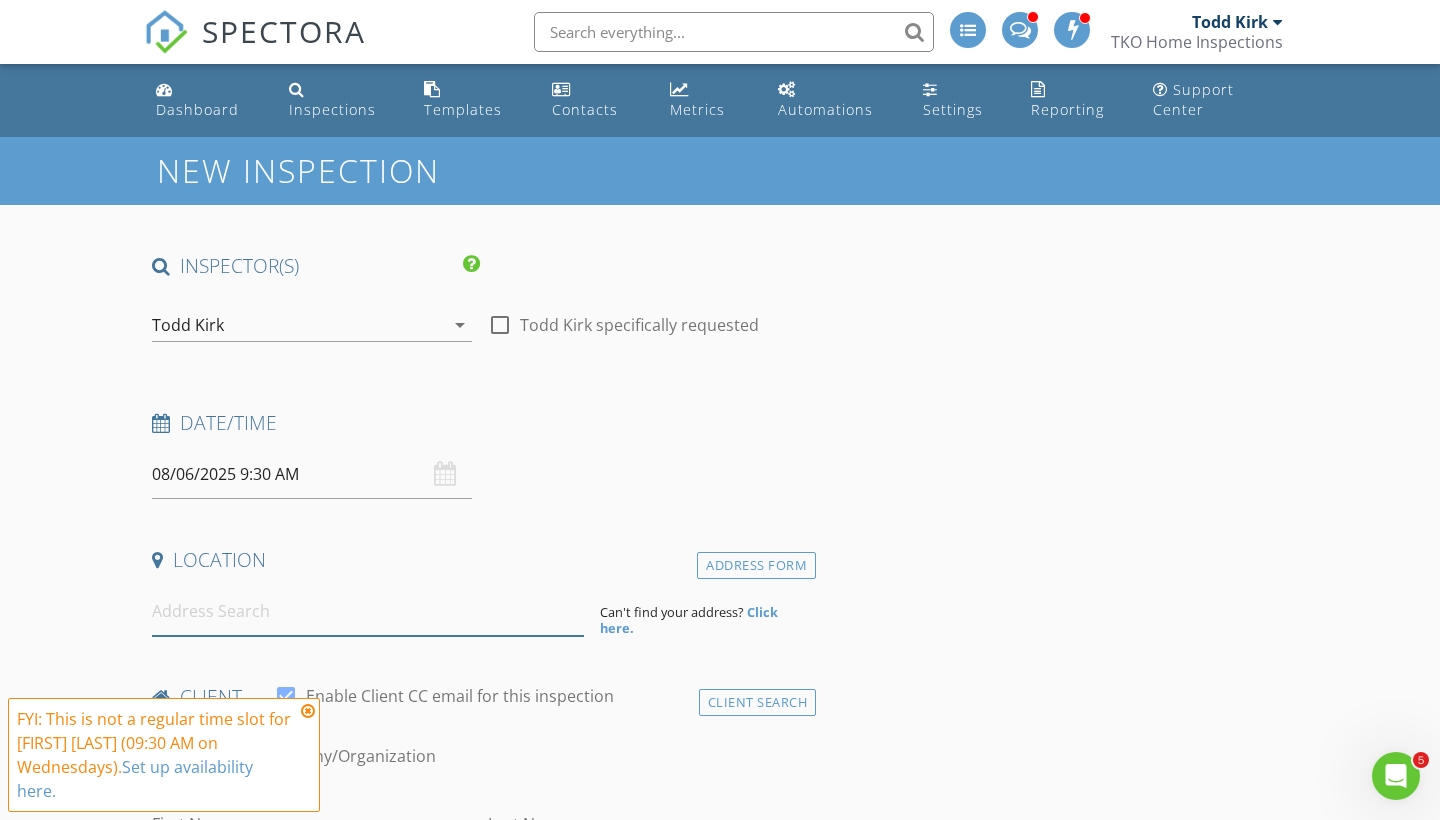 click at bounding box center [368, 611] 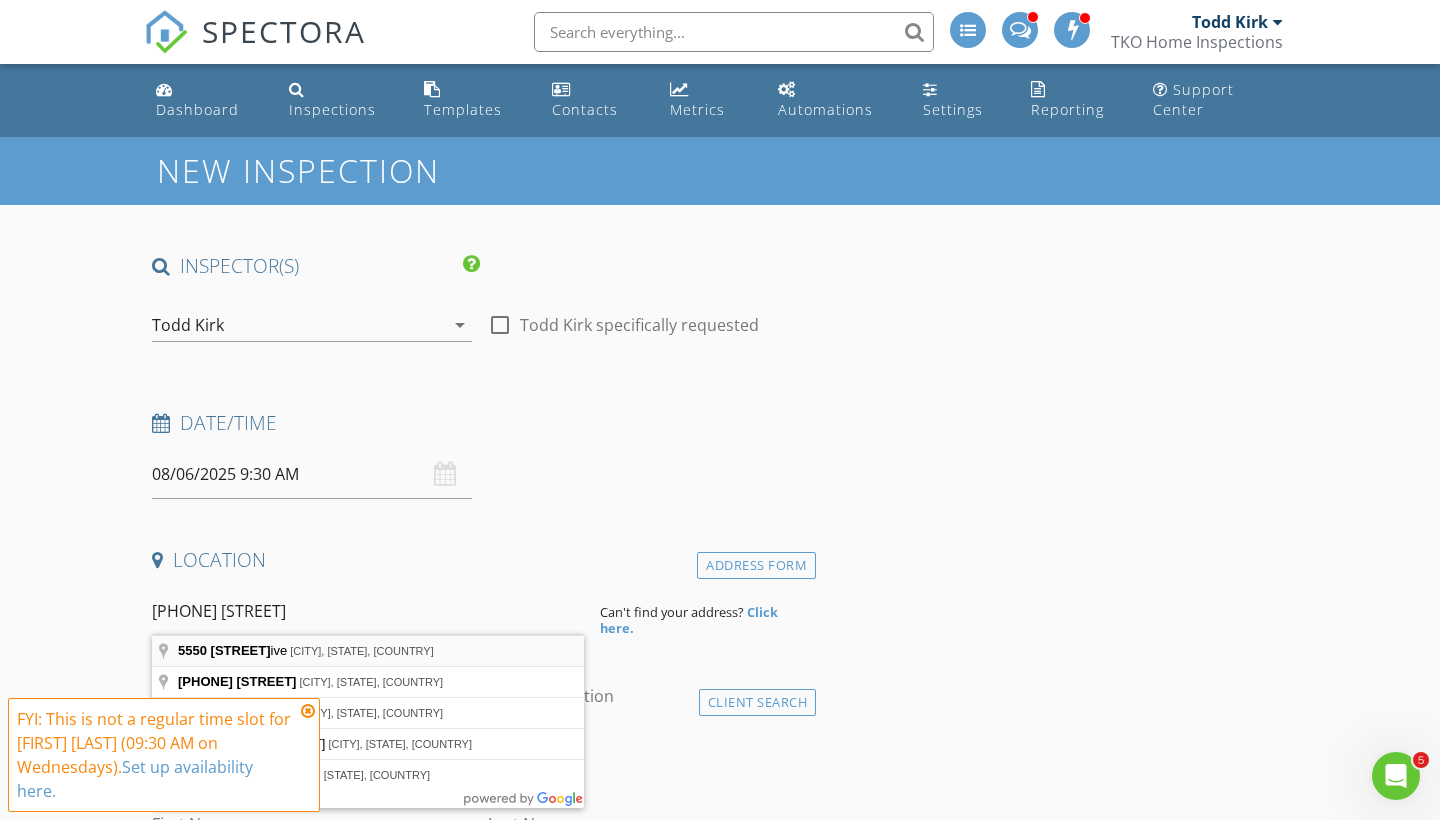 type on "5550 Stevens Drive, Orient, OH, USA" 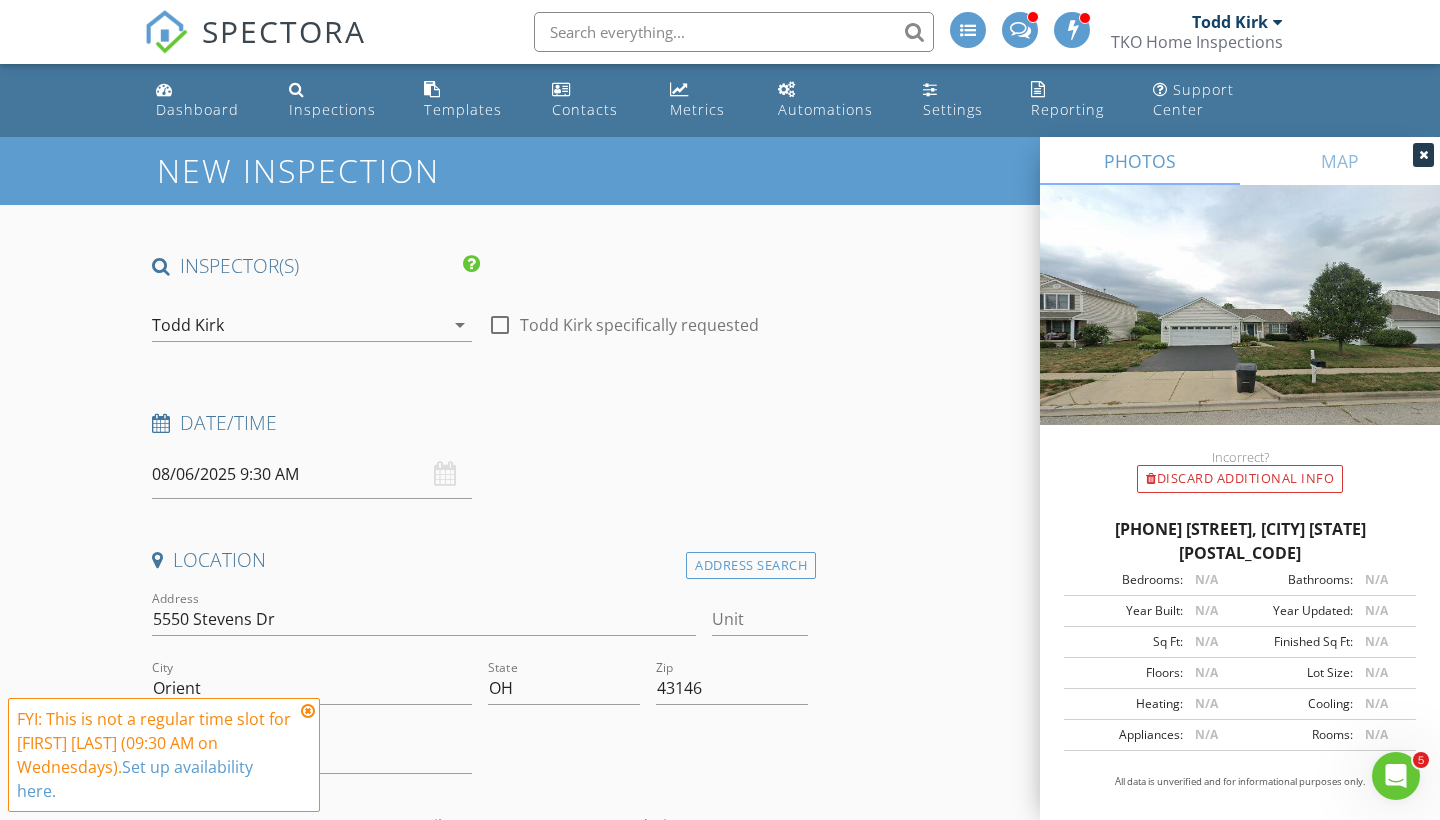 click at bounding box center [308, 711] 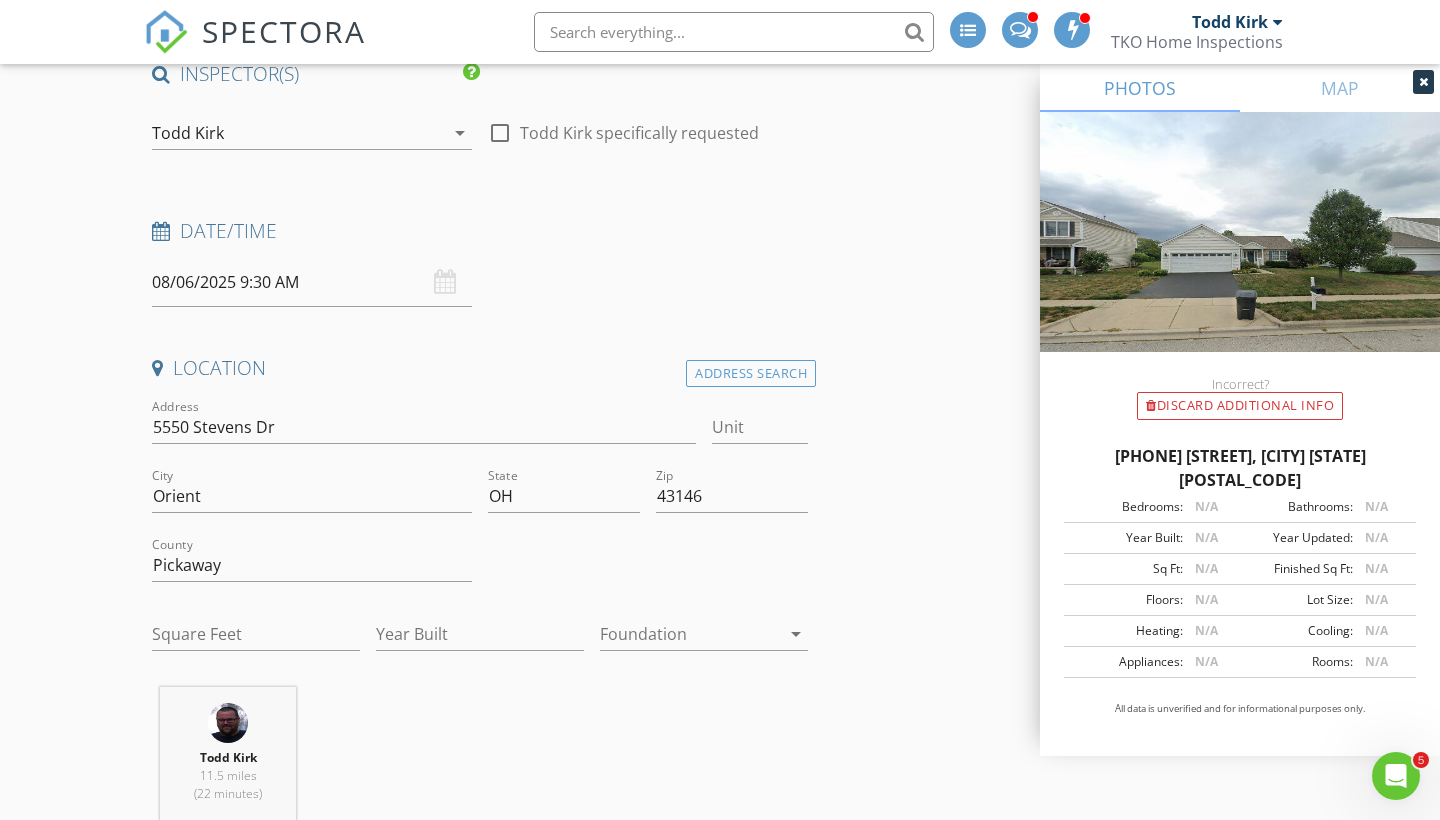 scroll, scrollTop: 286, scrollLeft: 0, axis: vertical 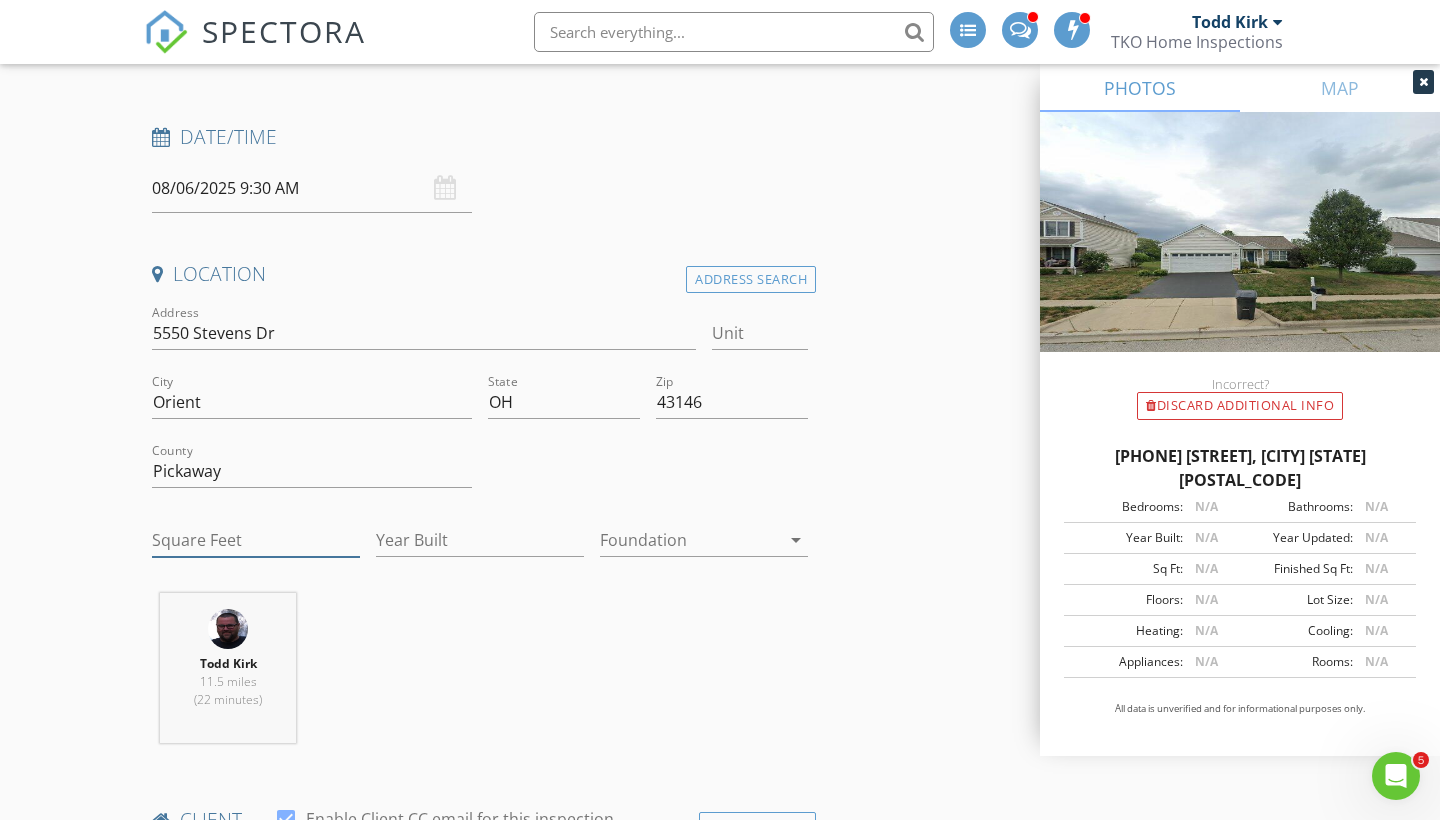 click on "Square Feet" at bounding box center [256, 540] 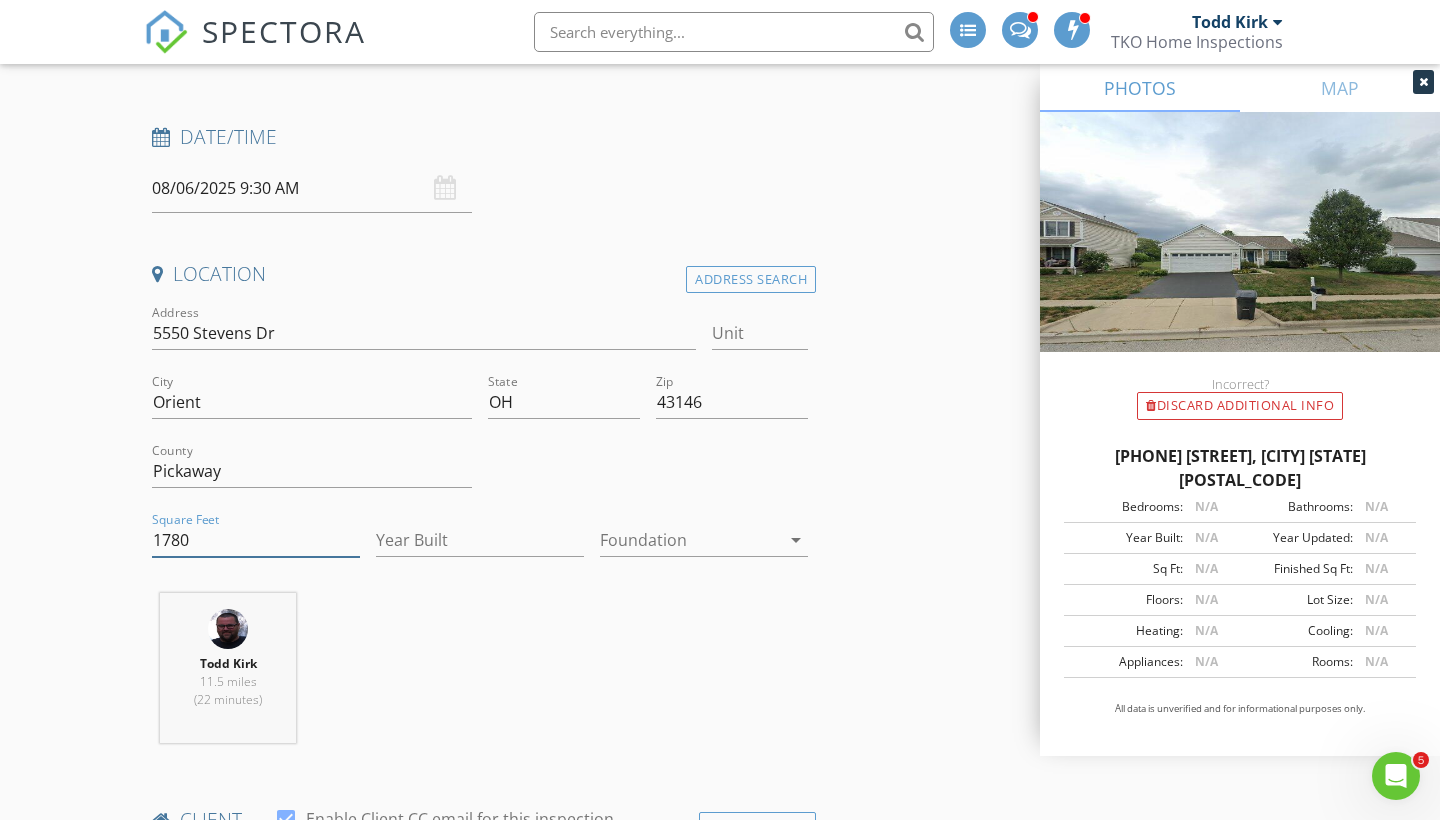 type on "1780" 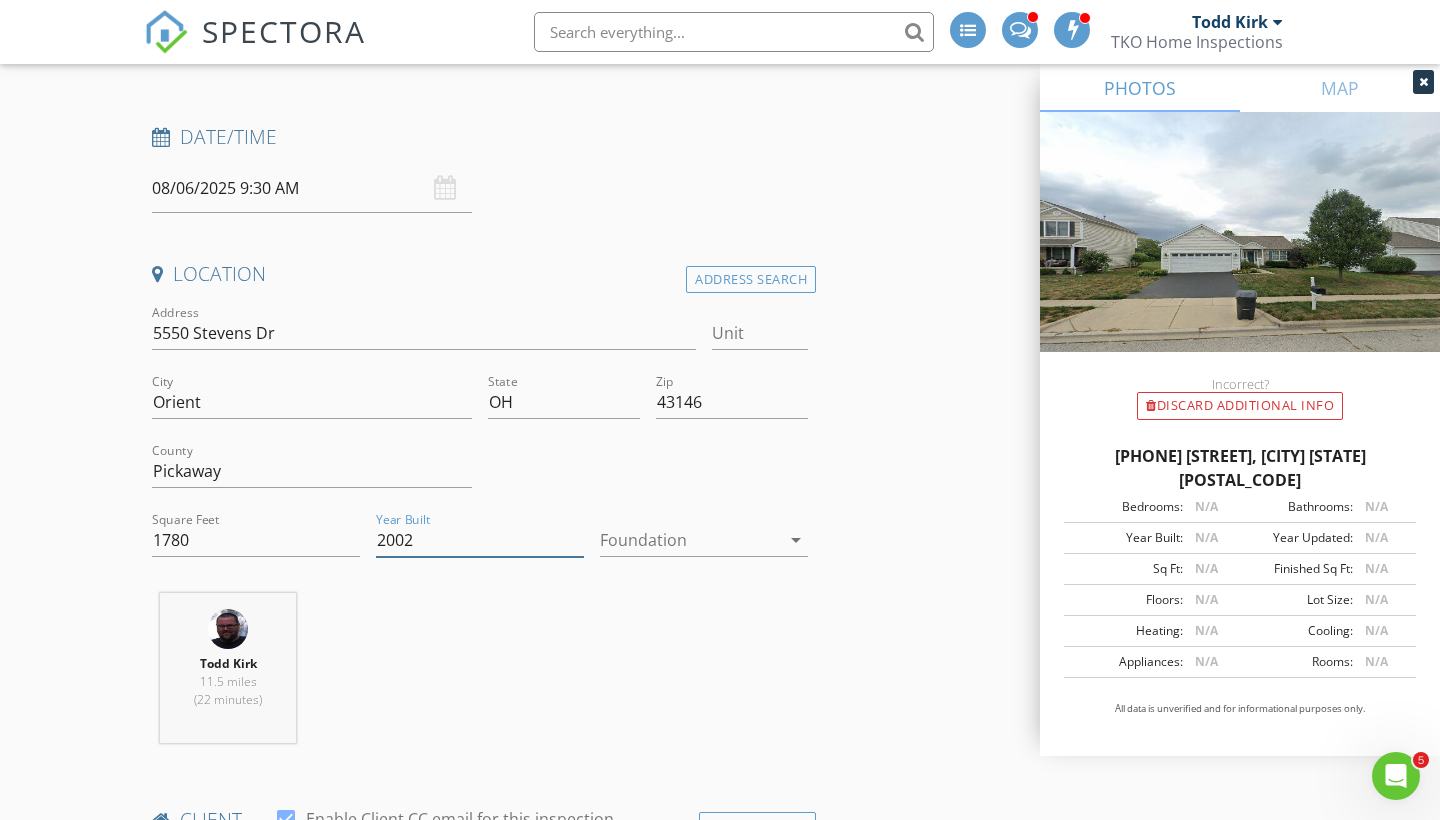 type on "2002" 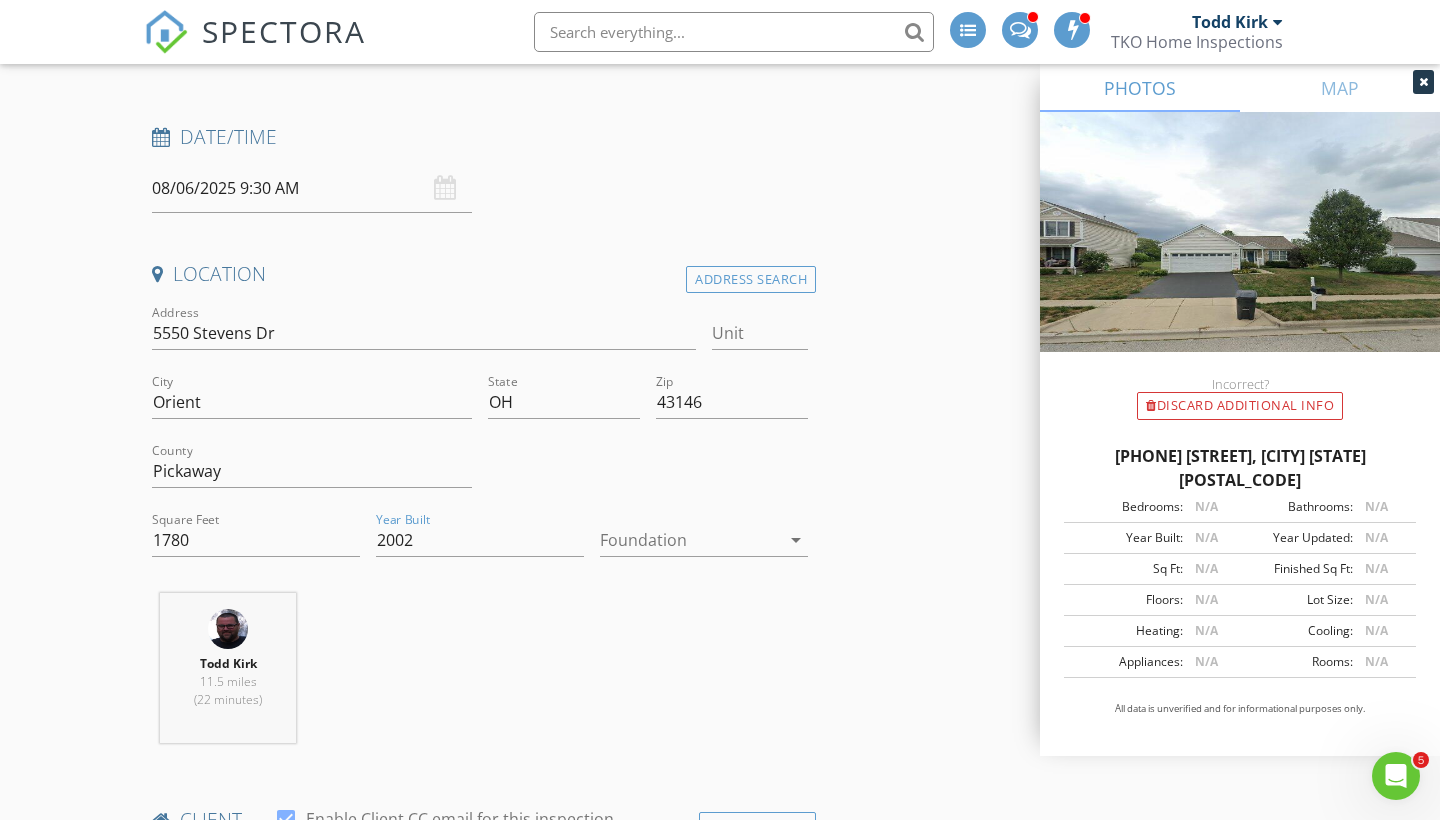 click at bounding box center [690, 540] 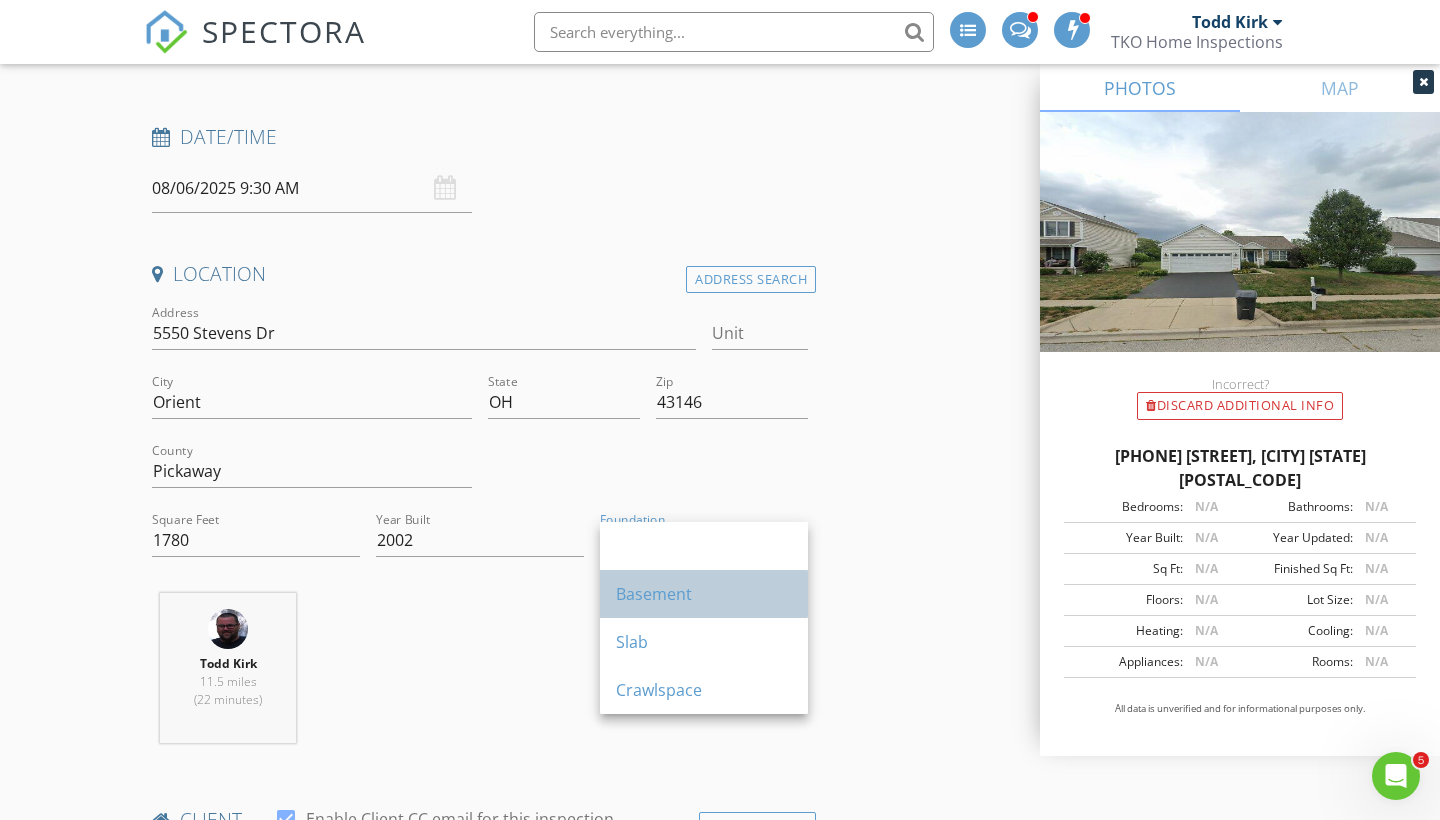 click on "Basement" at bounding box center (704, 594) 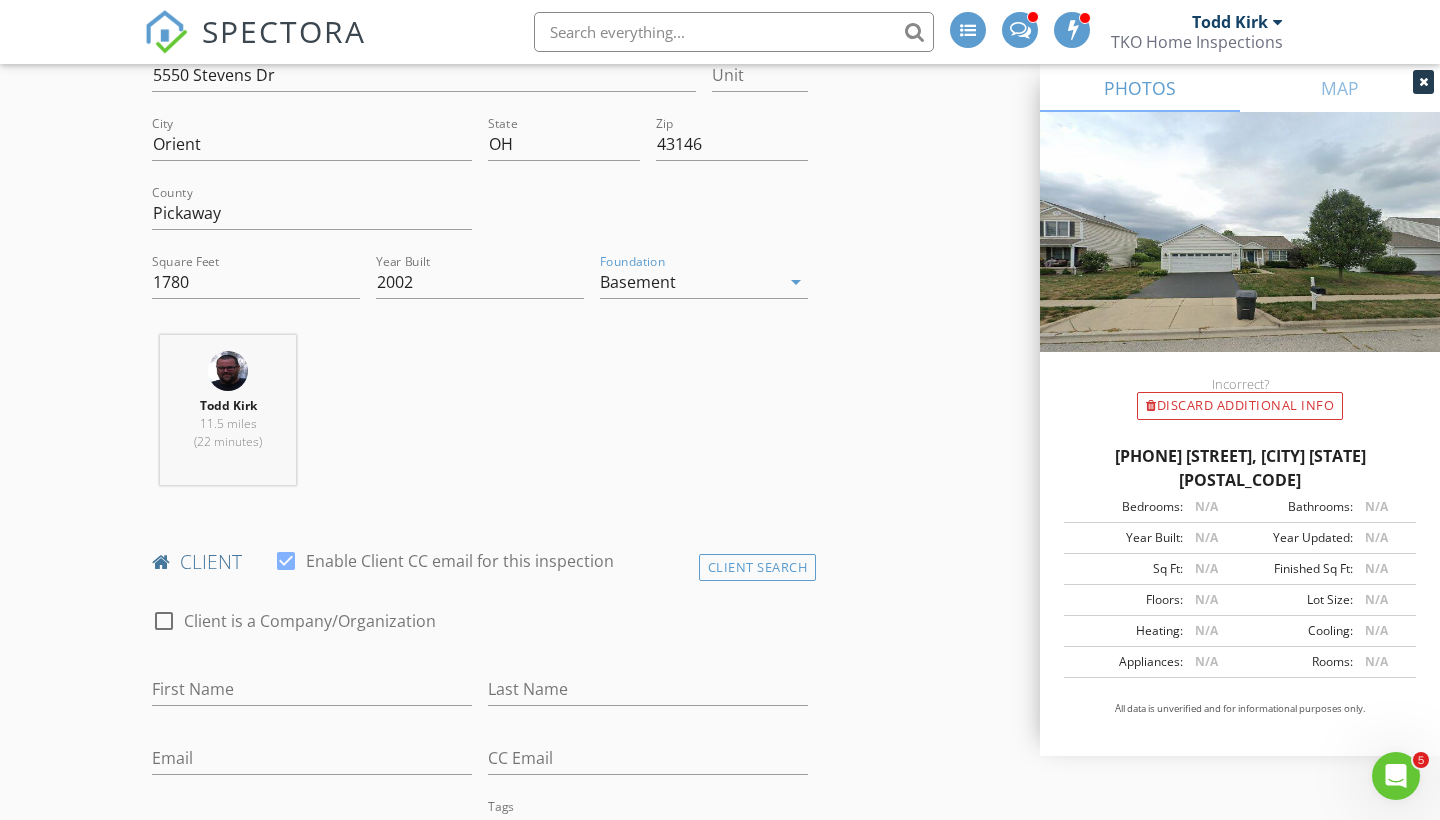 scroll, scrollTop: 646, scrollLeft: 0, axis: vertical 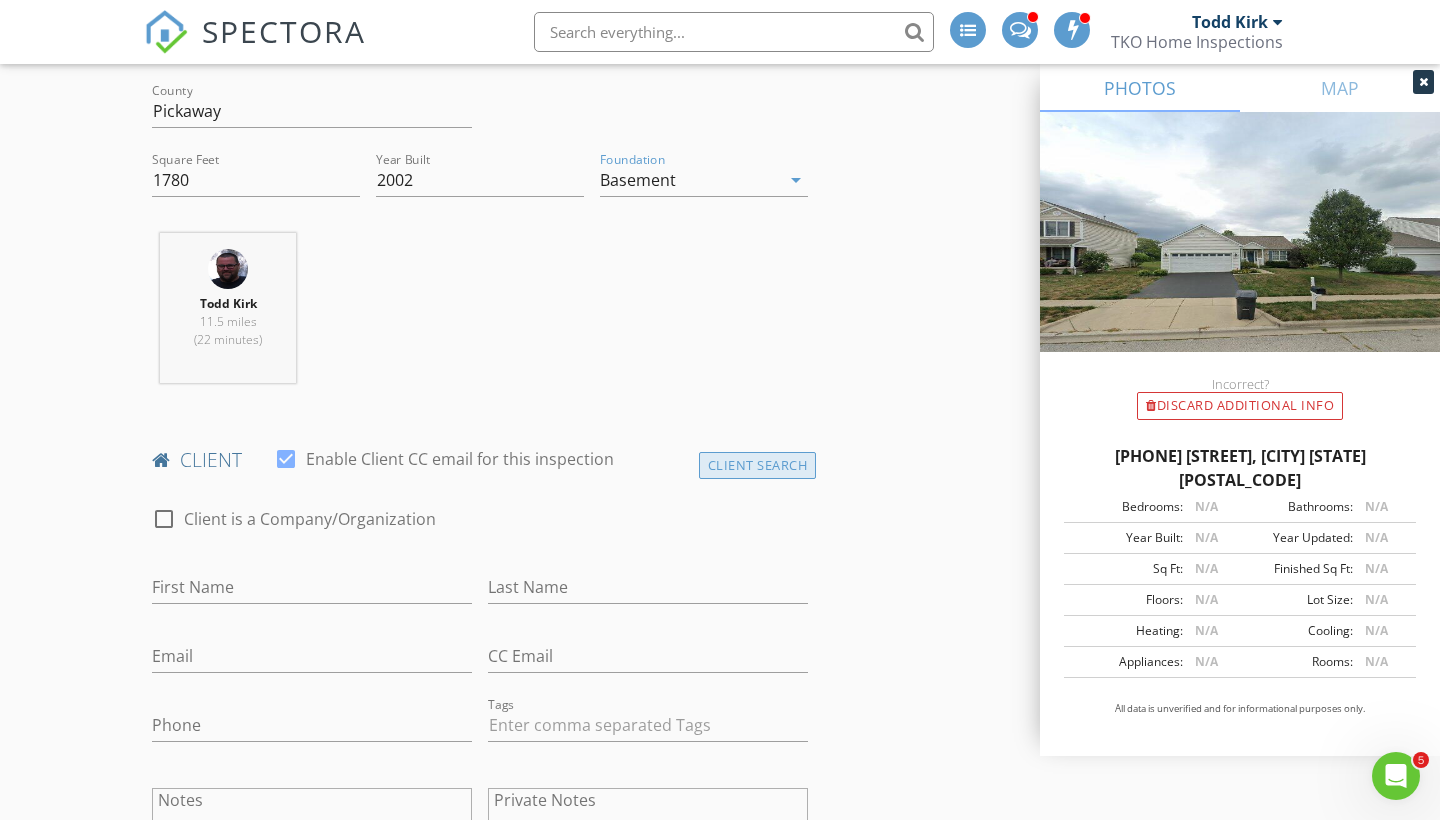 click on "Client Search" at bounding box center (758, 465) 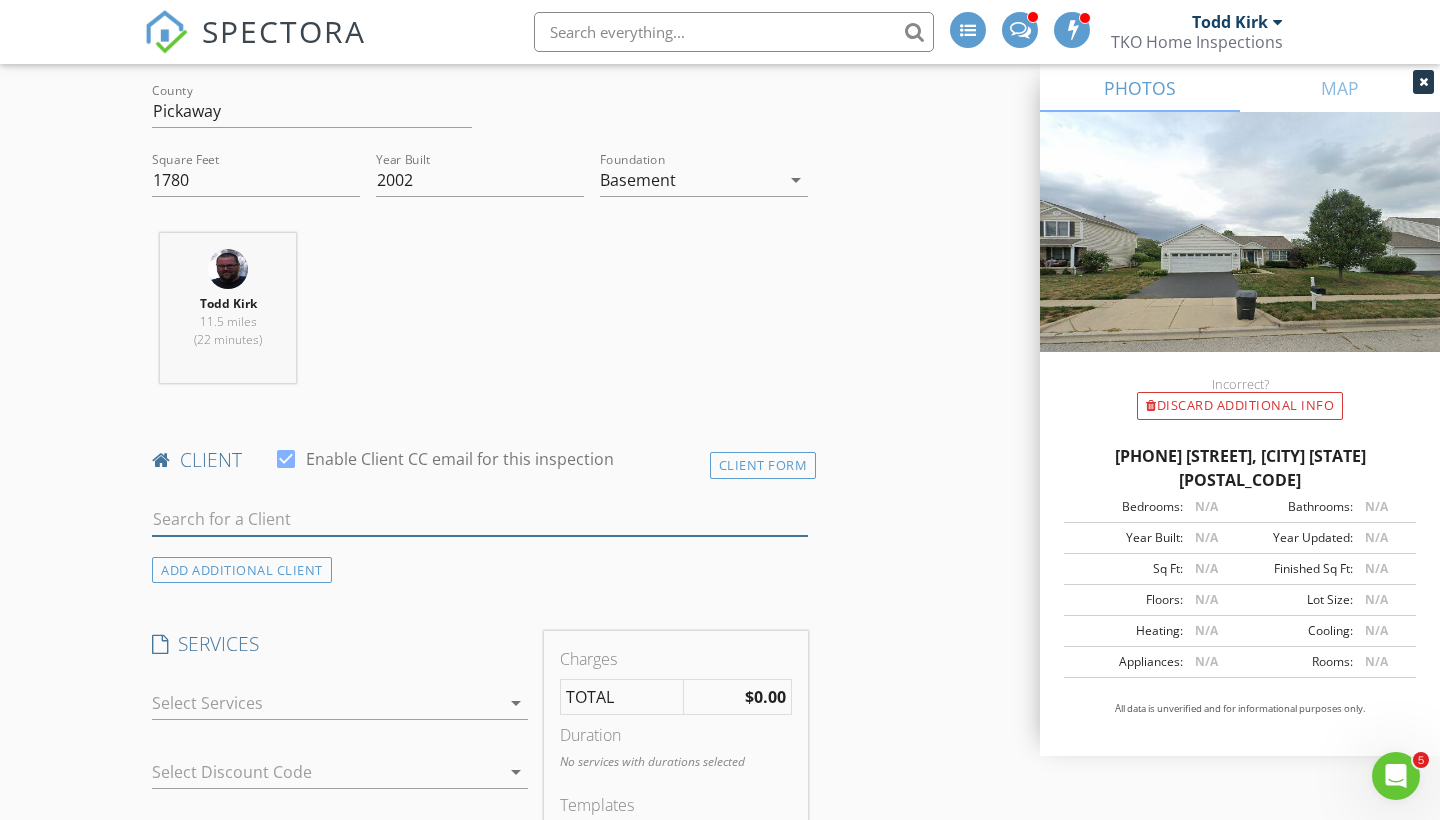 click at bounding box center (480, 519) 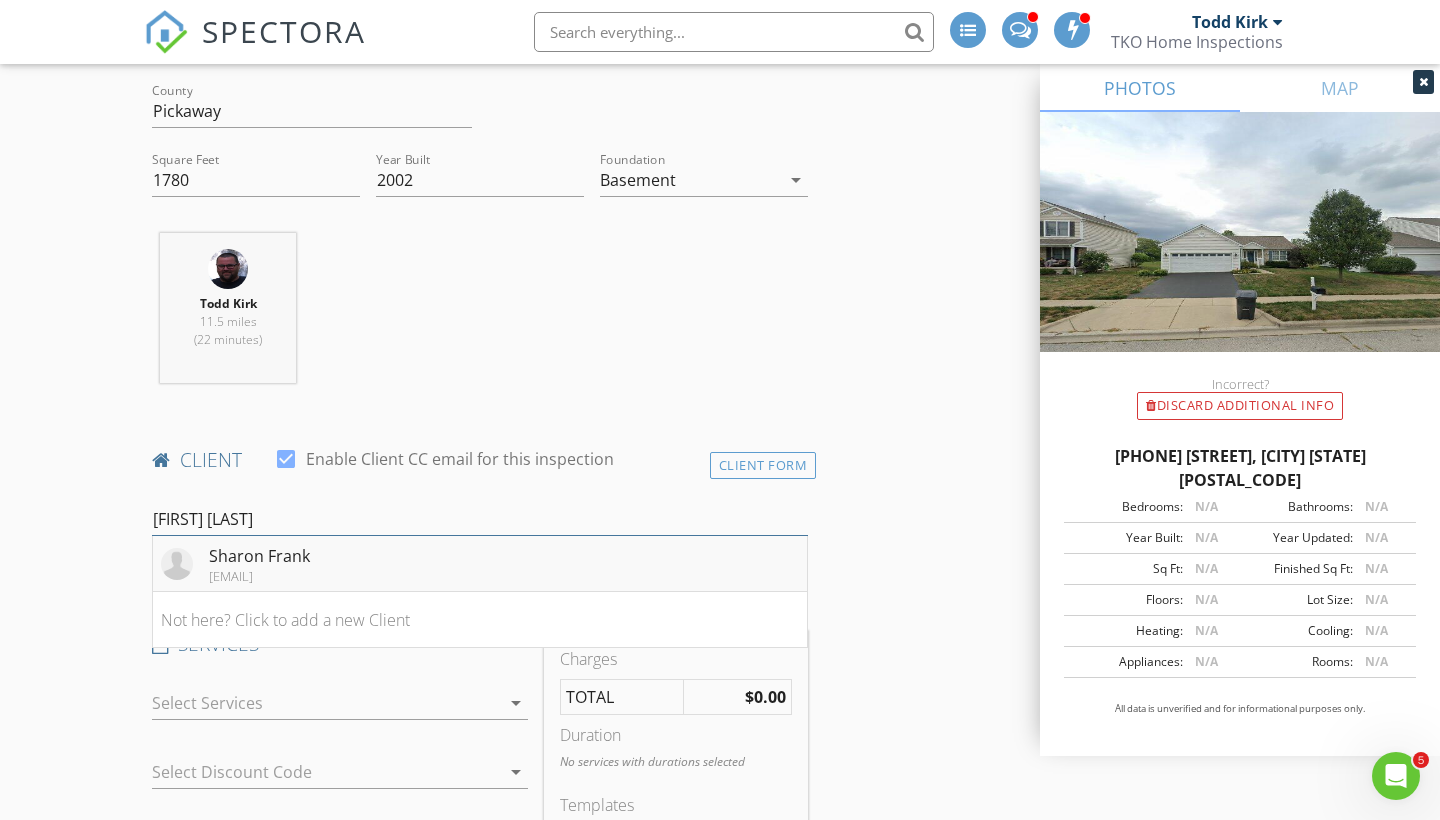 type on "sharon frank" 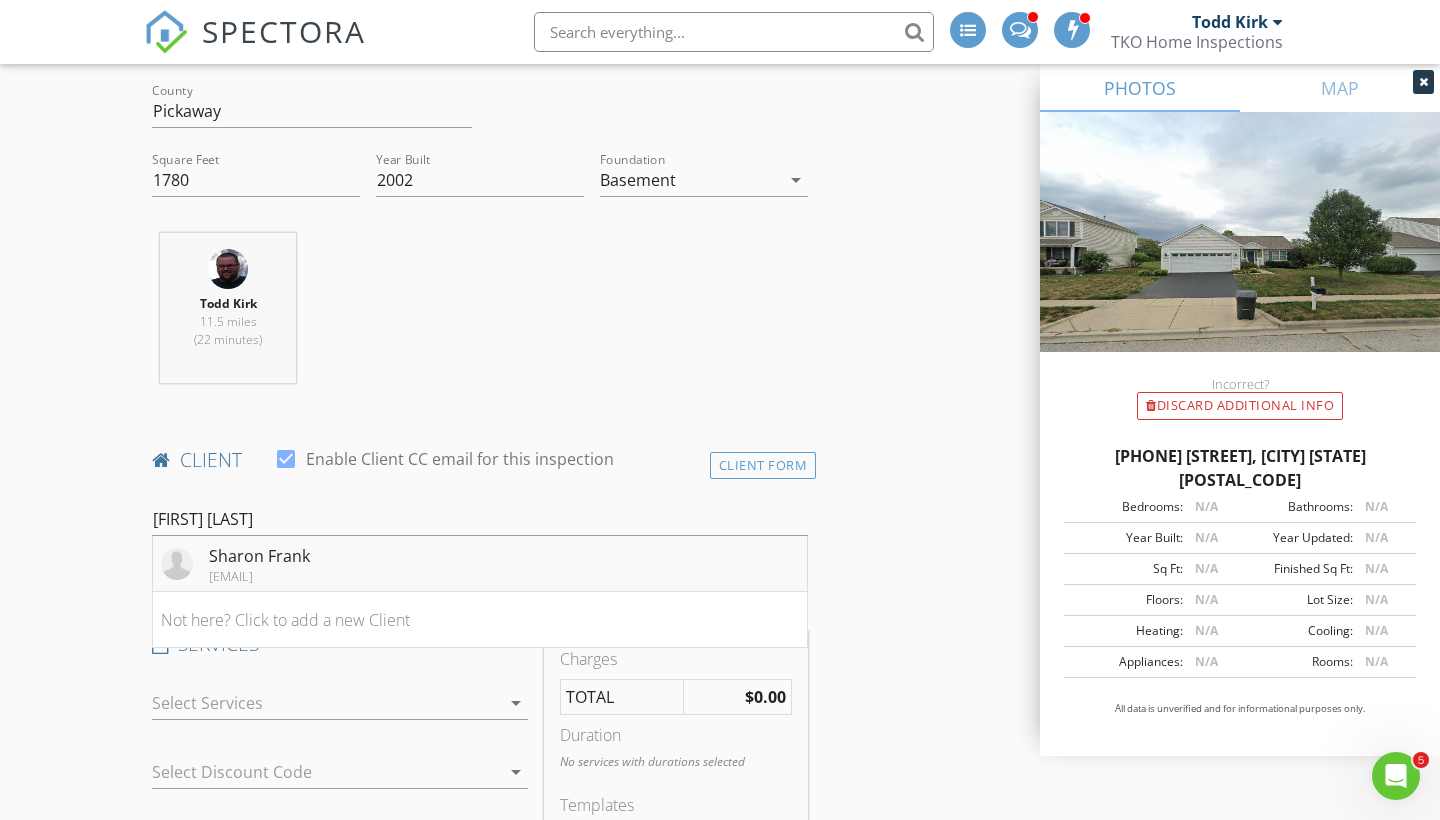 click on "[EMAIL]" at bounding box center [259, 576] 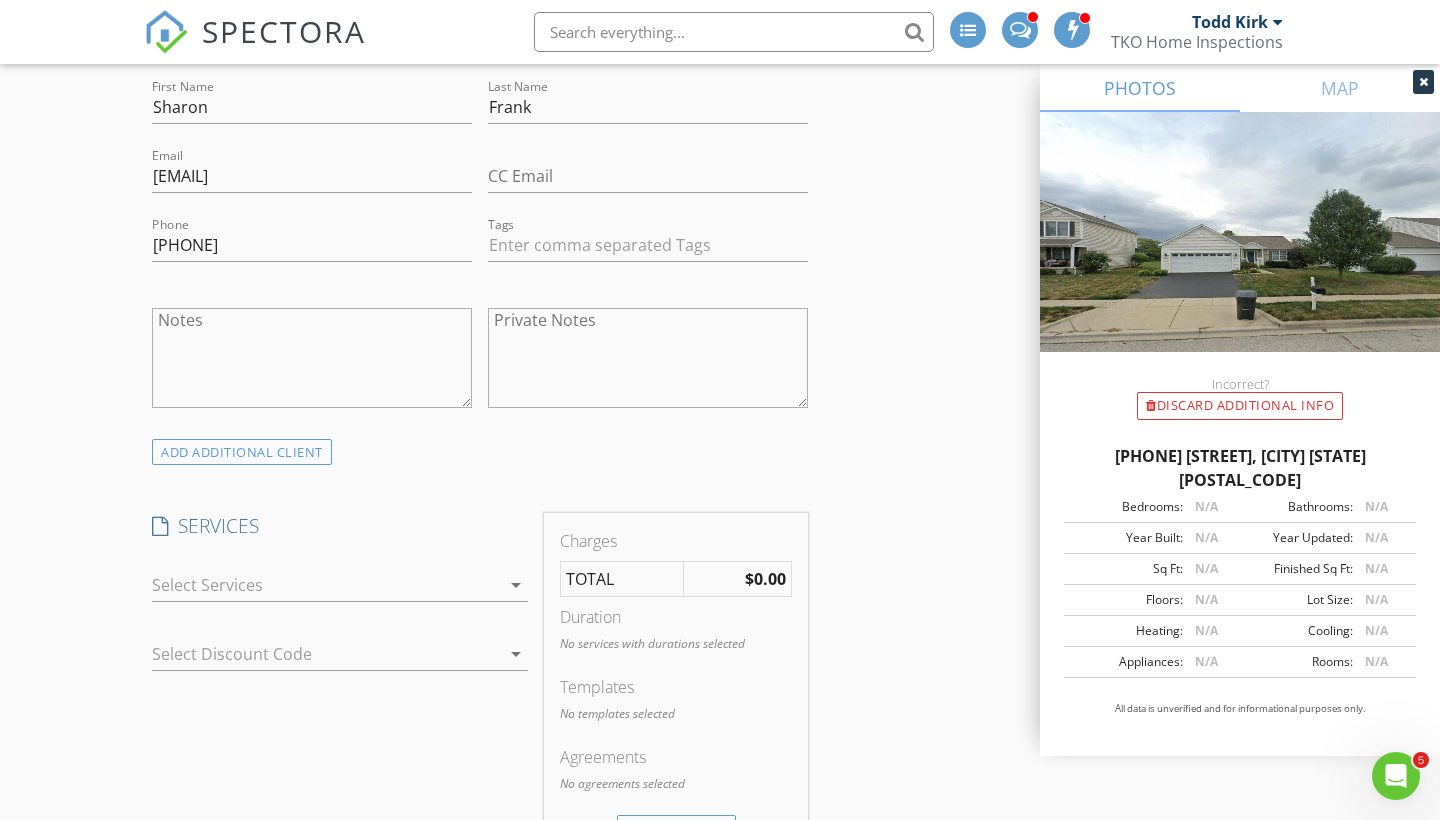 scroll, scrollTop: 1248, scrollLeft: 0, axis: vertical 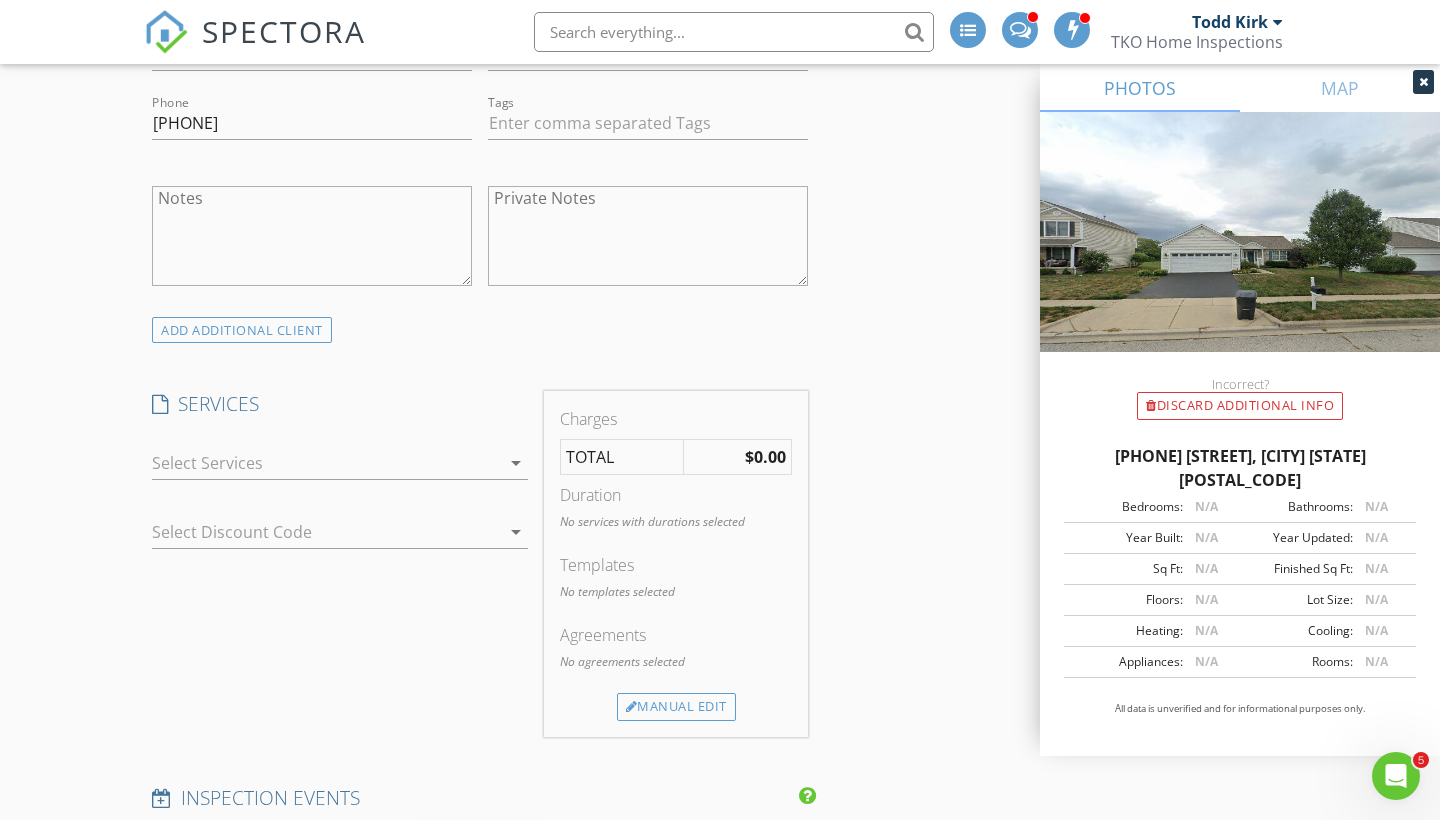click at bounding box center [326, 463] 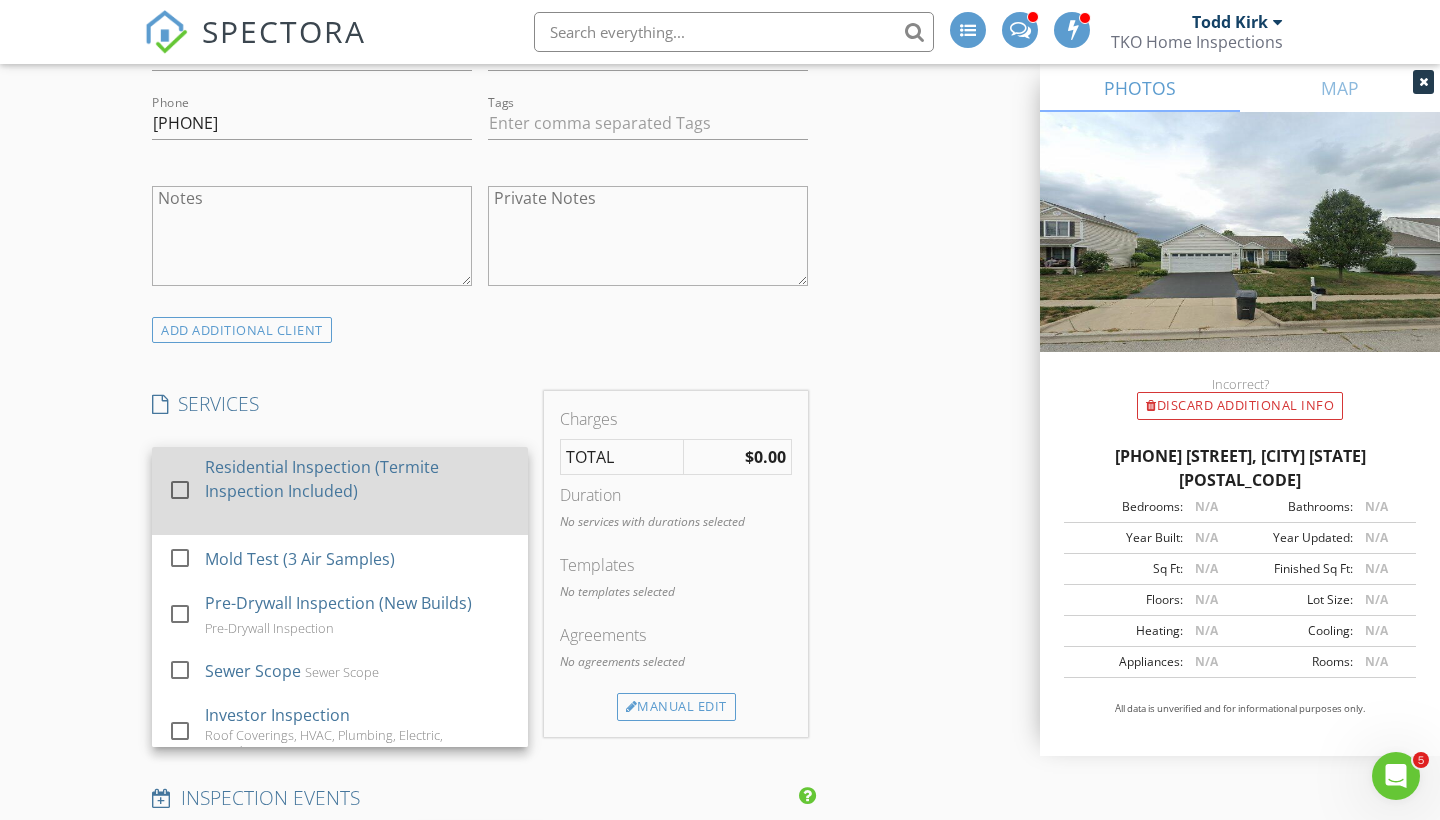 click on "Residential Inspection (Termite Inspection Included)" at bounding box center (358, 479) 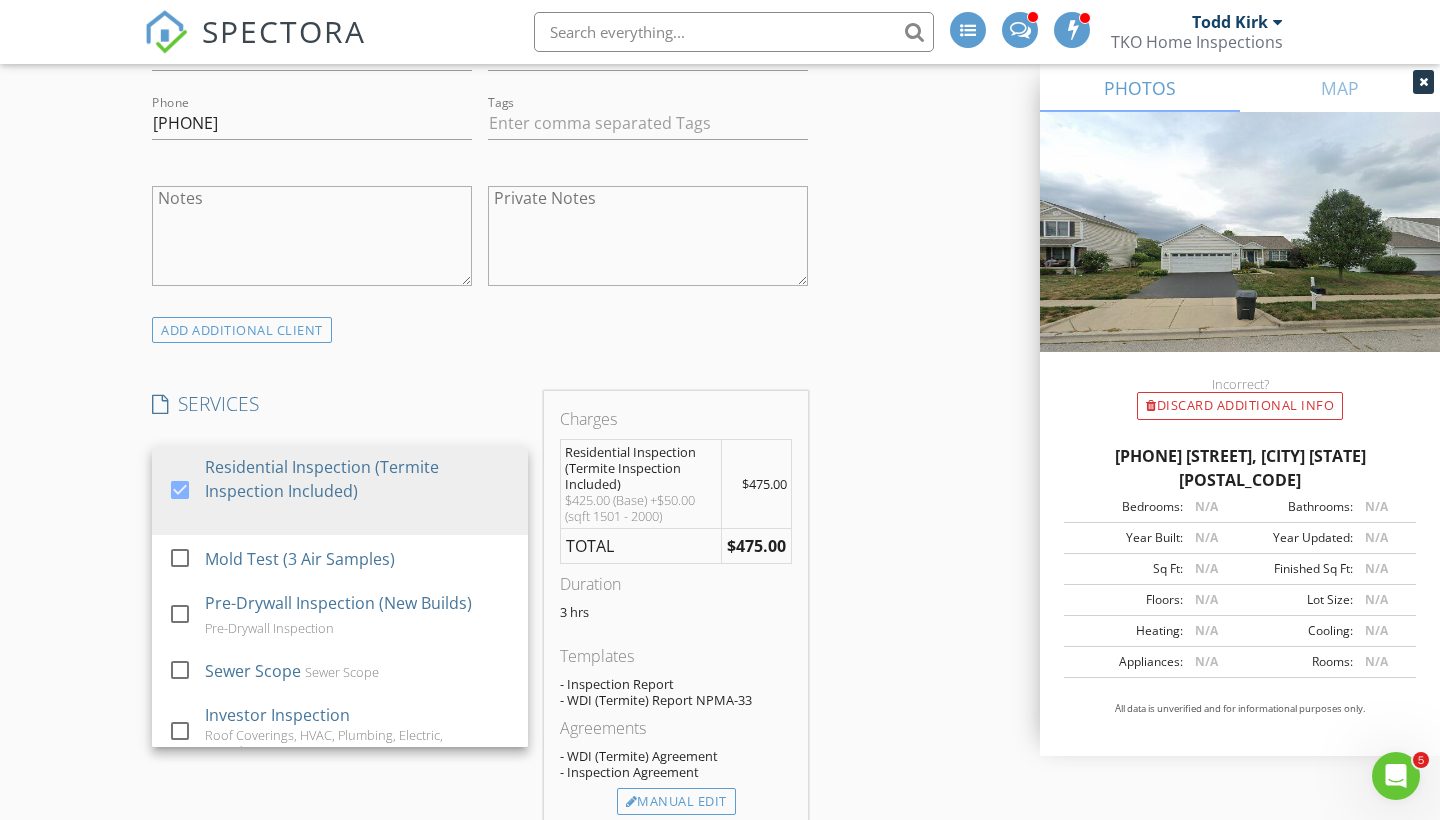 click on "New Inspection
INSPECTOR(S)
check_box   Todd Kirk   PRIMARY   check_box_outline_blank   Kiyanna Black     Todd Kirk arrow_drop_down   check_box_outline_blank Todd Kirk specifically requested
Date/Time
08/06/2025 9:30 AM
Location
Address Search       Address 5550 Stevens Dr   Unit   City Orient   State OH   Zip 43146   County Pickaway     Square Feet 1780   Year Built 2002   Foundation Basement arrow_drop_down     Todd Kirk     11.5 miles     (22 minutes)
client
check_box Enable Client CC email for this inspection   Client Search     check_box_outline_blank Client is a Company/Organization     First Name Sharon   Last Name Frank   Email resafrank@aol.com   CC Email   Phone 614-397-5398         Tags         Notes   Private Notes
ADD ADDITIONAL client
SERVICES
check_box" at bounding box center [720, 940] 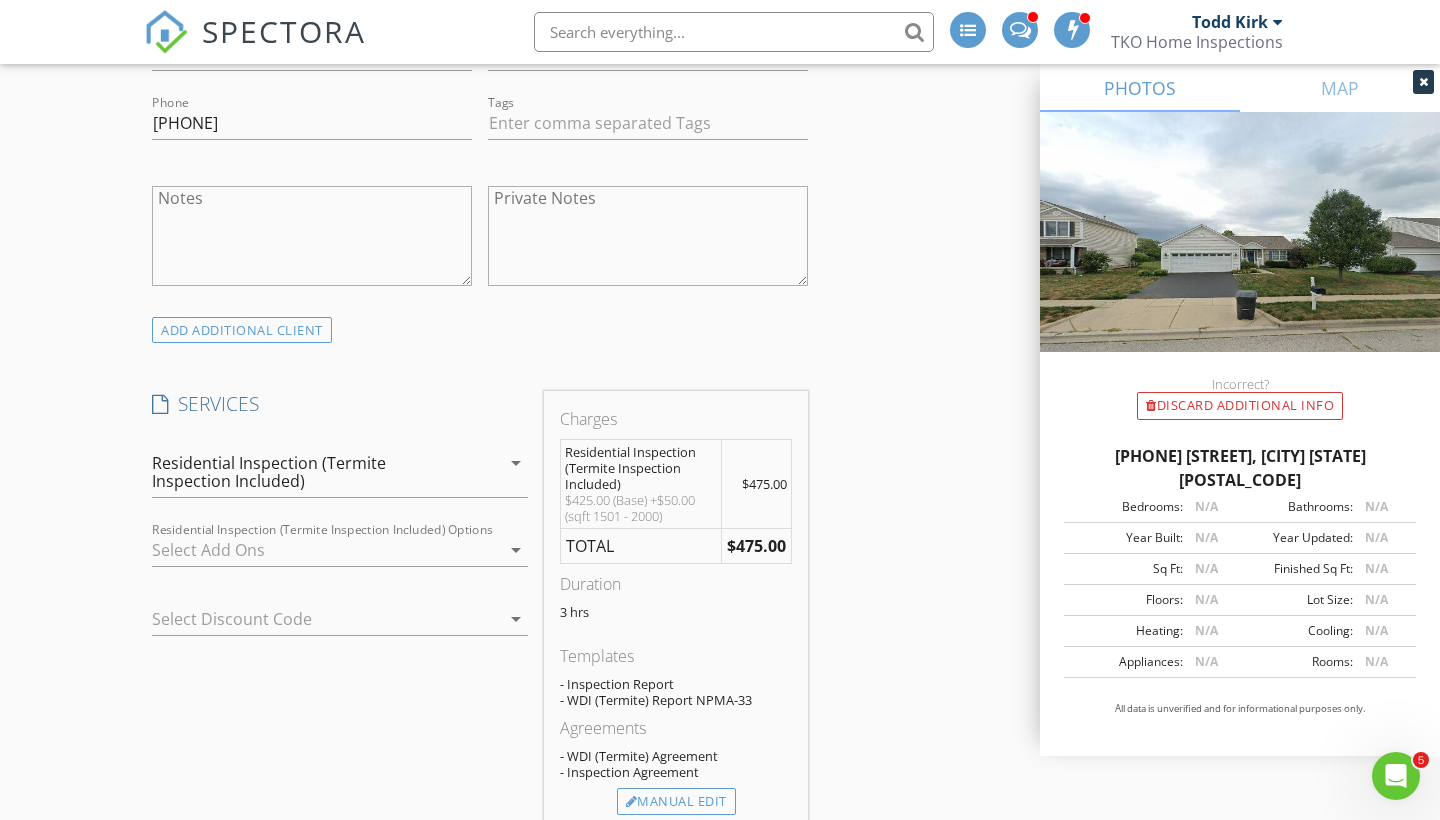 click at bounding box center [326, 550] 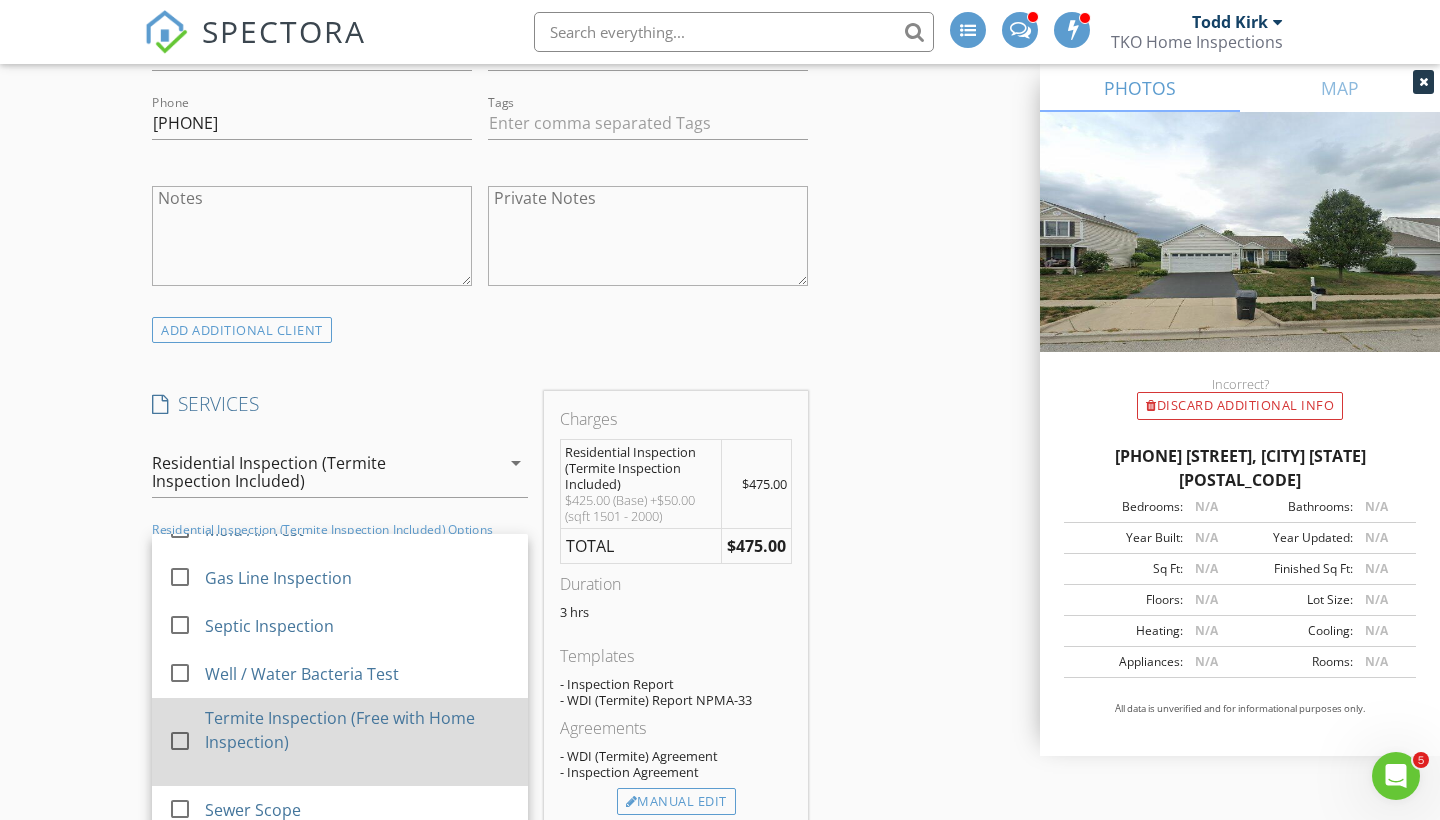 scroll, scrollTop: 188, scrollLeft: 0, axis: vertical 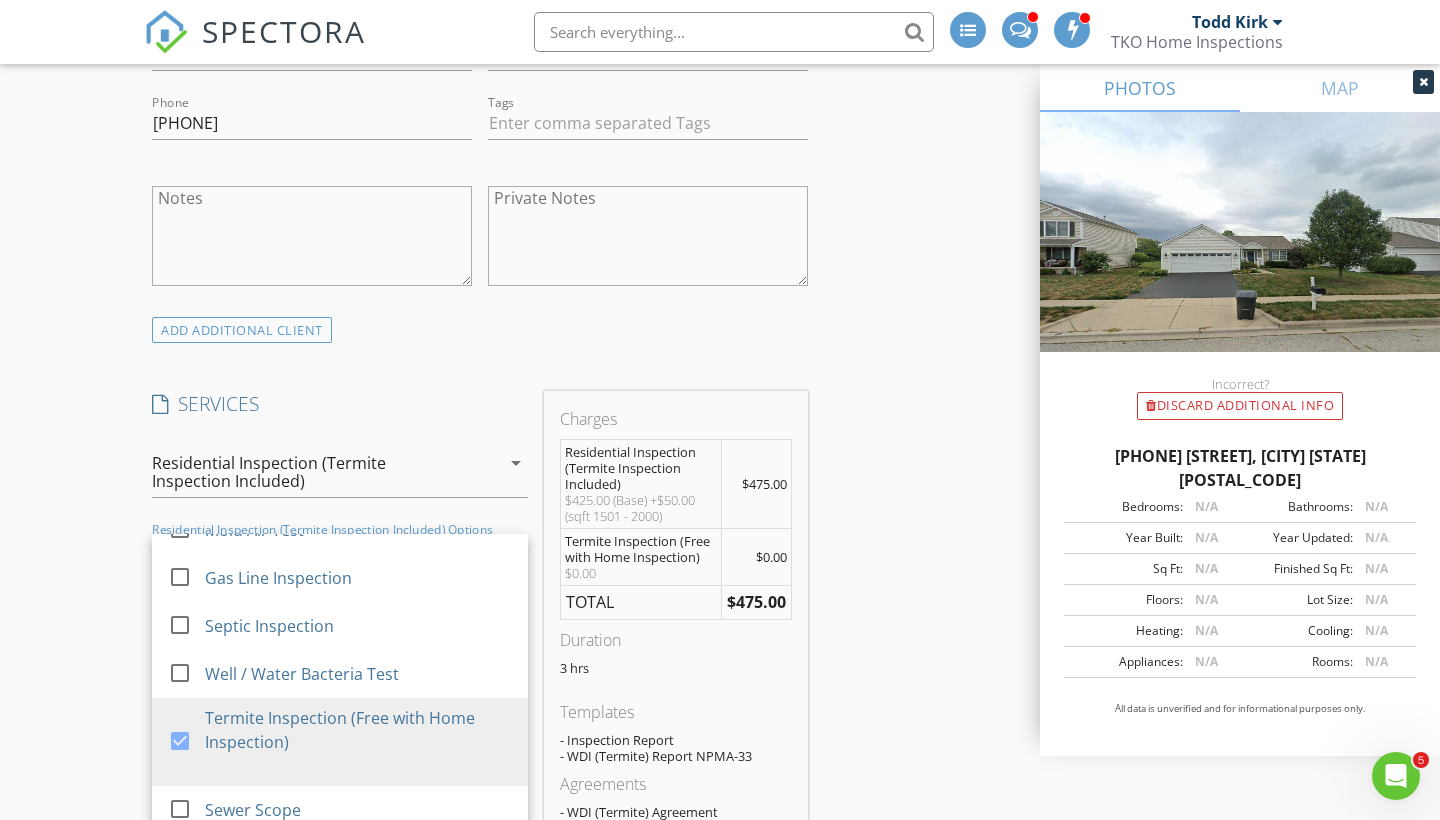 click on "New Inspection
INSPECTOR(S)
check_box   Todd Kirk   PRIMARY   check_box_outline_blank   Kiyanna Black     Todd Kirk arrow_drop_down   check_box_outline_blank Todd Kirk specifically requested
Date/Time
08/06/2025 9:30 AM
Location
Address Search       Address 5550 Stevens Dr   Unit   City Orient   State OH   Zip 43146   County Pickaway     Square Feet 1780   Year Built 2002   Foundation Basement arrow_drop_down     Todd Kirk     11.5 miles     (22 minutes)
client
check_box Enable Client CC email for this inspection   Client Search     check_box_outline_blank Client is a Company/Organization     First Name Sharon   Last Name Frank   Email resafrank@aol.com   CC Email   Phone 614-397-5398         Tags         Notes   Private Notes
ADD ADDITIONAL client
SERVICES
check_box" at bounding box center (720, 968) 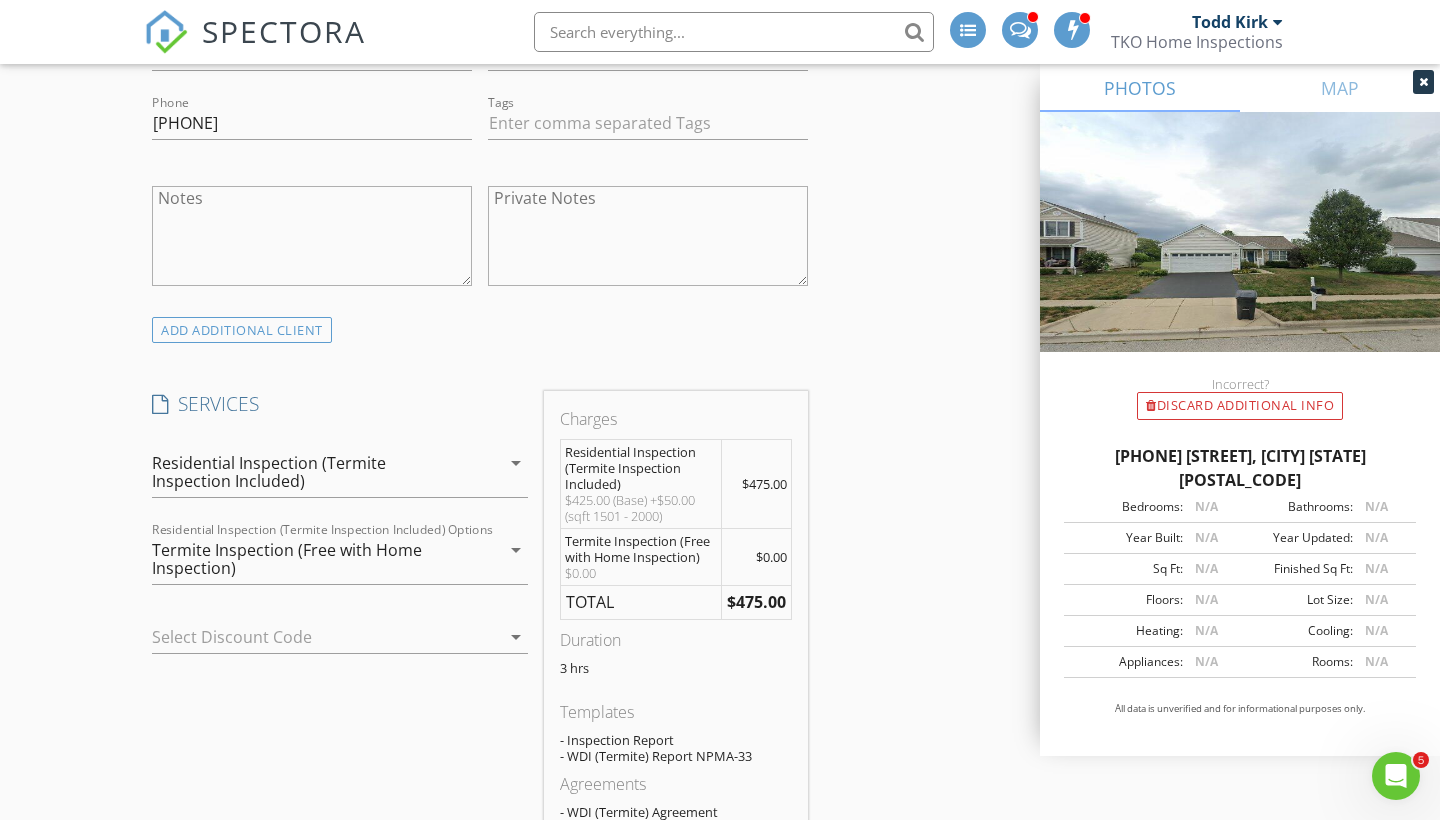 click at bounding box center [312, 637] 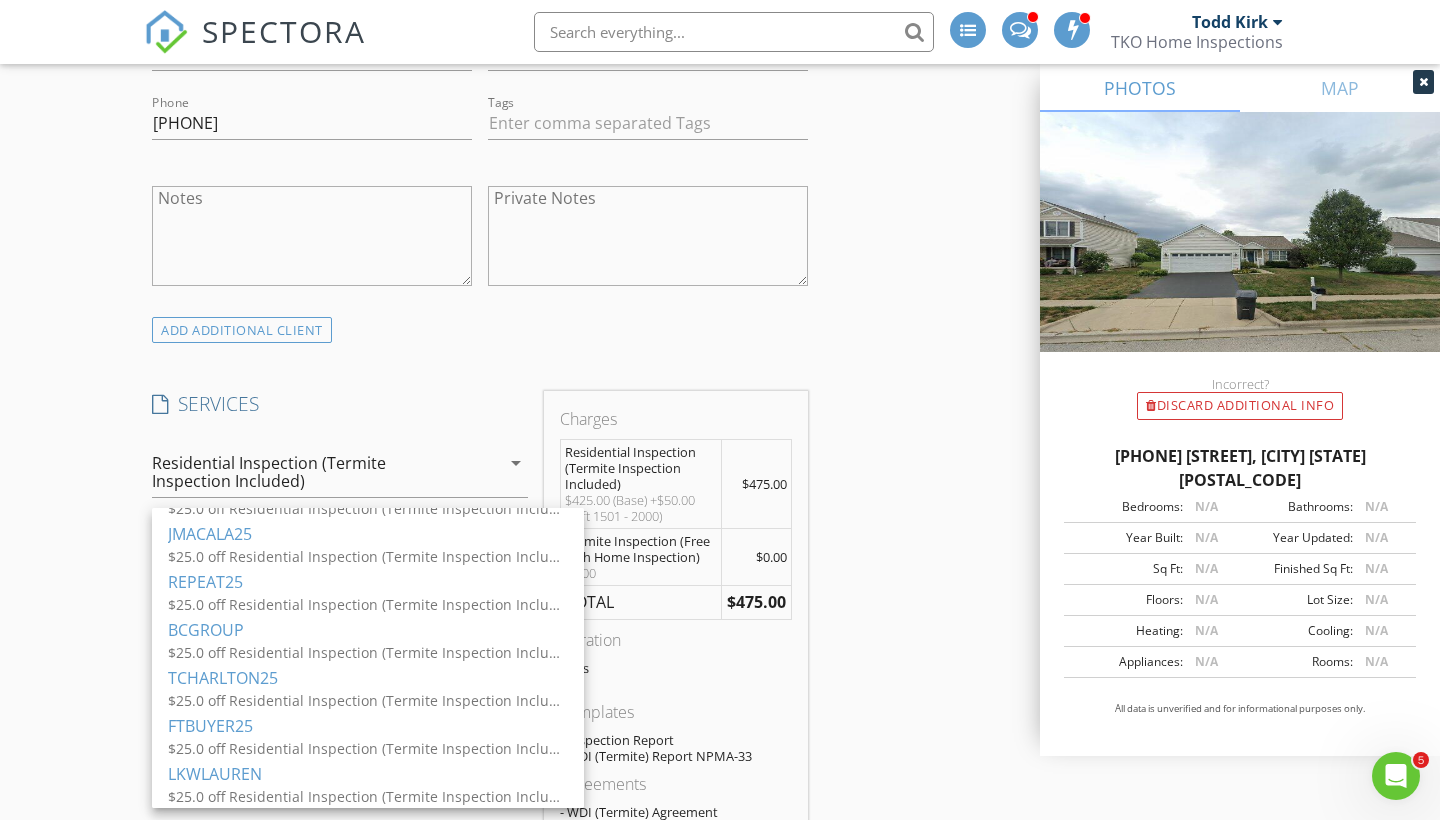 scroll, scrollTop: 324, scrollLeft: 0, axis: vertical 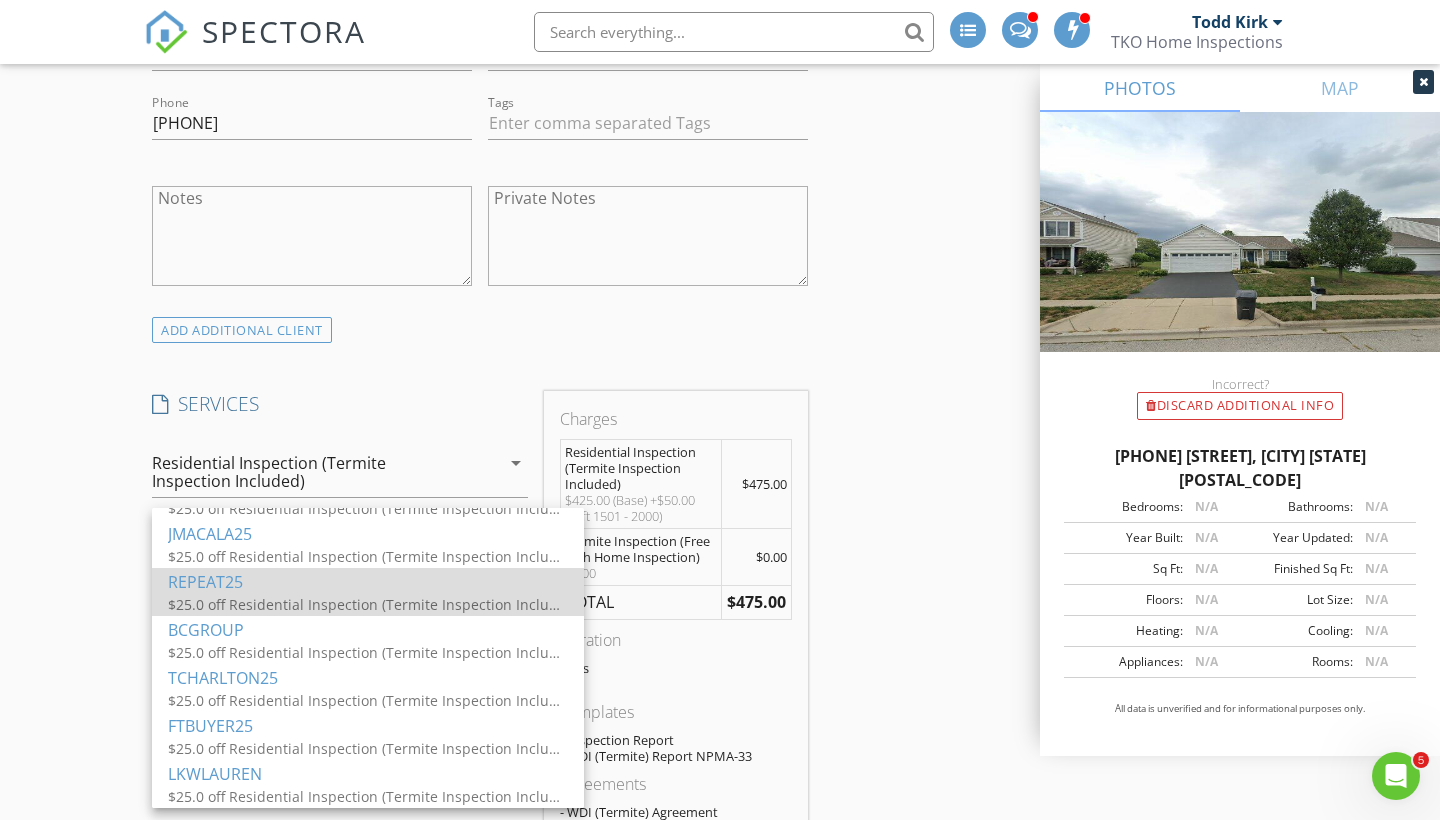 click on "REPEAT25" at bounding box center (368, 582) 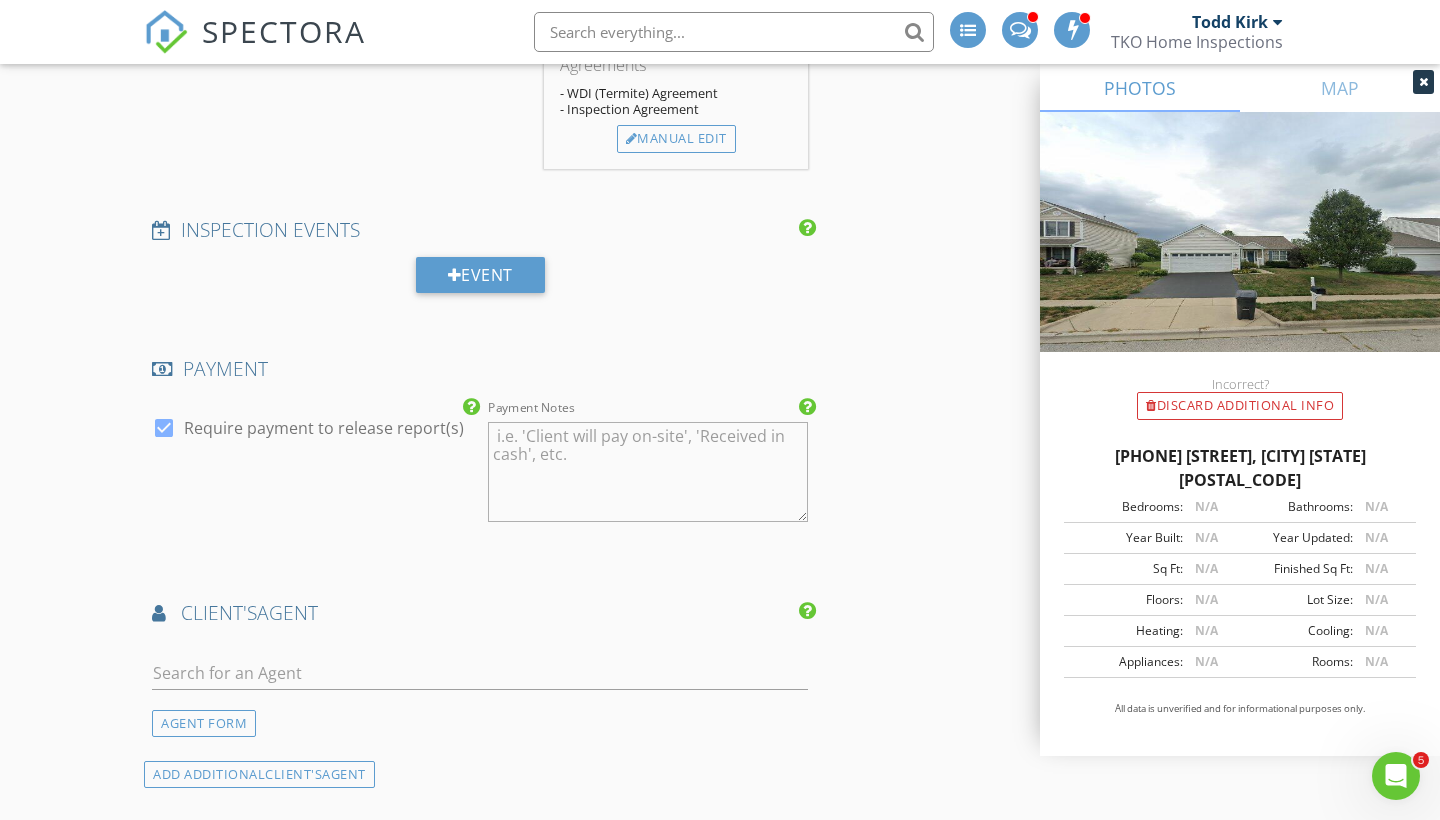 scroll, scrollTop: 2045, scrollLeft: 0, axis: vertical 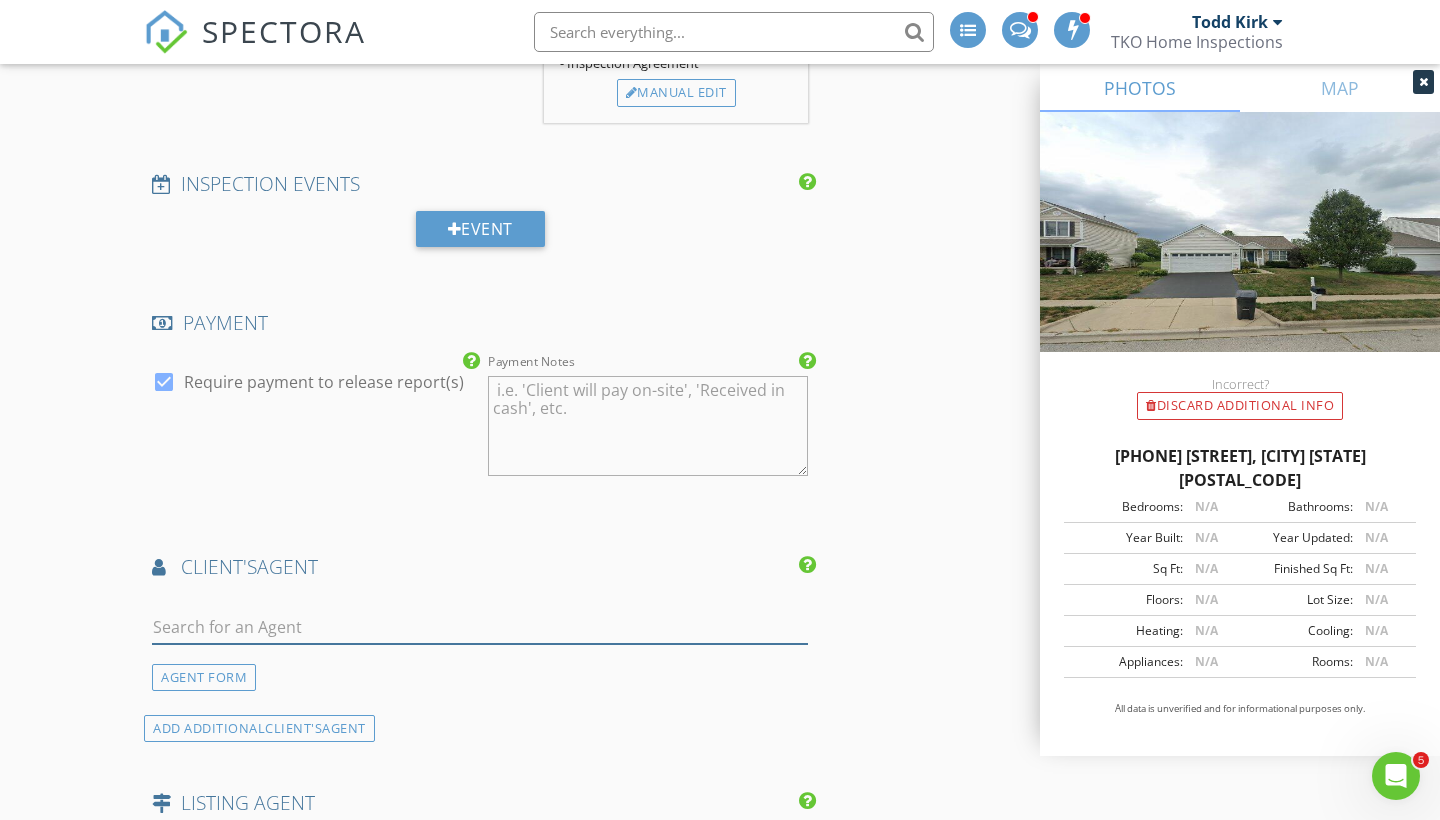click at bounding box center [480, 627] 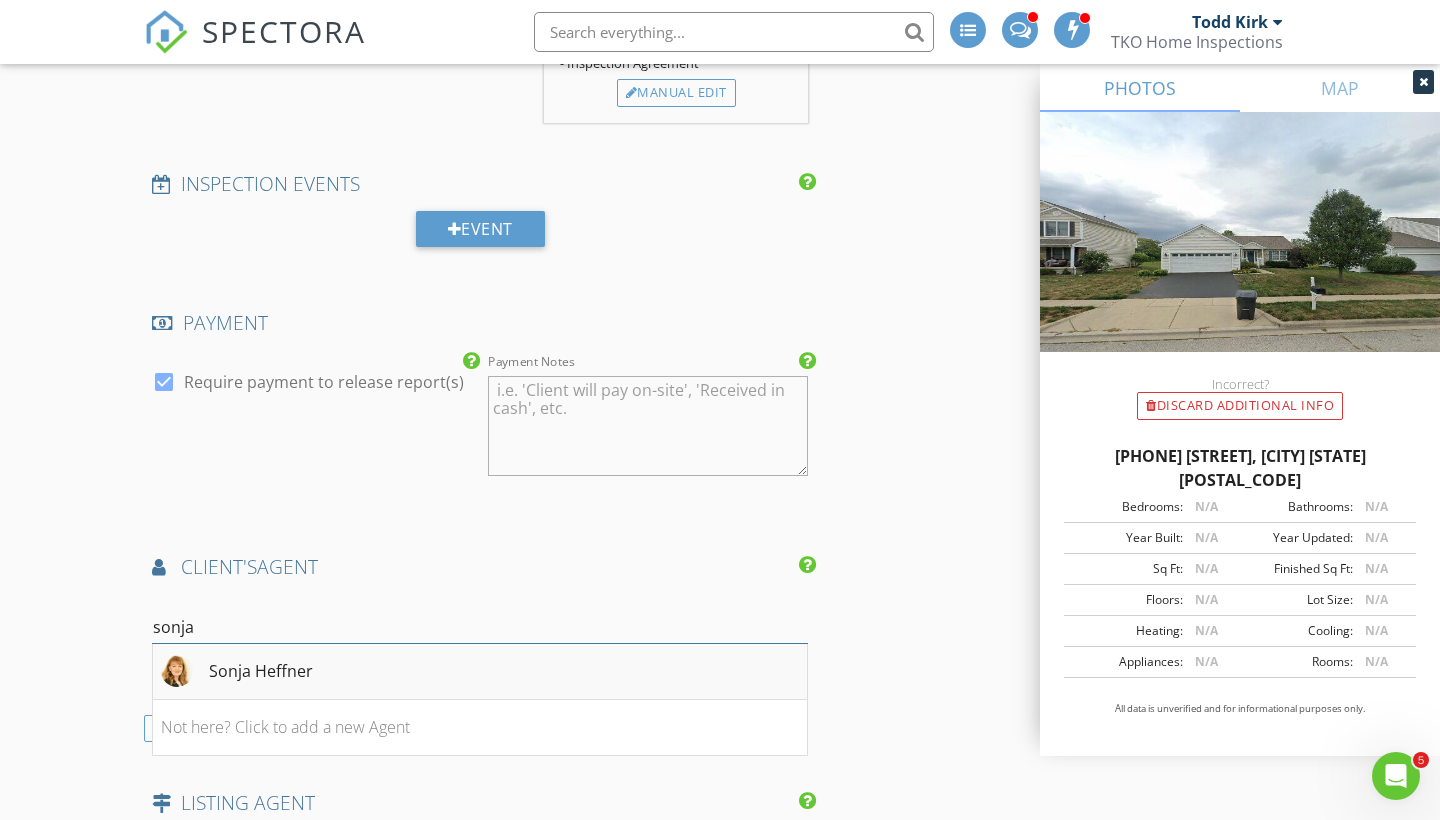 type on "sonja" 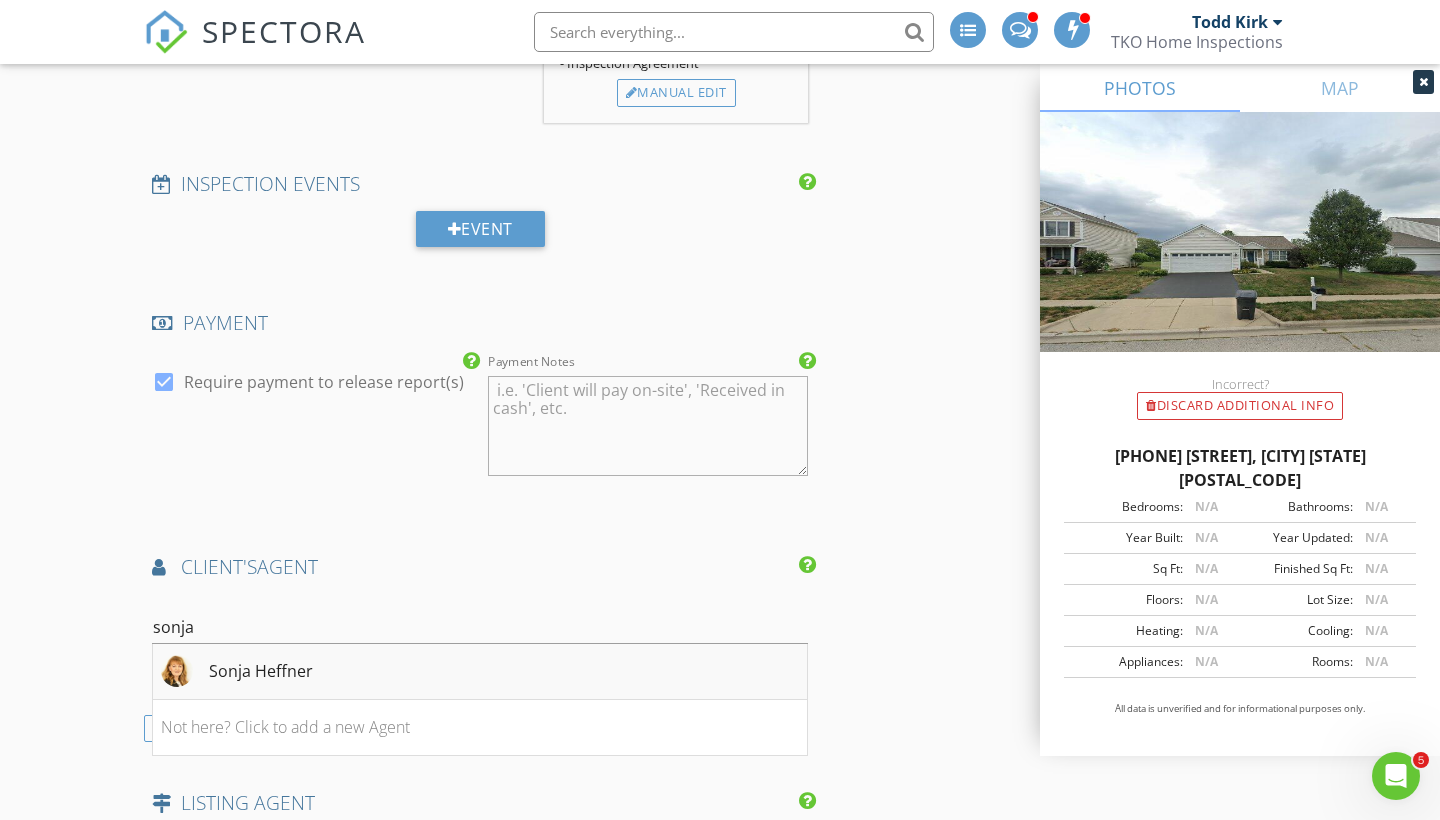 click on "Sonja Heffner" at bounding box center (261, 671) 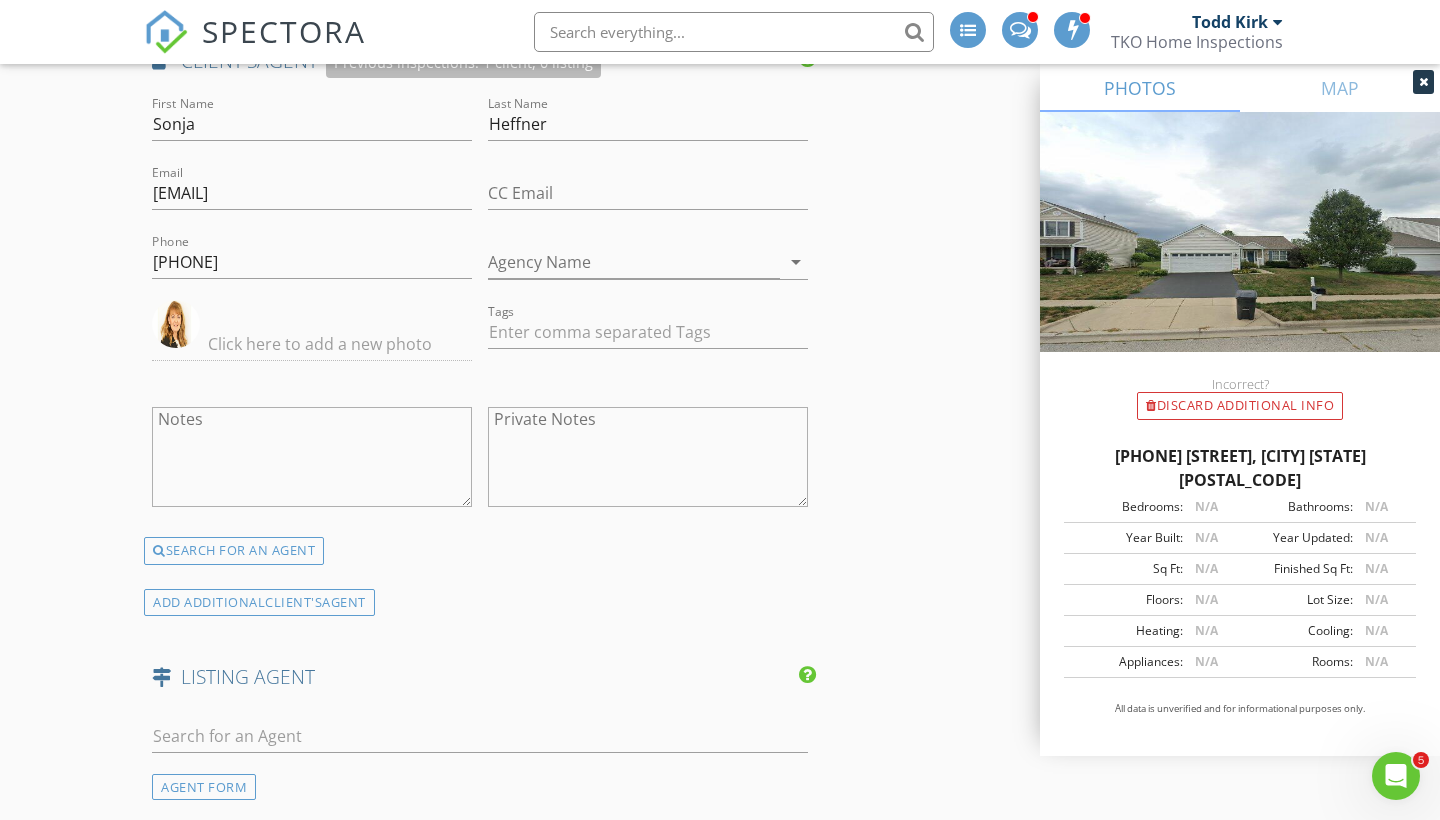scroll, scrollTop: 2552, scrollLeft: 0, axis: vertical 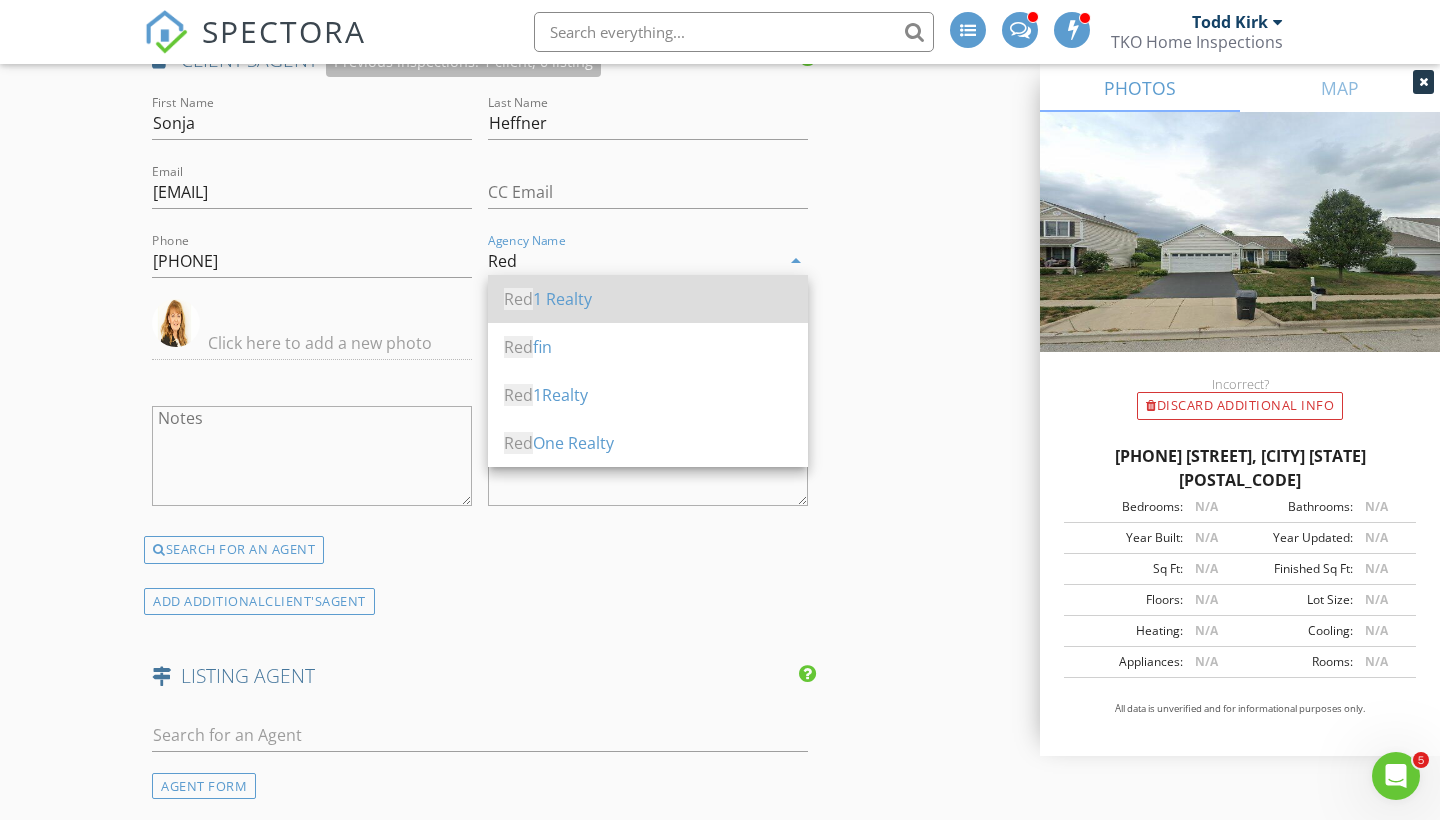 click on "Red  1 Realty" at bounding box center [648, 299] 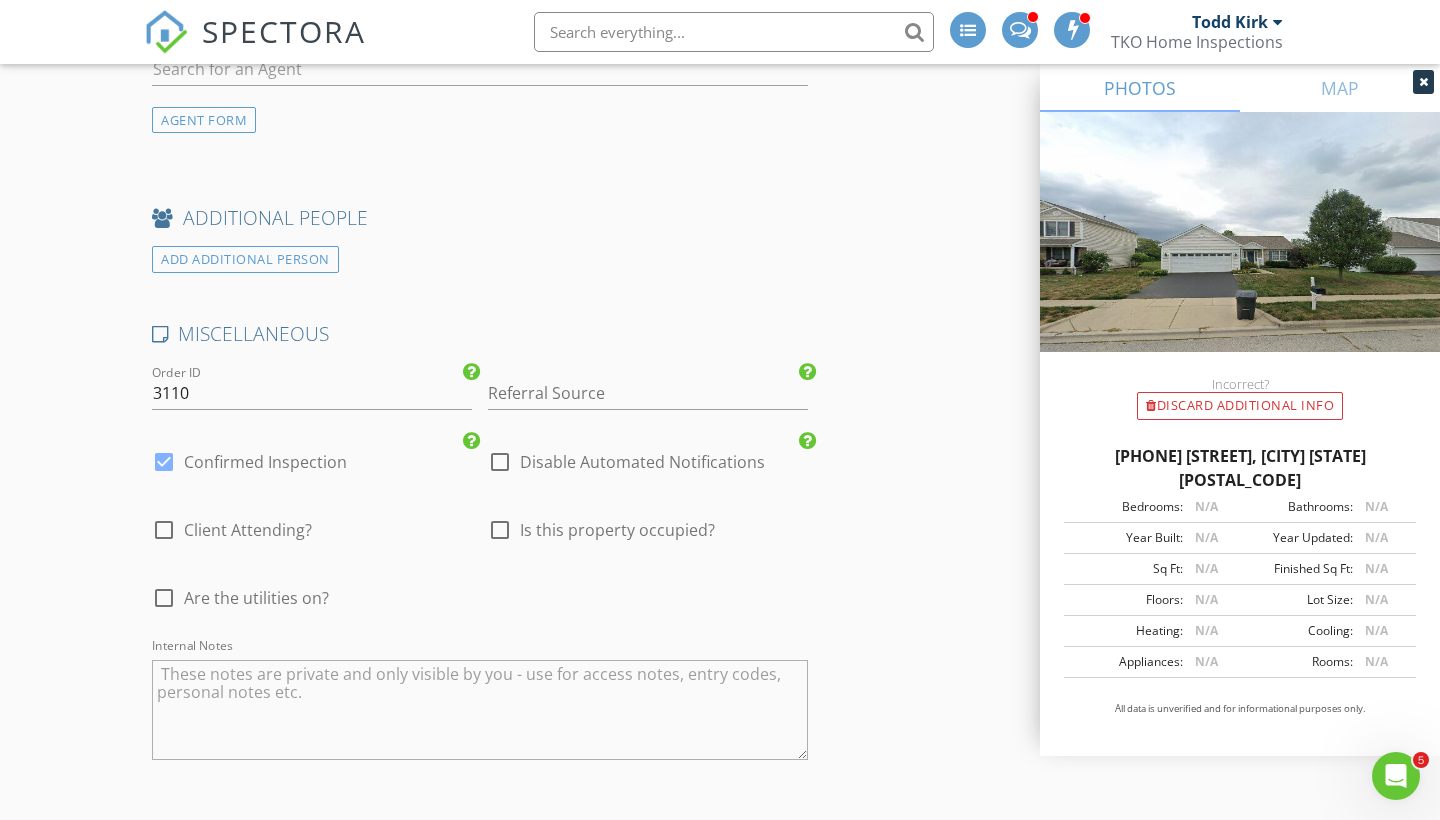 scroll, scrollTop: 3271, scrollLeft: 0, axis: vertical 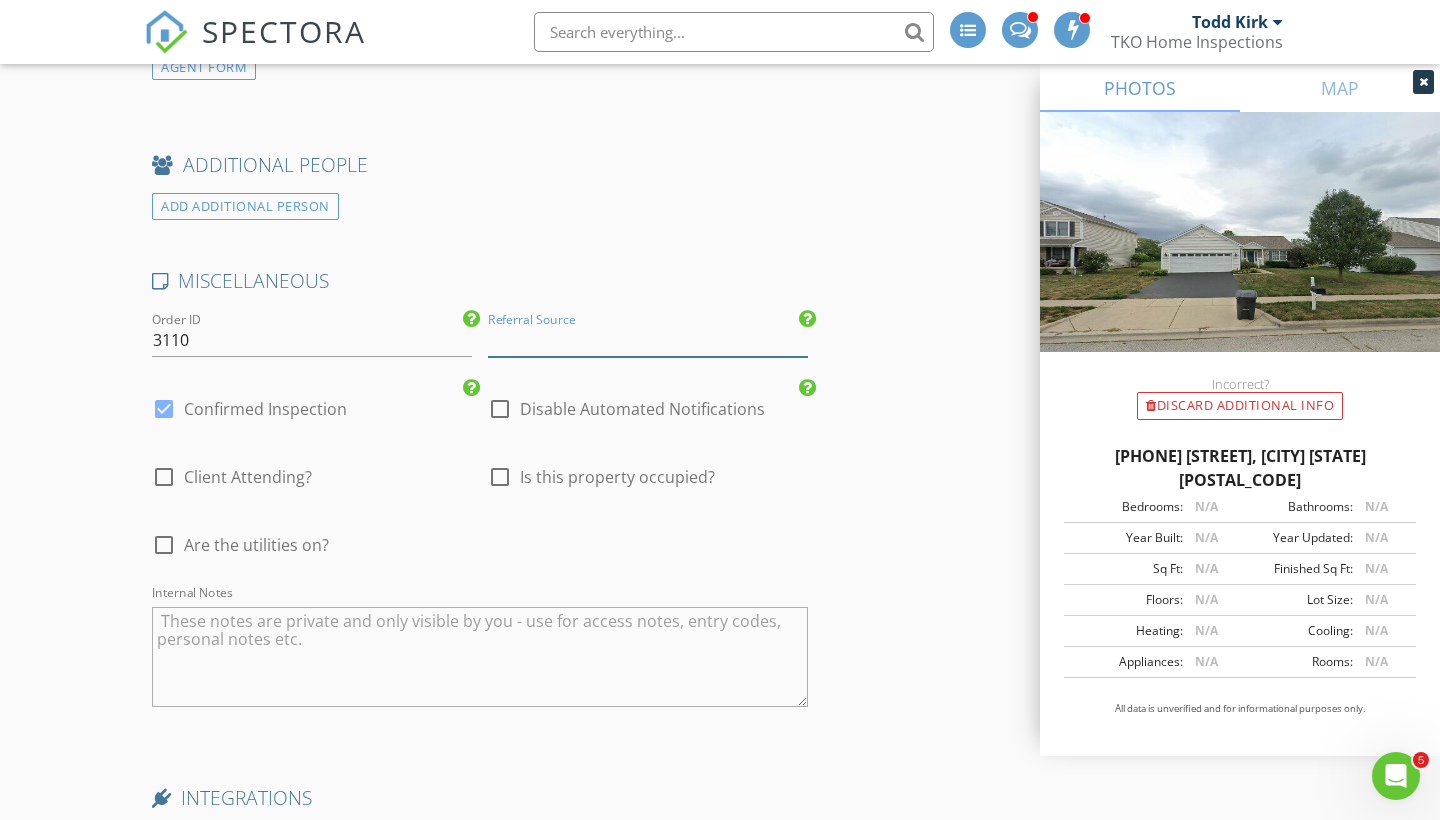 click at bounding box center [648, 340] 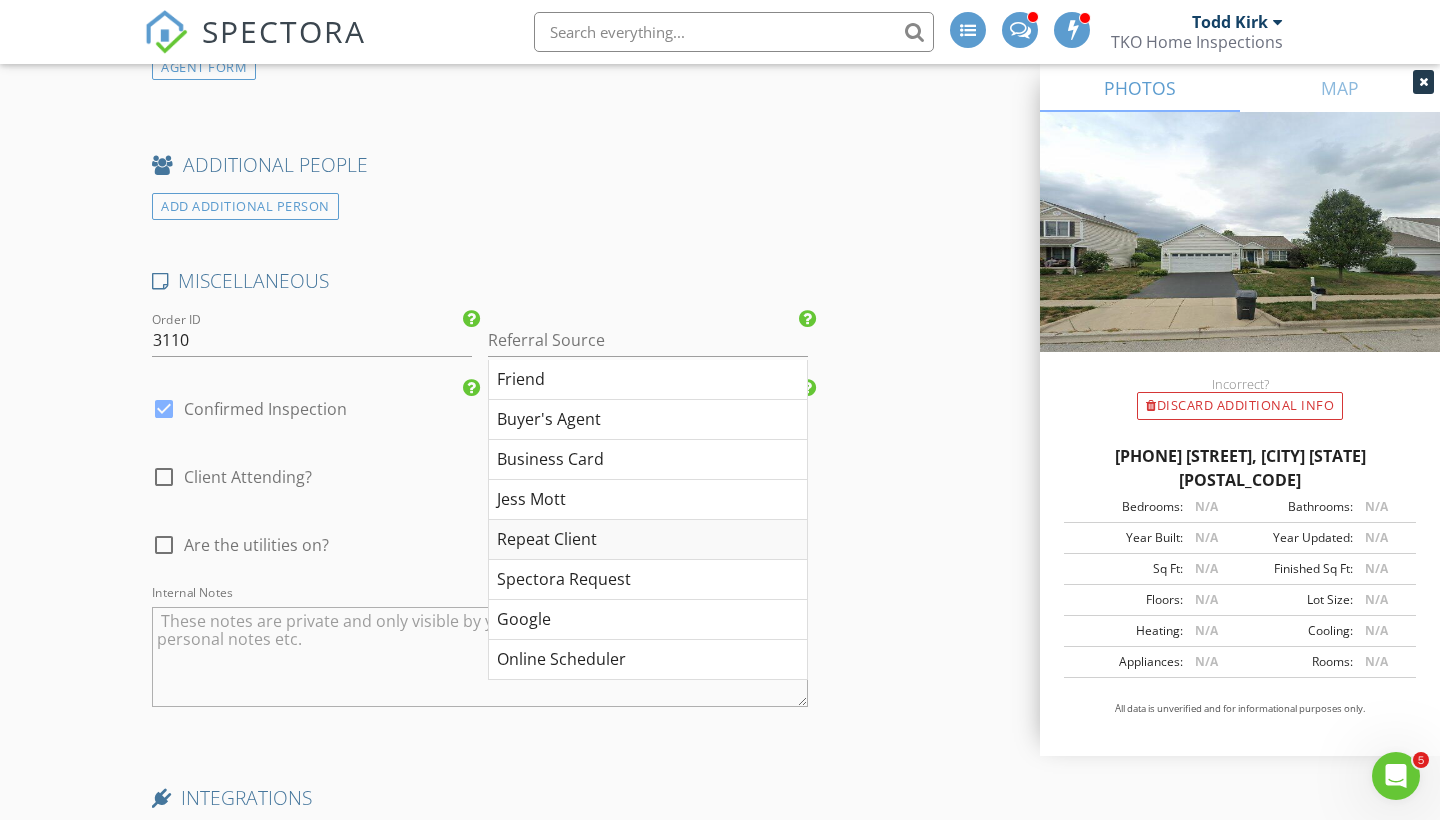 click on "Repeat Client" at bounding box center [648, 540] 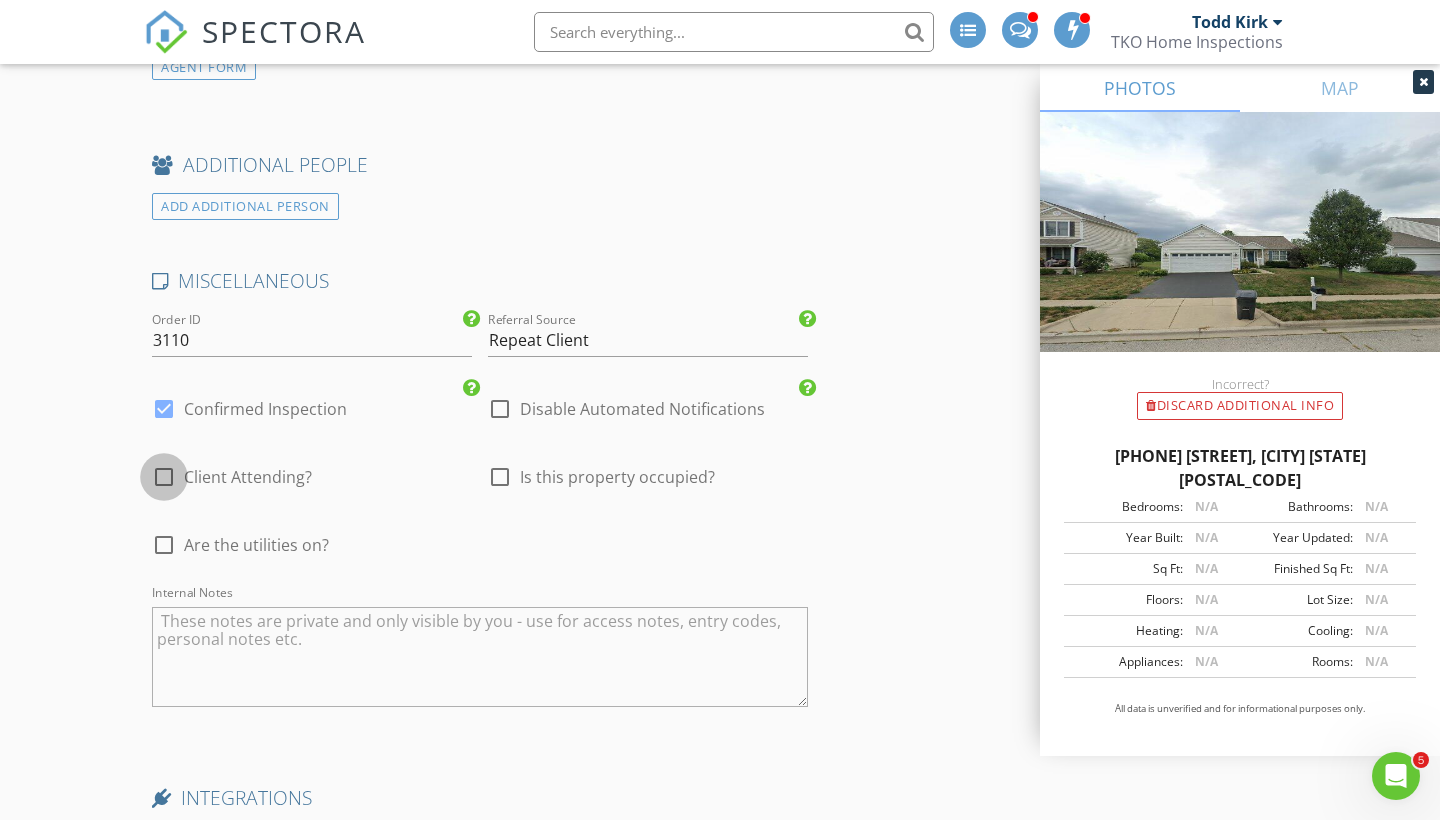 click at bounding box center (164, 477) 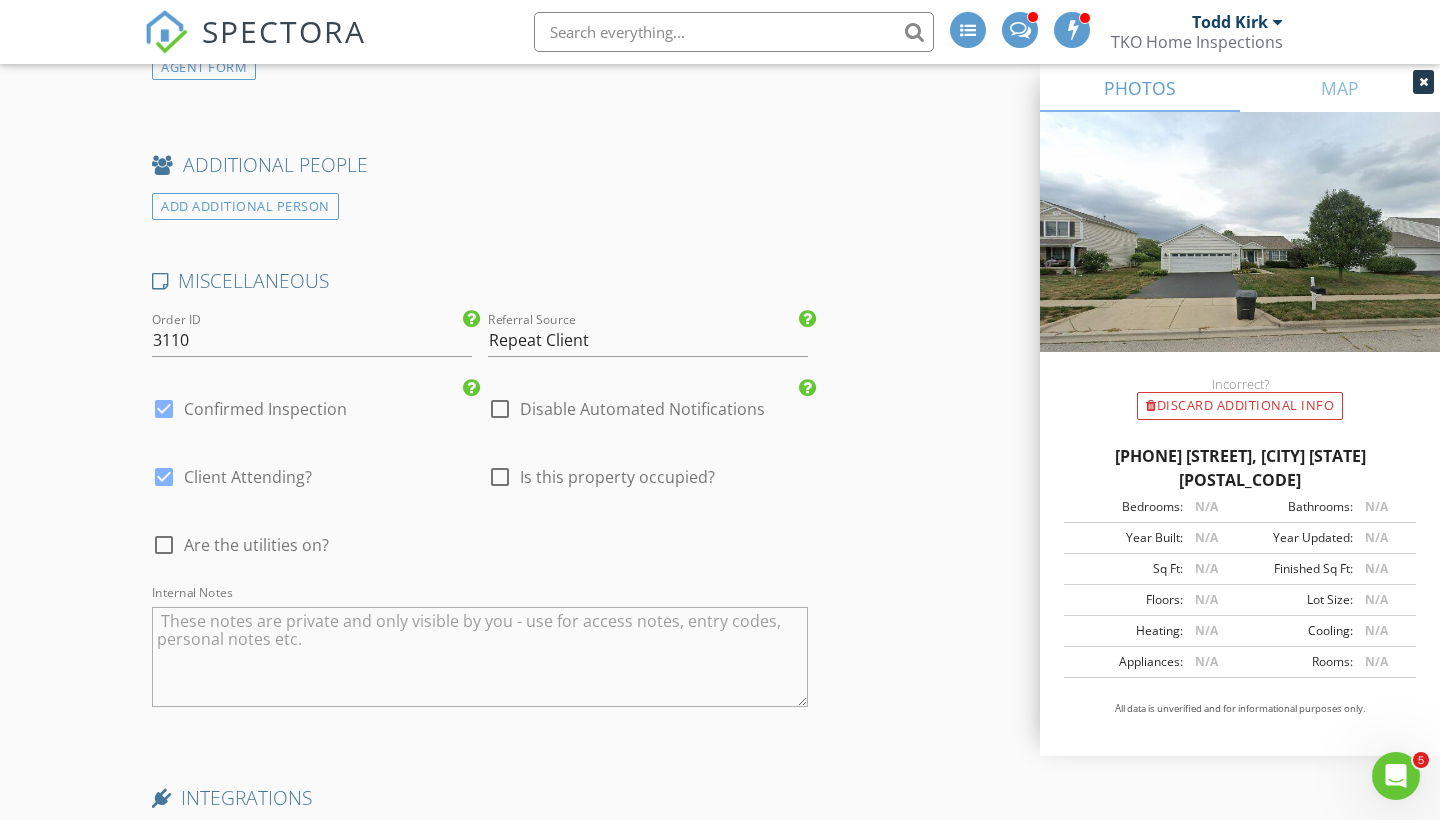 click at bounding box center [164, 545] 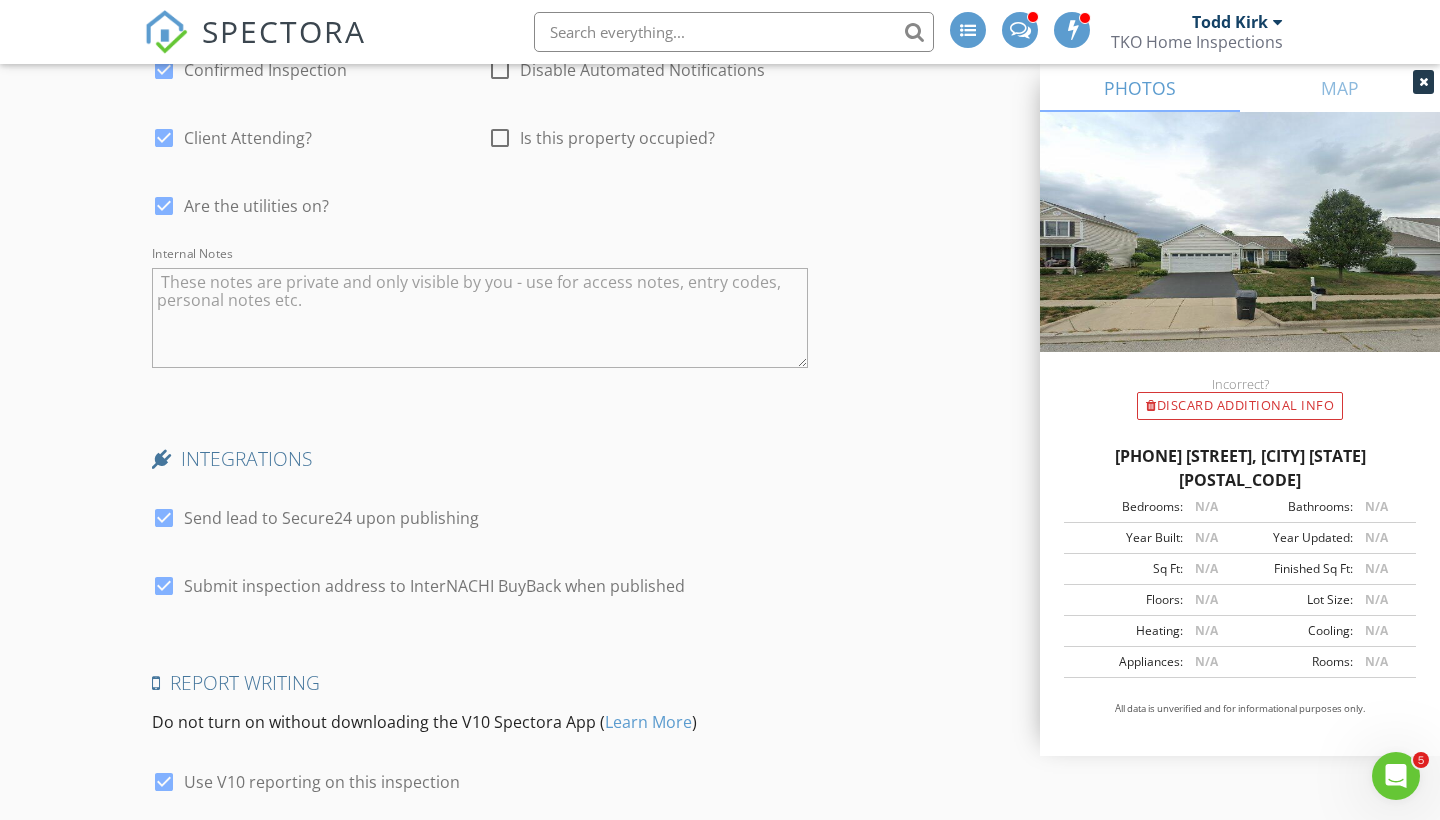 scroll, scrollTop: 3590, scrollLeft: 0, axis: vertical 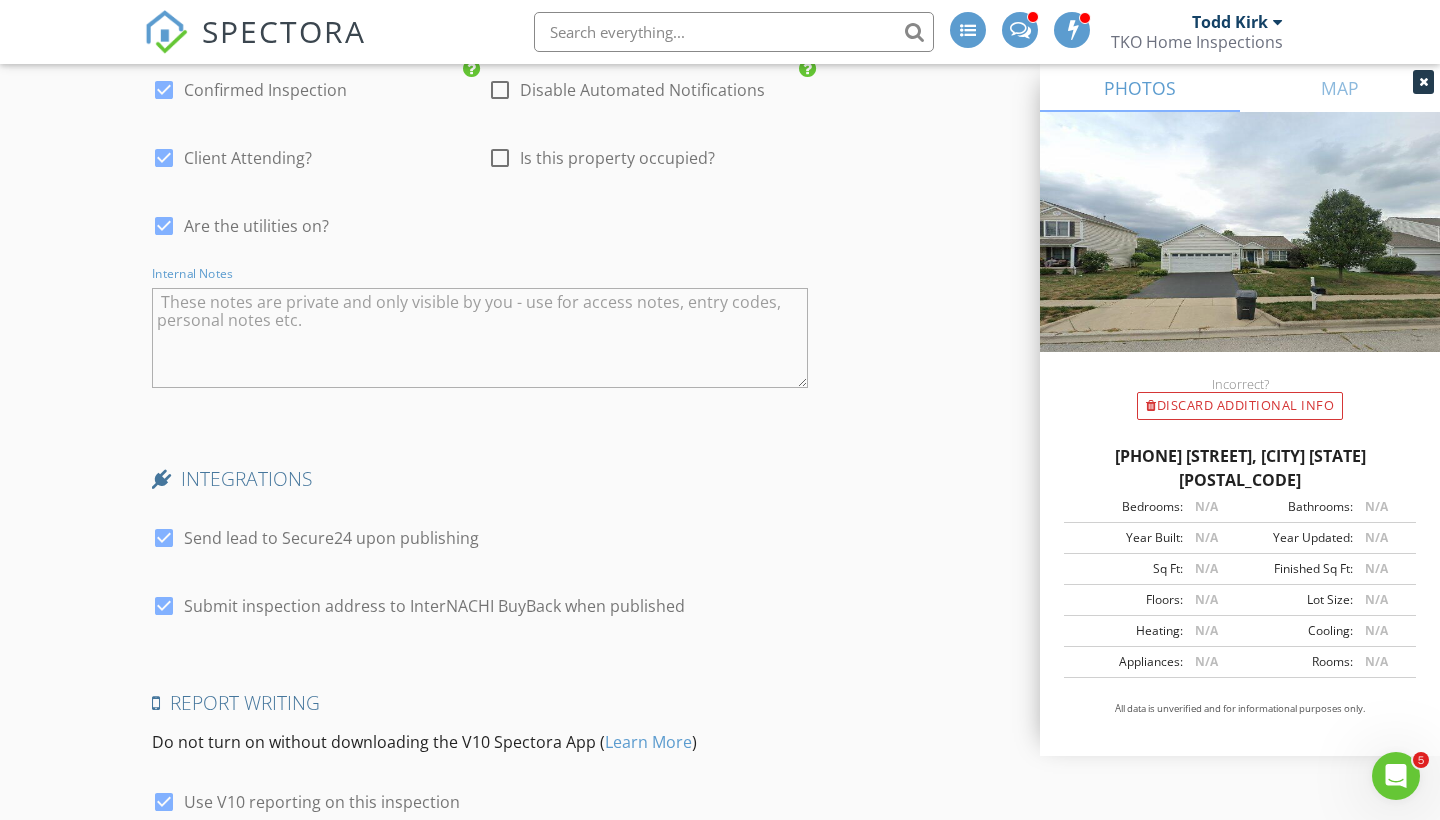 click at bounding box center (480, 338) 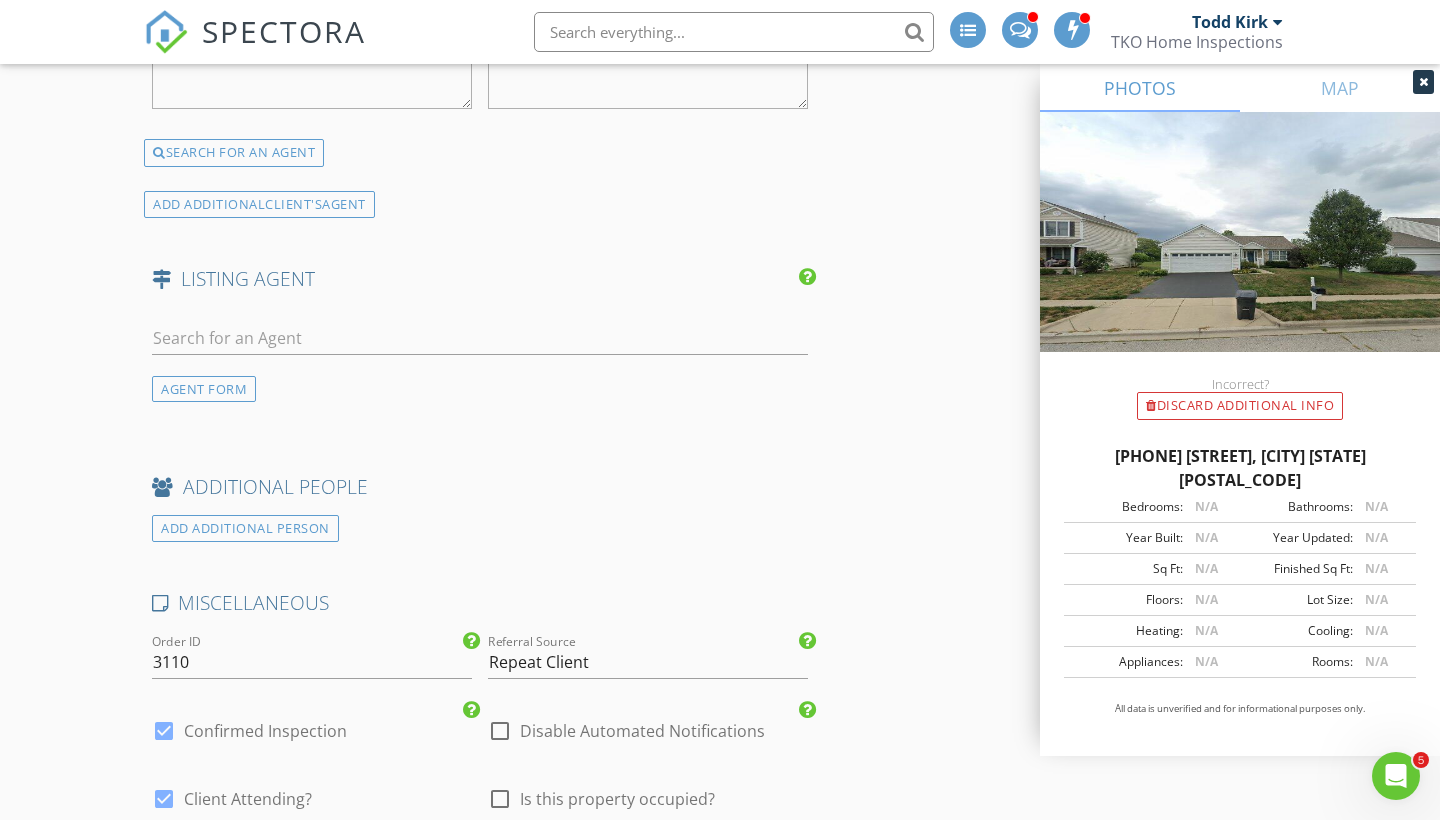 scroll, scrollTop: 2934, scrollLeft: 0, axis: vertical 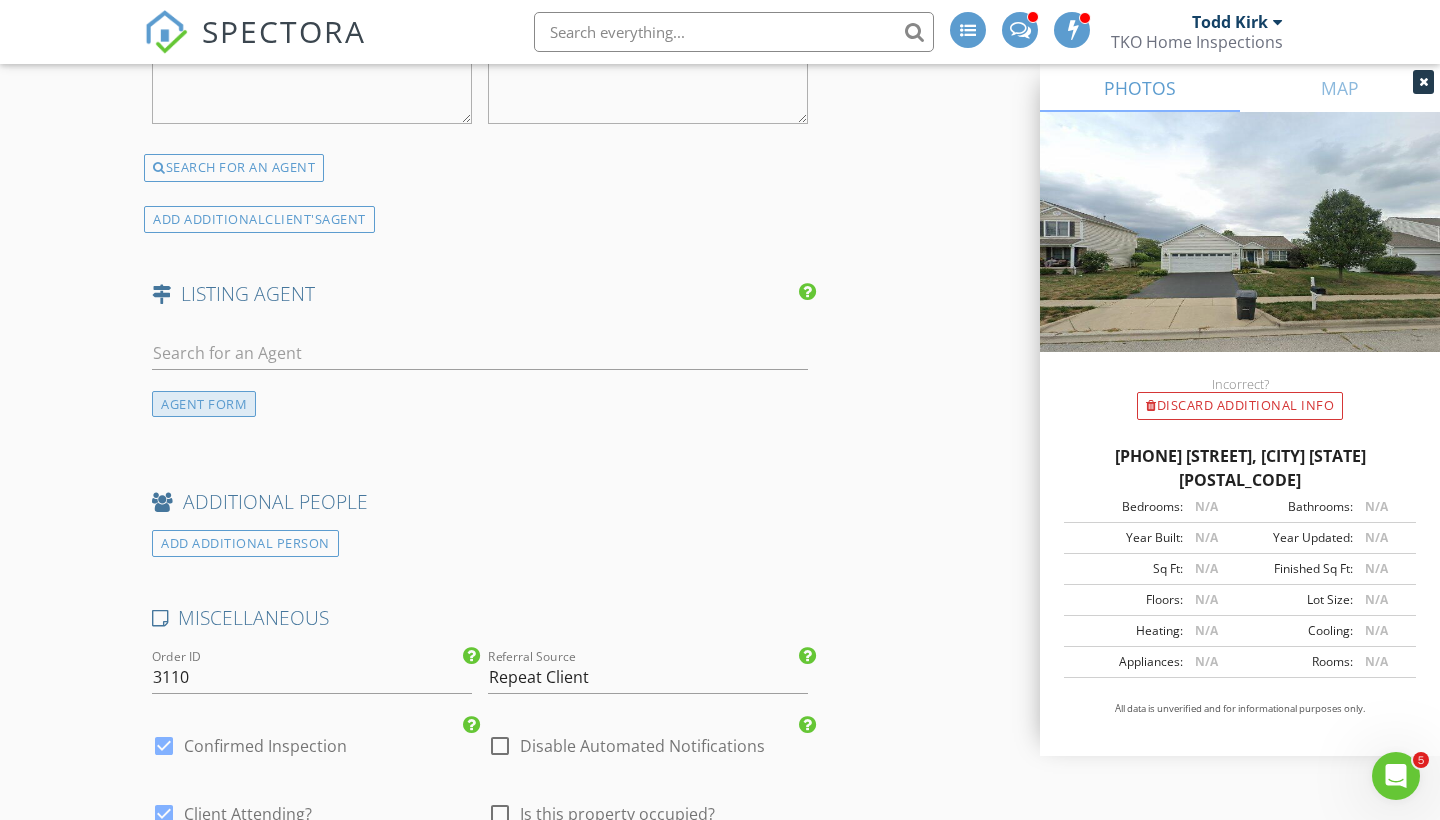 click on "AGENT FORM" at bounding box center (204, 404) 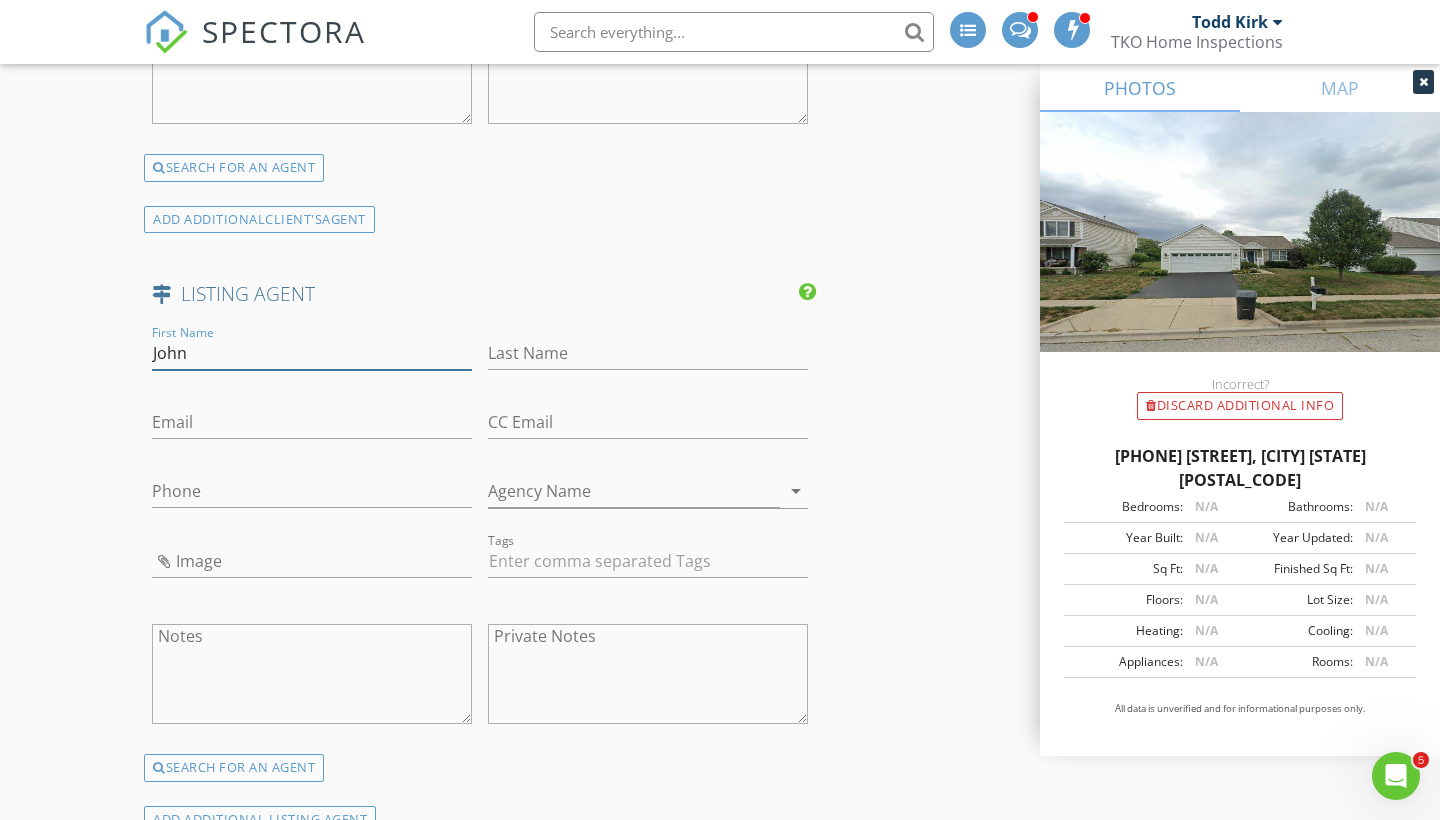 type on "John" 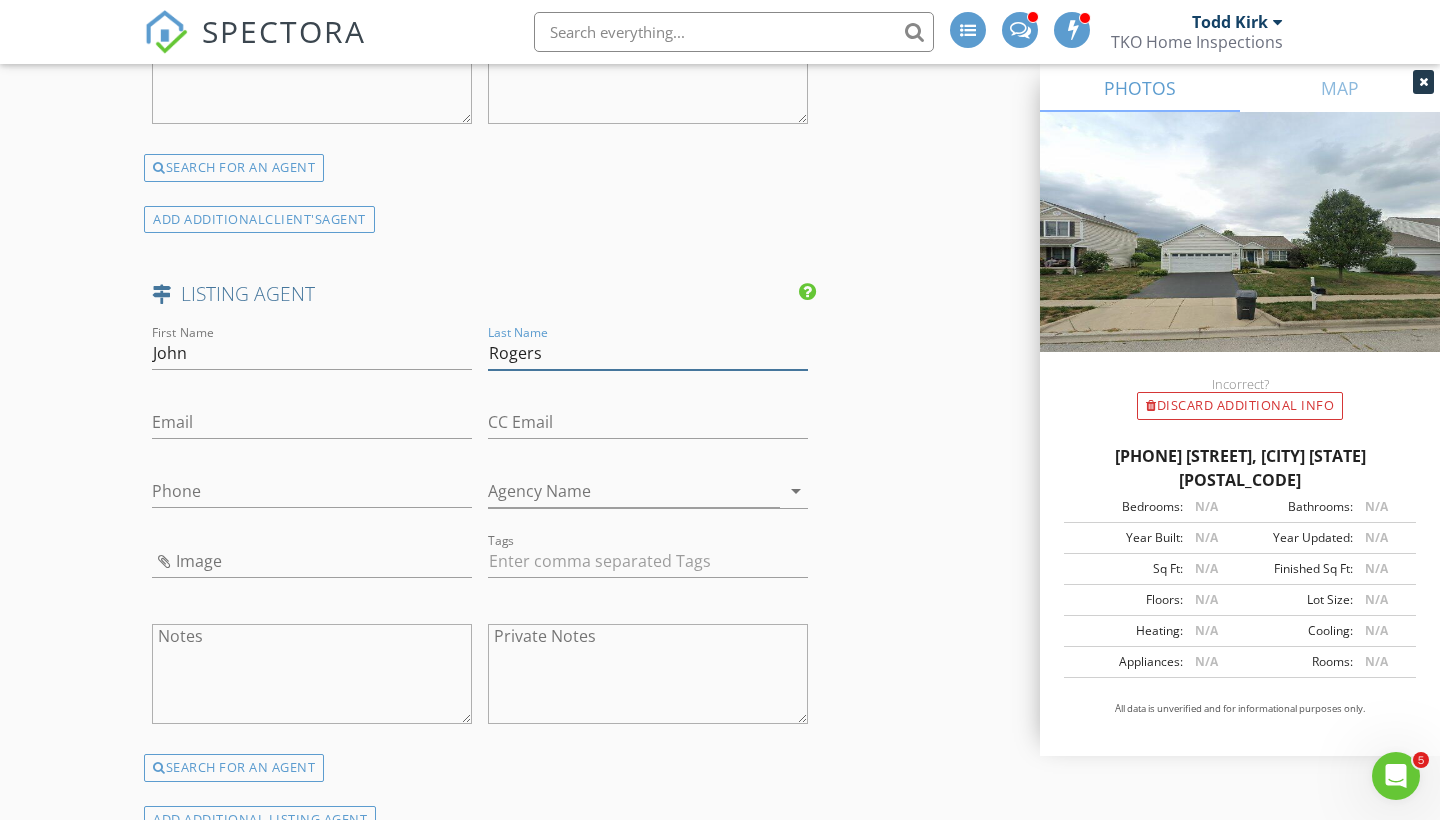 type on "Rogers" 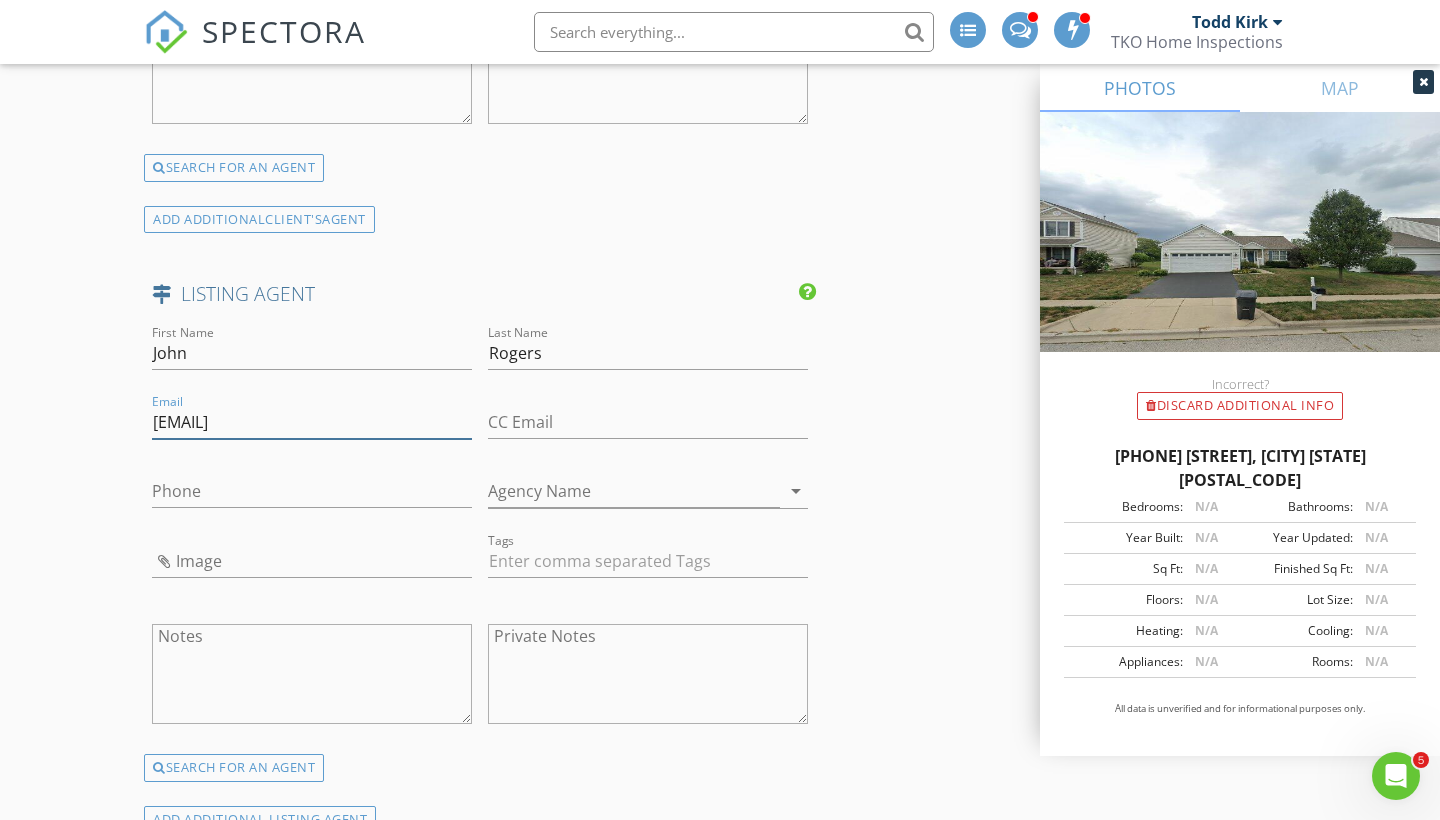 type on "[EMAIL]" 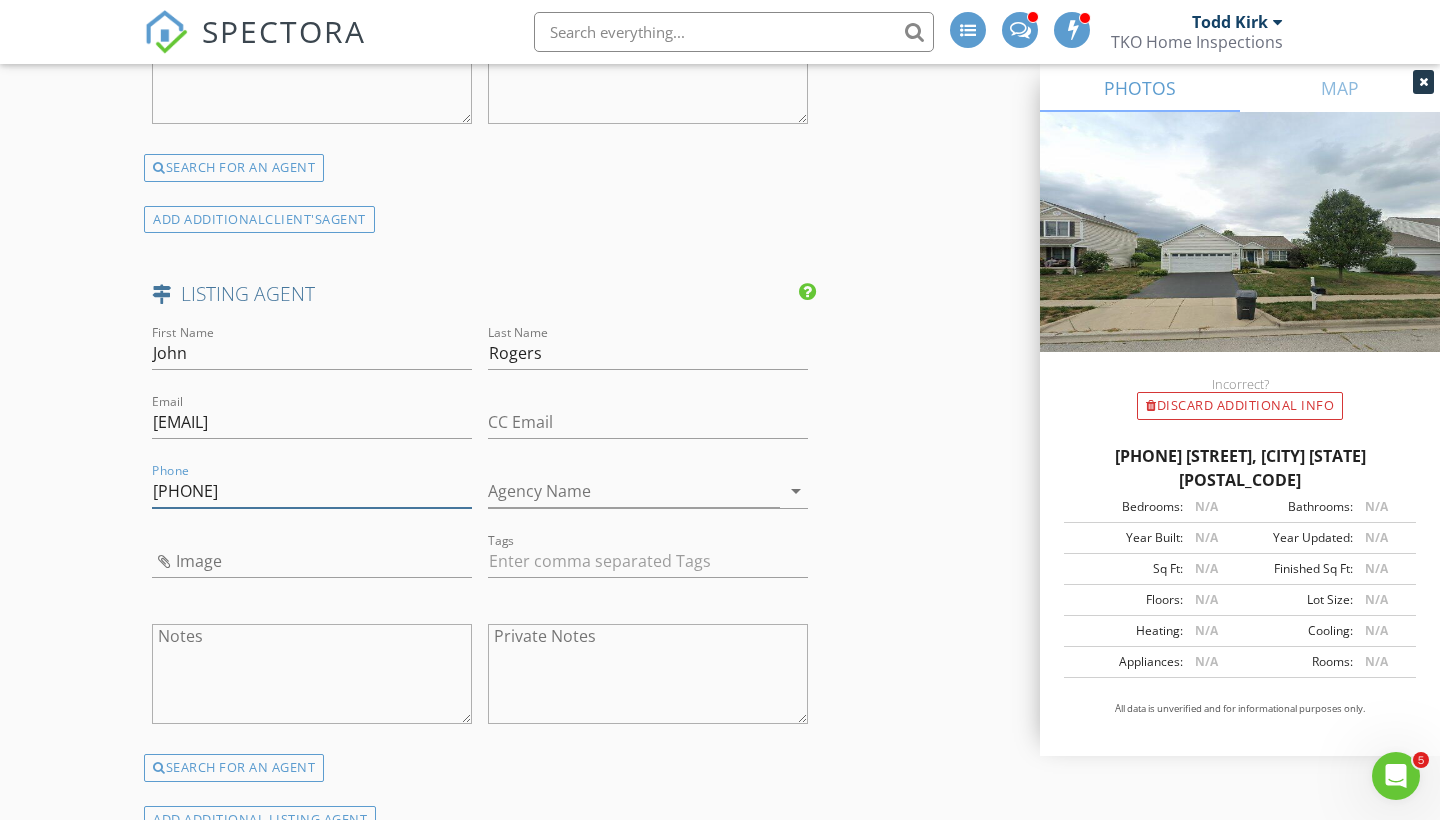 type on "[PHONE]" 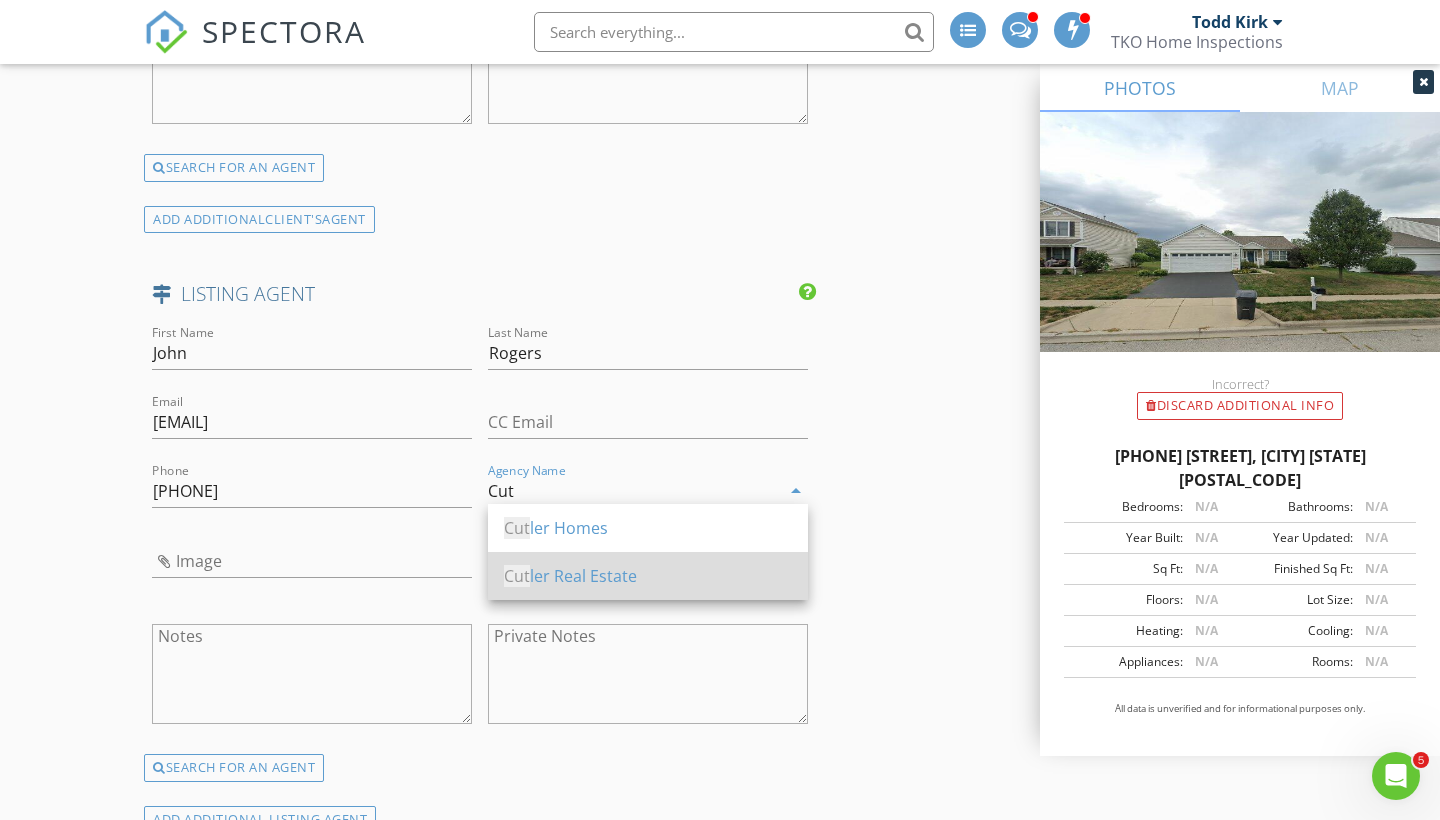 click on "Cut ler Real Estate" at bounding box center (648, 576) 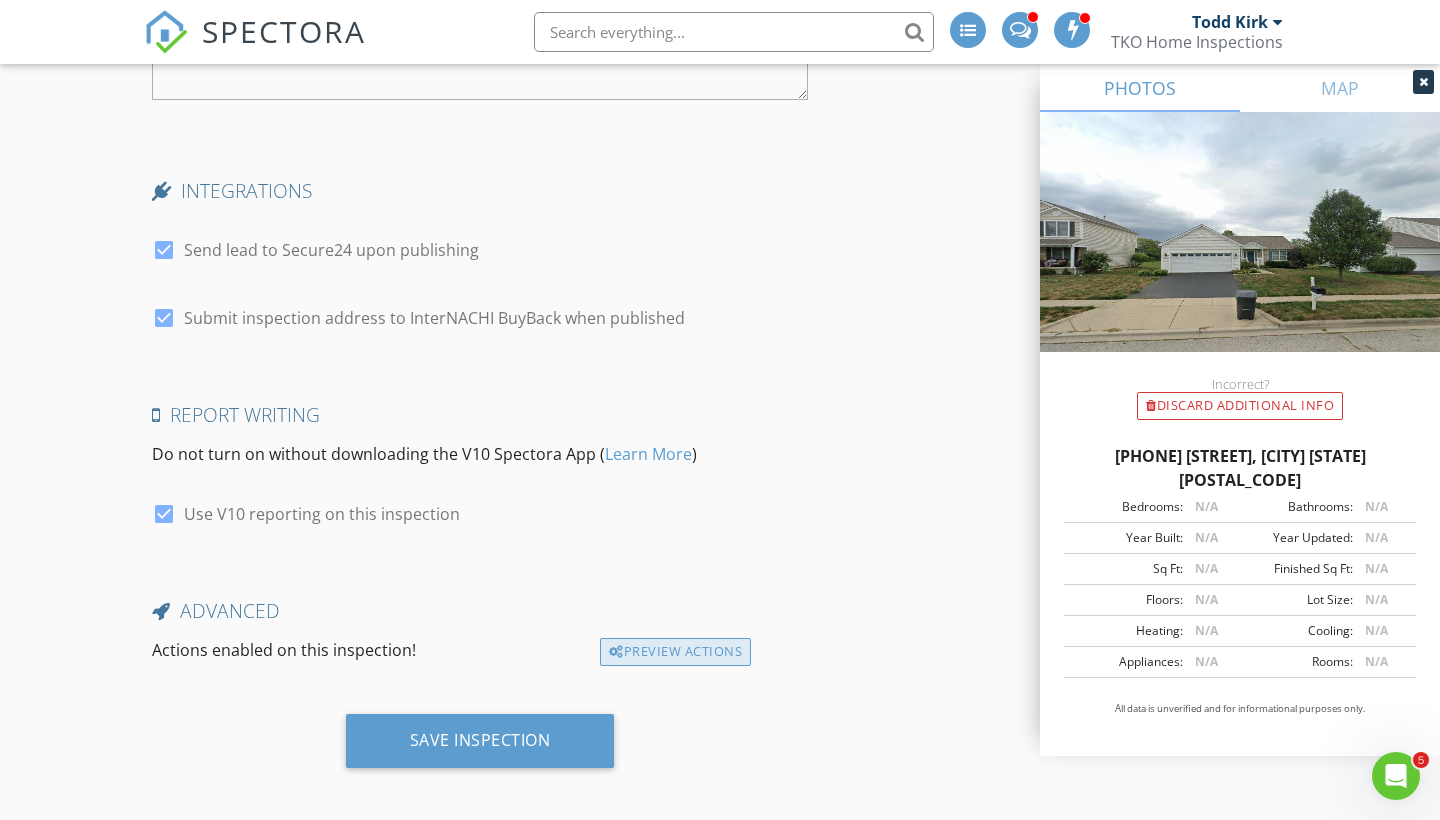 scroll, scrollTop: 4269, scrollLeft: 0, axis: vertical 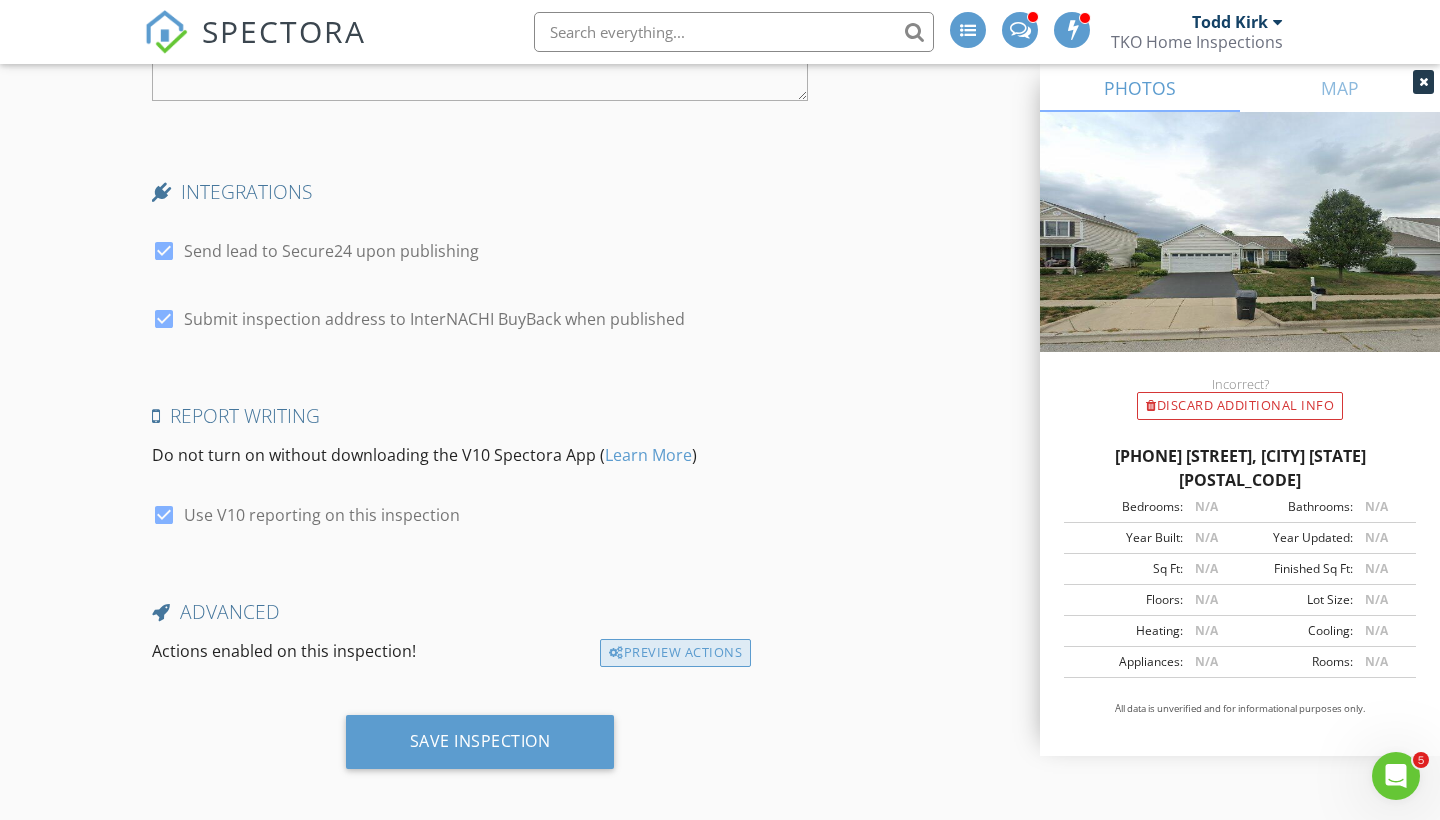click on "Preview Actions" at bounding box center (675, 653) 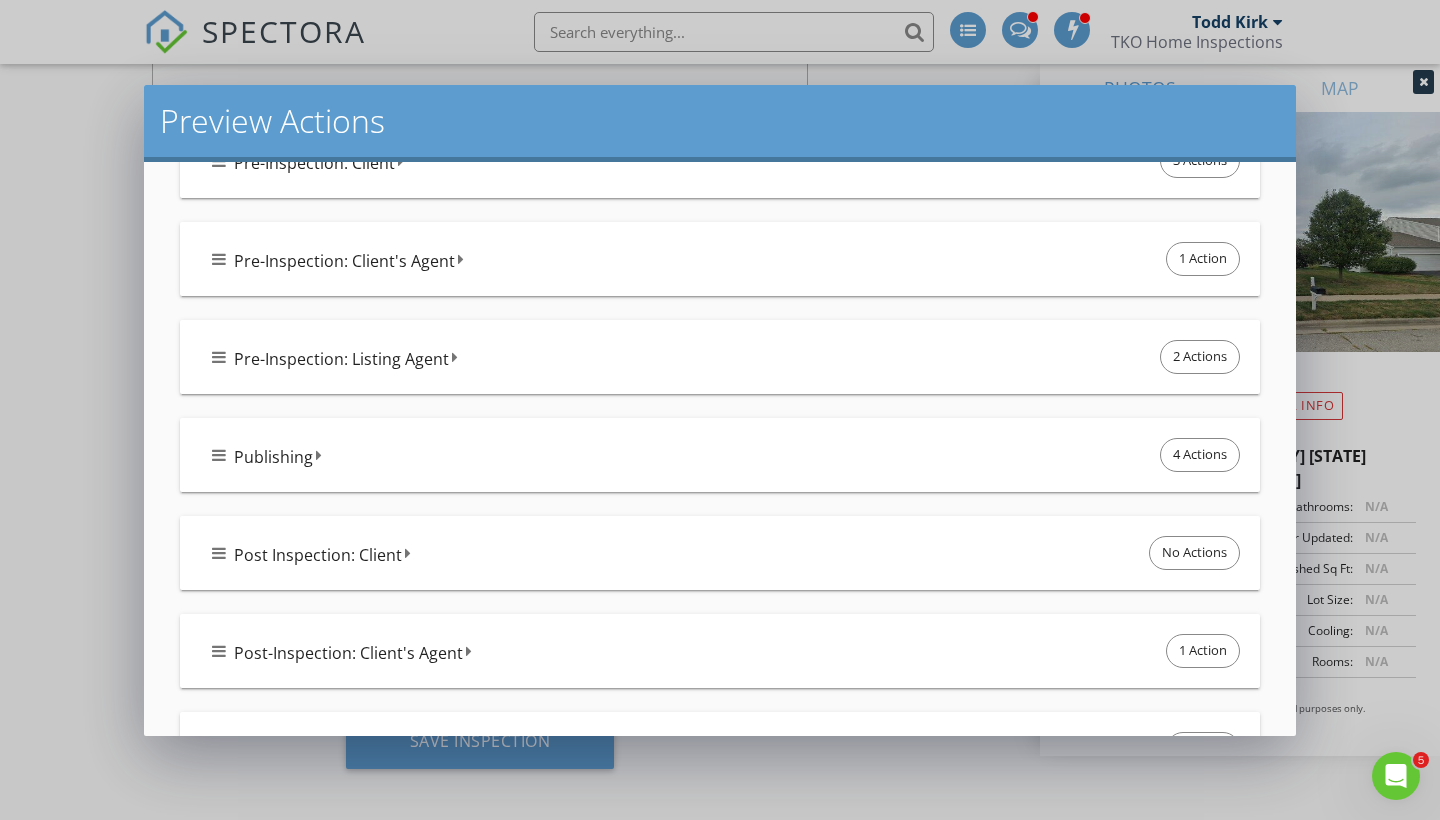 scroll, scrollTop: 454, scrollLeft: 0, axis: vertical 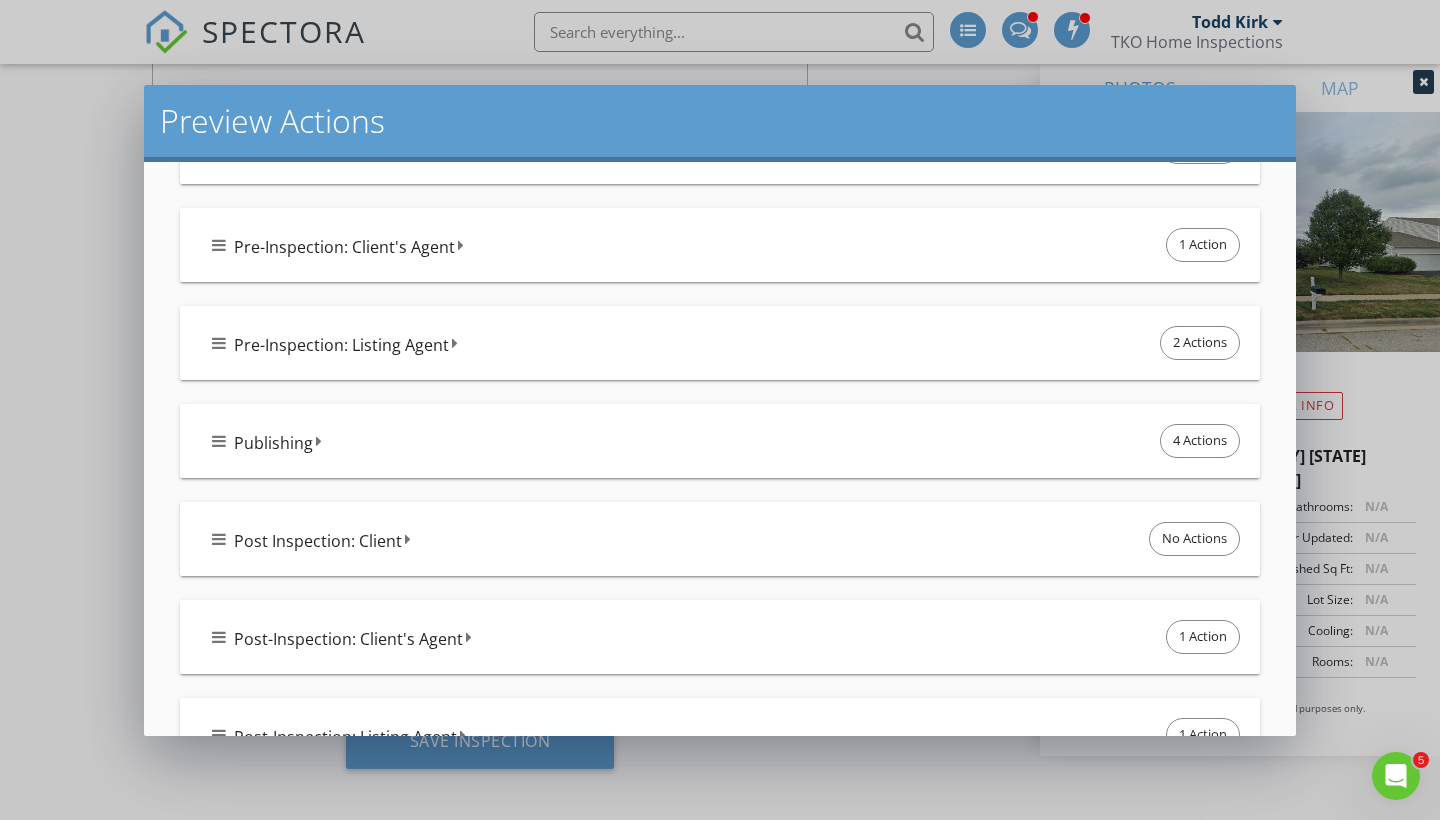 click on "Pre-Inspection: Listing Agent" at bounding box center [341, 345] 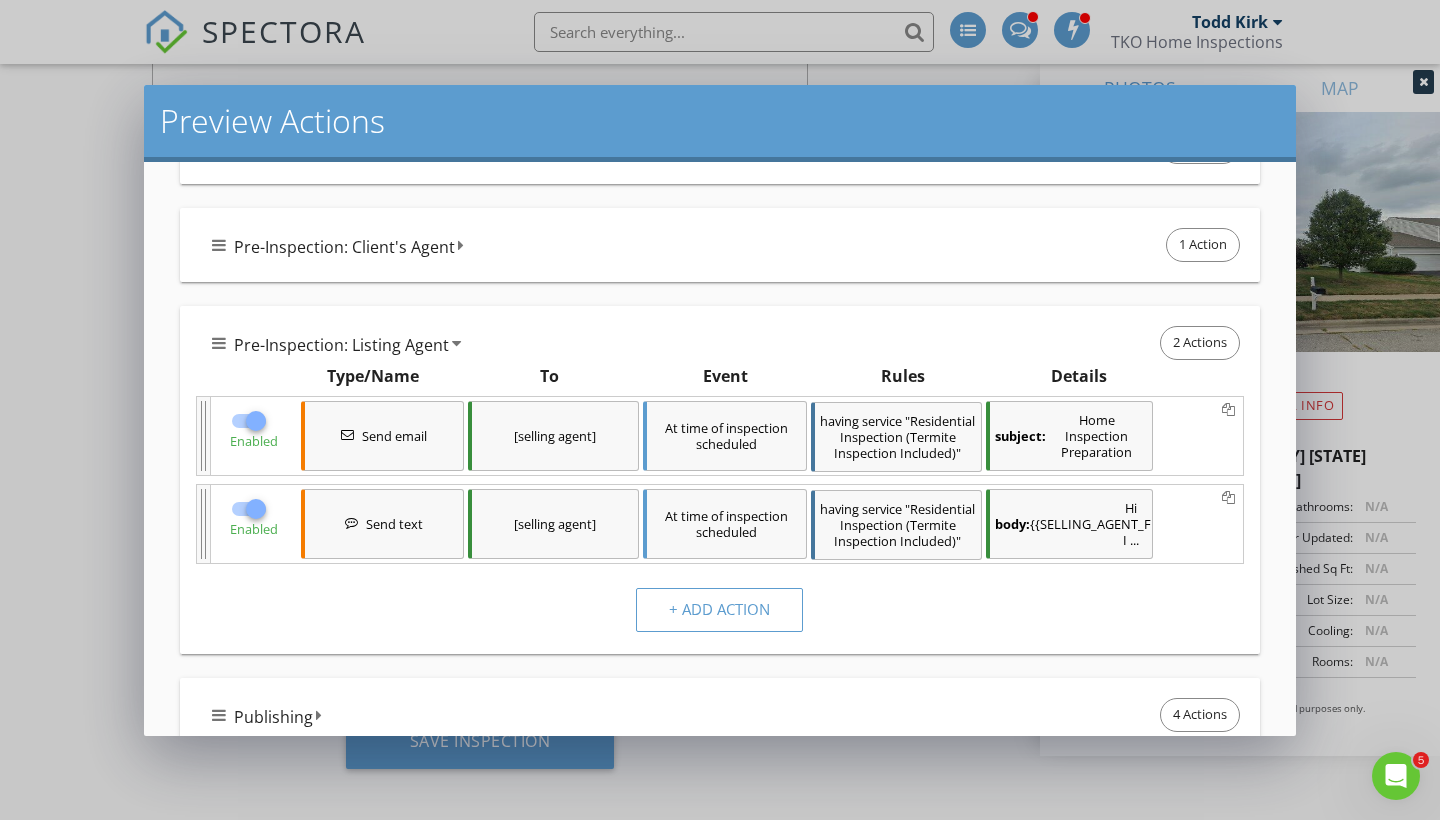 click on "subject:
Home Inspection Preparation" at bounding box center [1069, 436] 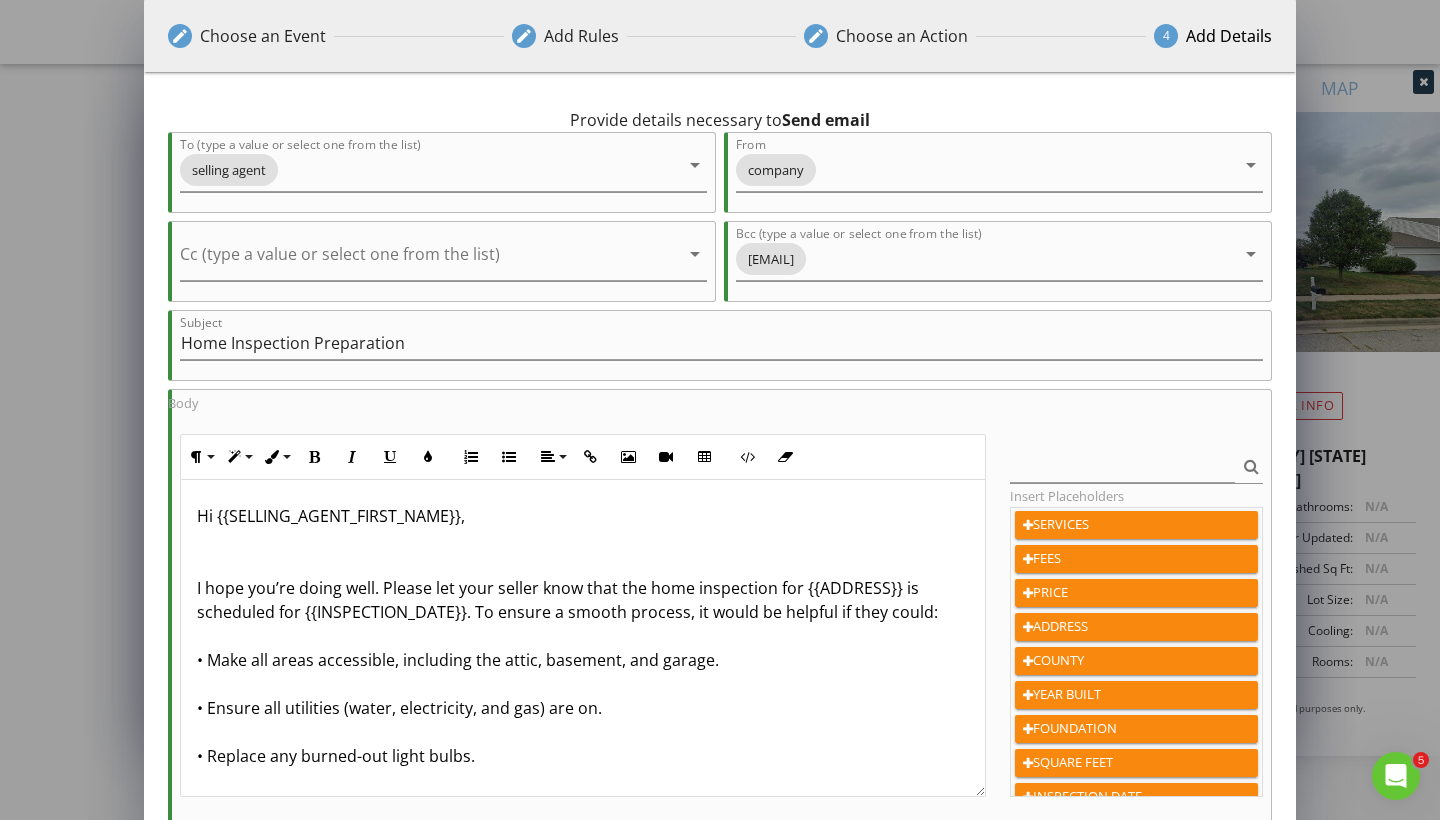 click on "Hi {{SELLING_AGENT_FIRST_NAME}}, I hope you’re doing well. Please let your seller know that the home inspection for {{ADDRESS}} is scheduled for {{INSPECTION_DATE}}. To ensure a smooth process, it would be helpful if they could: • Make all areas accessible, including the attic, basement, and garage. • Ensure all utilities (water, electricity, and gas) are on. • Replace any burned-out light bulbs. • Unlock any gates, sheds, or electrical panels. • Remove or secure pets during the inspection. • Plan to vacate the property for the duration of the inspection, which typically takes 2-3 hours. Let me know if you have any questions. Thanks for your help! Best," at bounding box center [583, 804] 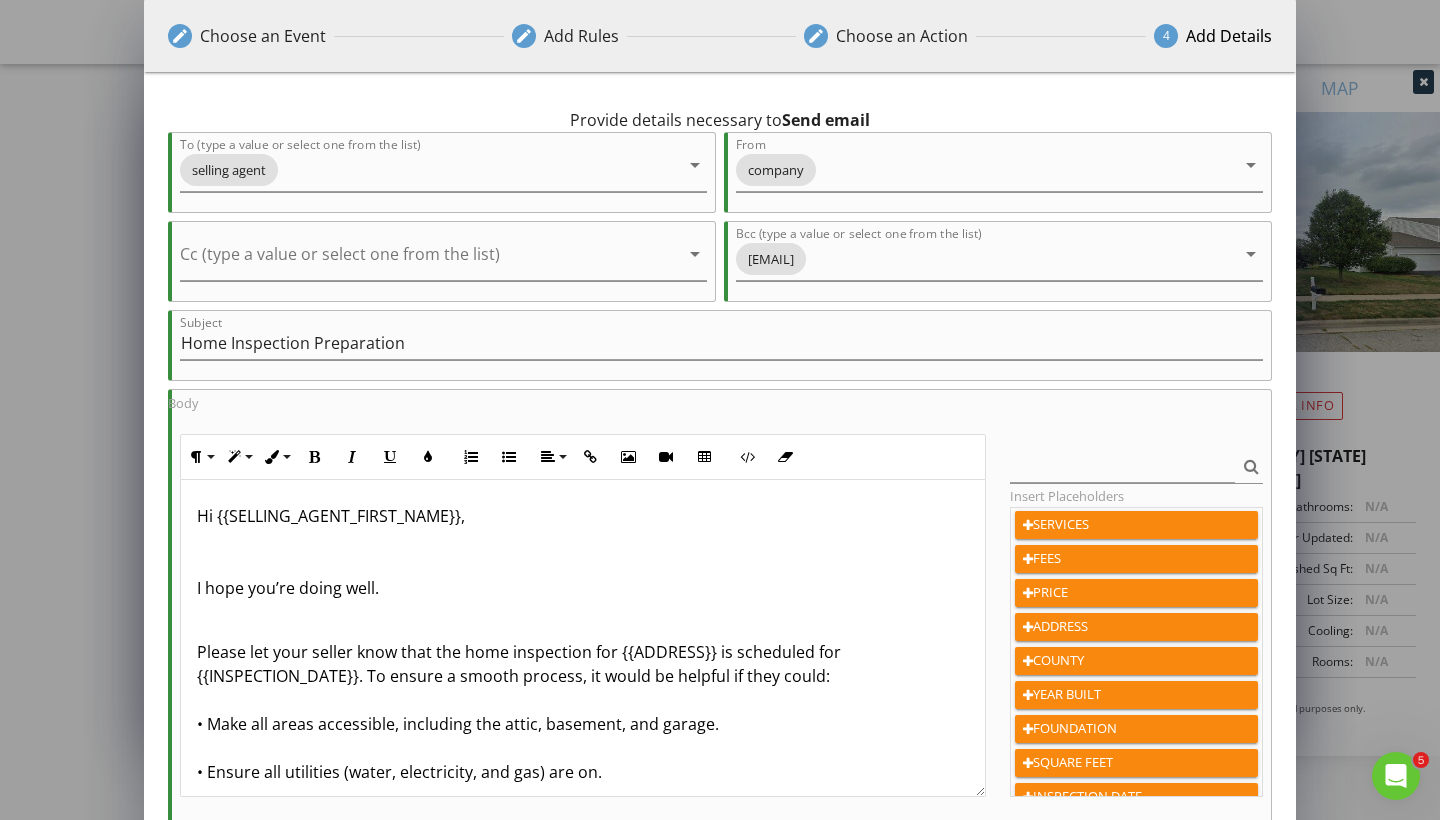 type 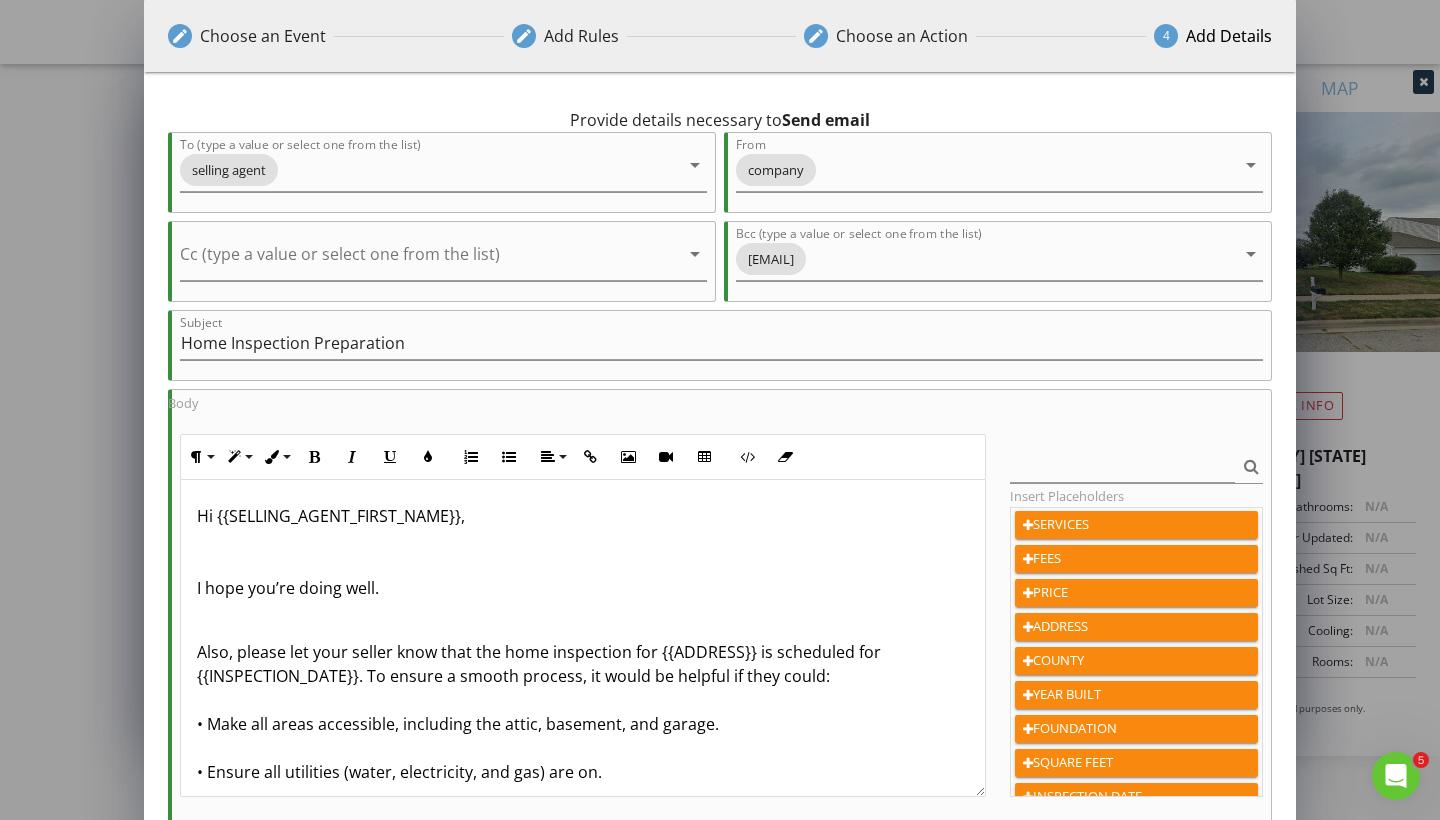 click on "Hi {{SELLING_AGENT_FIRST_NAME}}, I hope you’re doing well." at bounding box center [583, 552] 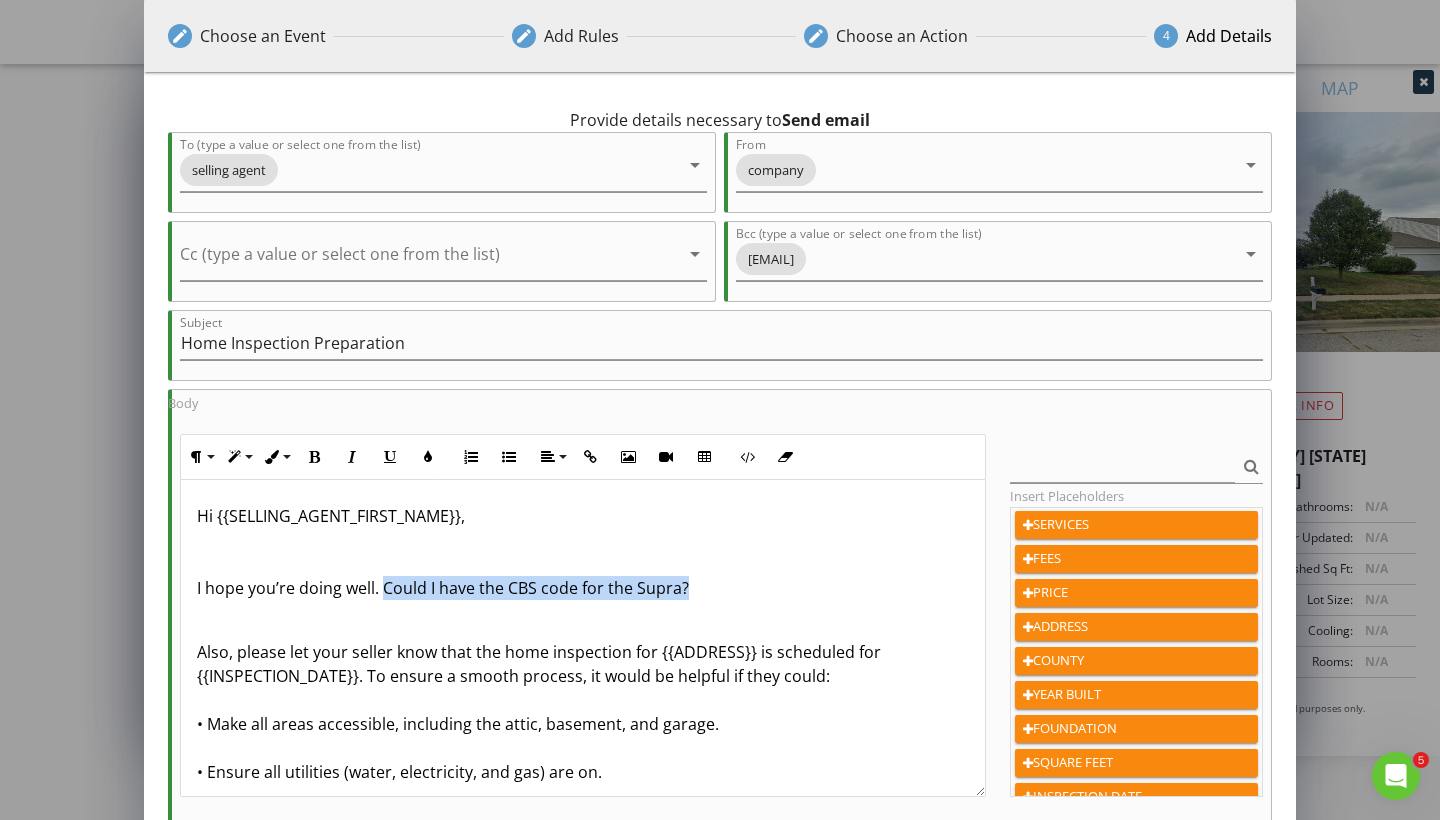 drag, startPoint x: 712, startPoint y: 578, endPoint x: 384, endPoint y: 587, distance: 328.12344 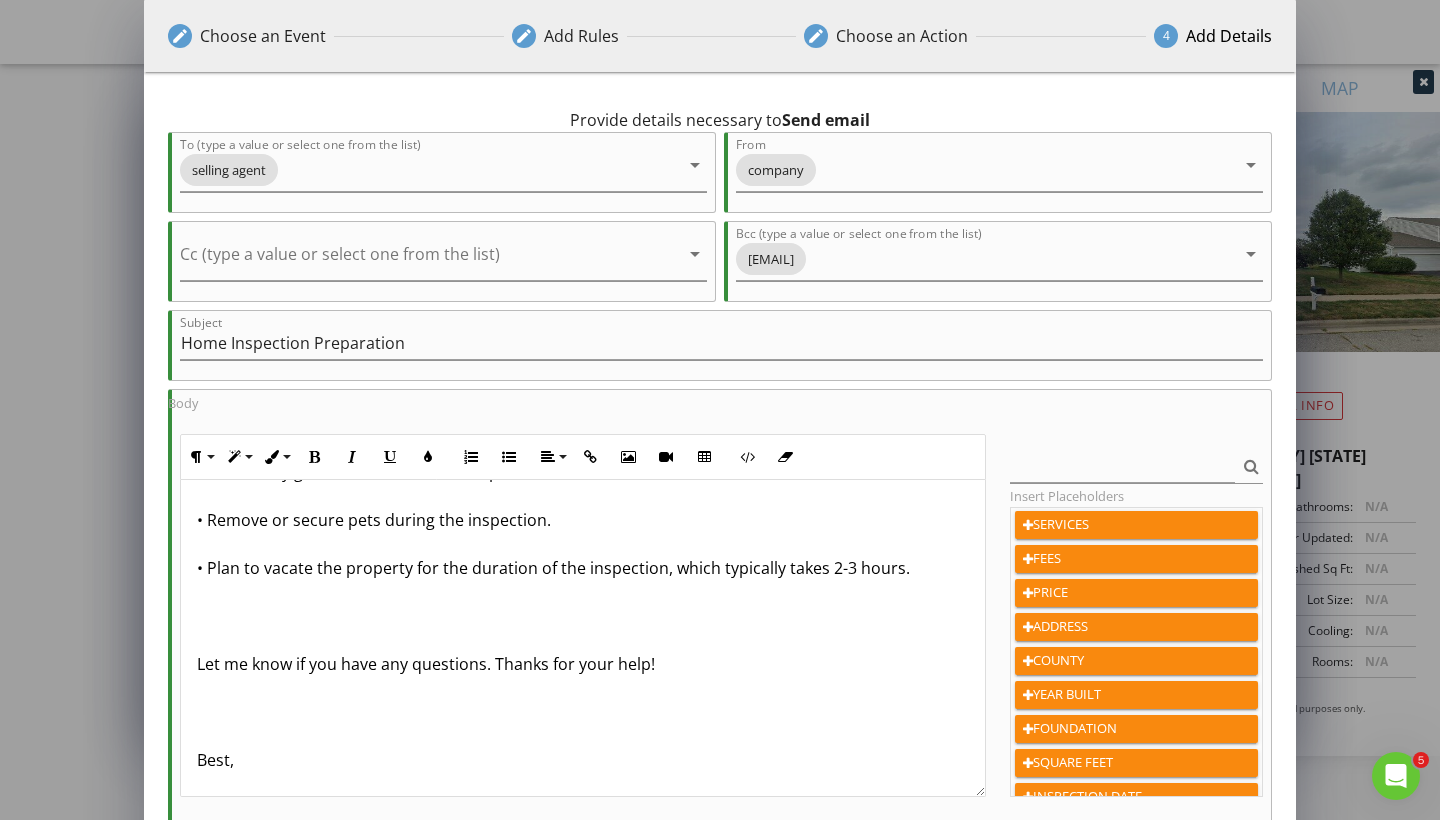 scroll, scrollTop: 396, scrollLeft: 0, axis: vertical 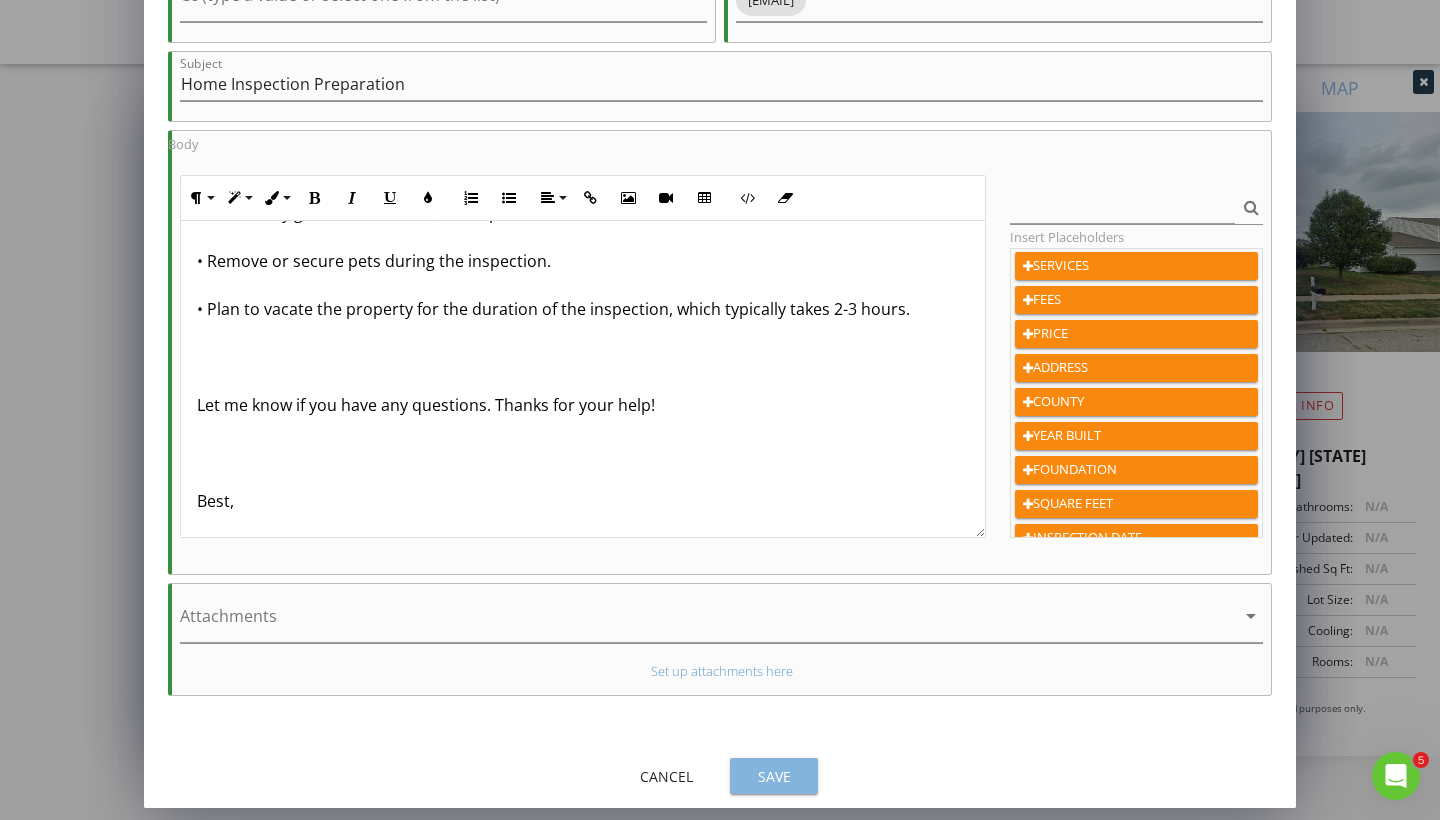 click on "Save" at bounding box center [774, 776] 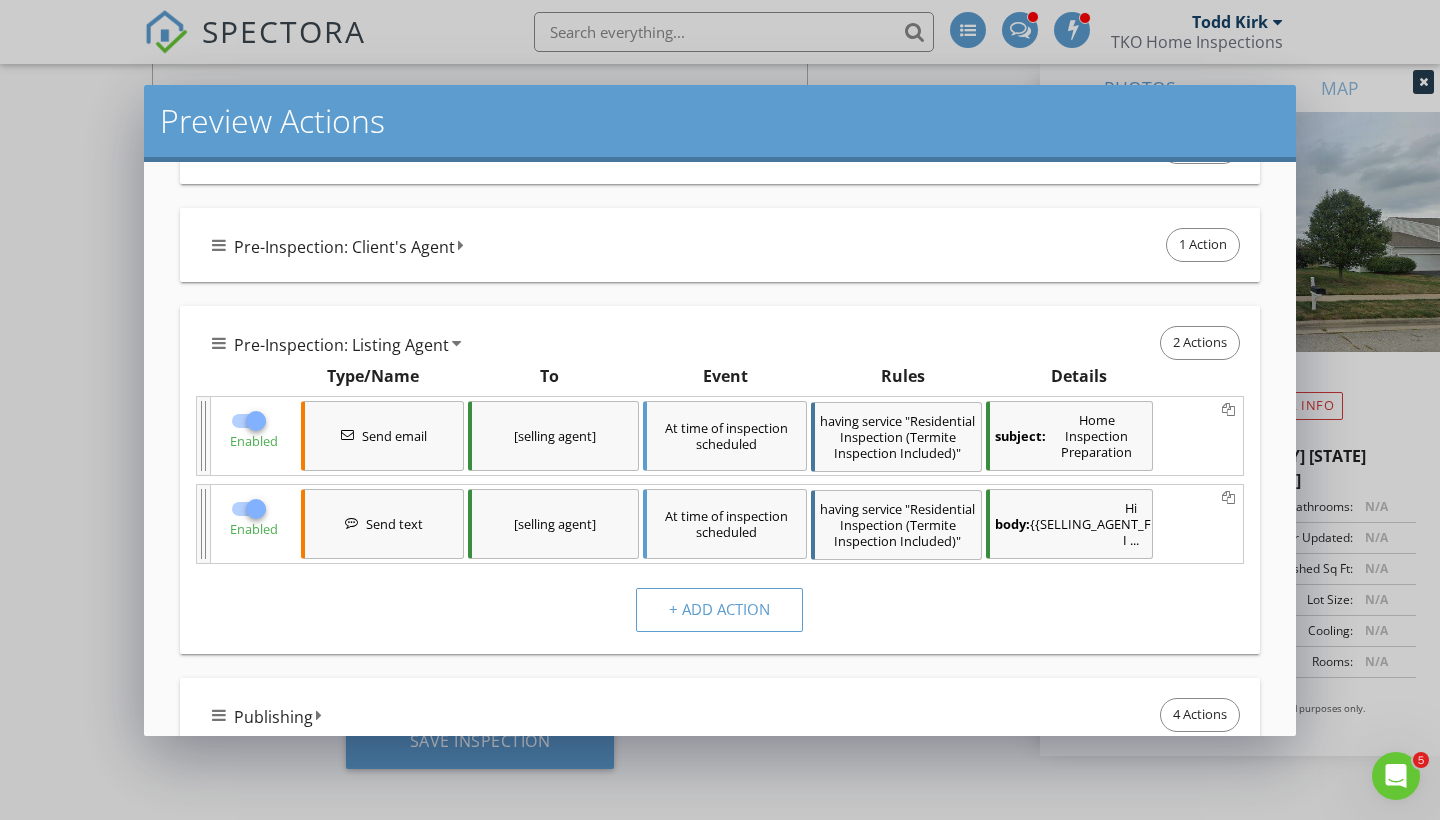 click on "body:
Hi {{SELLING_AGENT_FIRST_NAME}},
I ..." at bounding box center [1069, 524] 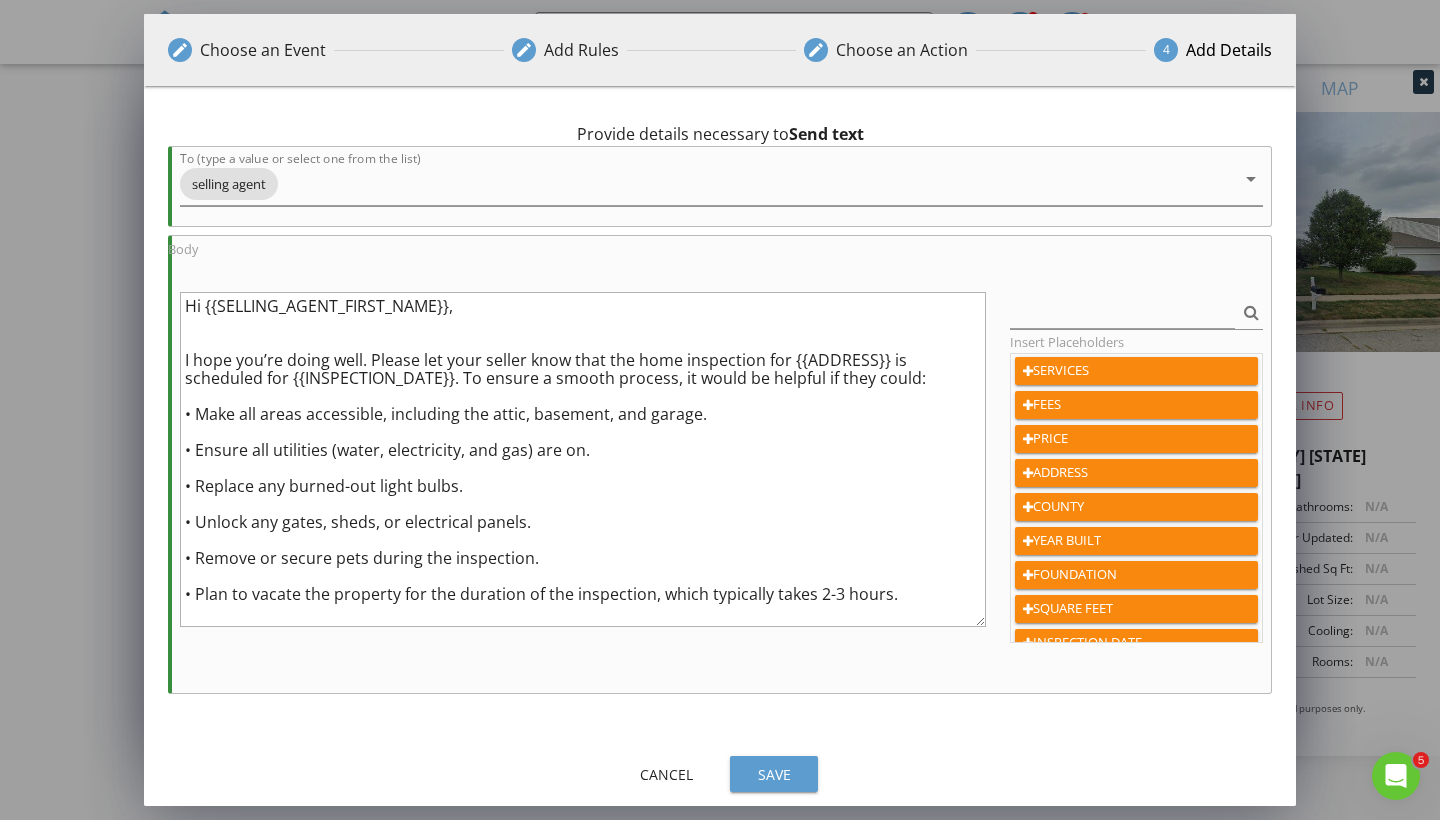 click on "Hi {{SELLING_AGENT_FIRST_NAME}},
I hope you’re doing well. Please let your seller know that the home inspection for {{ADDRESS}} is scheduled for {{INSPECTION_DATE}}. To ensure a smooth process, it would be helpful if they could:
• Make all areas accessible, including the attic, basement, and garage.
• Ensure all utilities (water, electricity, and gas) are on.
• Replace any burned-out light bulbs.
• Unlock any gates, sheds, or electrical panels.
• Remove or secure pets during the inspection.
• Plan to vacate the property for the duration of the inspection, which typically takes 2-3 hours.
Let me know if you have any questions. Thanks for your help!
{{INSPECTOR_FIRST_NAME}}
{{INSPECTOR_PHONE}}" at bounding box center [583, 459] 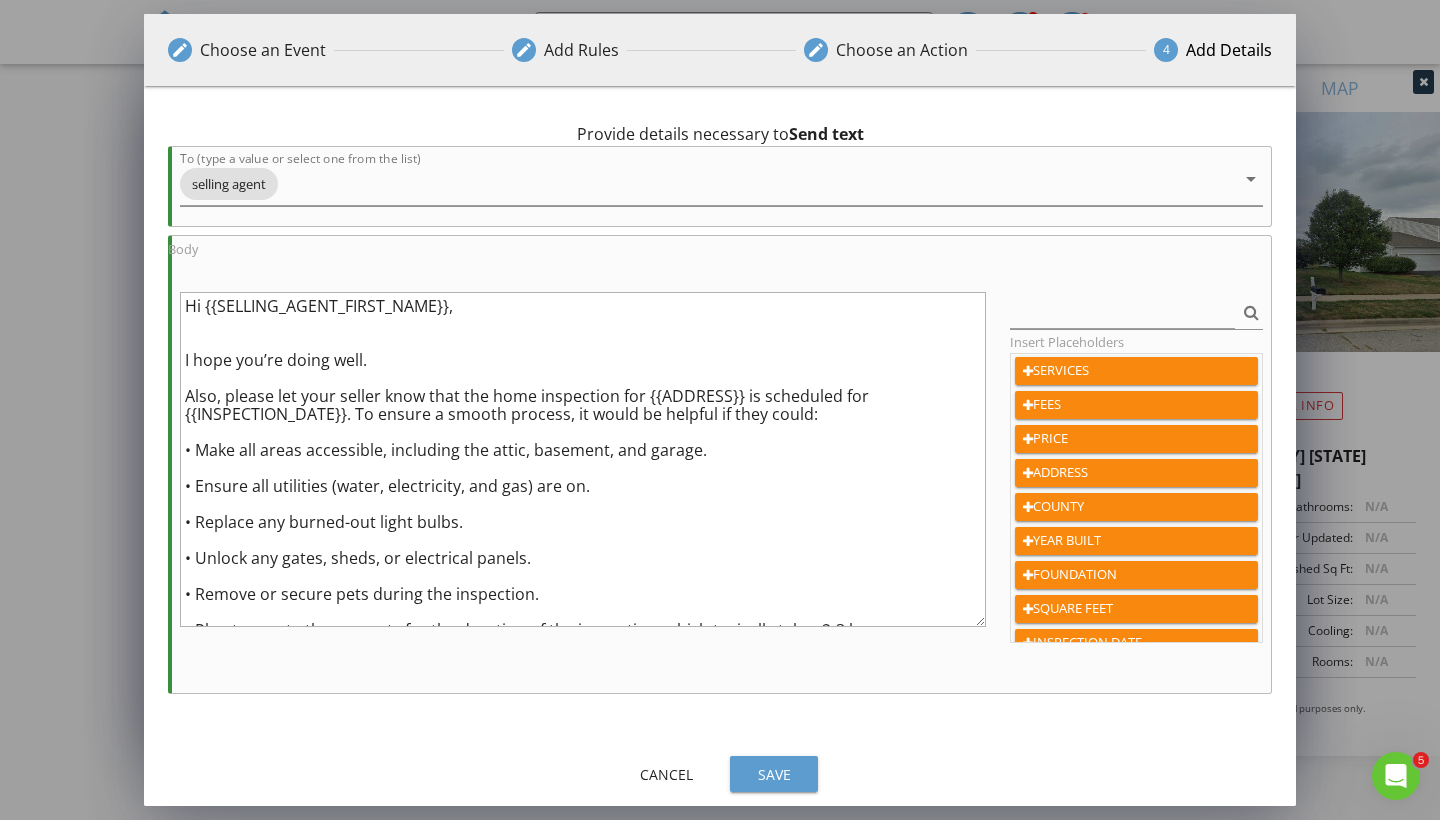 click on "Hi {{SELLING_AGENT_FIRST_NAME}},
I hope you’re doing well.
Also, please let your seller know that the home inspection for {{ADDRESS}} is scheduled for {{INSPECTION_DATE}}. To ensure a smooth process, it would be helpful if they could:
• Make all areas accessible, including the attic, basement, and garage.
• Ensure all utilities (water, electricity, and gas) are on.
• Replace any burned-out light bulbs.
• Unlock any gates, sheds, or electrical panels.
• Remove or secure pets during the inspection.
• Plan to vacate the property for the duration of the inspection, which typically takes 2-3 hours.
Let me know if you have any questions. Thanks for your help!
{{INSPECTOR_FIRST_NAME}}
{{INSPECTOR_PHONE}}" at bounding box center [583, 459] 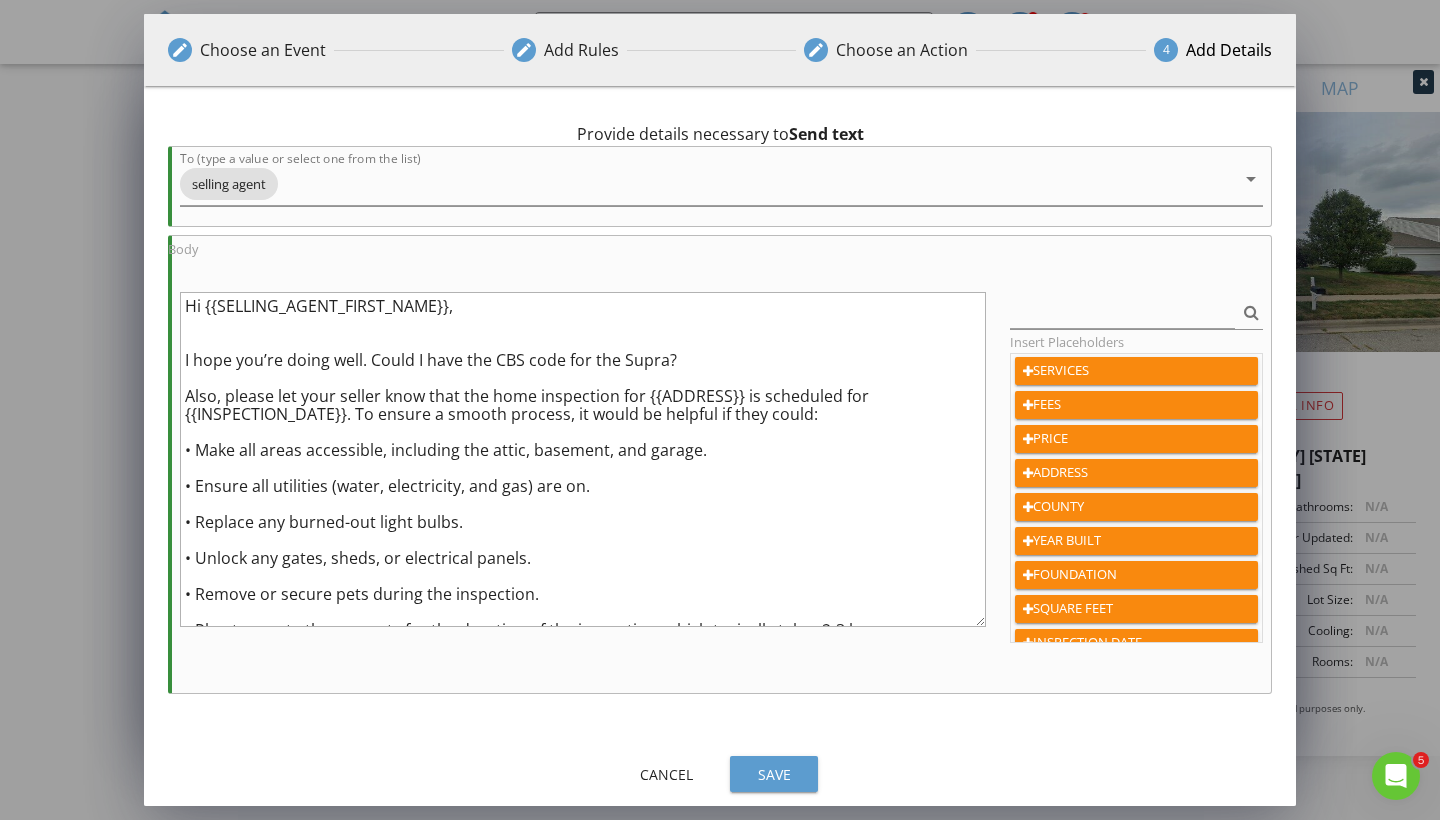 type on "Hi {{SELLING_AGENT_FIRST_NAME}},
I hope you’re doing well. Could I have the CBS code for the Supra?
Also, please let your seller know that the home inspection for {{ADDRESS}} is scheduled for {{INSPECTION_DATE}}. To ensure a smooth process, it would be helpful if they could:
• Make all areas accessible, including the attic, basement, and garage.
• Ensure all utilities (water, electricity, and gas) are on.
• Replace any burned-out light bulbs.
• Unlock any gates, sheds, or electrical panels.
• Remove or secure pets during the inspection.
• Plan to vacate the property for the duration of the inspection, which typically takes 2-3 hours.
Let me know if you have any questions. Thanks for your help!
{{INSPECTOR_FIRST_NAME}}
{{INSPECTOR_PHONE}}" 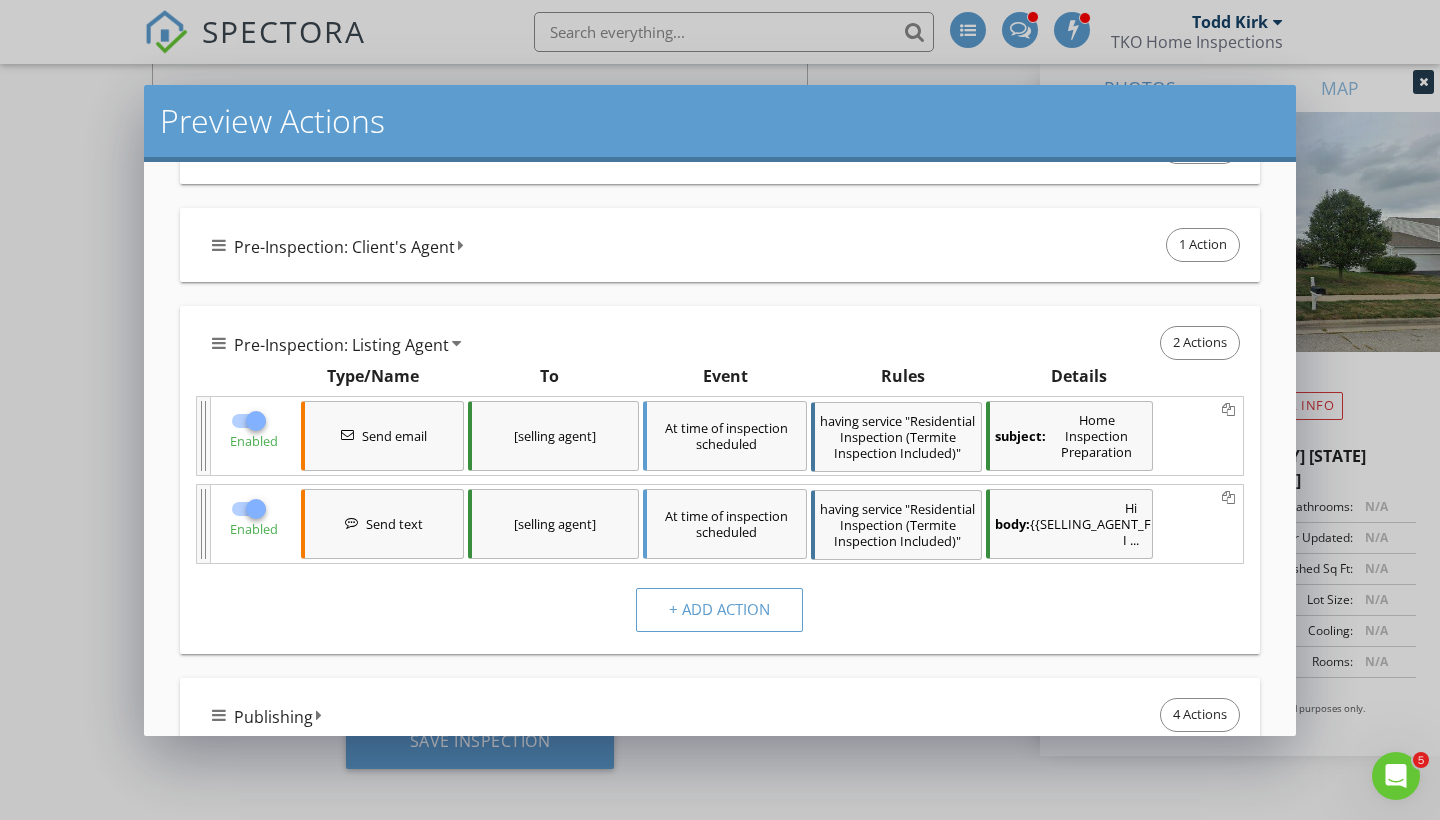 click on "subject:
Home Inspection Preparation" at bounding box center [1069, 436] 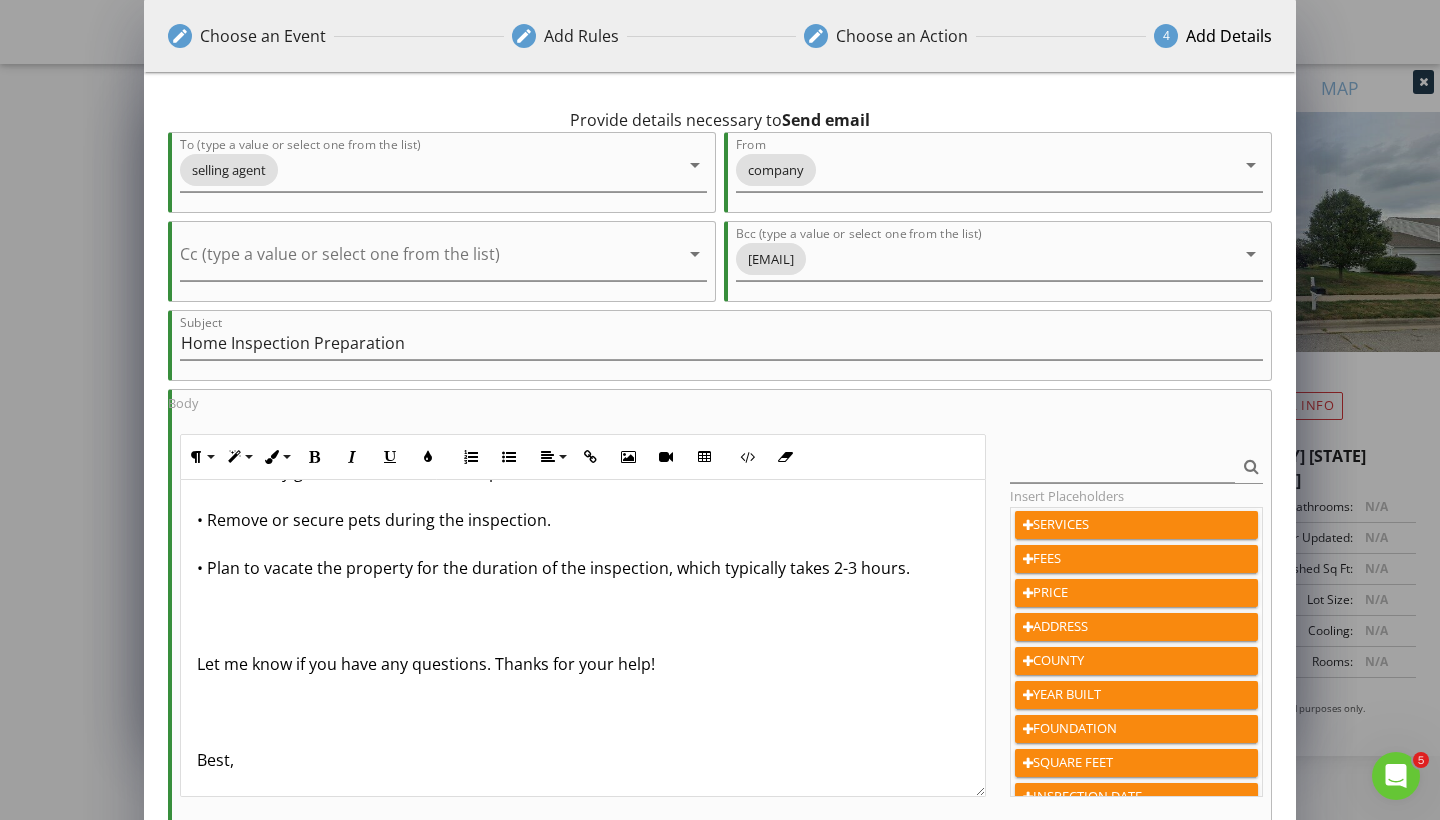 scroll, scrollTop: 396, scrollLeft: 0, axis: vertical 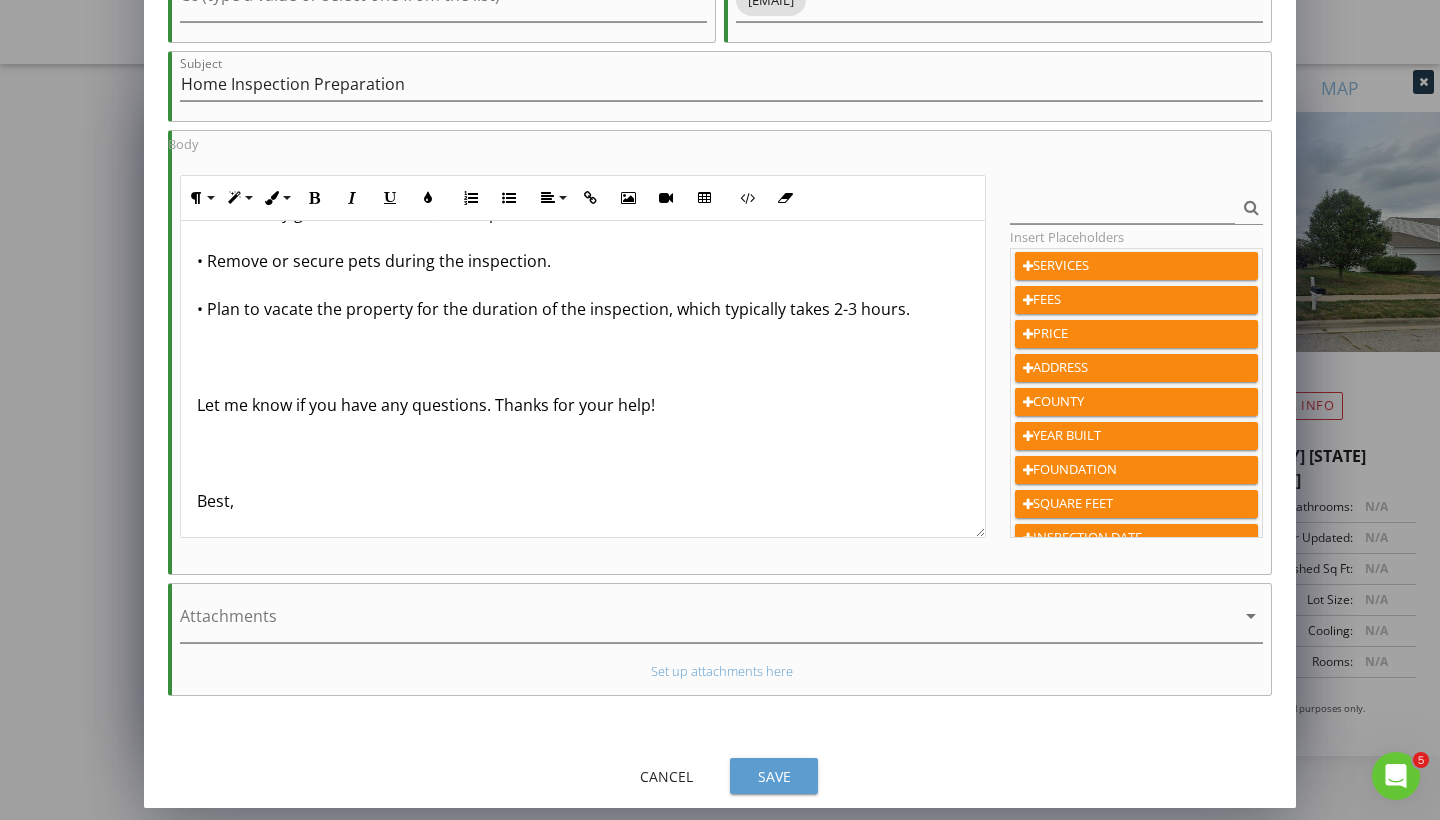 click on "Save" at bounding box center [774, 776] 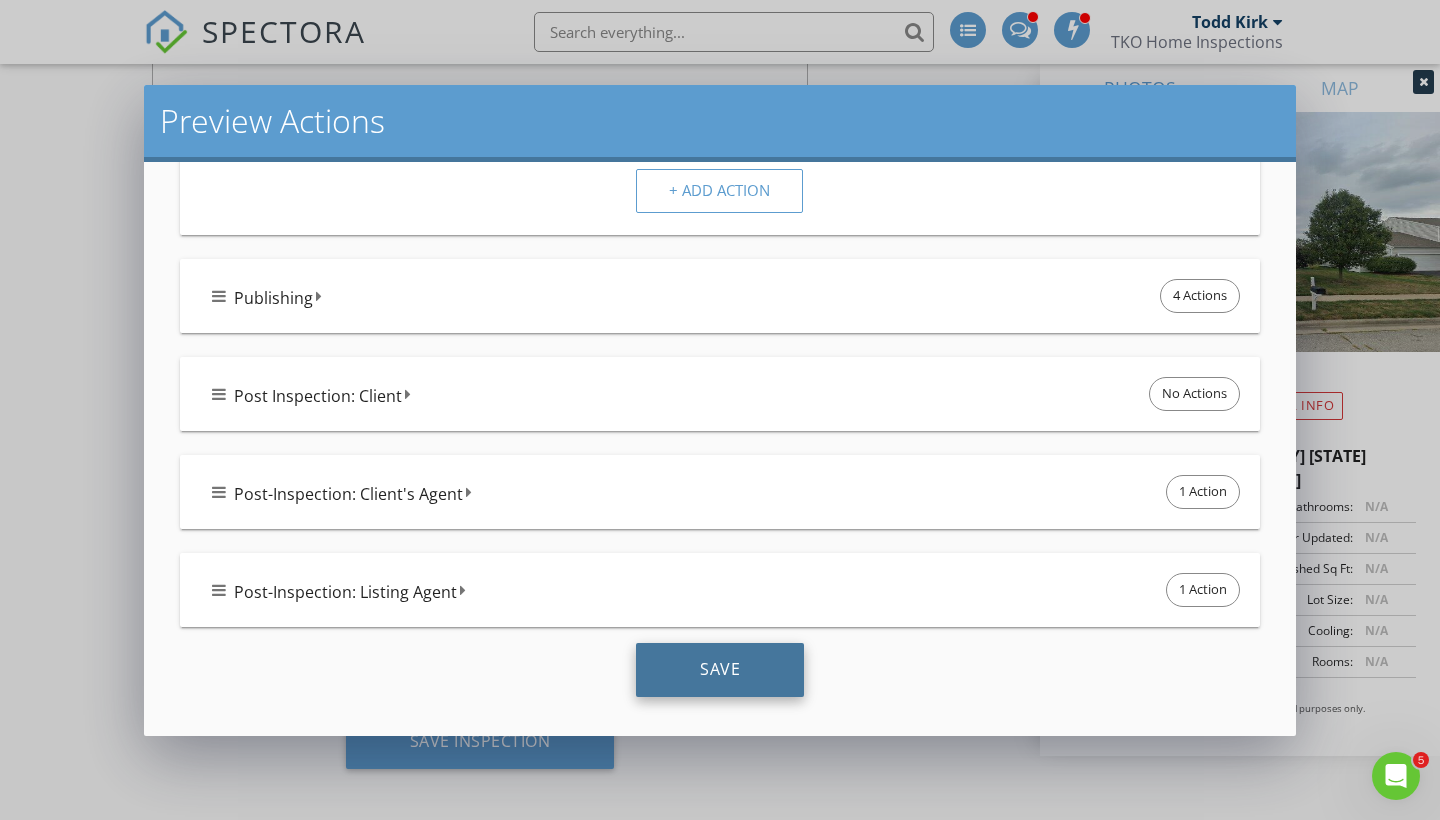 scroll, scrollTop: 901, scrollLeft: 0, axis: vertical 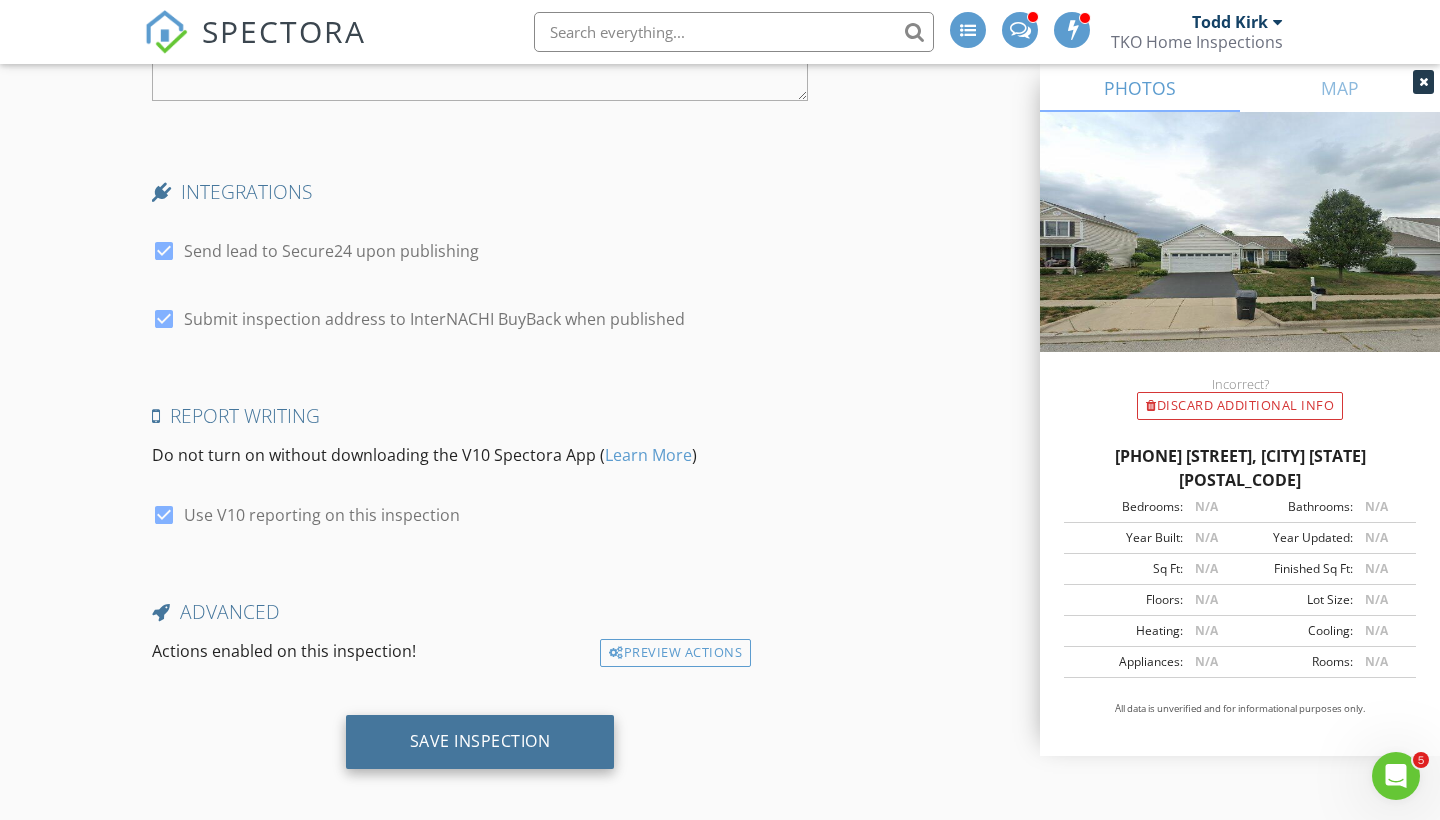 click on "Save Inspection" at bounding box center (480, 742) 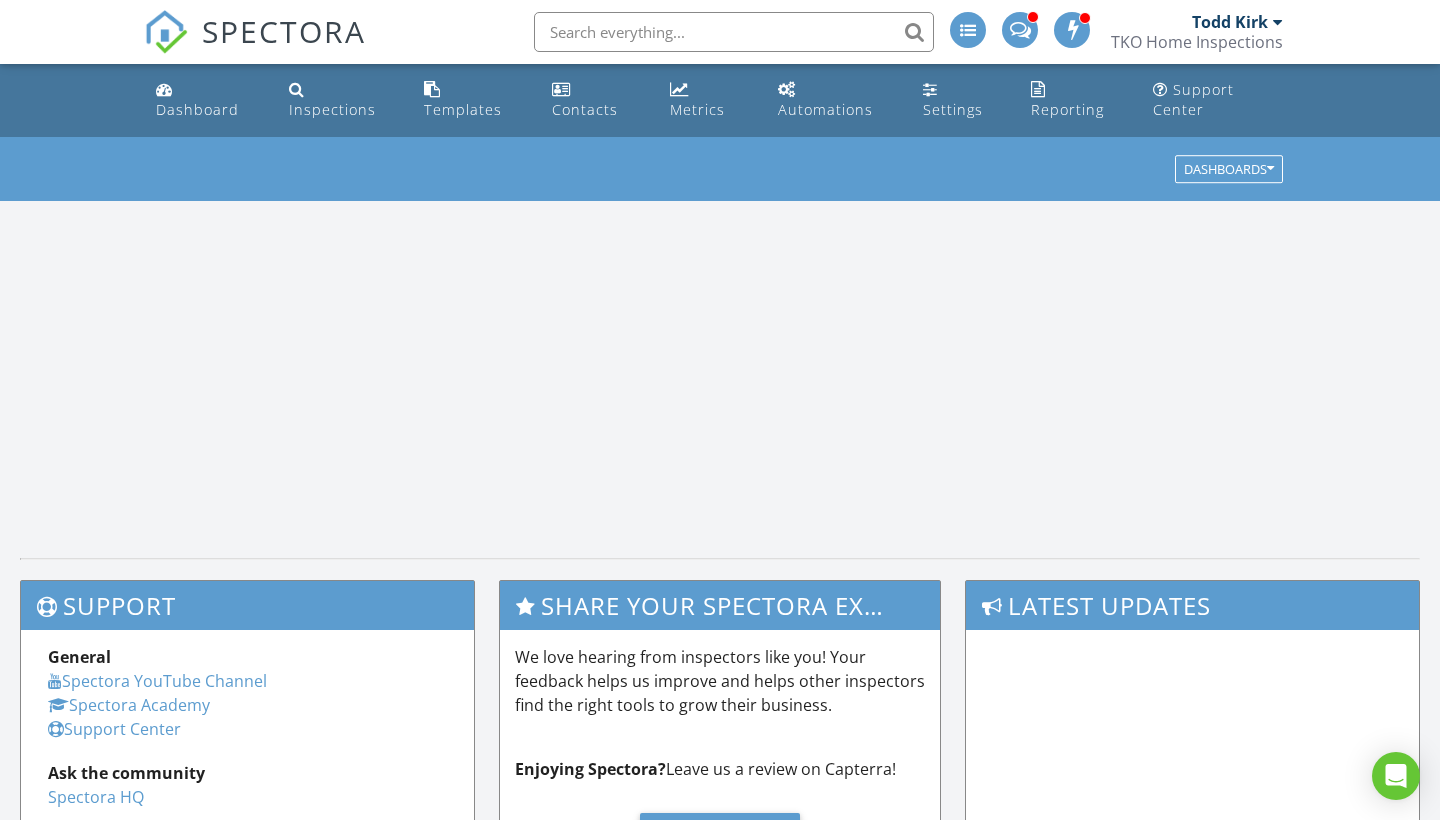 scroll, scrollTop: 0, scrollLeft: 0, axis: both 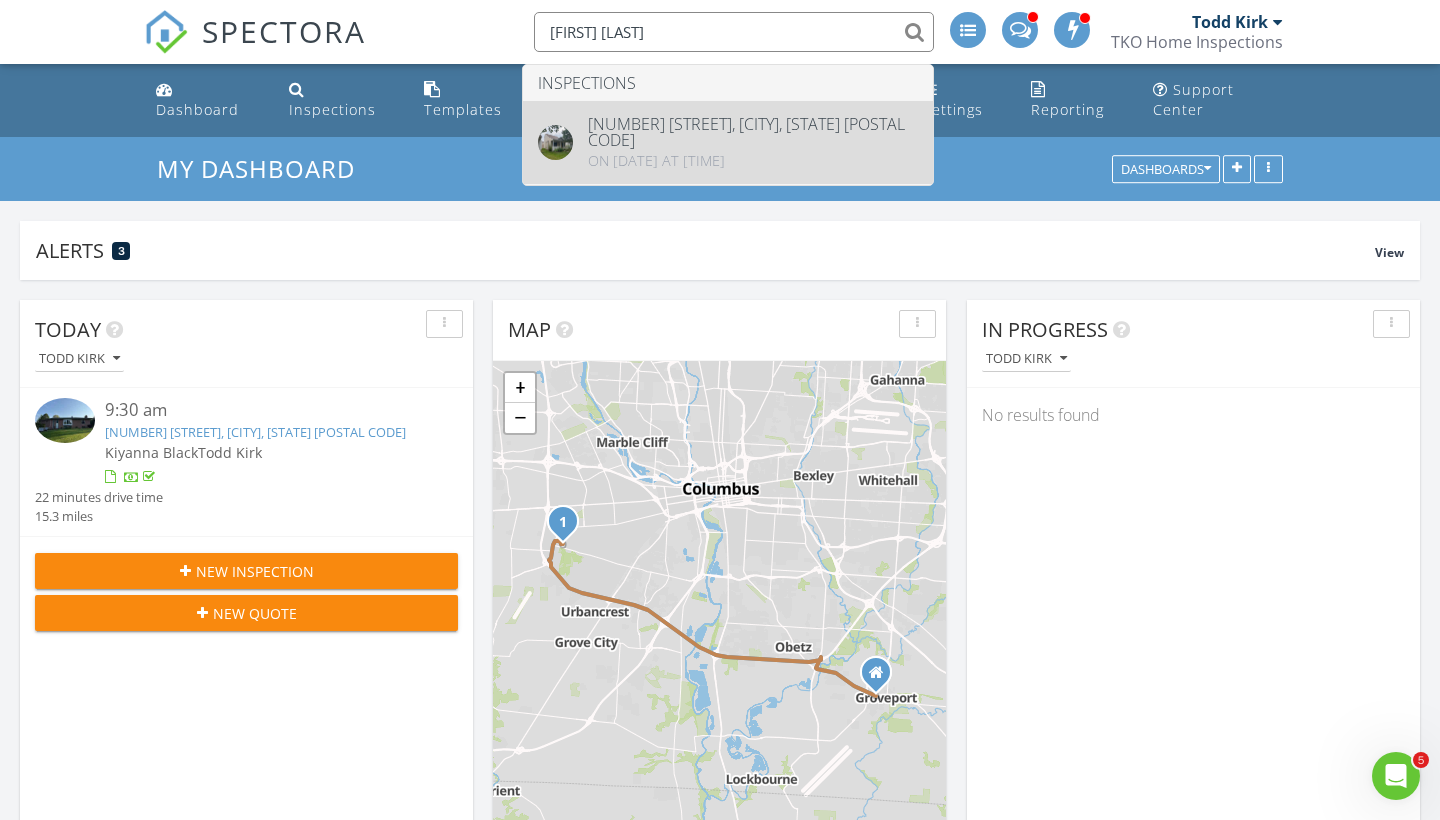 type on "[FIRST] [LAST]" 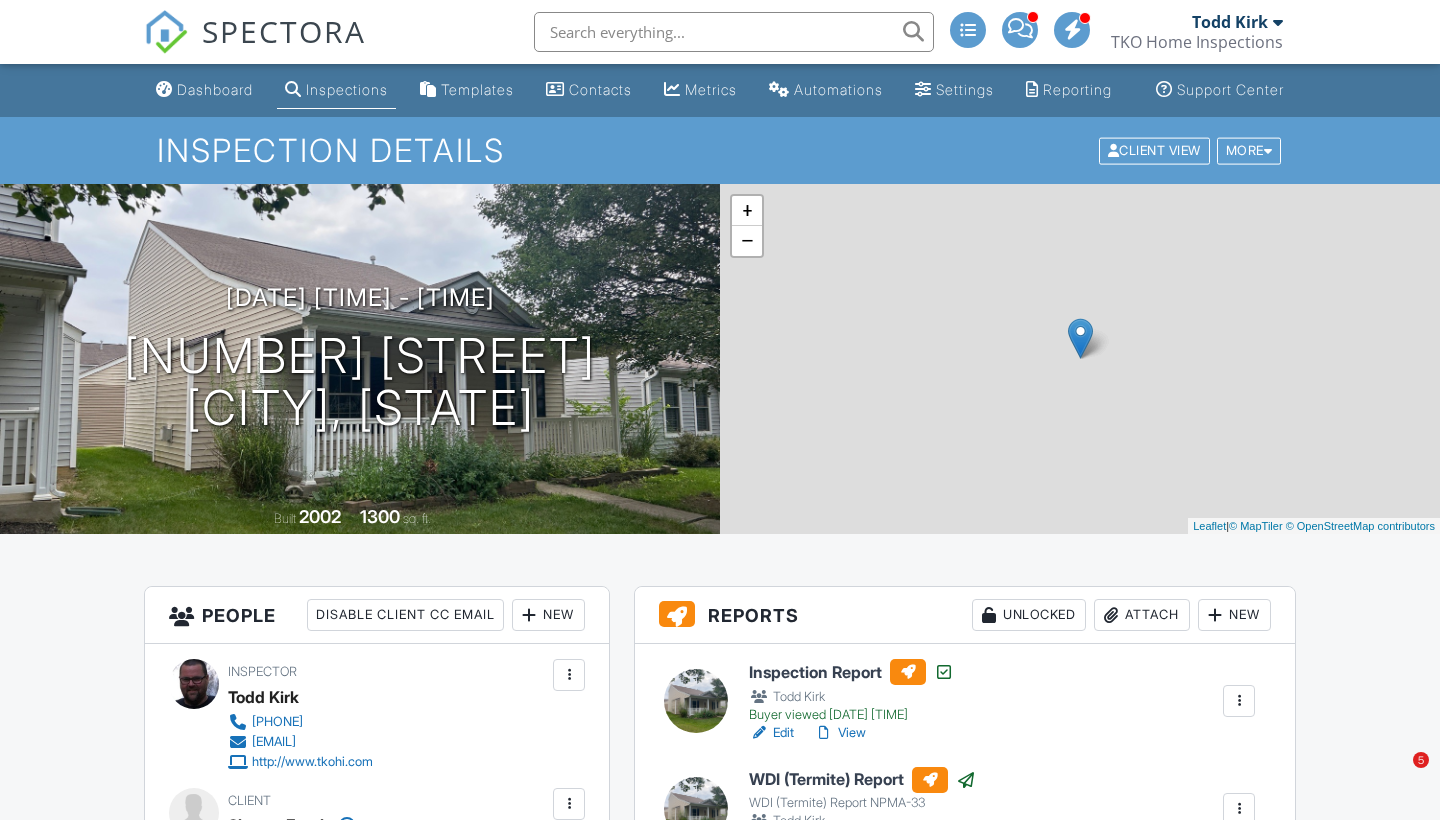 scroll, scrollTop: 657, scrollLeft: 0, axis: vertical 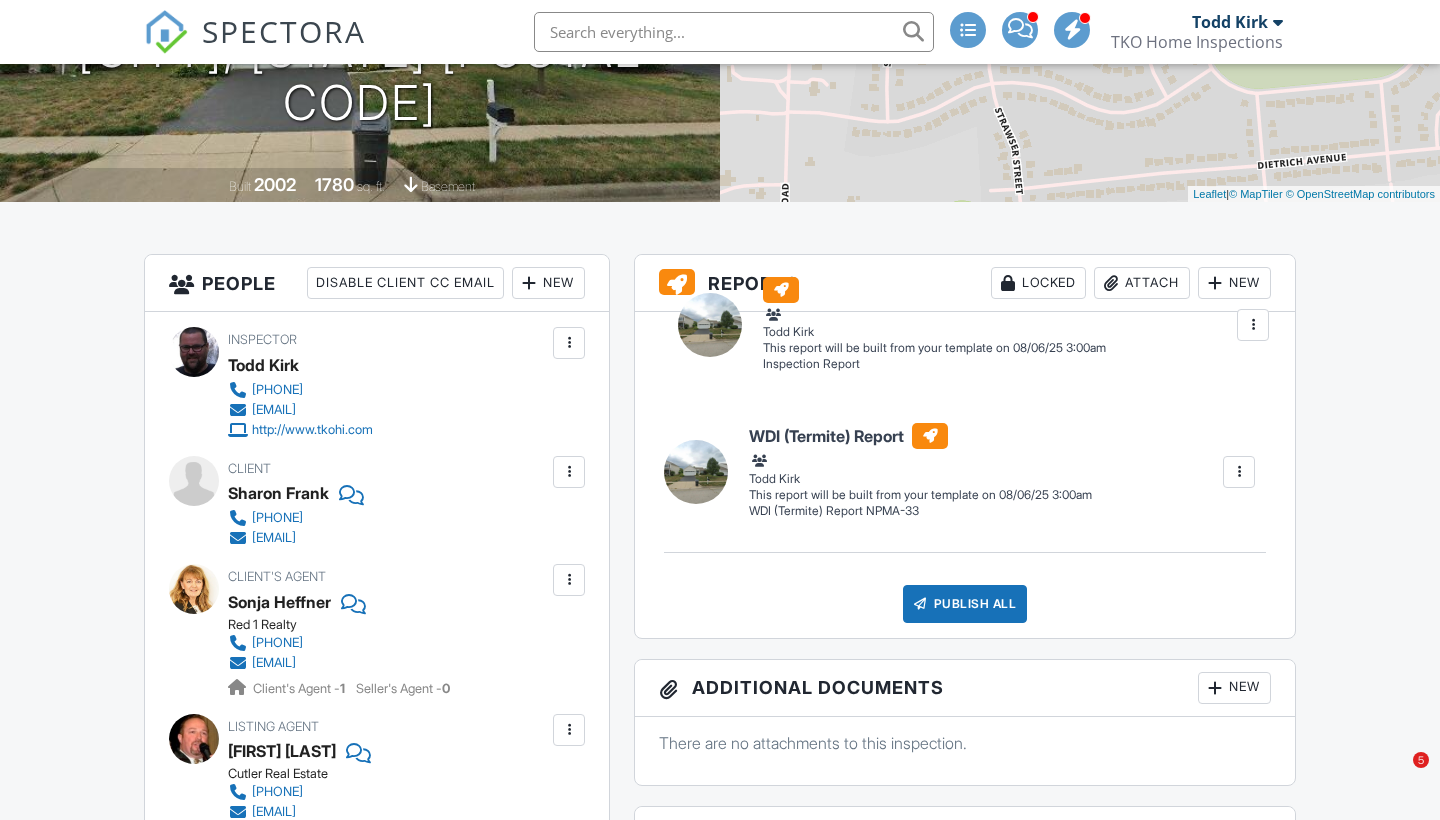 drag, startPoint x: 688, startPoint y: 511, endPoint x: 702, endPoint y: 341, distance: 170.5755 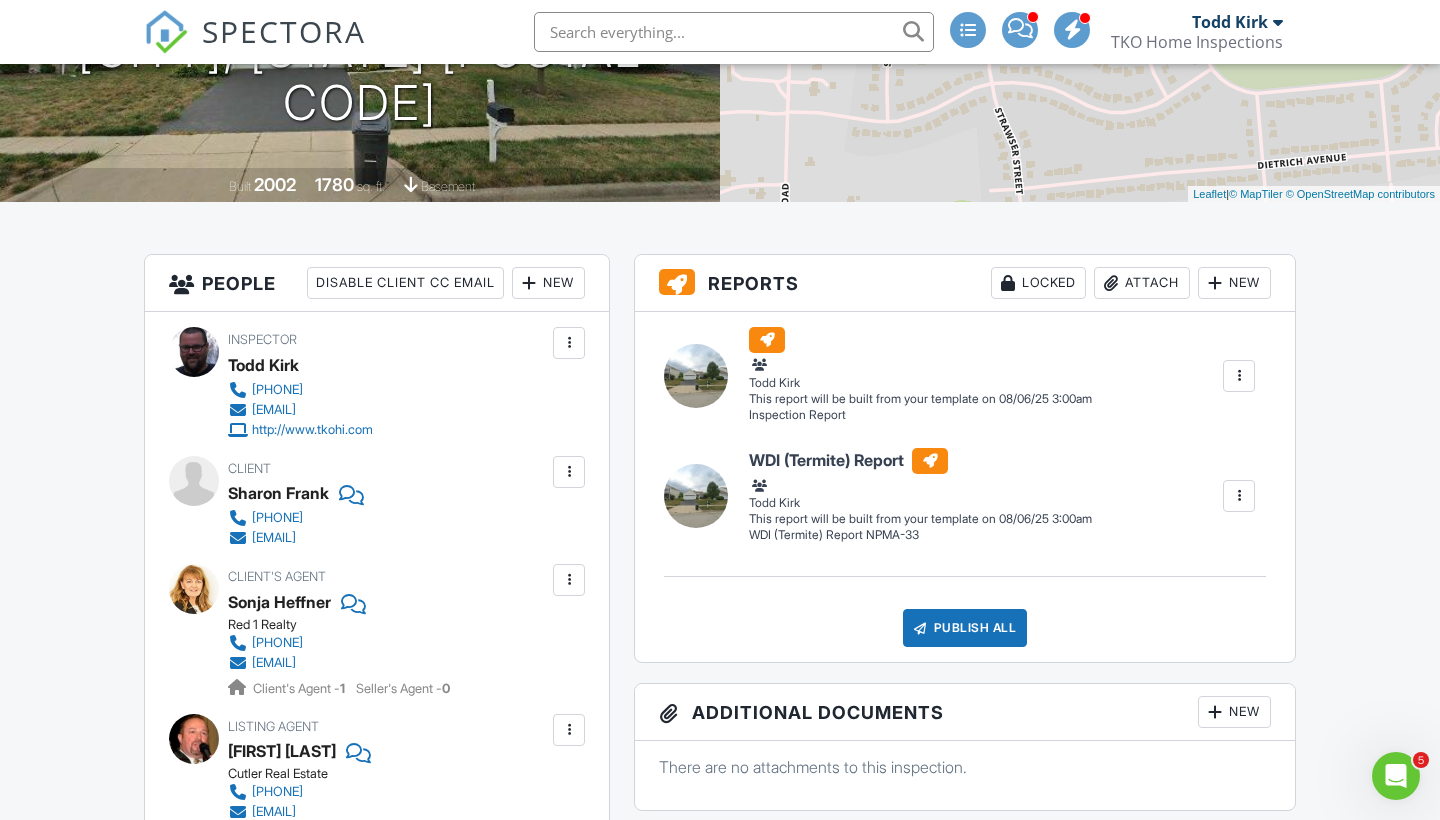 scroll, scrollTop: 0, scrollLeft: 0, axis: both 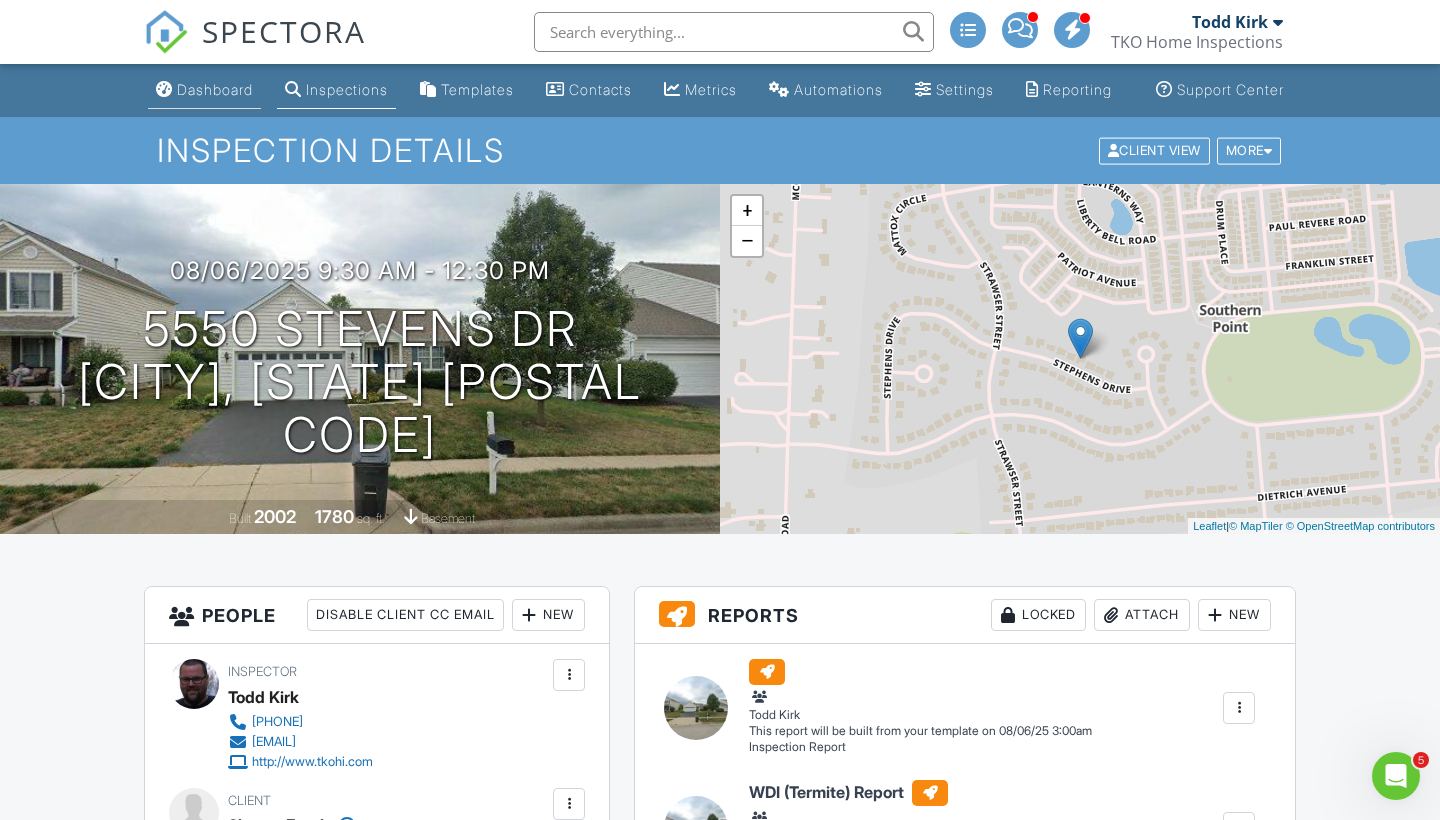 click on "Dashboard" at bounding box center [215, 89] 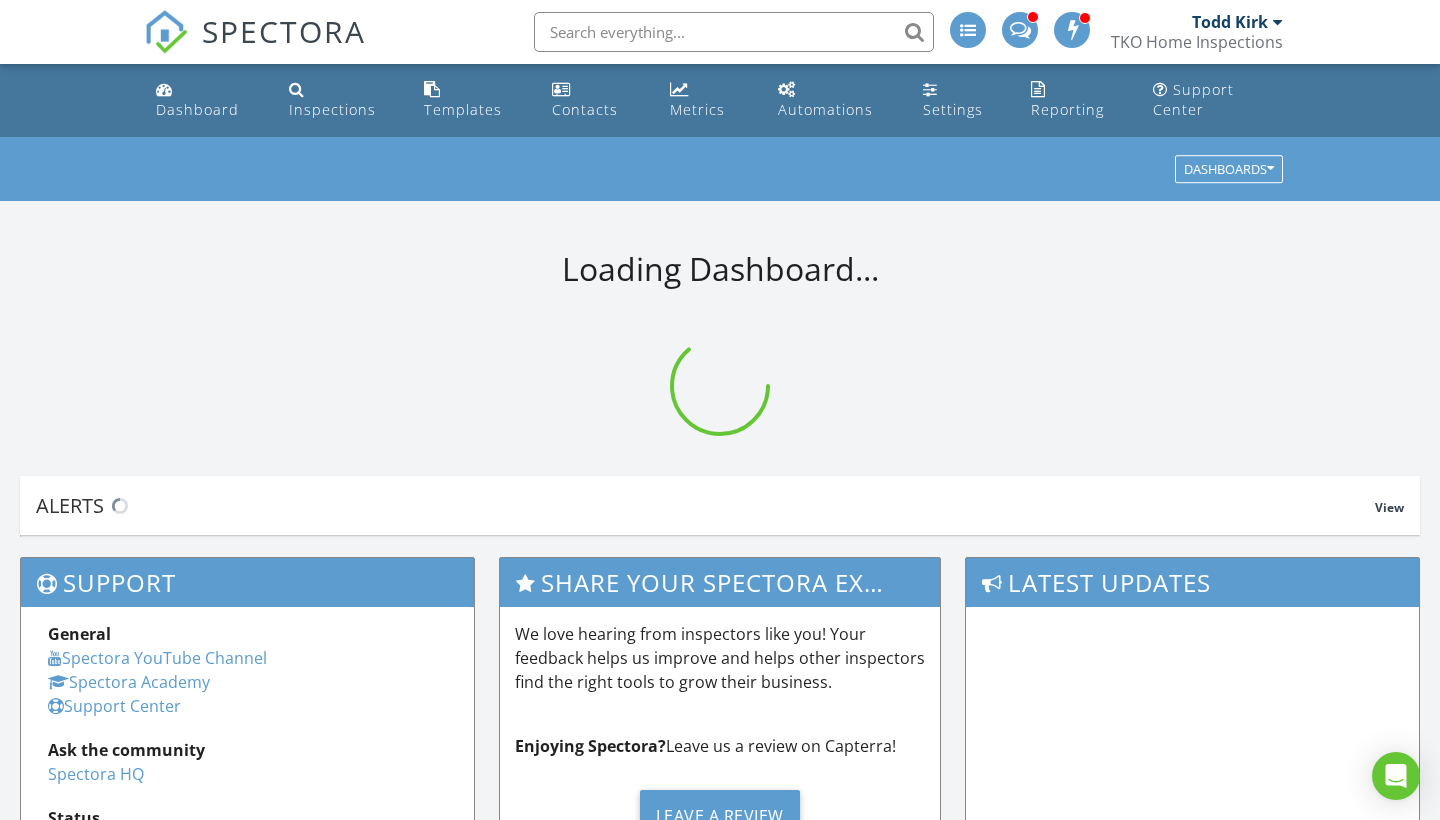 scroll, scrollTop: 0, scrollLeft: 0, axis: both 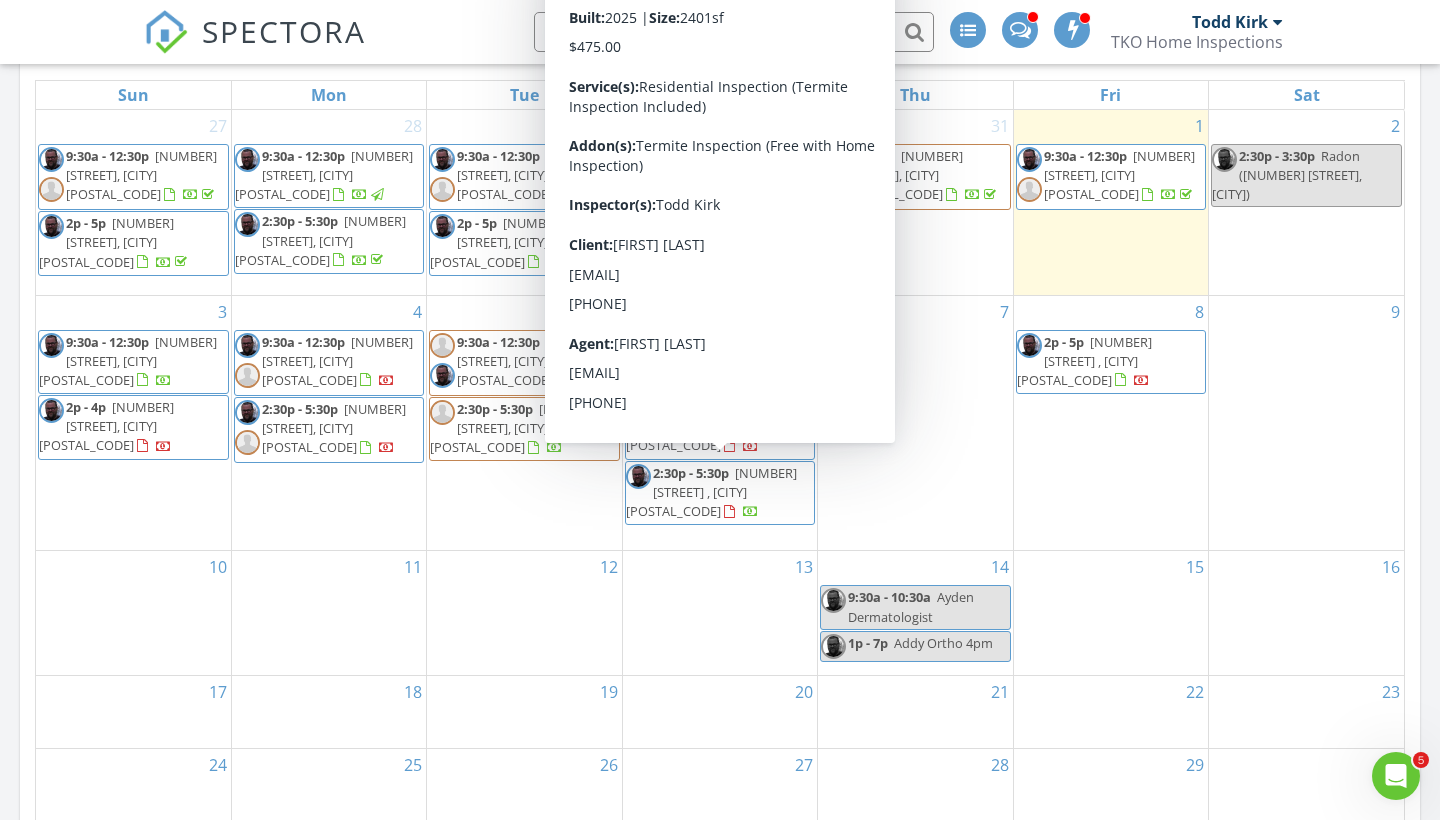 click on "20" at bounding box center (720, 712) 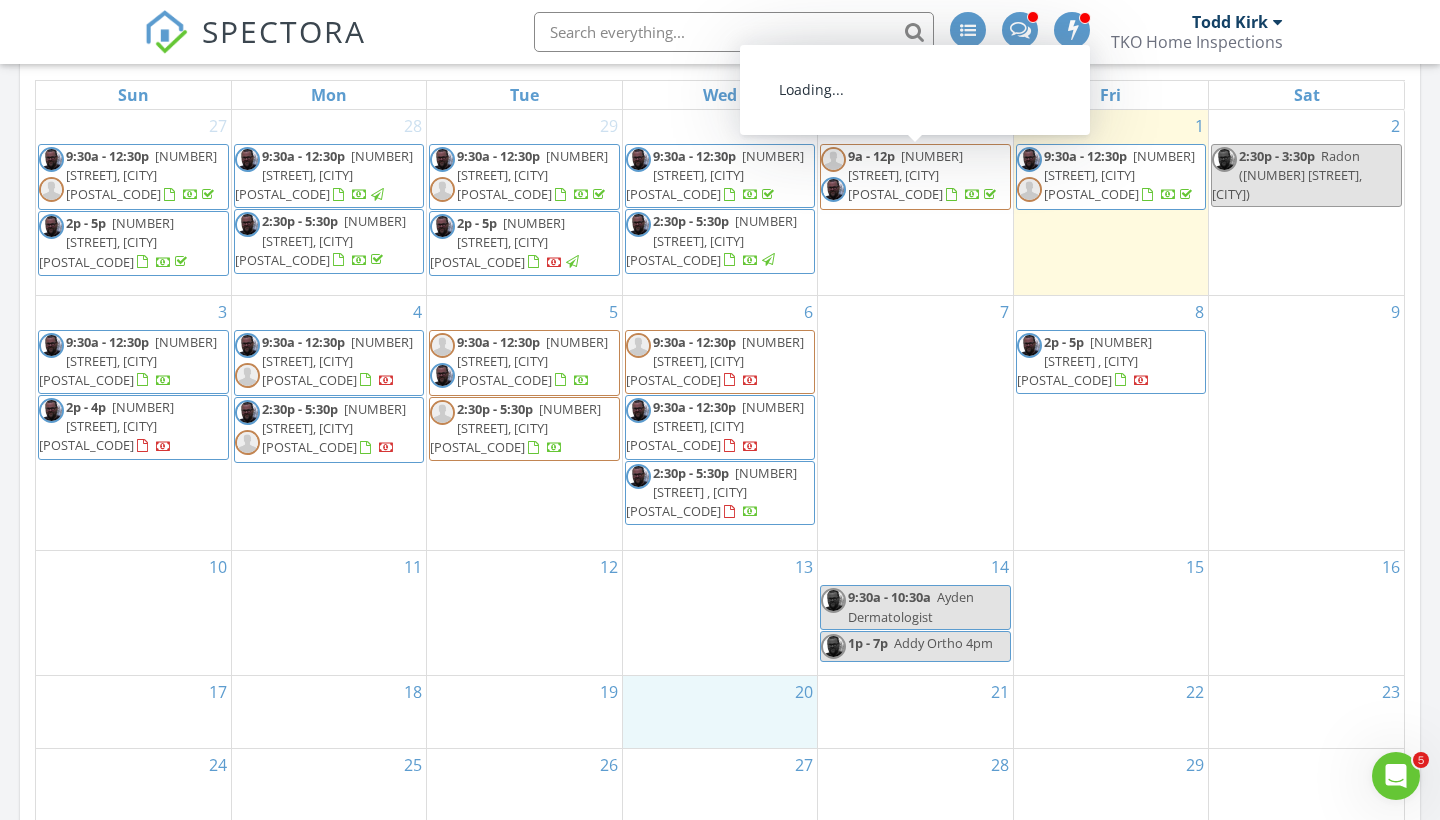 click on "August 2025 today list day week cal wk 4 wk month Sun Mon Tue Wed Thu Fri Sat 27
9:30a - 12:30p
521 Rochdale Run, Delaware 43015
2p - 5p
4336 Blue River Ct, Columbus 43230
28
9:30a - 12:30p
265 Daventry Ct, Canal Winchester 43110
2:30p - 5:30p
3053 E Old Duvall Ct, Lockbourne 43137
29
9:30a - 12:30p
12907 Woodtown Rd, Galena 43021" at bounding box center [720, 454] 